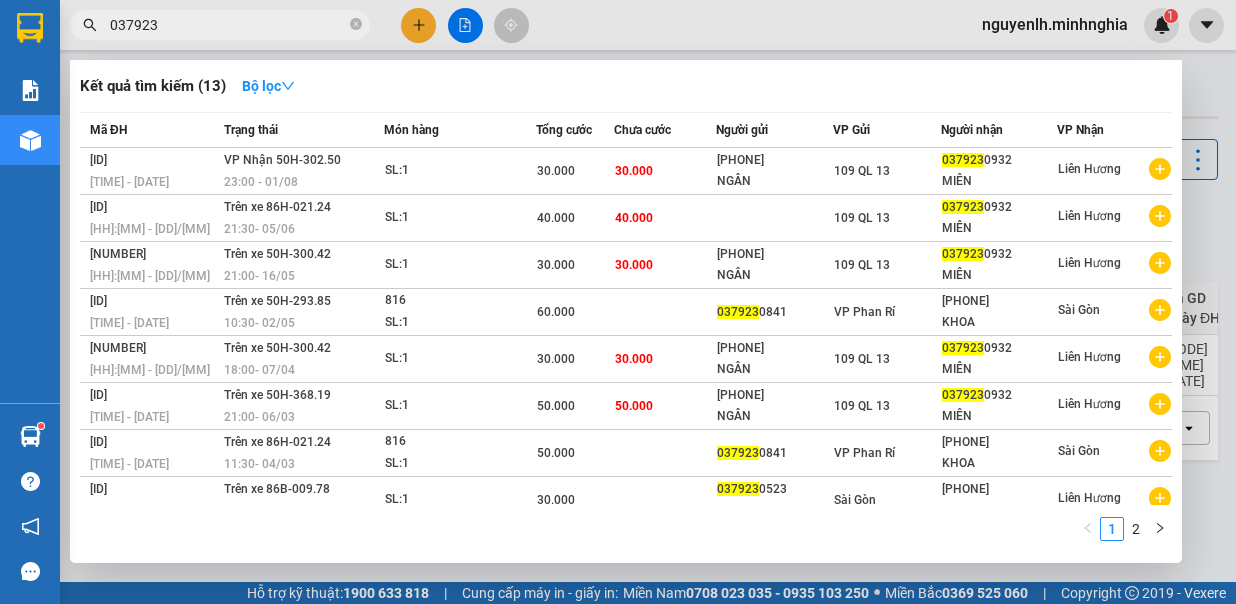 scroll, scrollTop: 0, scrollLeft: 0, axis: both 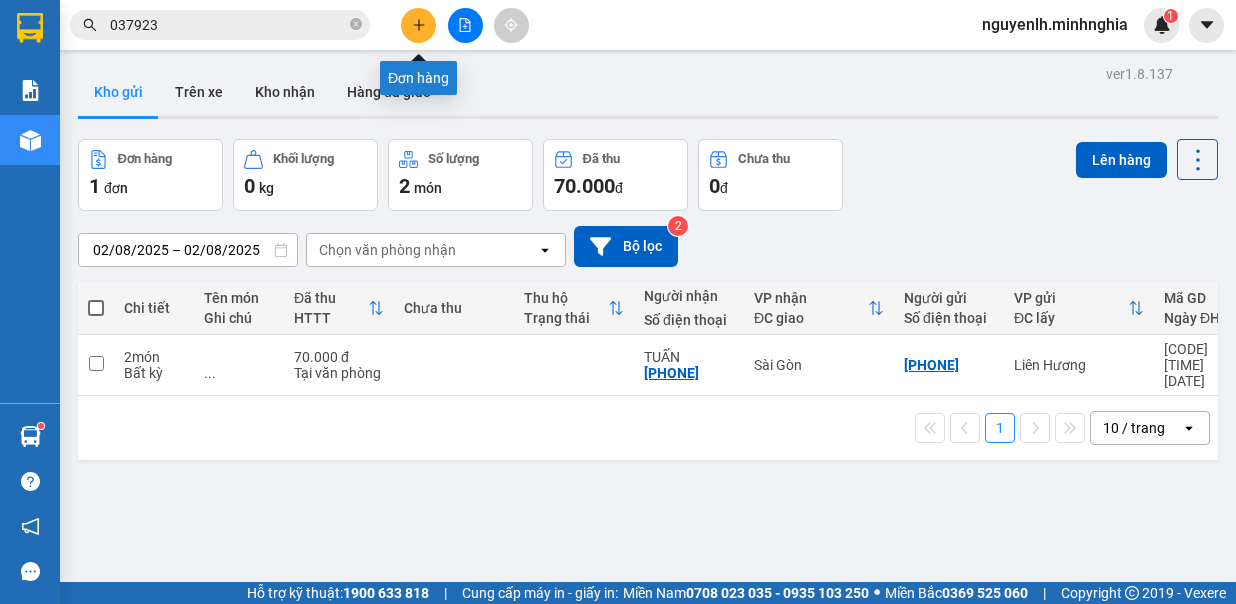 click at bounding box center (418, 25) 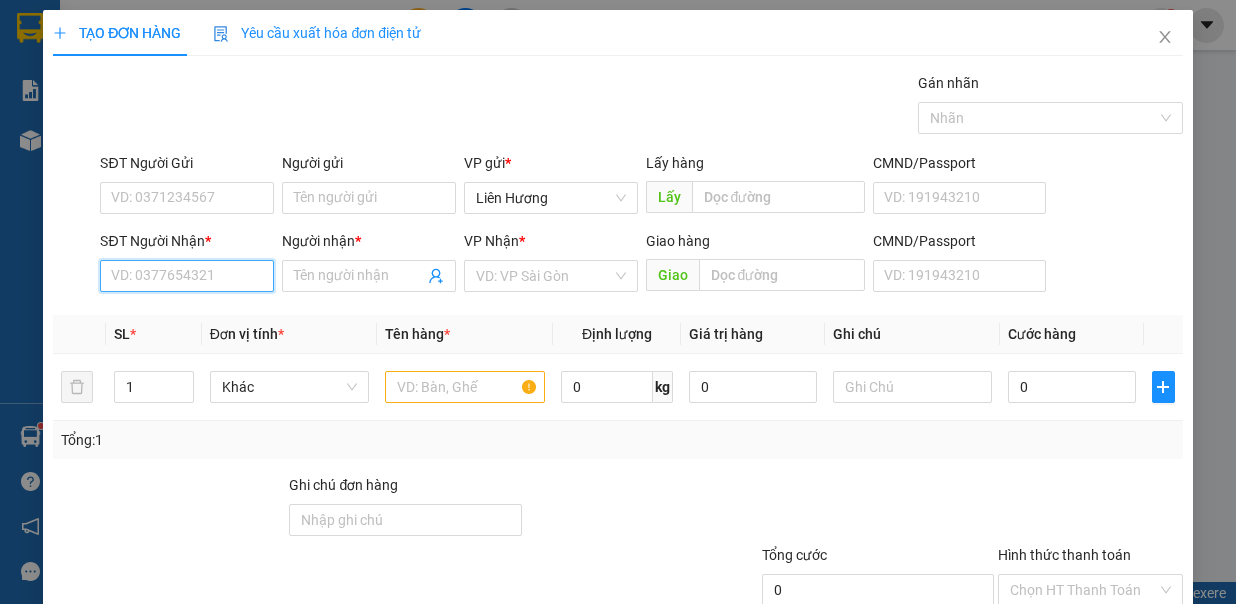 click on "SĐT Người Nhận  *" at bounding box center (187, 276) 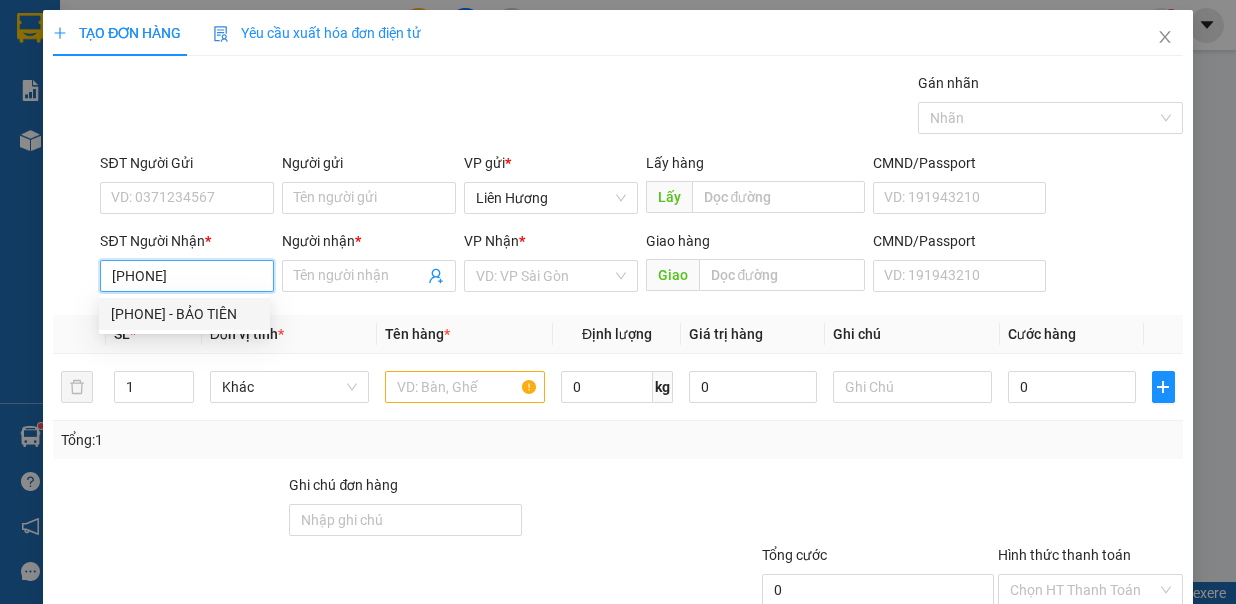 click on "0918339787 - BẢO TIÊN" at bounding box center (184, 314) 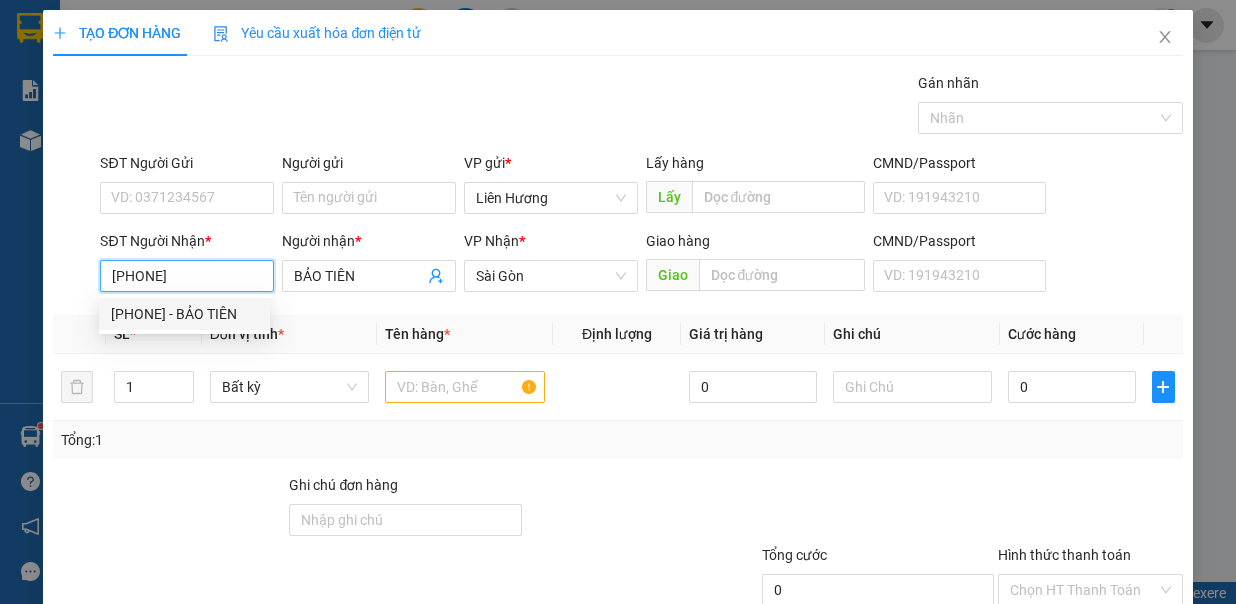 type on "0918339787" 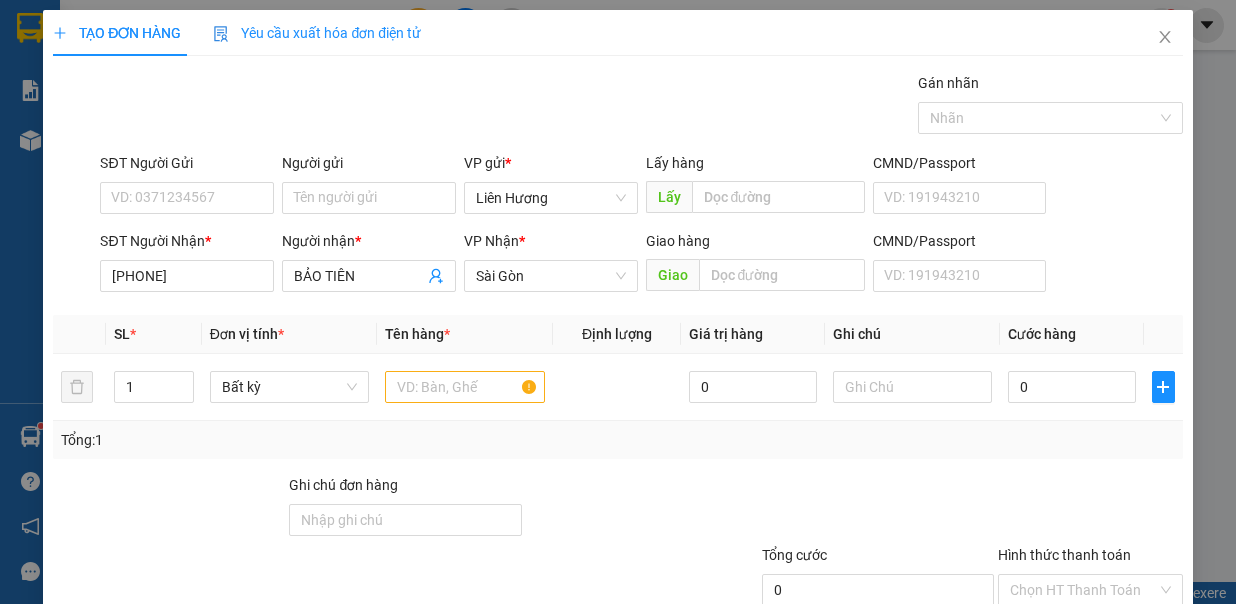 click on "SĐT Người Gửi" at bounding box center [187, 167] 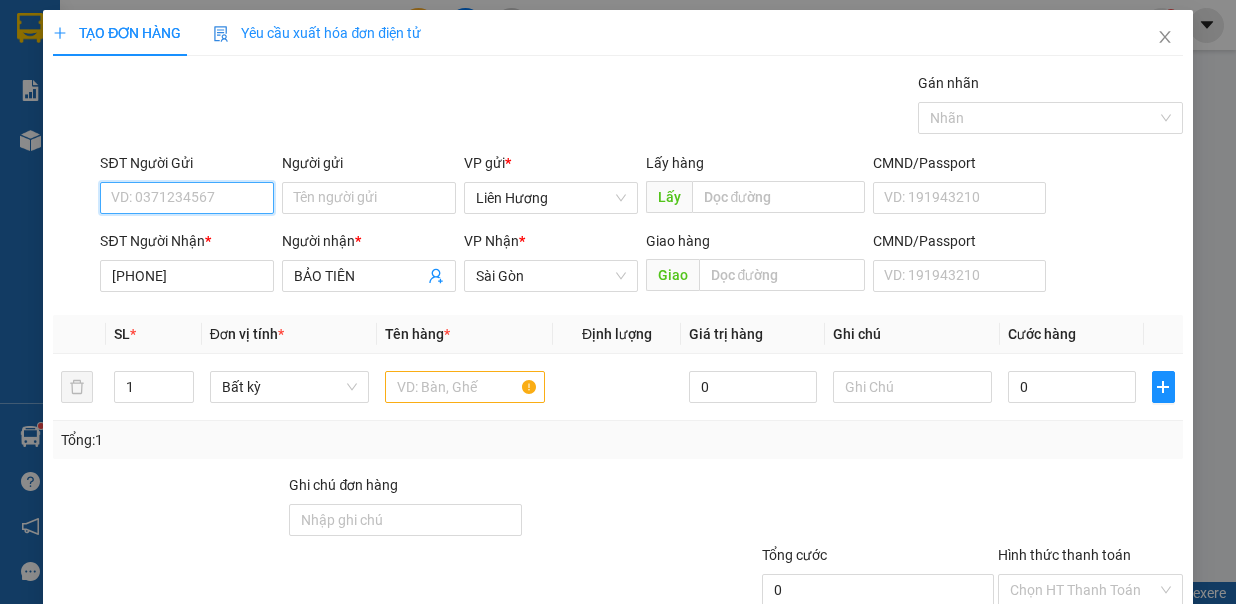 click on "SĐT Người Gửi" at bounding box center (187, 198) 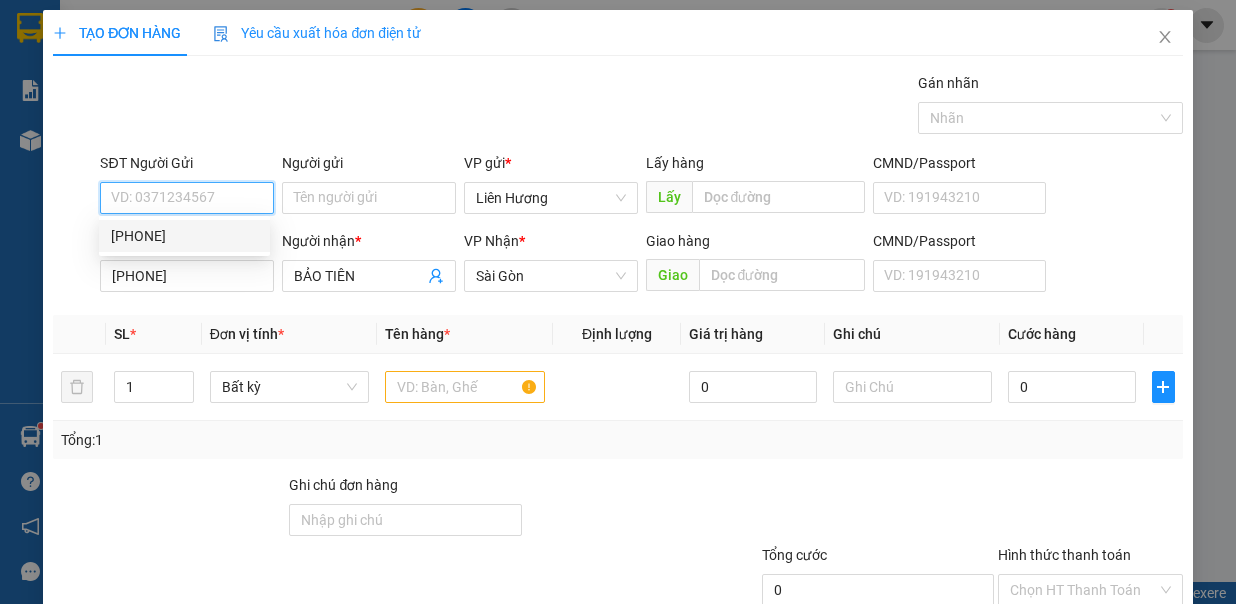 click on "0948134393" at bounding box center (184, 236) 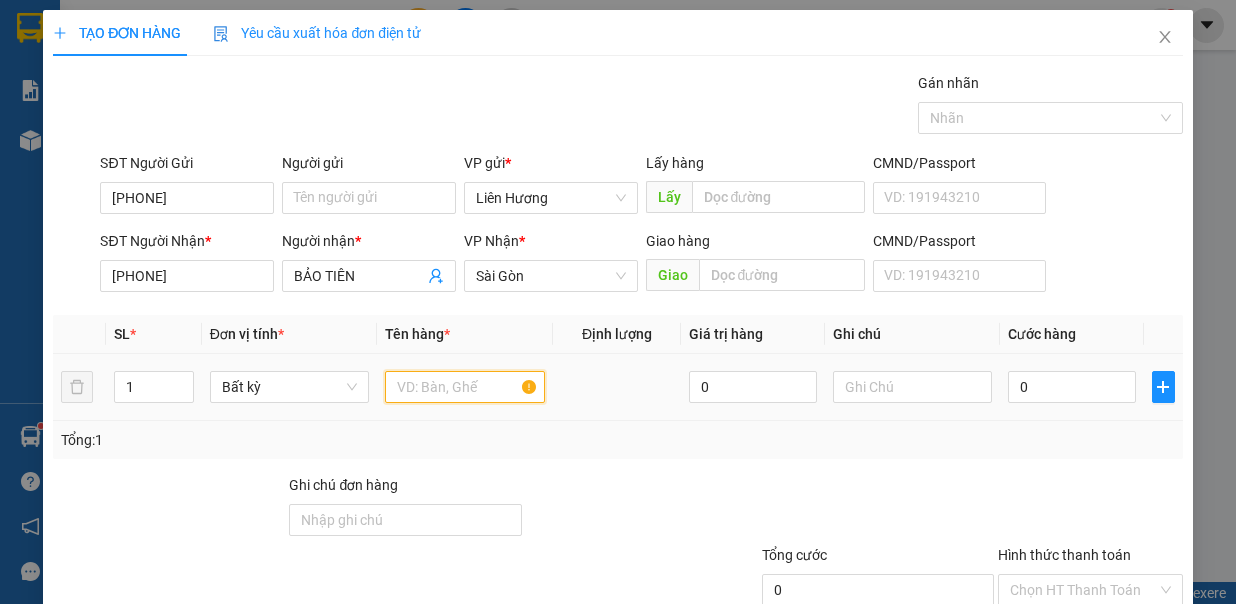 click at bounding box center (465, 387) 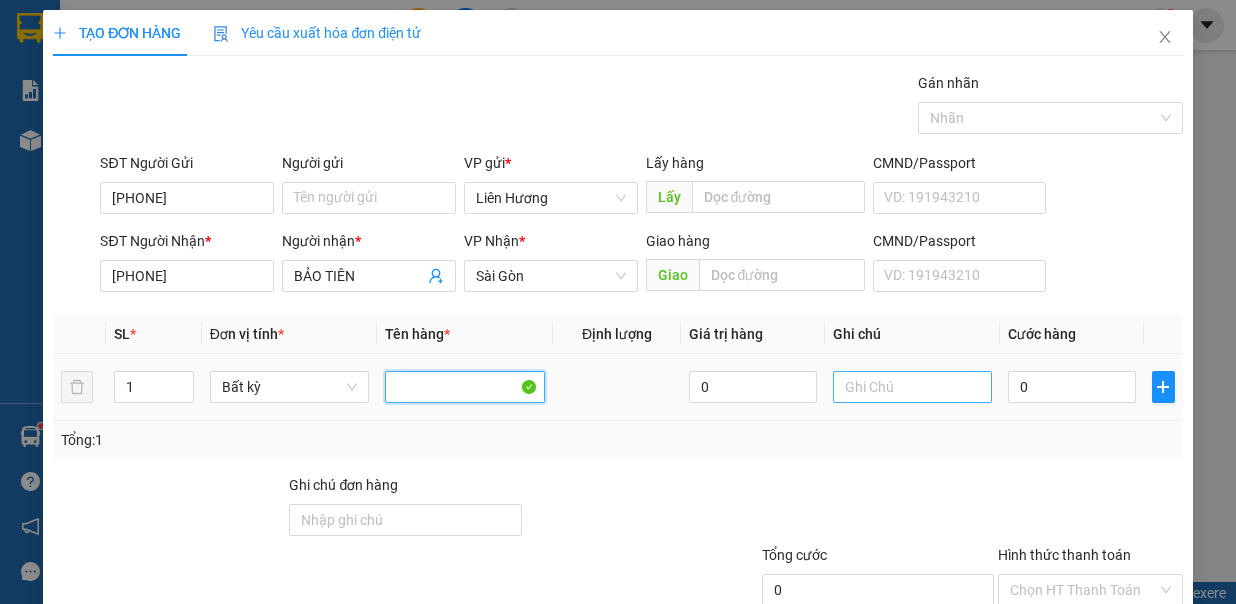 type 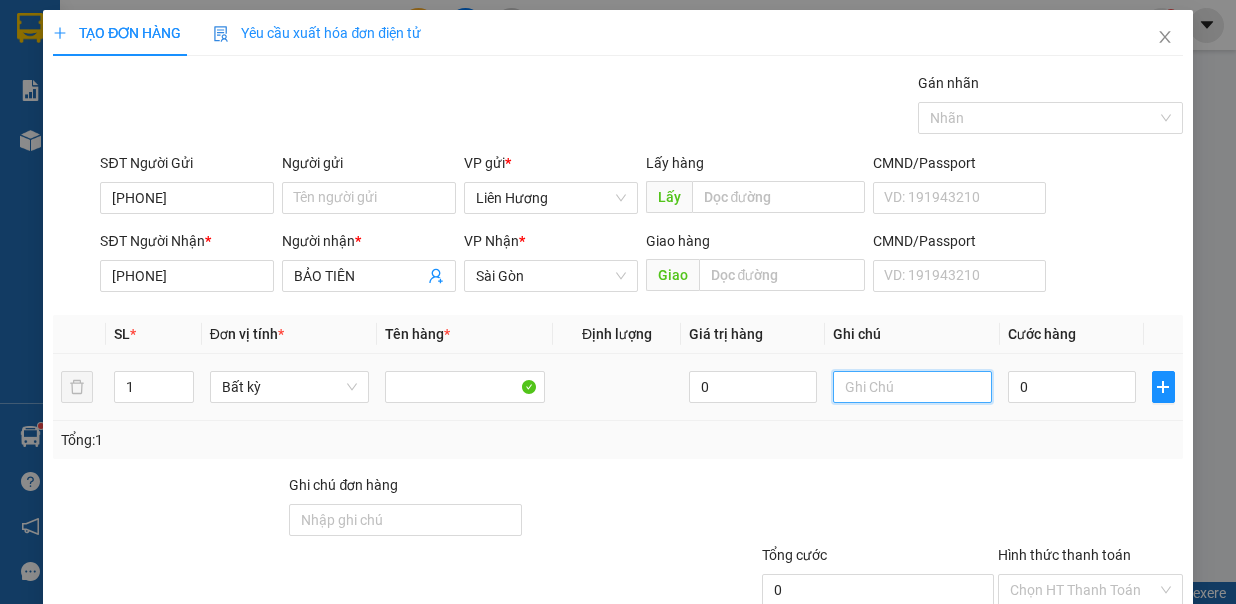 click at bounding box center [913, 387] 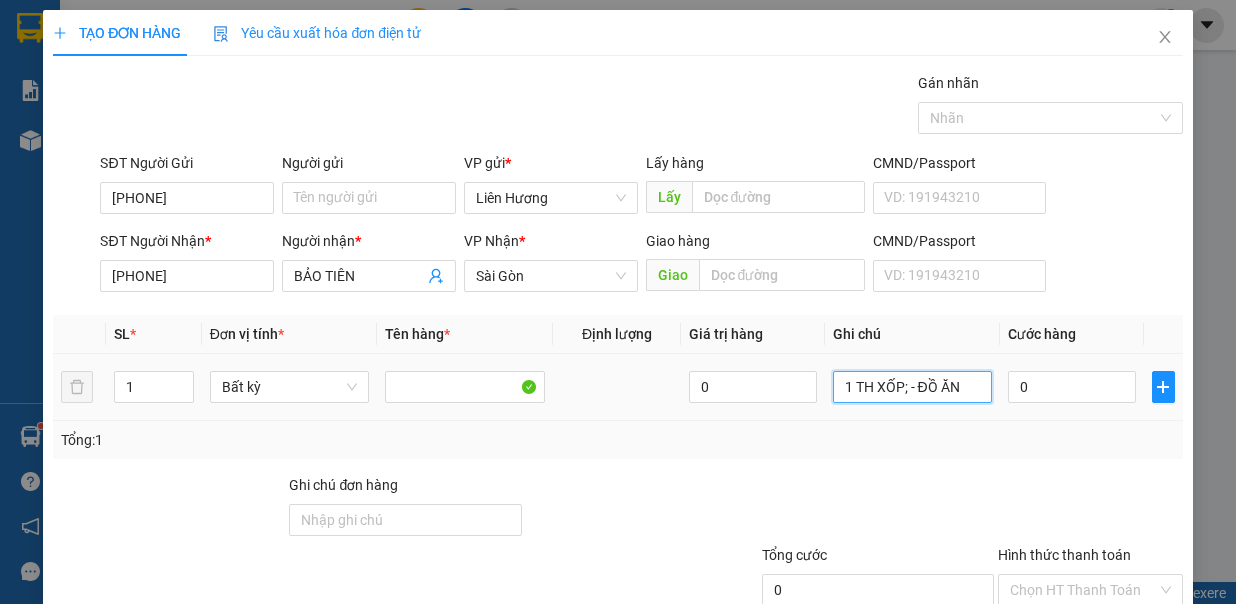 type on "1 TH XỐP; - ĐỒ ĂN" 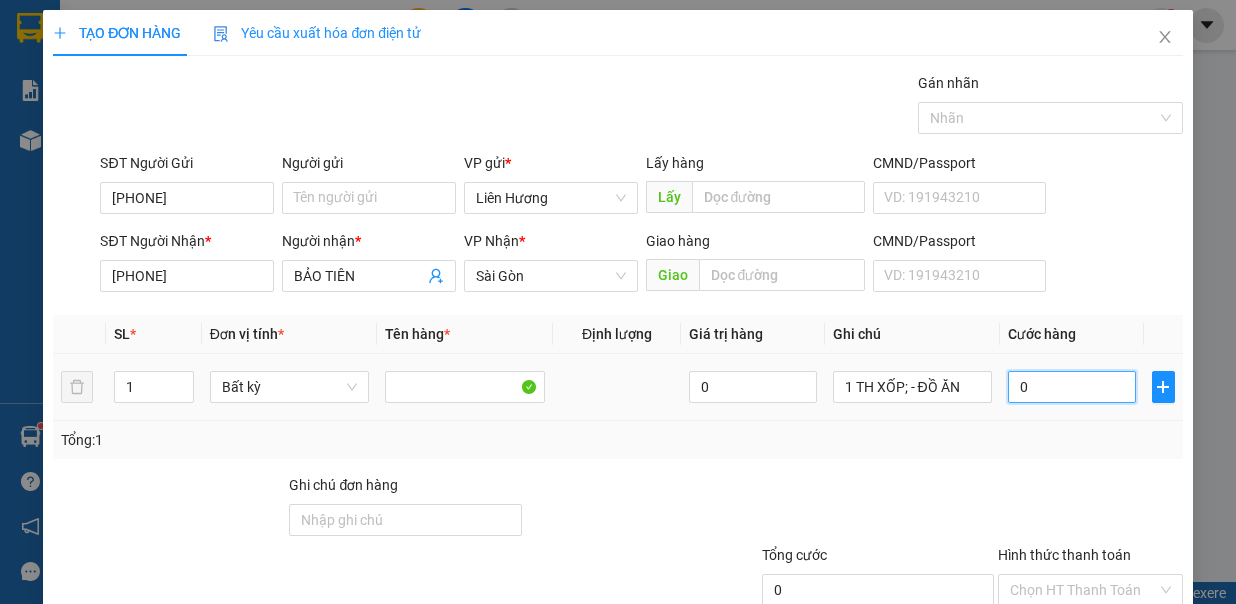 type on "4" 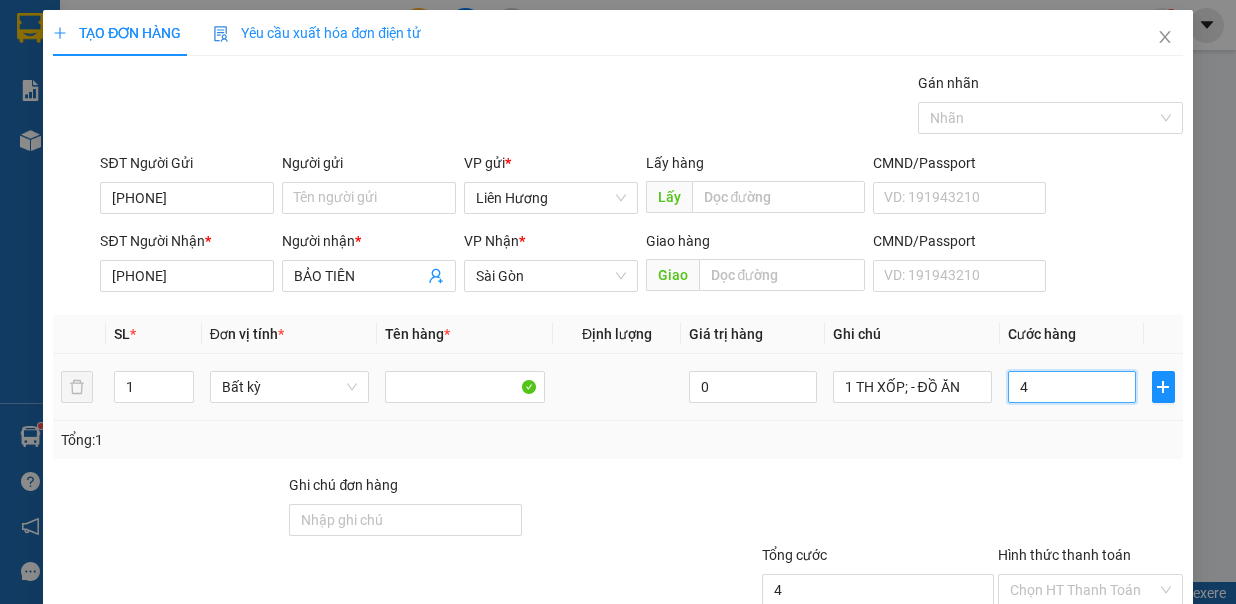type on "40" 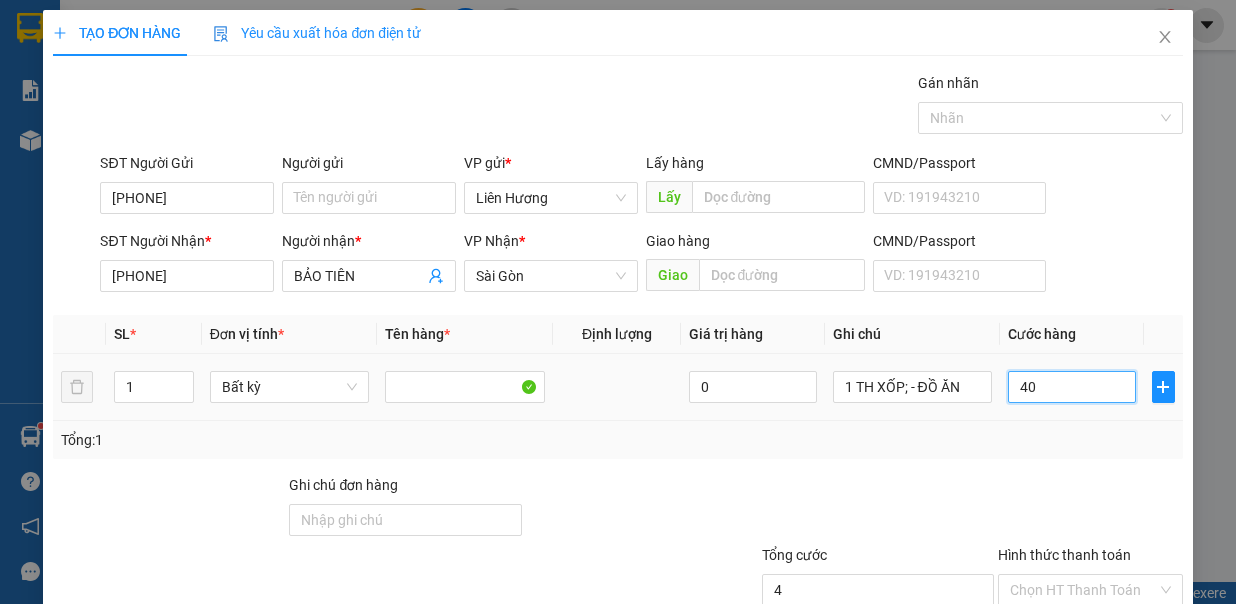 type on "40" 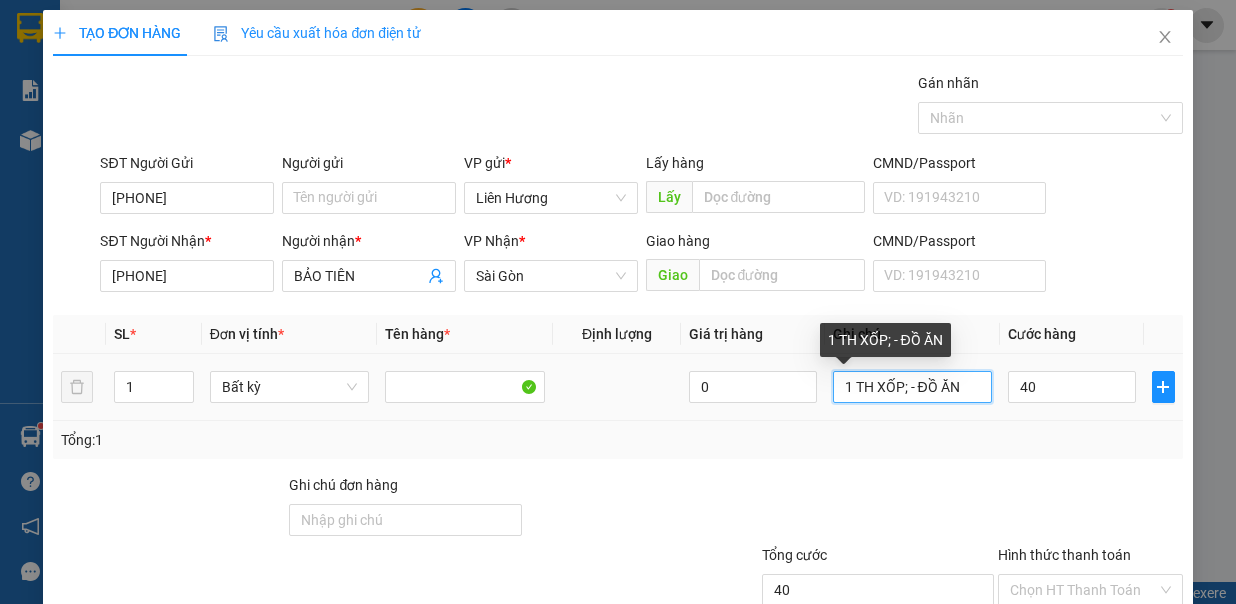 type on "40.000" 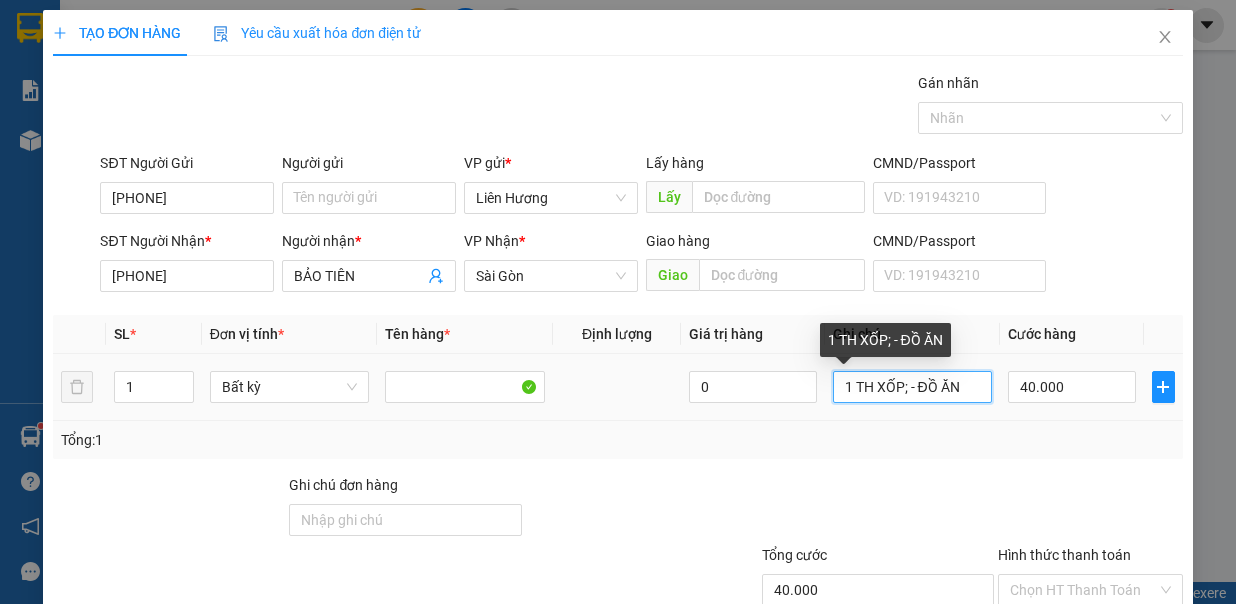 click on "1 TH XỐP; - ĐỒ ĂN" at bounding box center [913, 387] 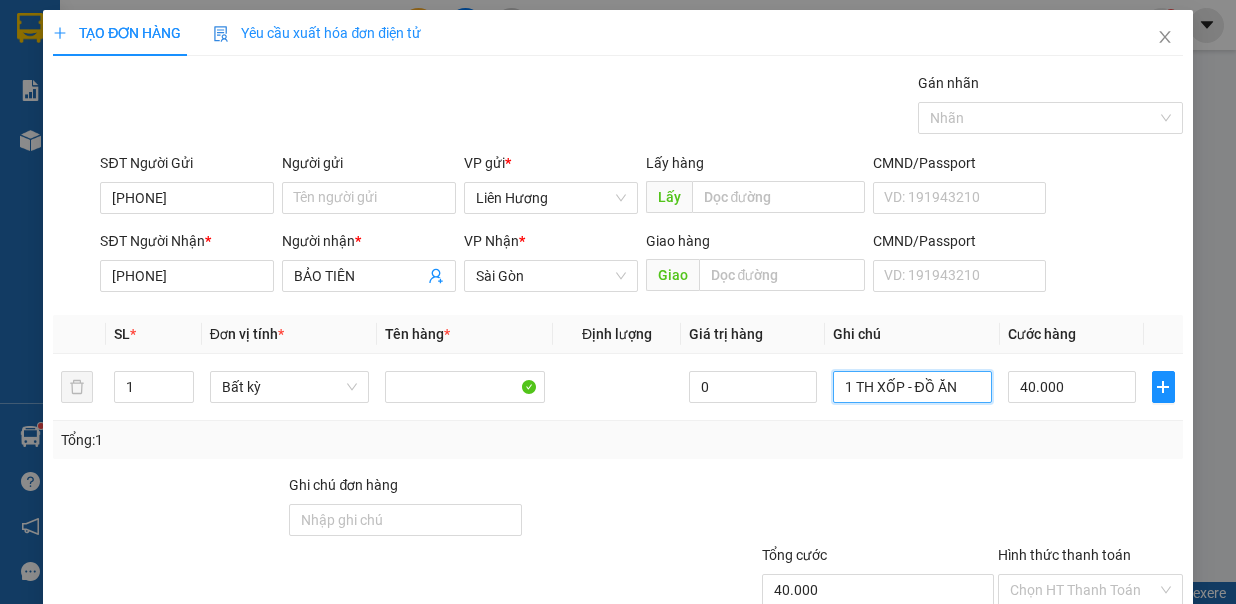 scroll, scrollTop: 133, scrollLeft: 0, axis: vertical 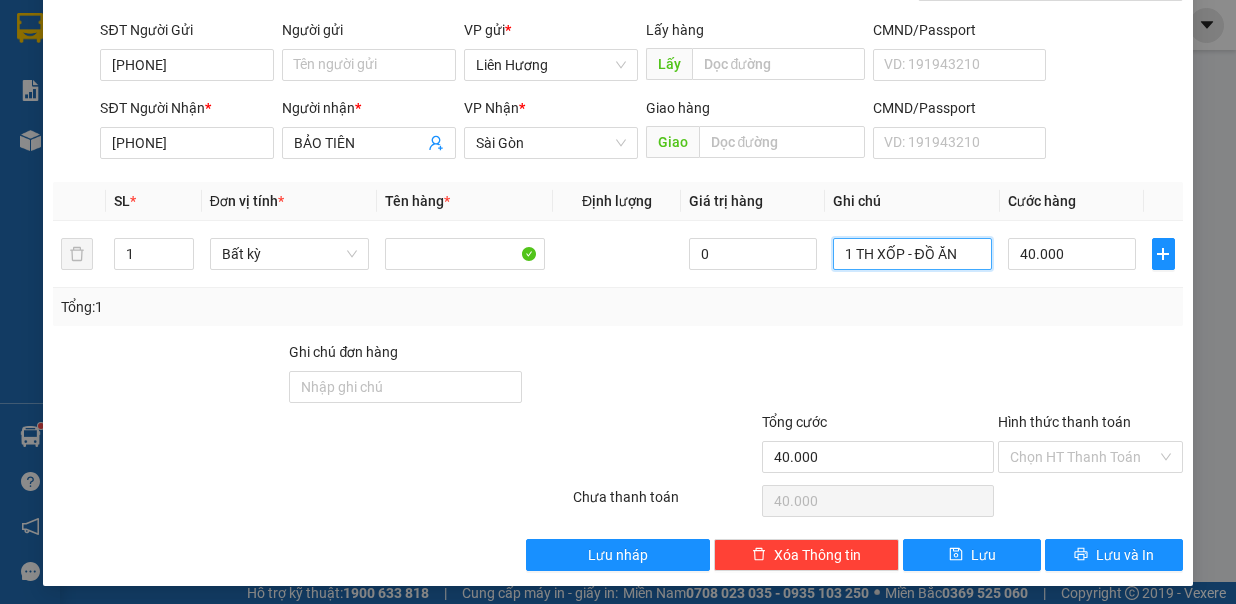 type on "1 TH XỐP - ĐỒ ĂN" 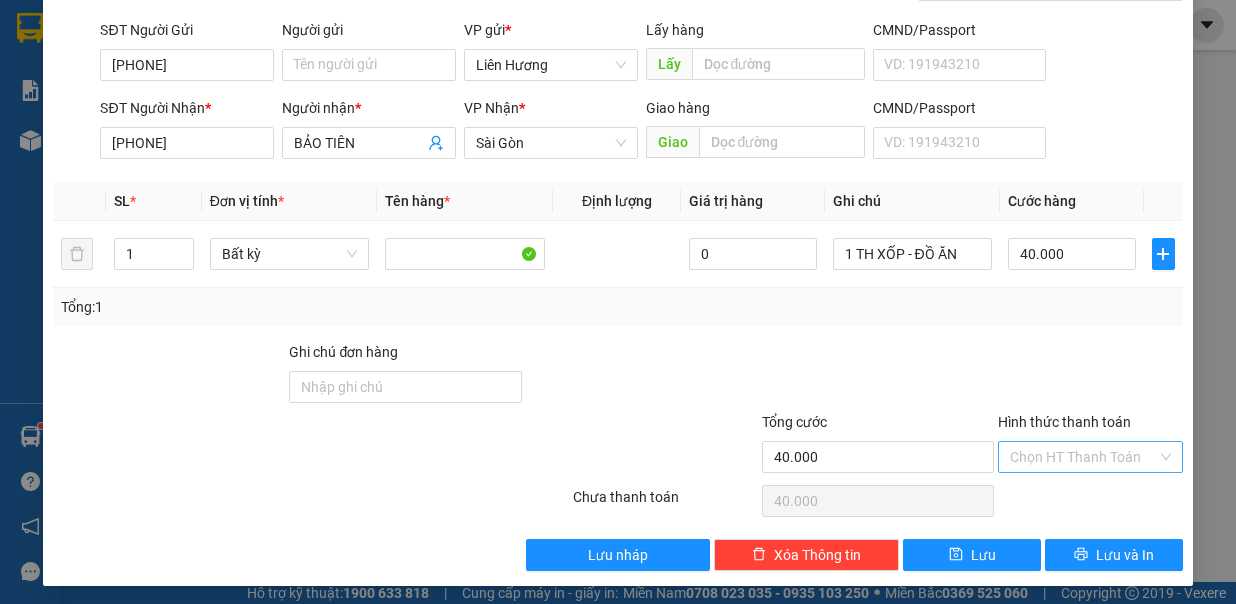 click on "Hình thức thanh toán" at bounding box center (1083, 457) 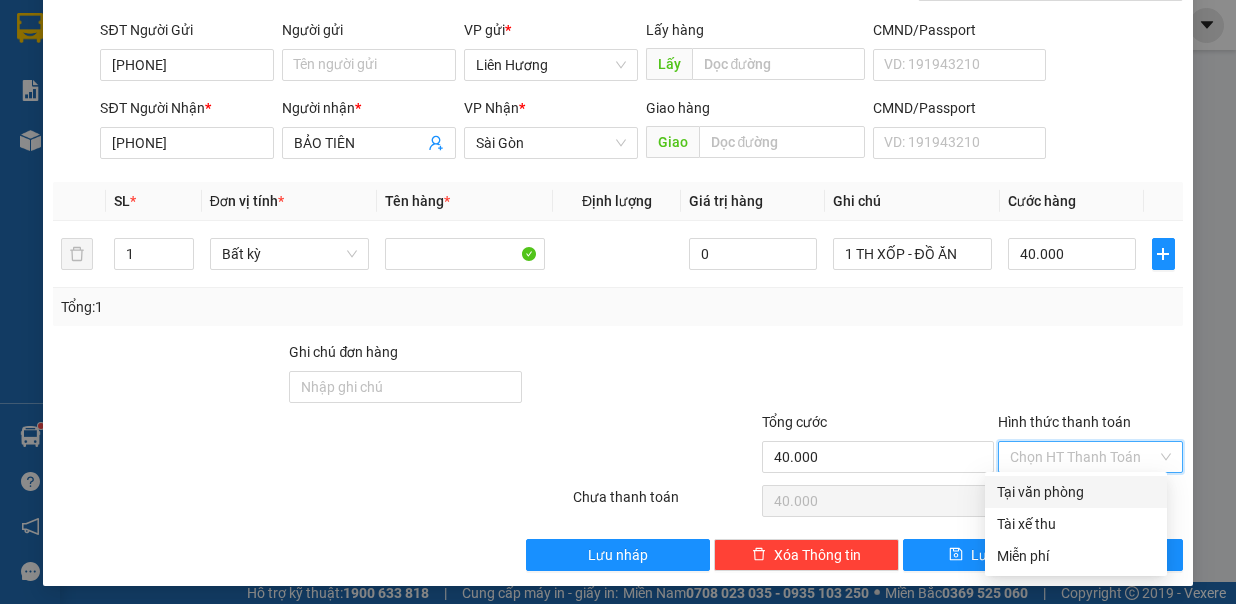 click on "Tại văn phòng Tài xế thu Miễn phí" at bounding box center (1076, 524) 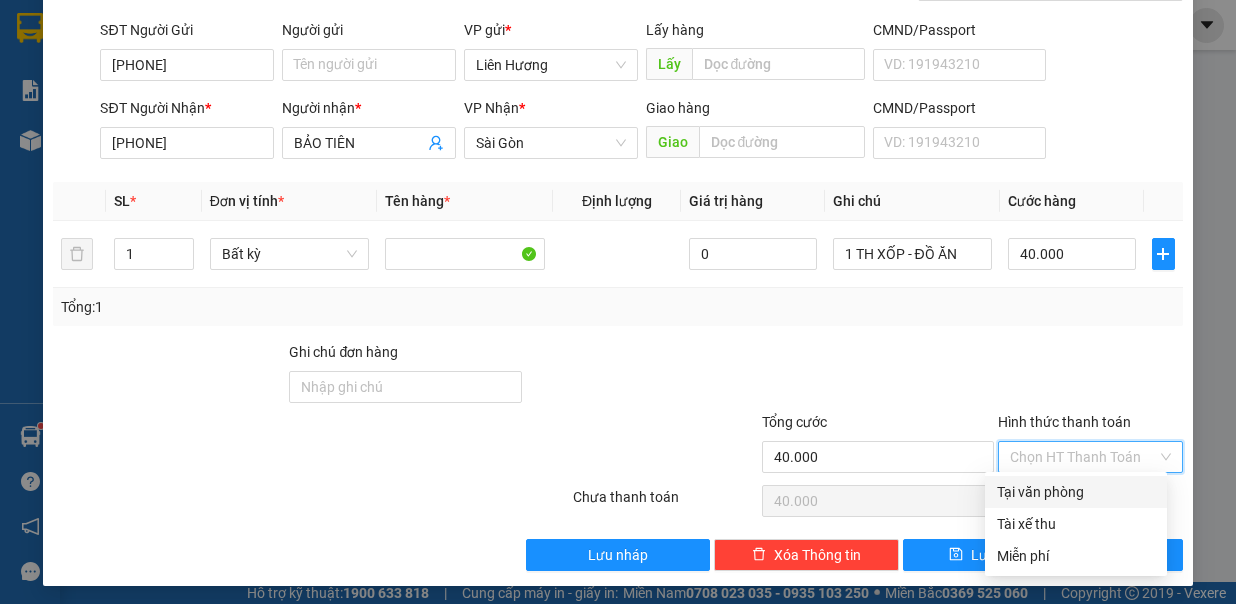 drag, startPoint x: 1072, startPoint y: 566, endPoint x: 991, endPoint y: 384, distance: 199.21094 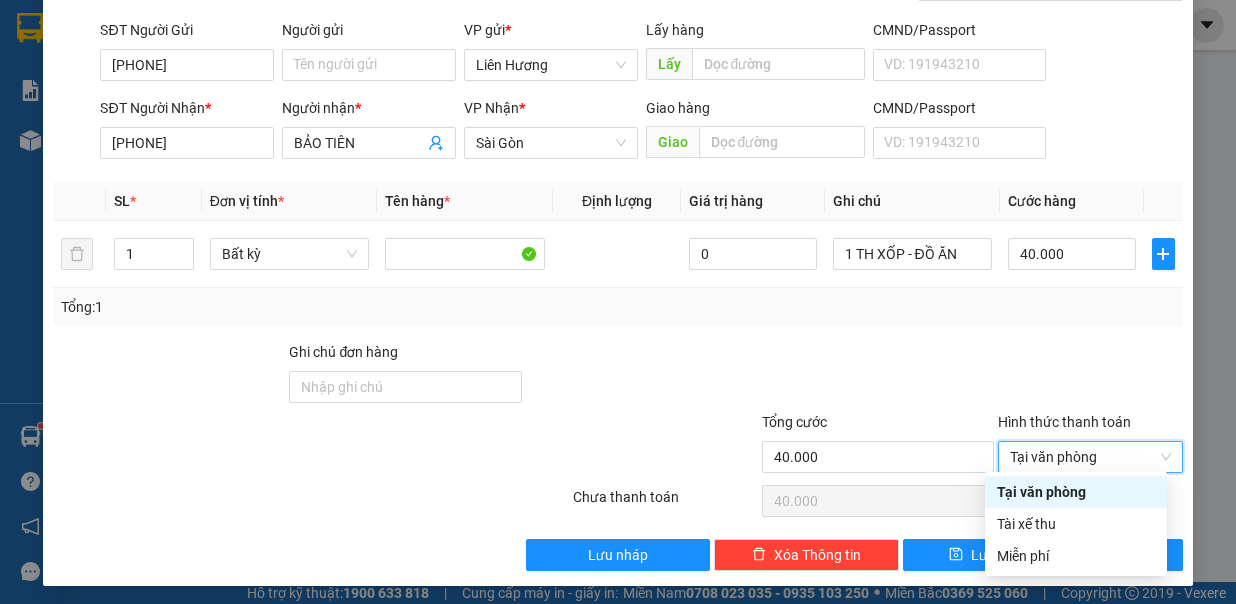 type on "0" 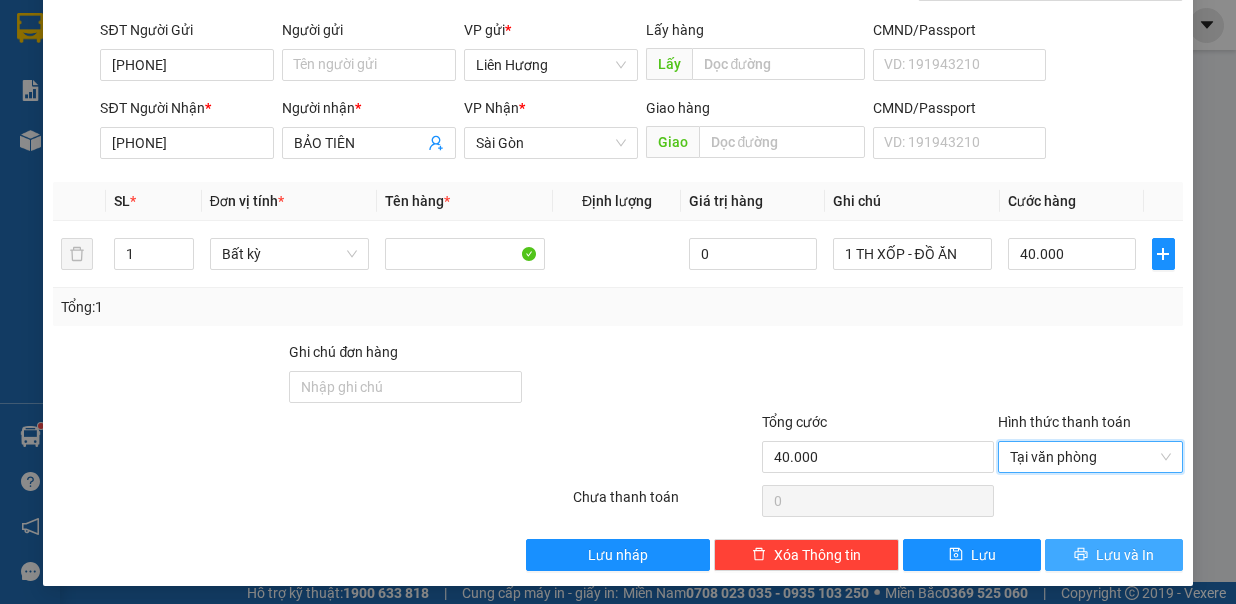 click 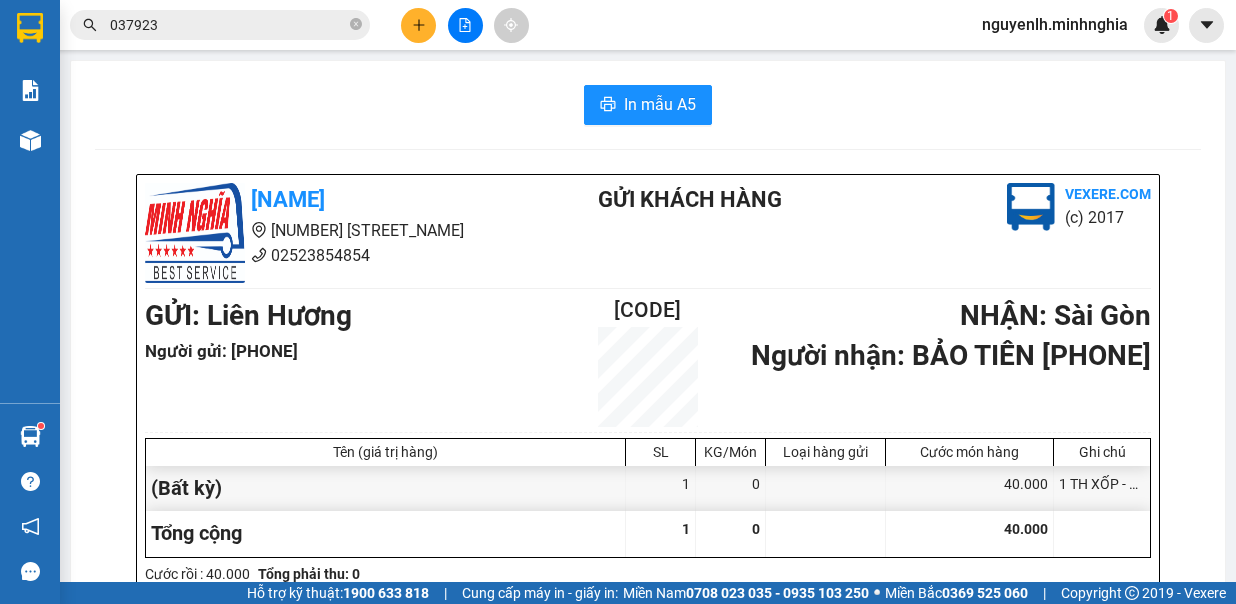 scroll, scrollTop: 0, scrollLeft: 0, axis: both 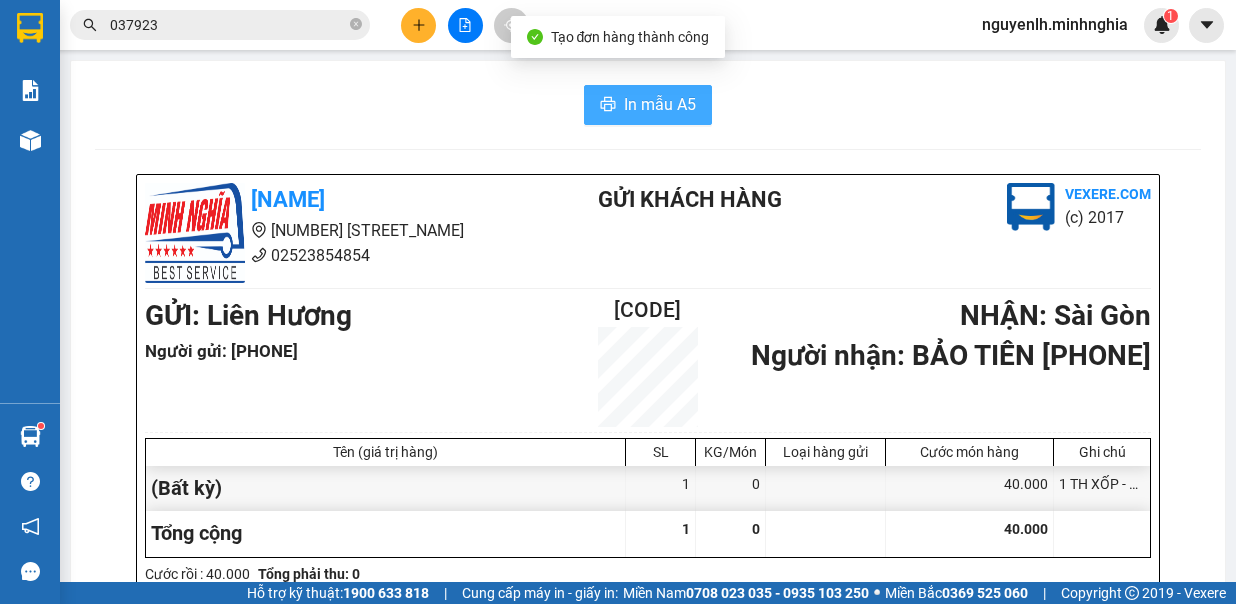click on "In mẫu A5" at bounding box center [660, 104] 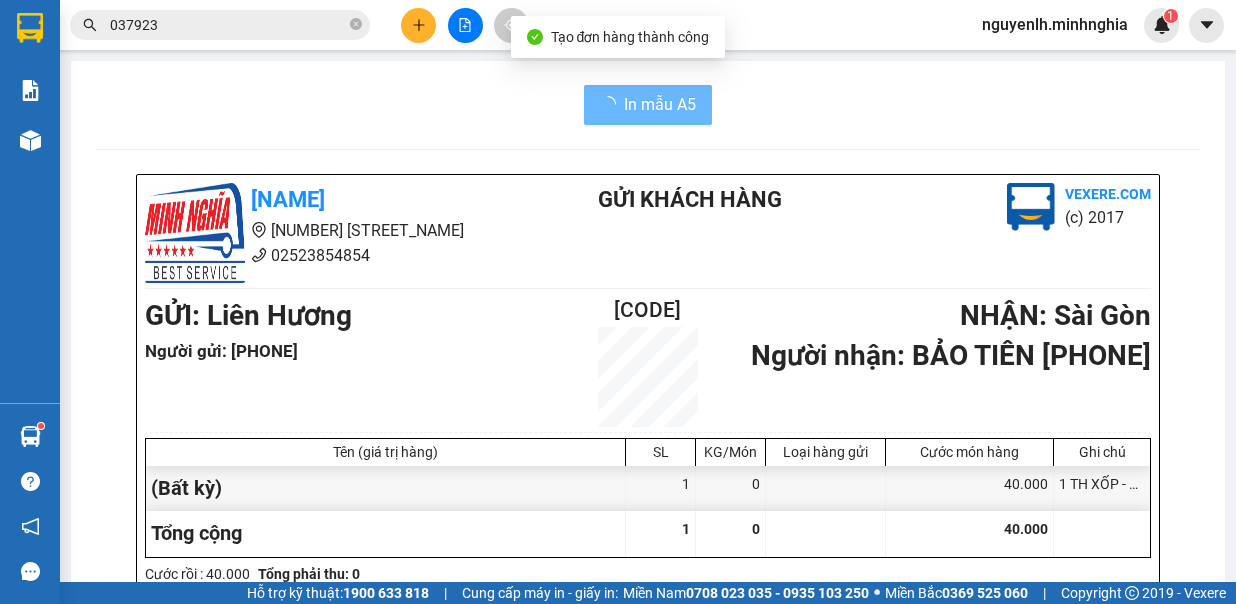 scroll, scrollTop: 0, scrollLeft: 0, axis: both 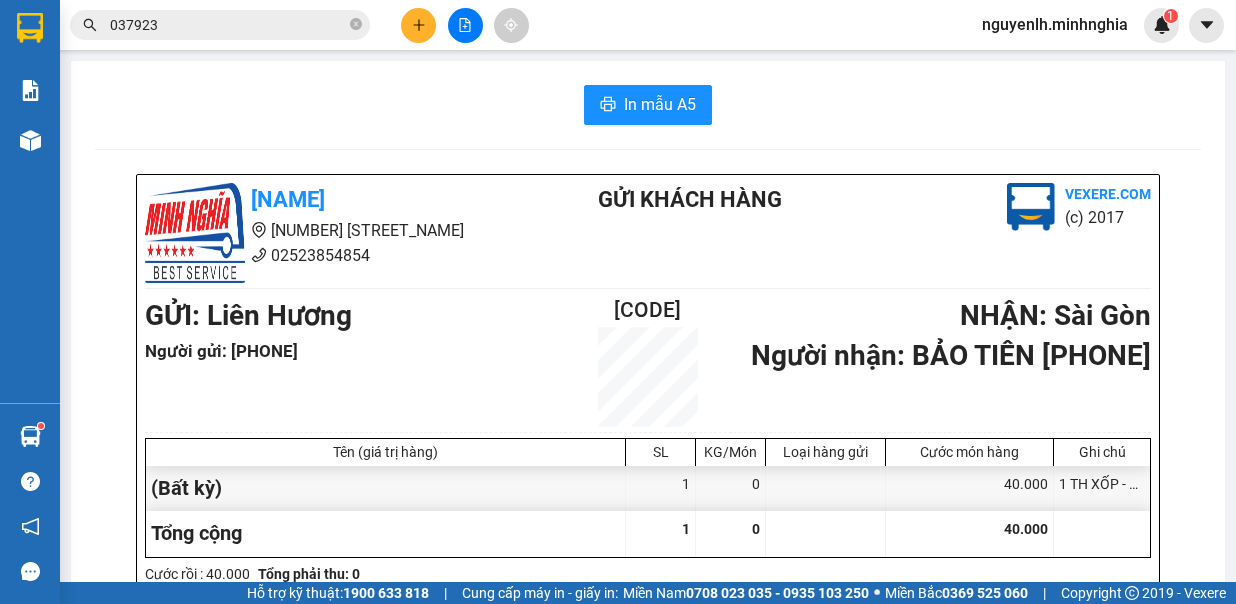 click 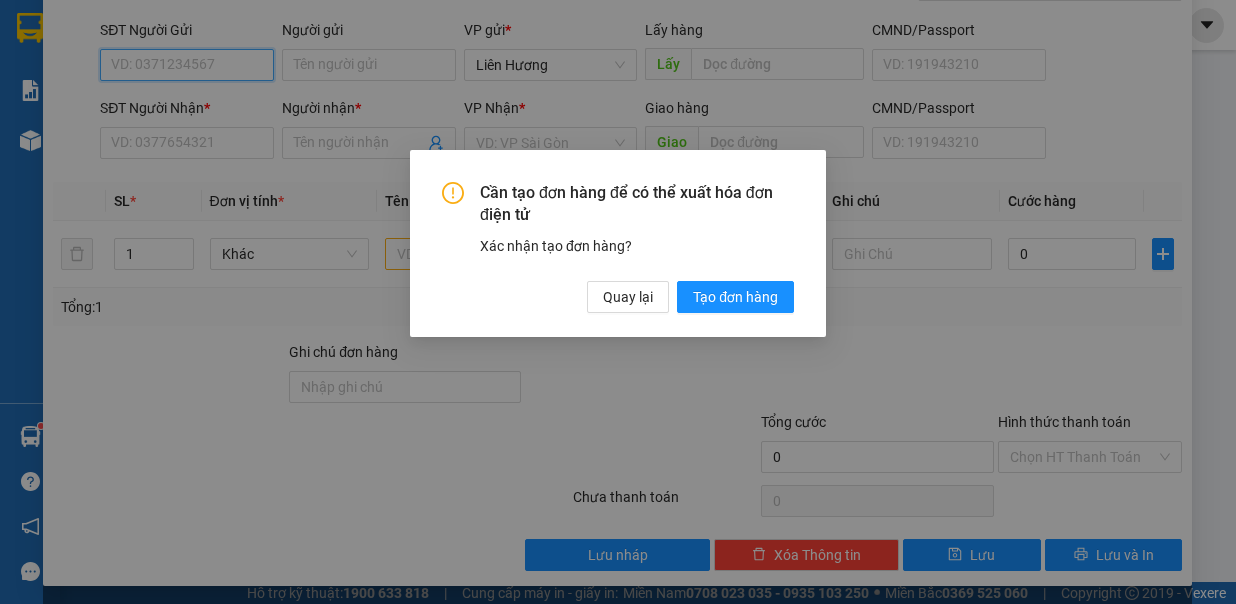 scroll, scrollTop: 107, scrollLeft: 0, axis: vertical 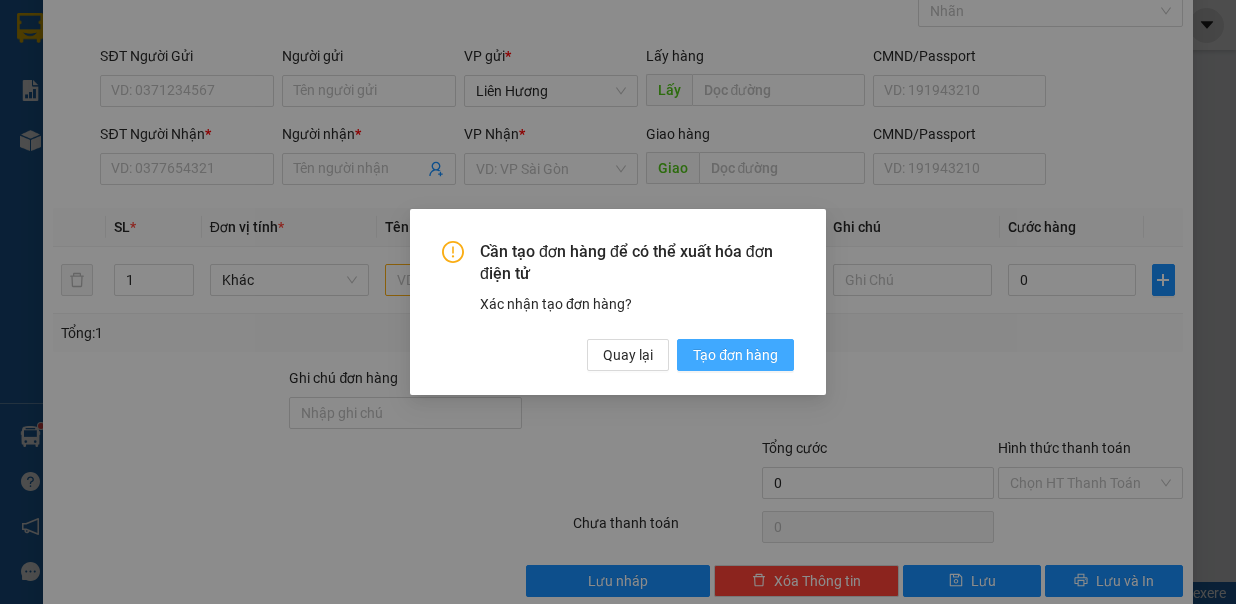 click on "Tạo đơn hàng" at bounding box center [735, 355] 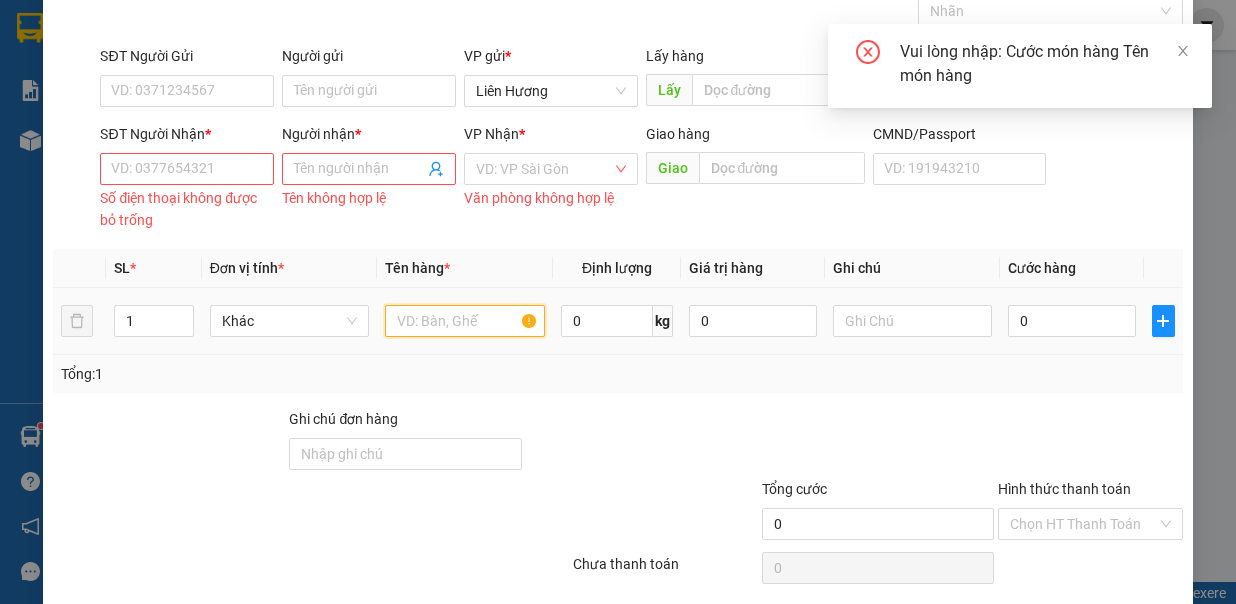 click at bounding box center (465, 321) 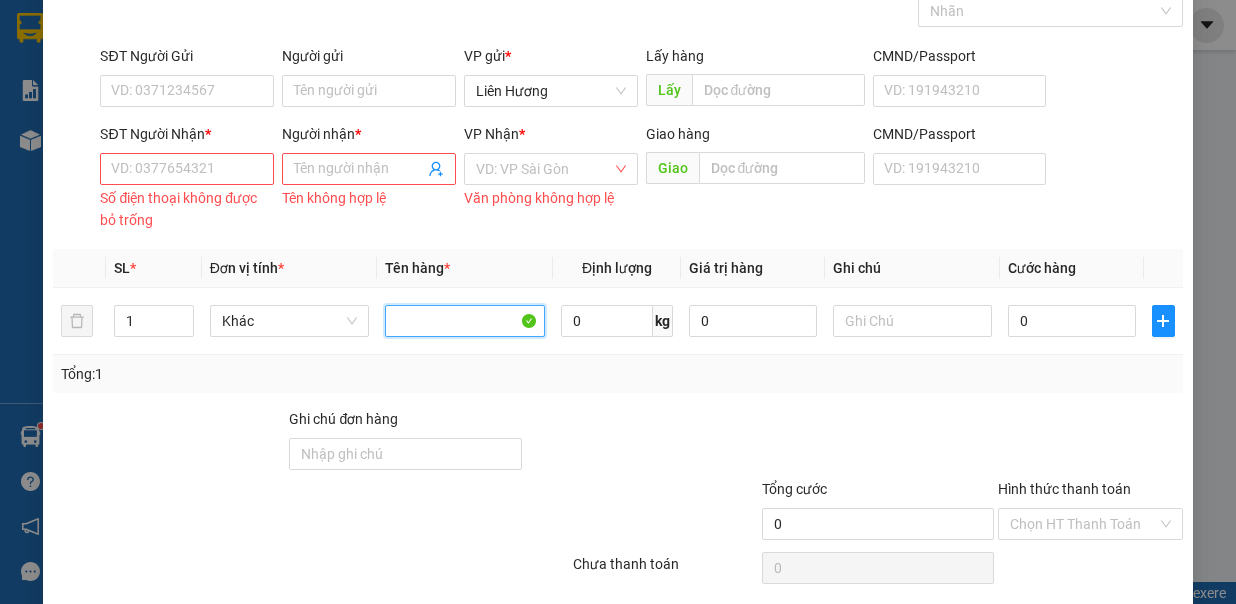 scroll, scrollTop: 0, scrollLeft: 0, axis: both 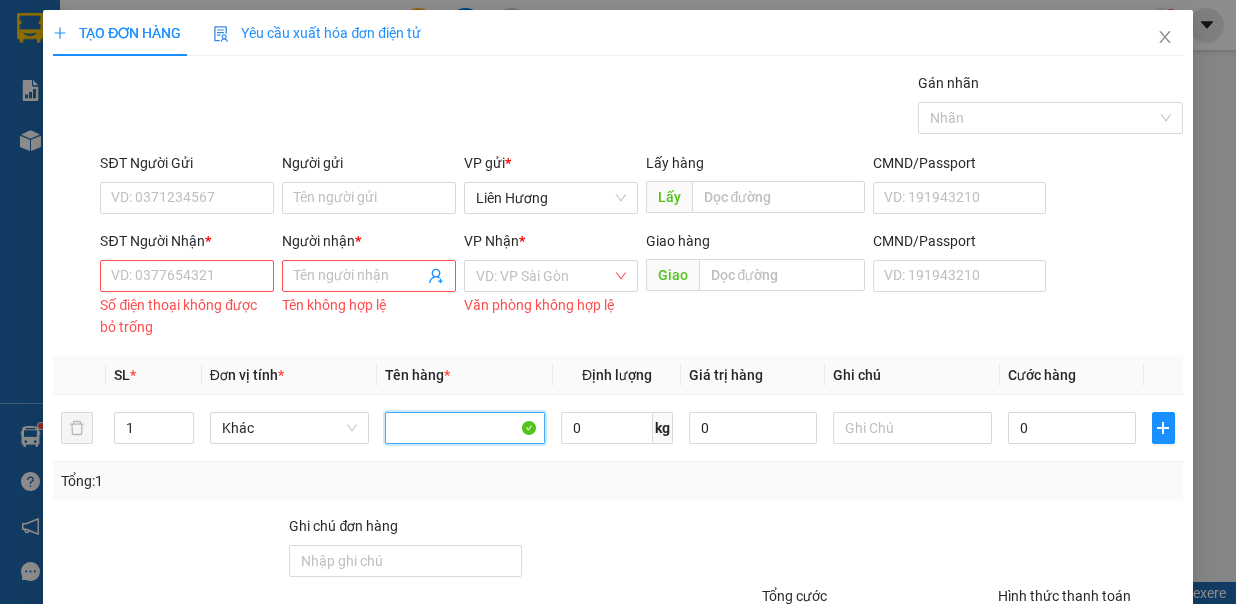 type 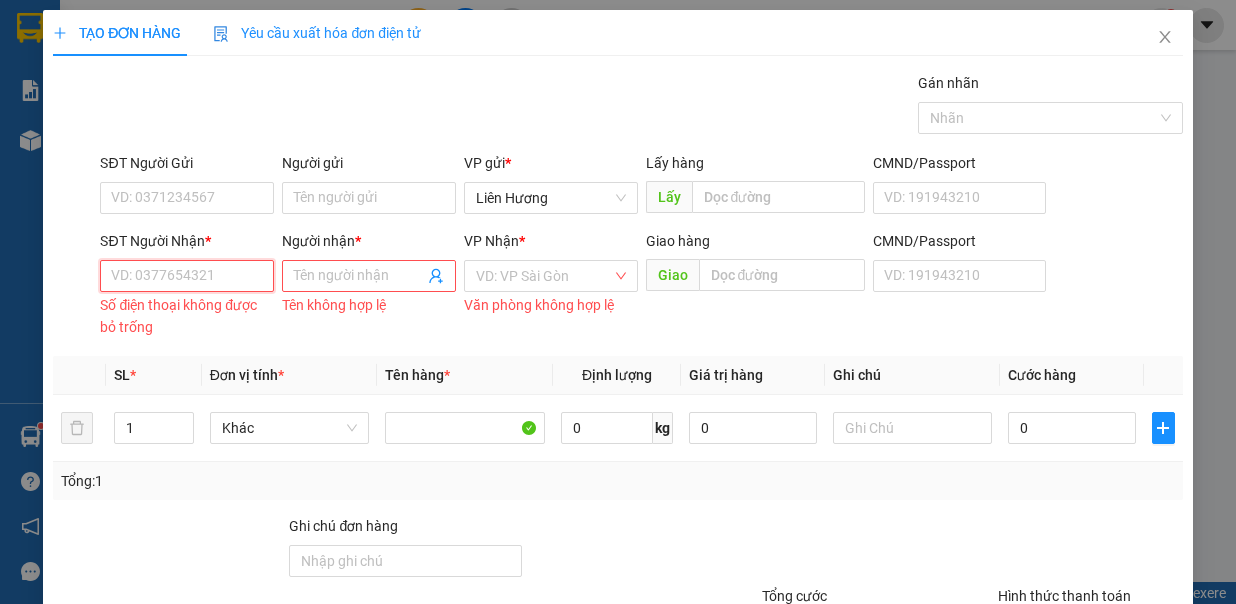 click on "SĐT Người Nhận  *" at bounding box center (187, 276) 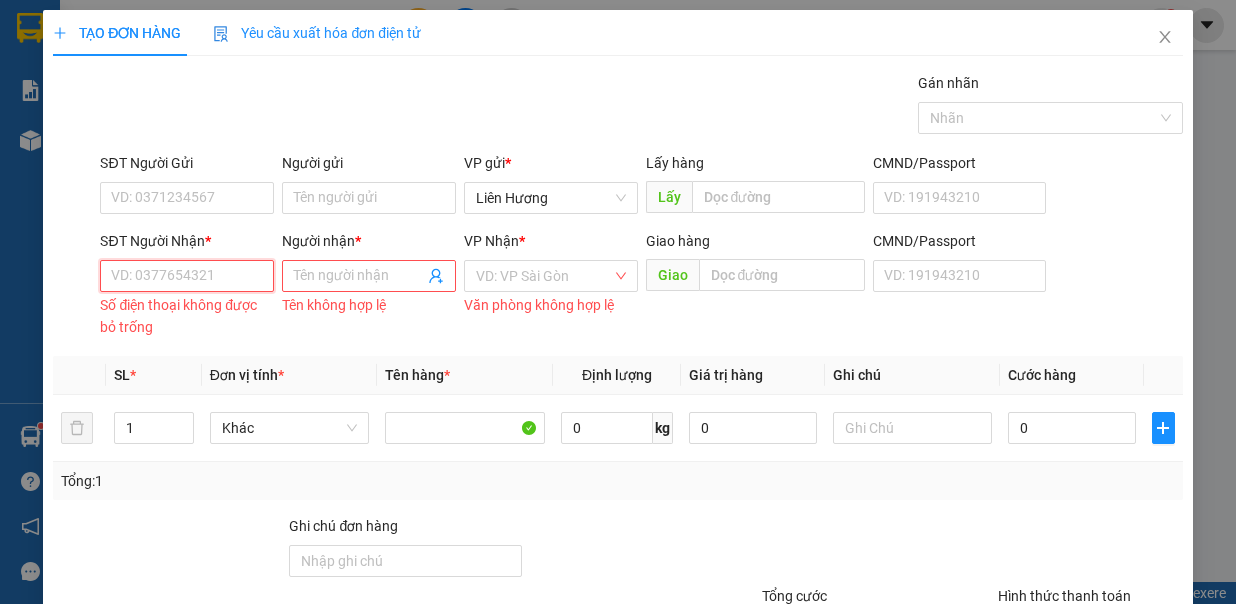 click on "SĐT Người Nhận  *" at bounding box center (187, 276) 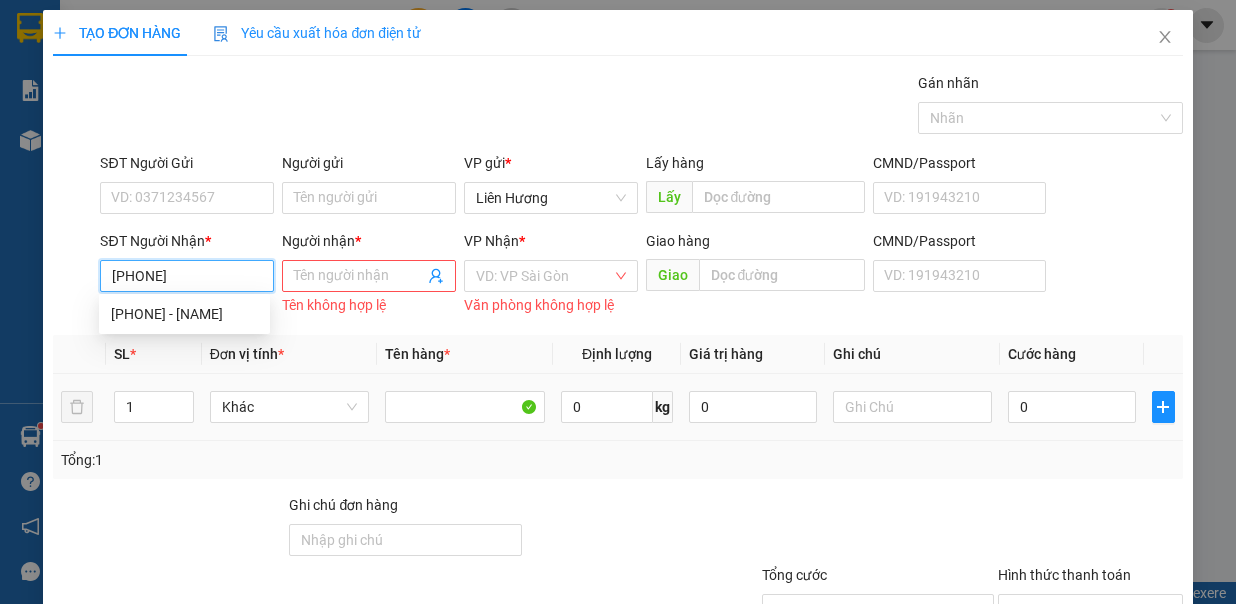 type on "0386528874" 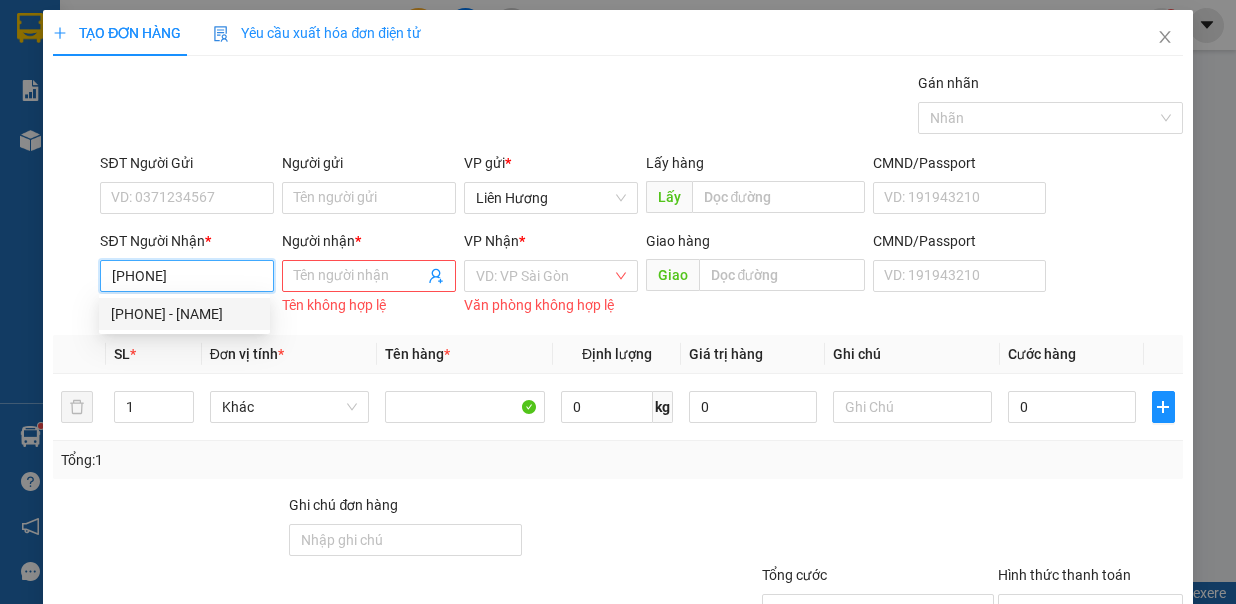 click on "0386528874 - ĐẠT" at bounding box center [184, 314] 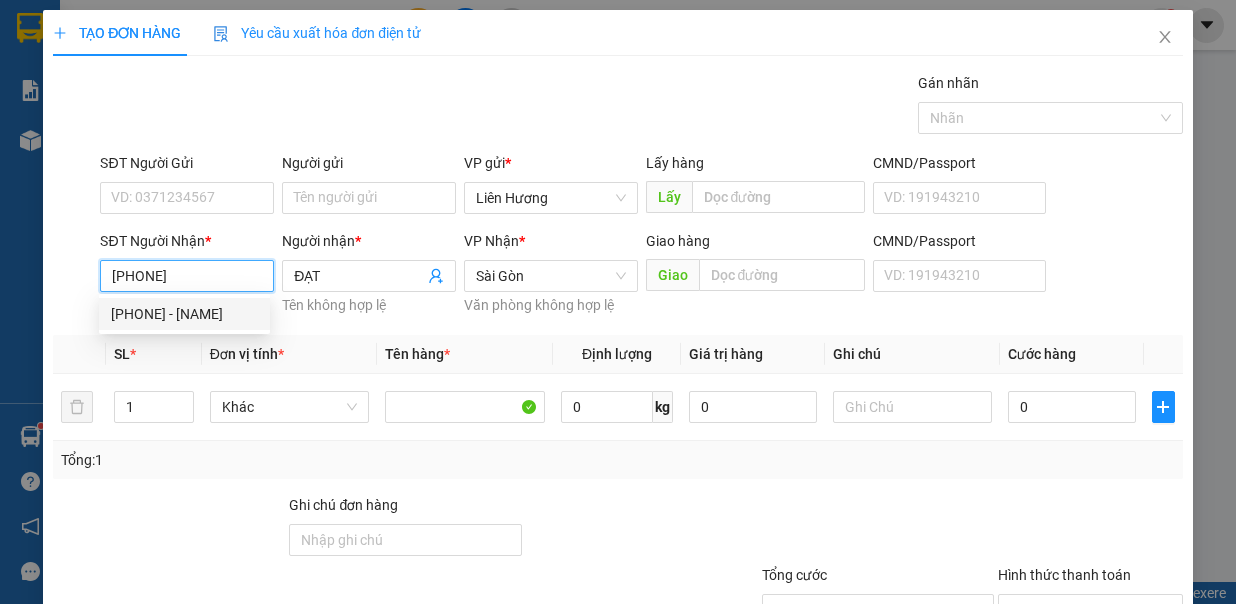 type on "ĐẠT" 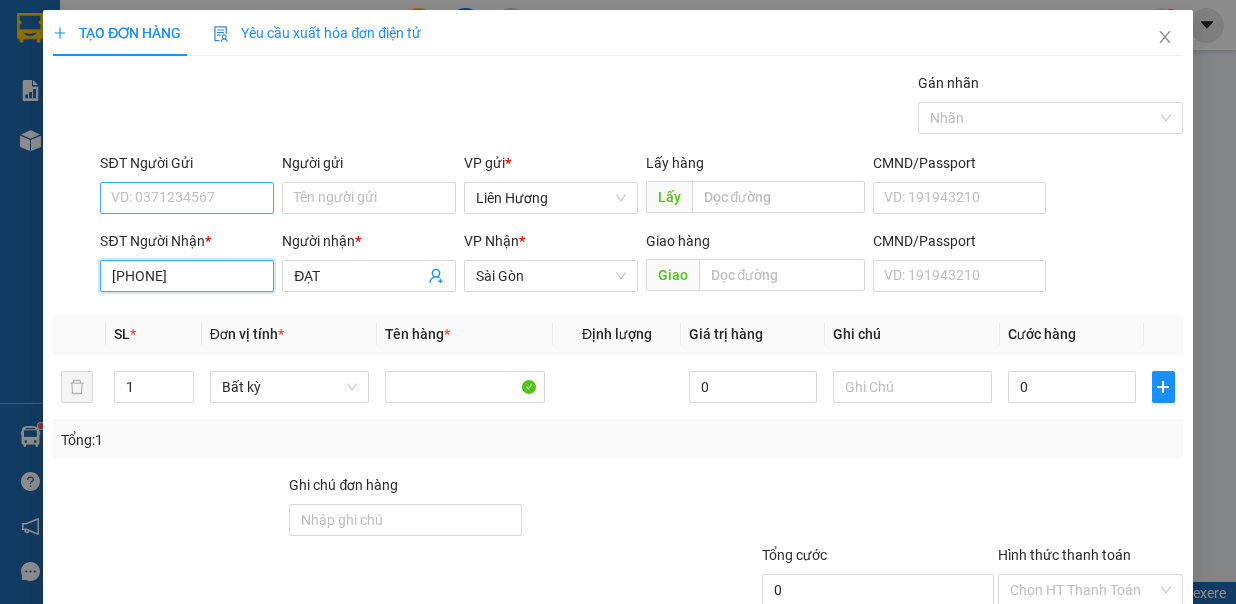 type on "0386528874" 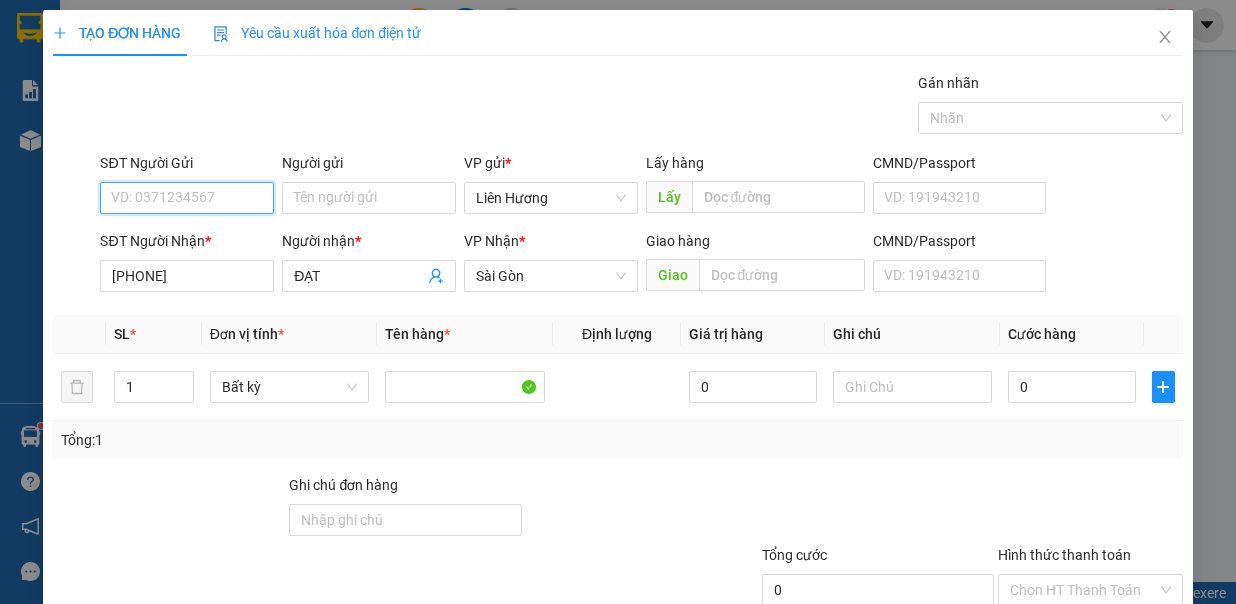 click on "SĐT Người Gửi" at bounding box center (187, 198) 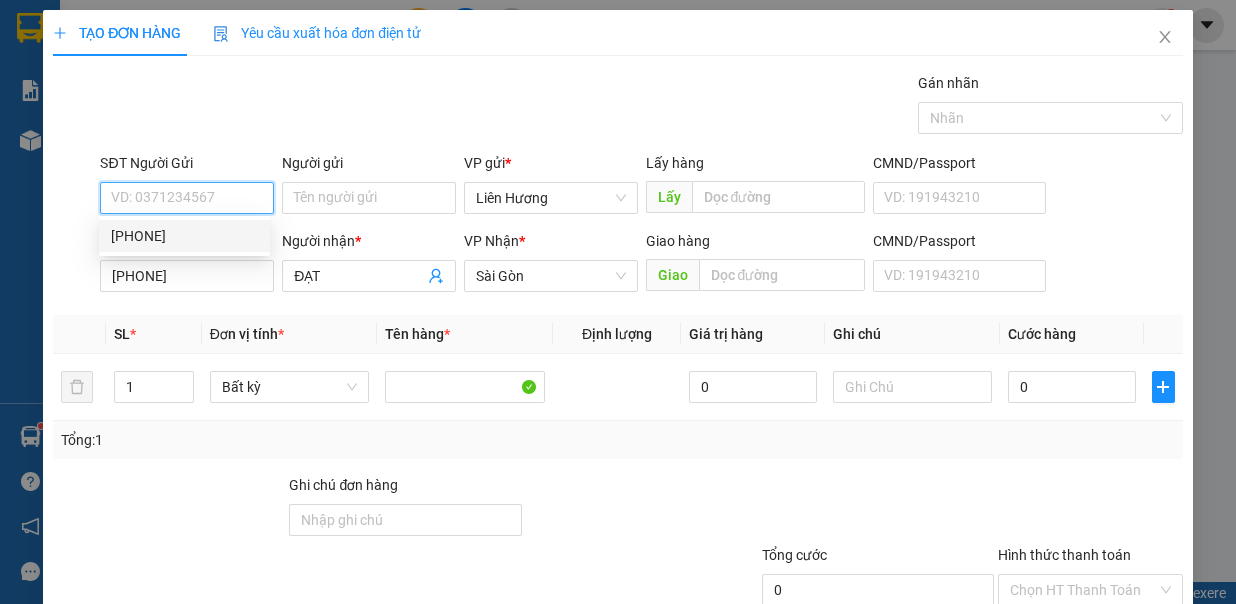 click on "0342488078" at bounding box center [184, 236] 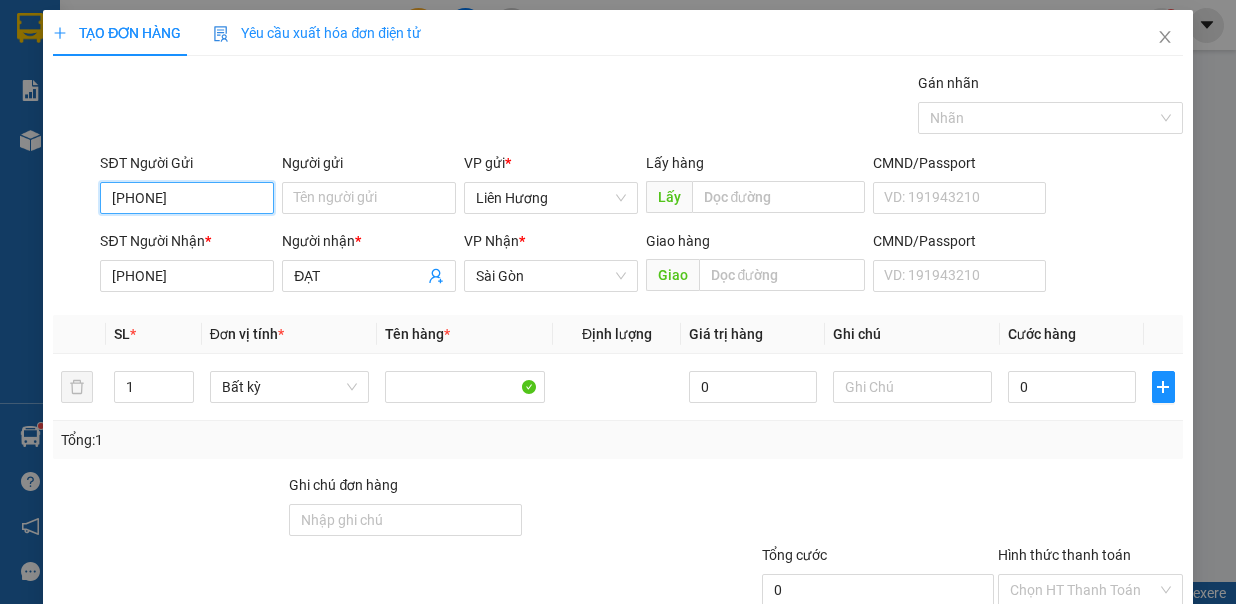 scroll, scrollTop: 133, scrollLeft: 0, axis: vertical 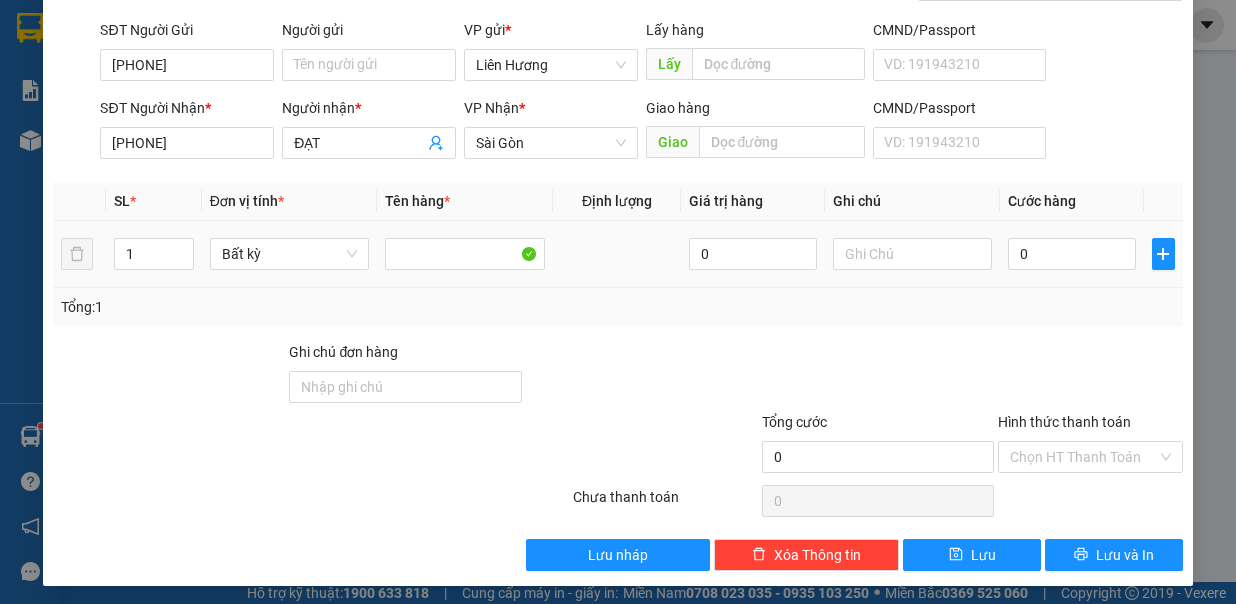 click at bounding box center [913, 254] 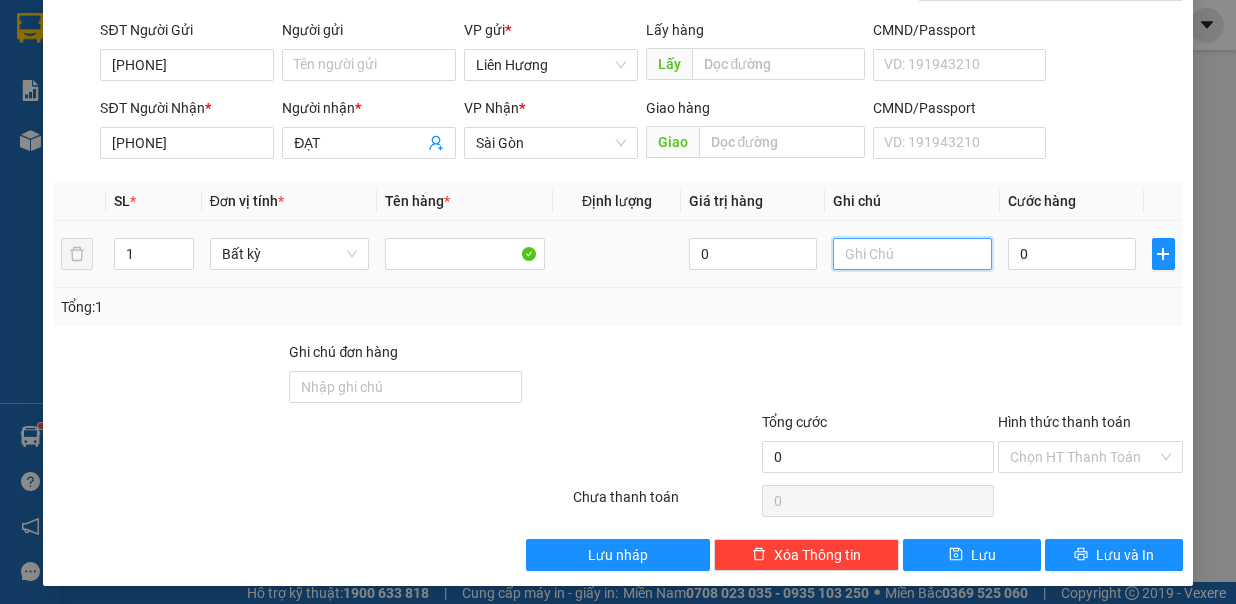 click at bounding box center [913, 254] 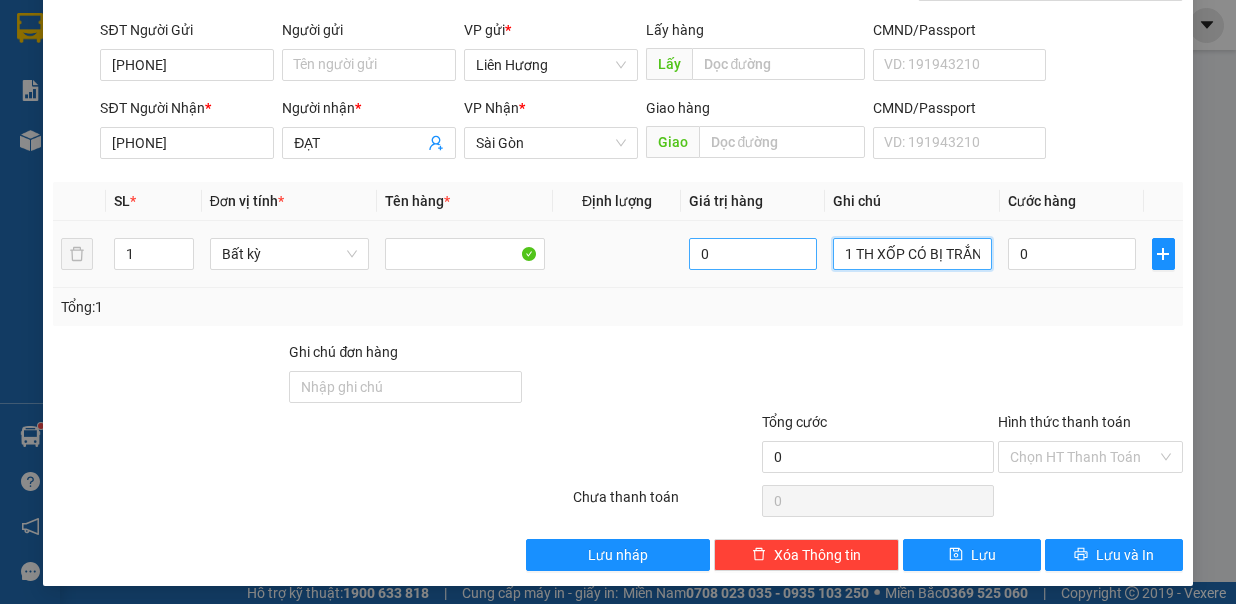type on "1 TH XỐP CÓ BỊ TRẮNG - ĐỒ ĂN" 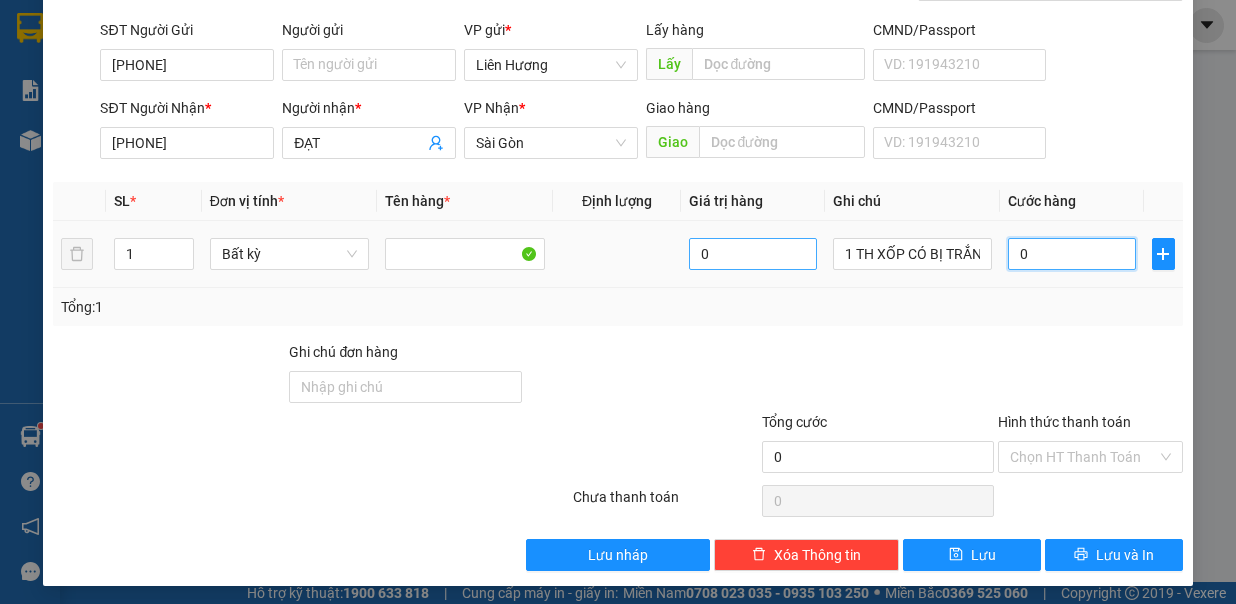 type on "5" 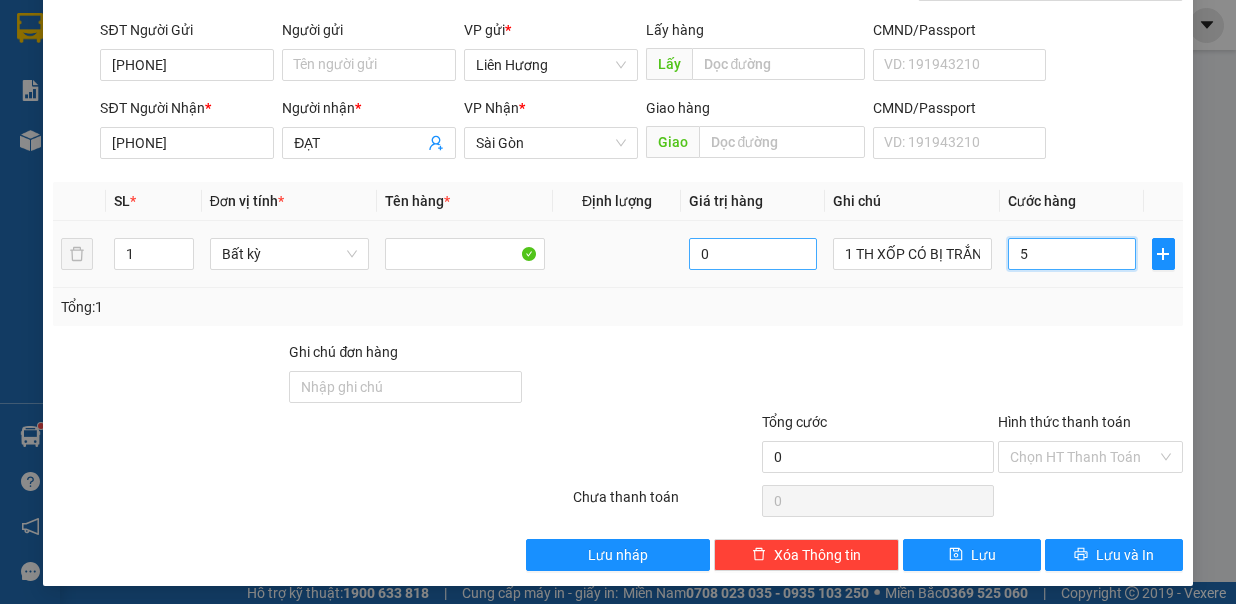 type on "5" 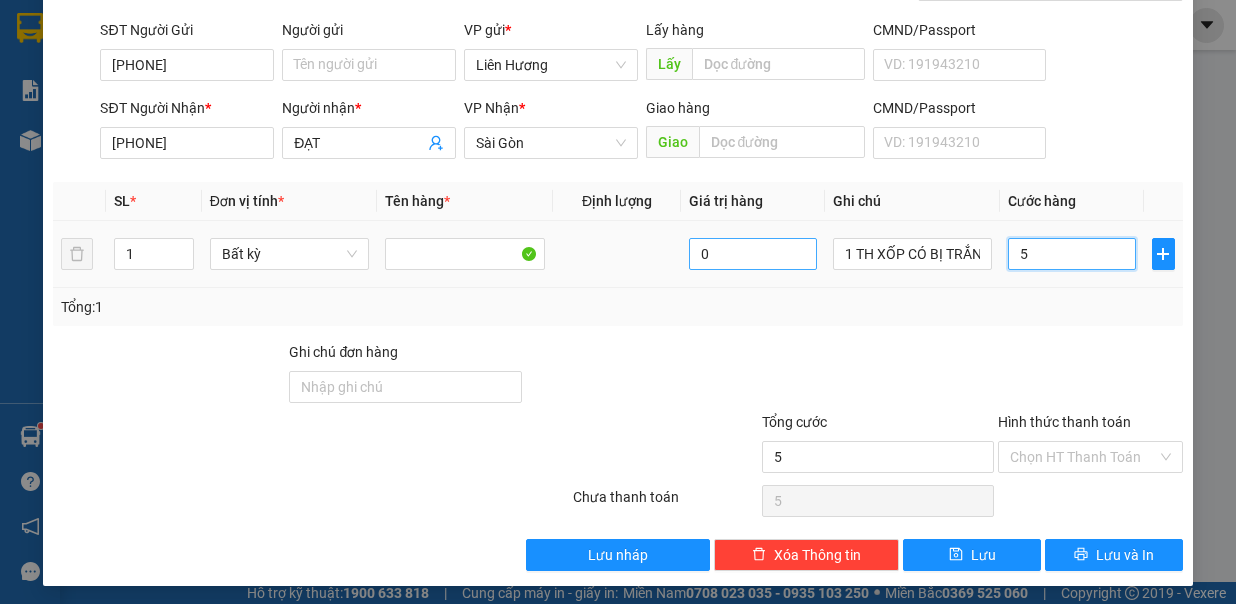 type on "50" 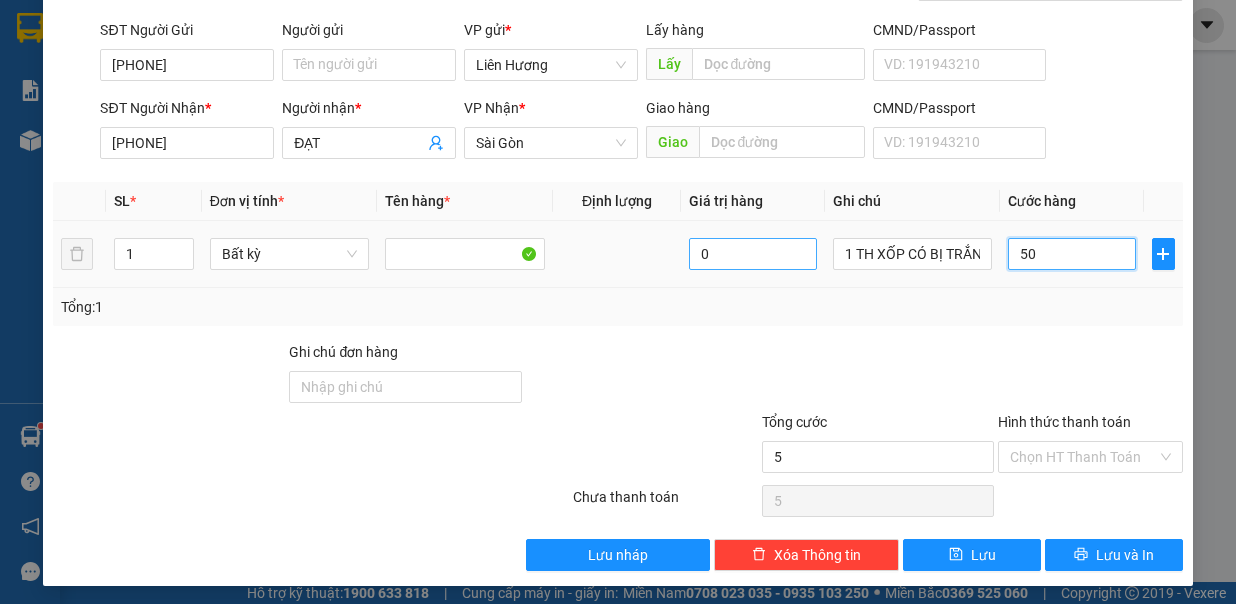 type on "50" 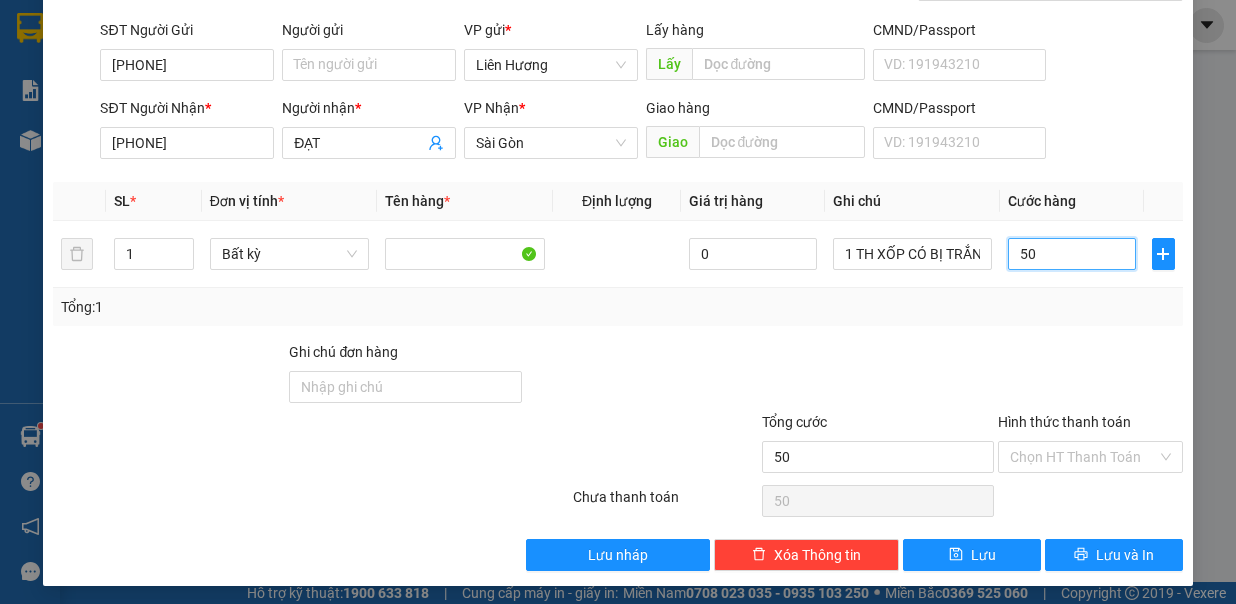 type on "50.000" 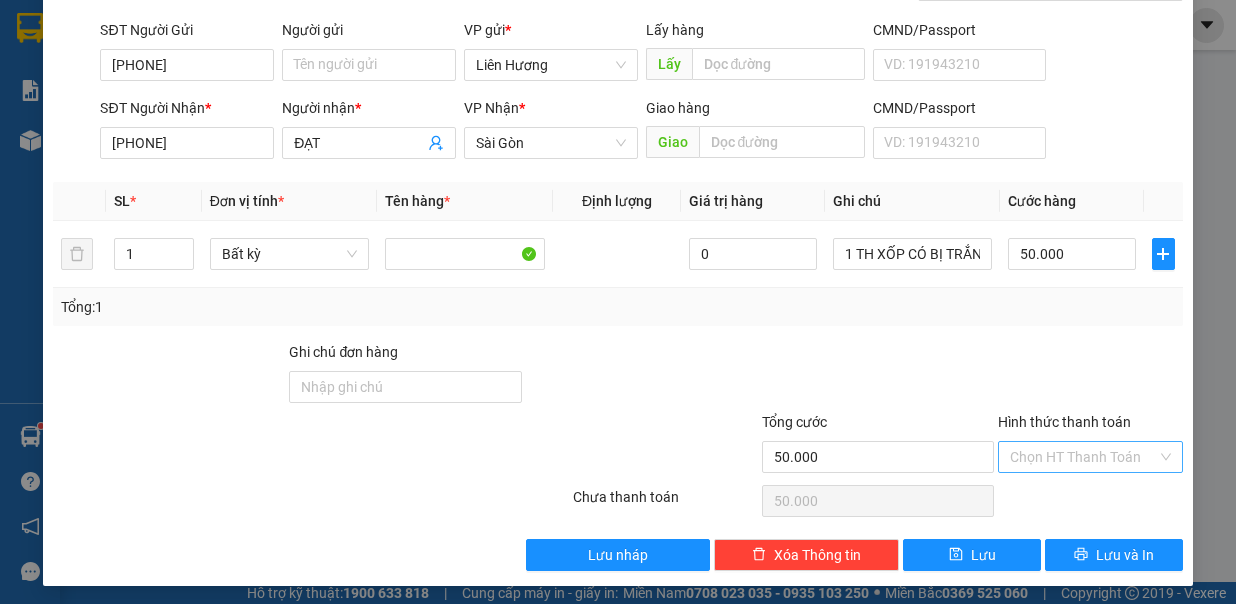 click on "Hình thức thanh toán" at bounding box center [1083, 457] 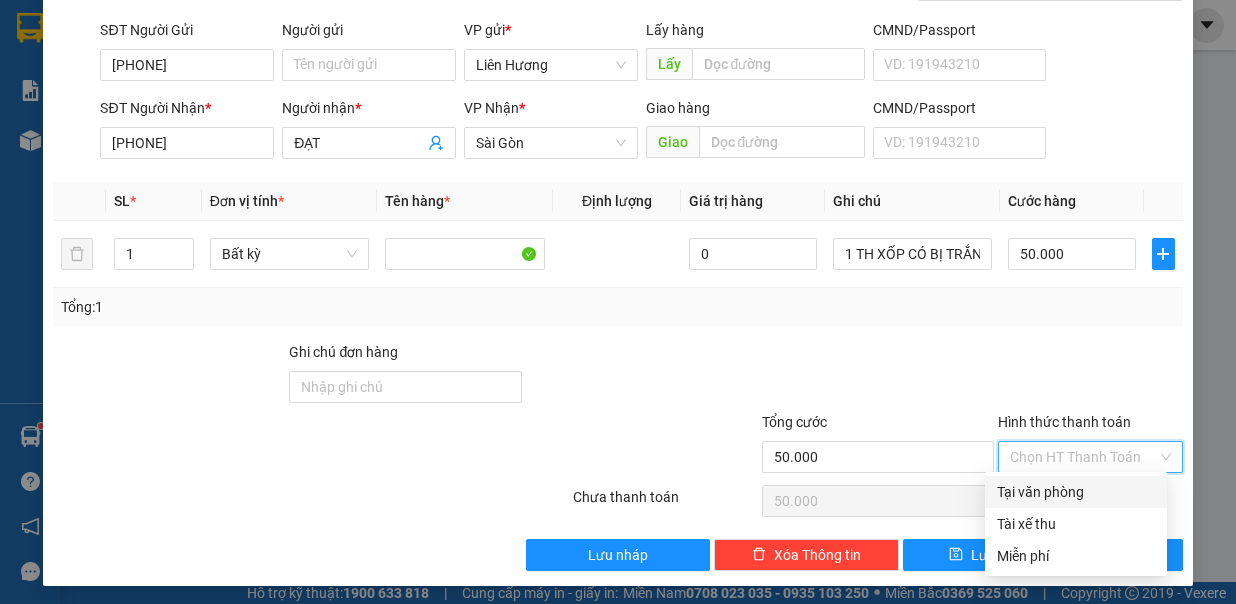 click on "Tại văn phòng" at bounding box center (1076, 492) 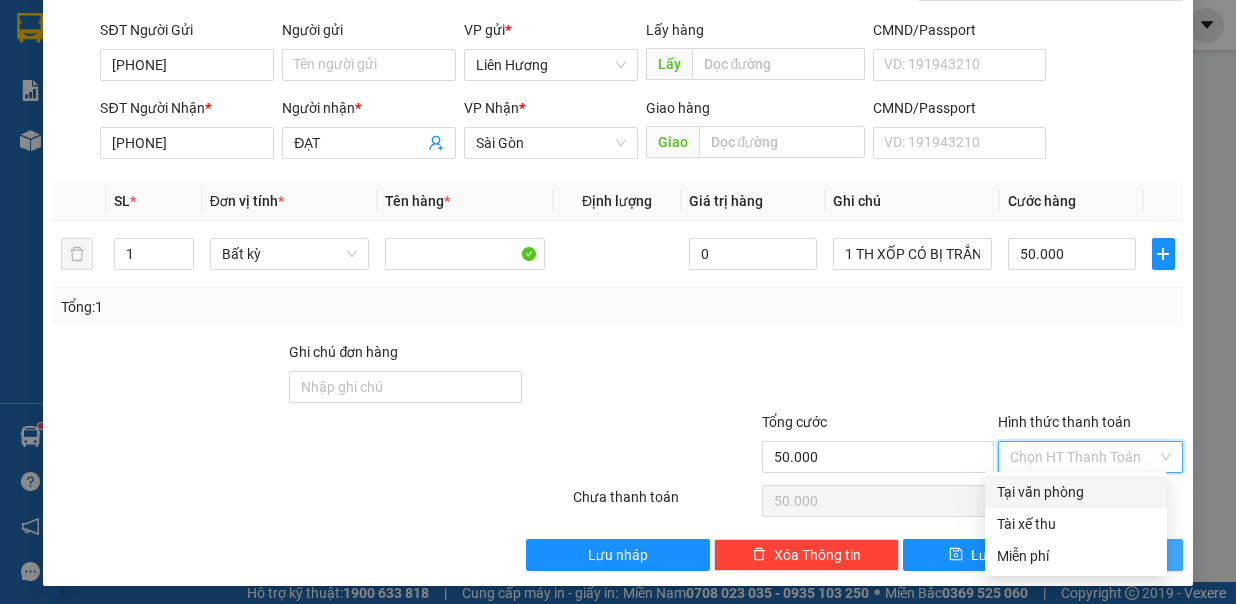 type on "0" 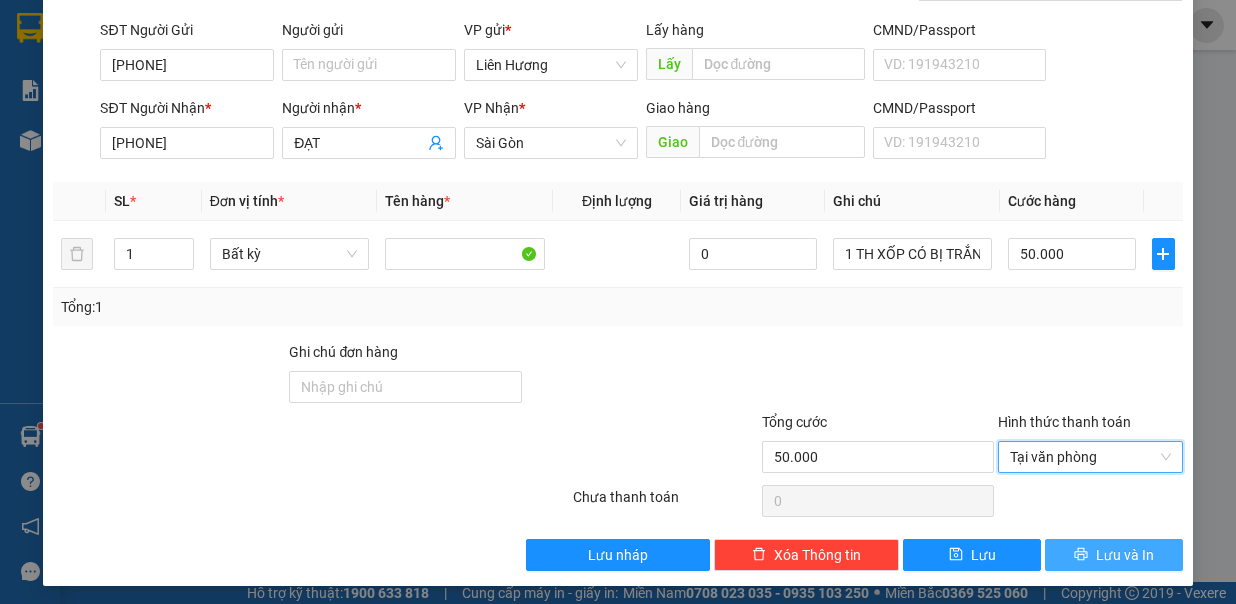 click on "Lưu và In" at bounding box center [1125, 555] 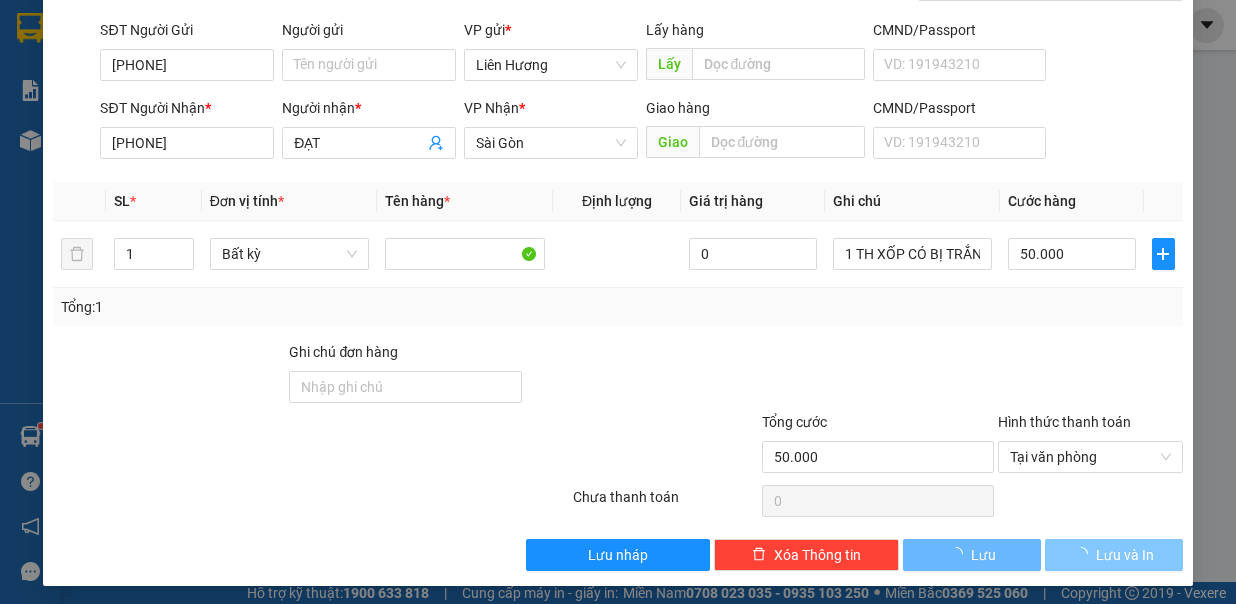 scroll, scrollTop: 0, scrollLeft: 0, axis: both 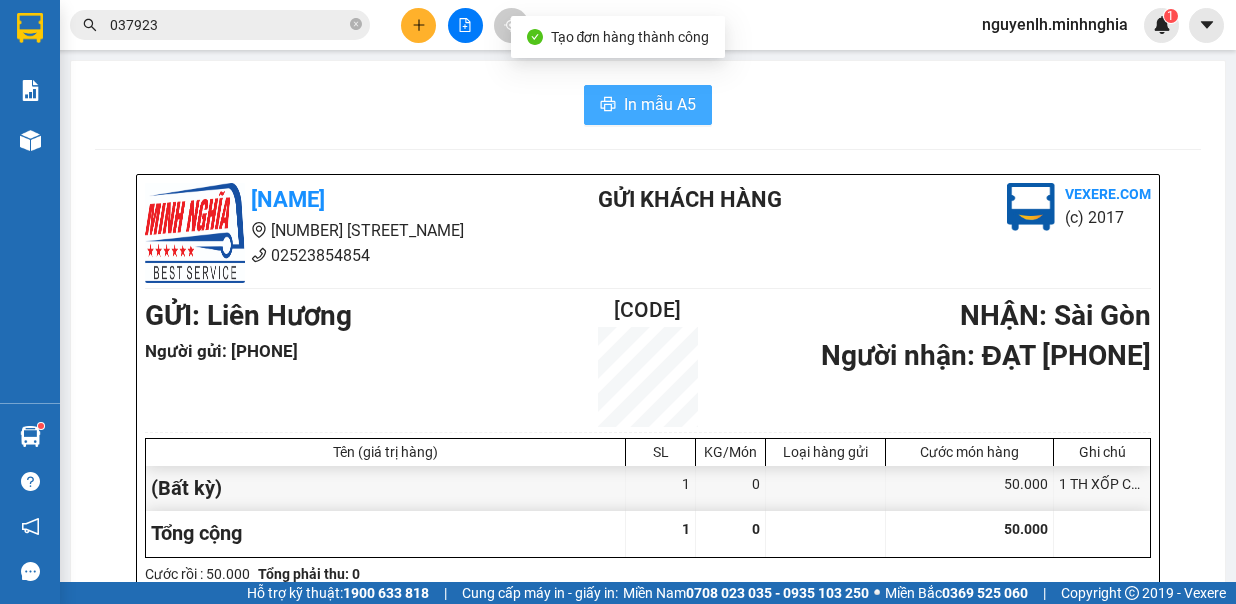 click on "In mẫu A5" at bounding box center [660, 104] 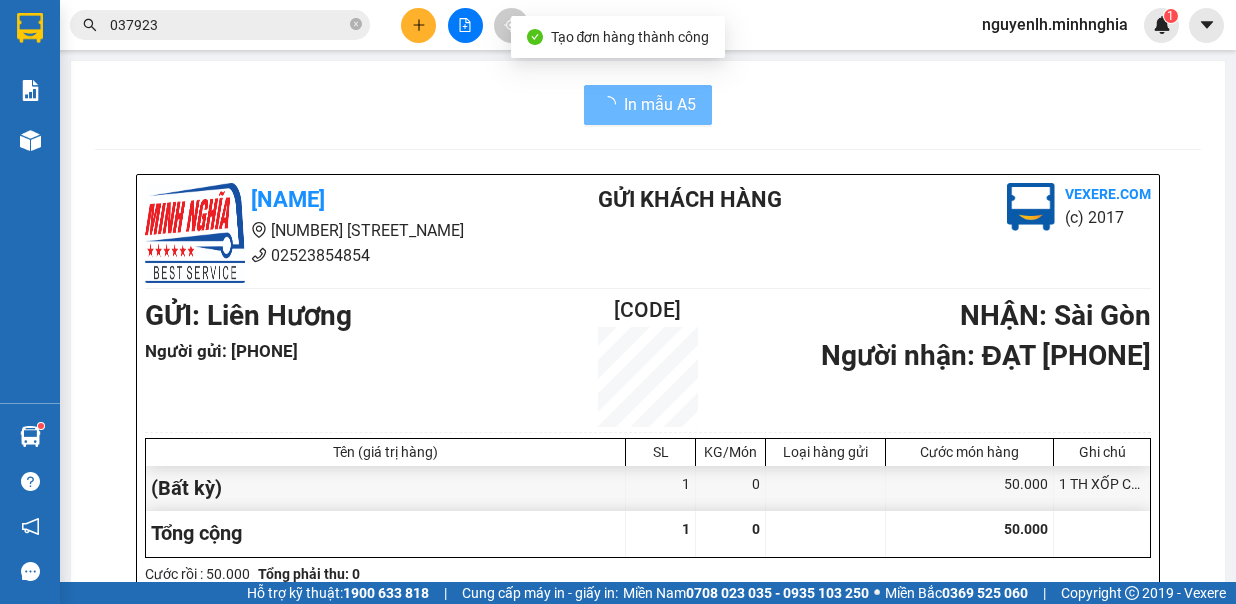 scroll, scrollTop: 0, scrollLeft: 0, axis: both 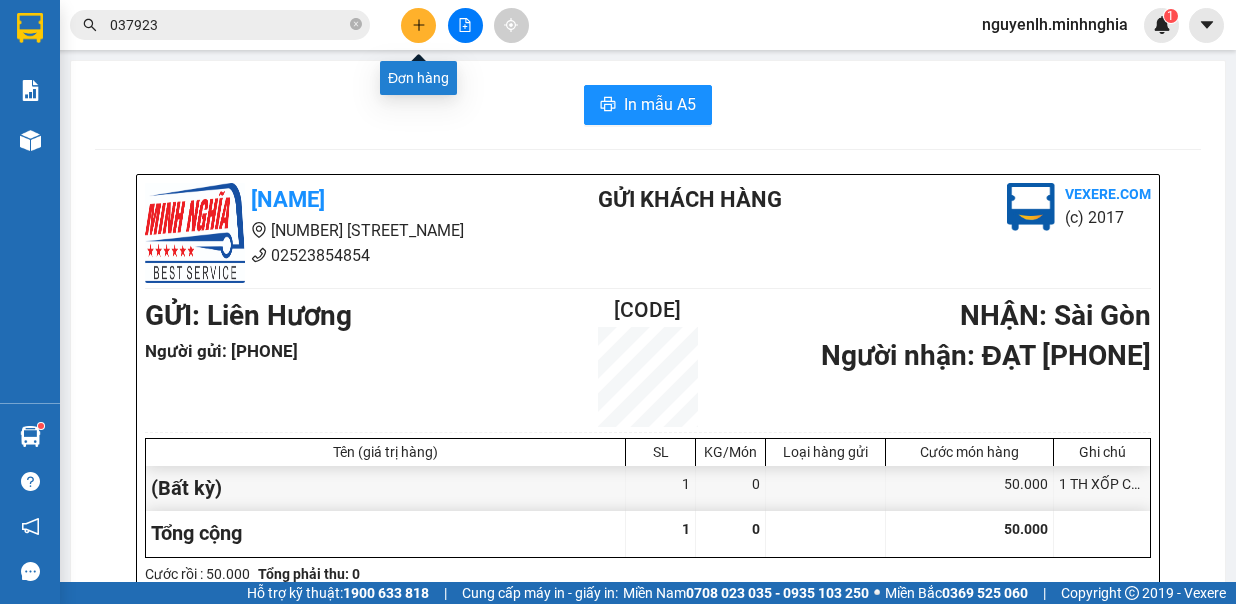 click 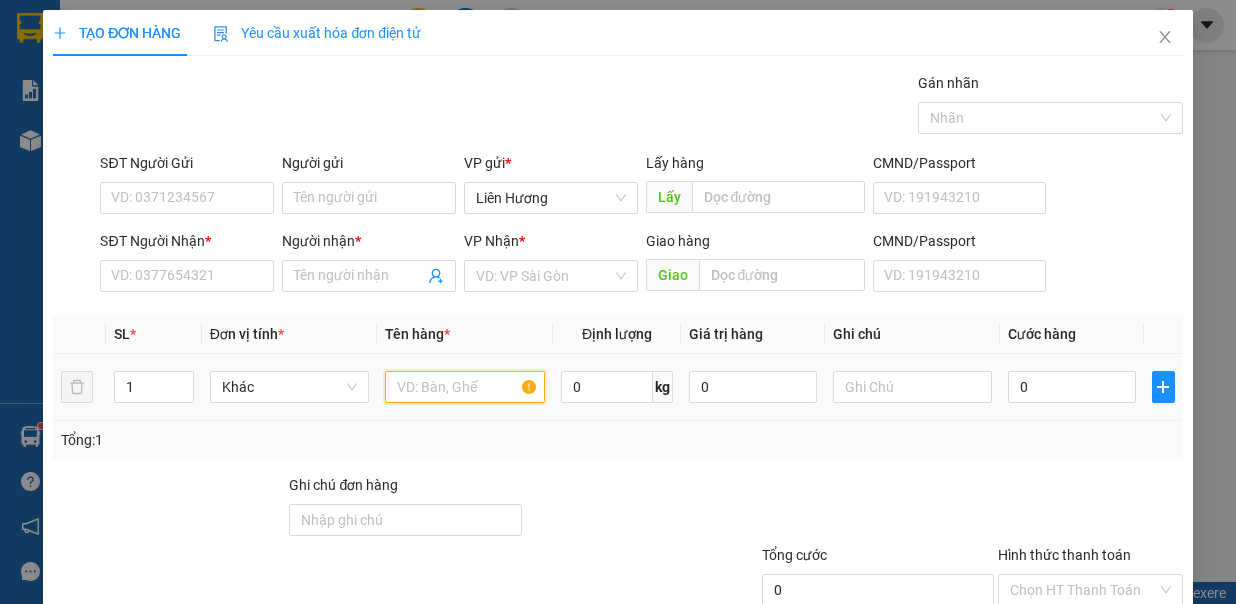 click at bounding box center [465, 387] 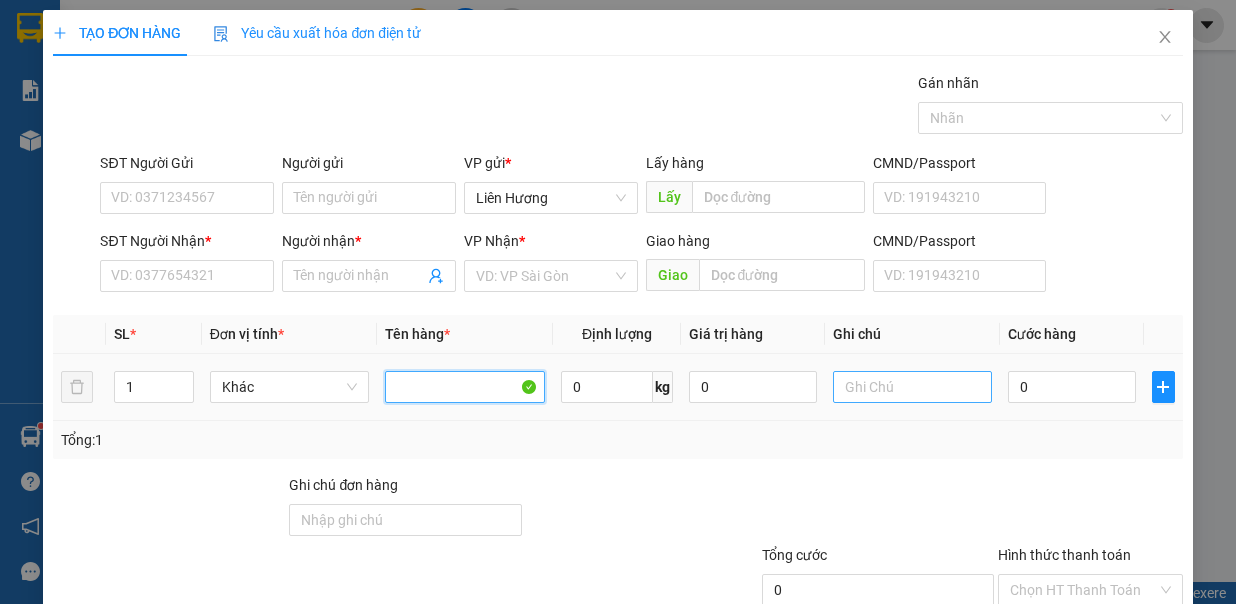 type 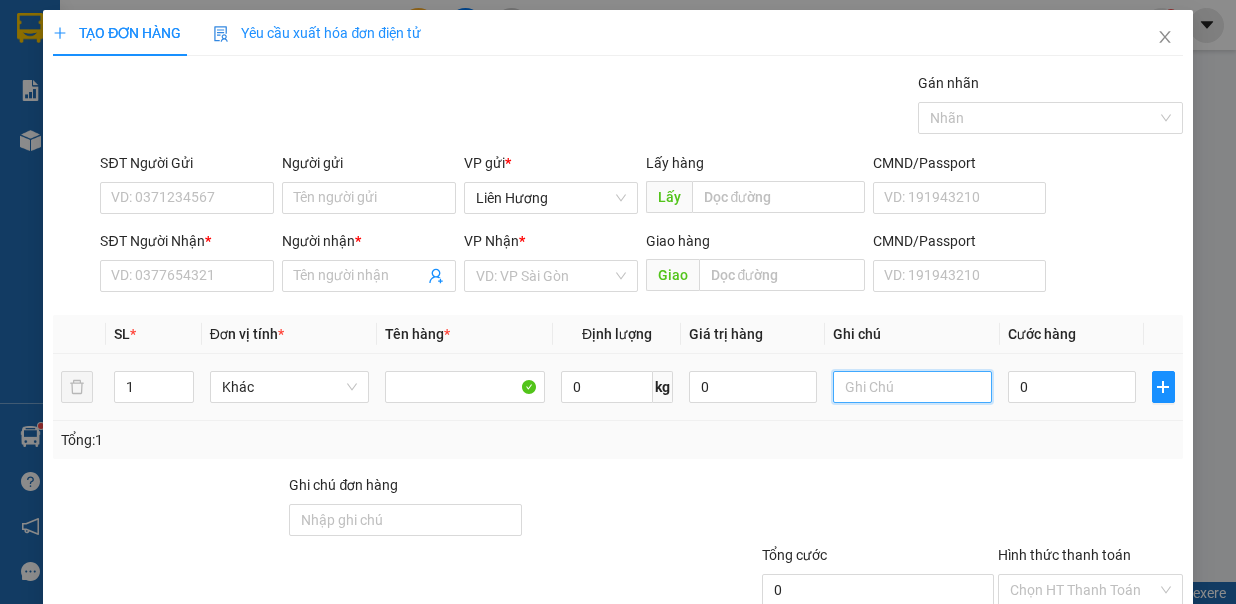 click at bounding box center (913, 387) 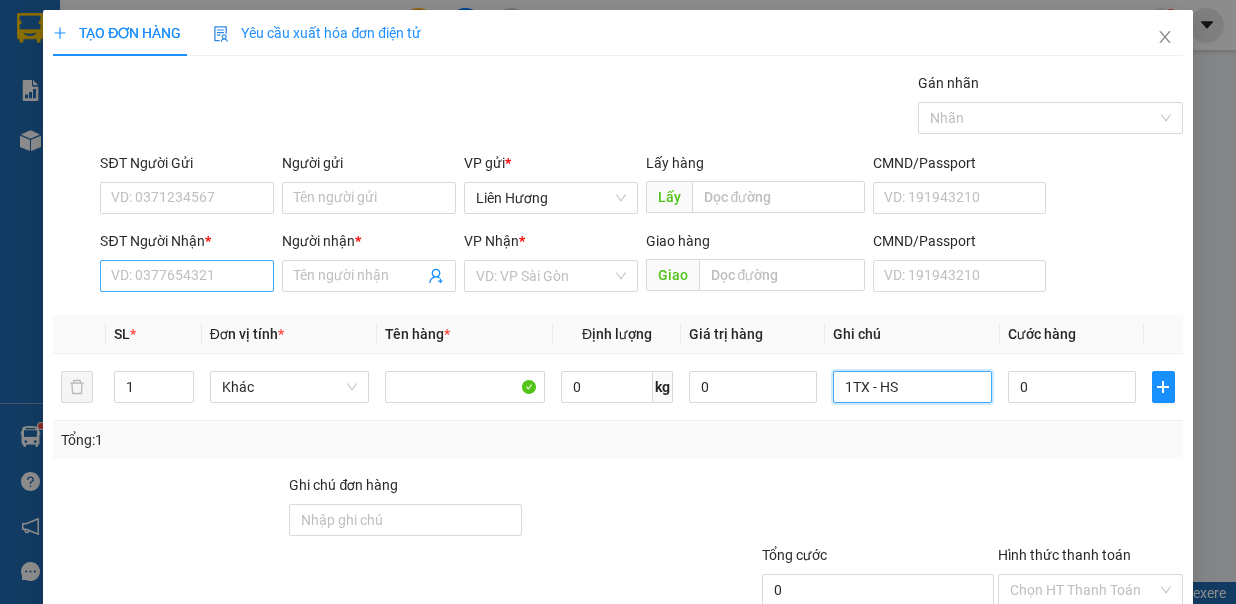 type on "1TX - HS" 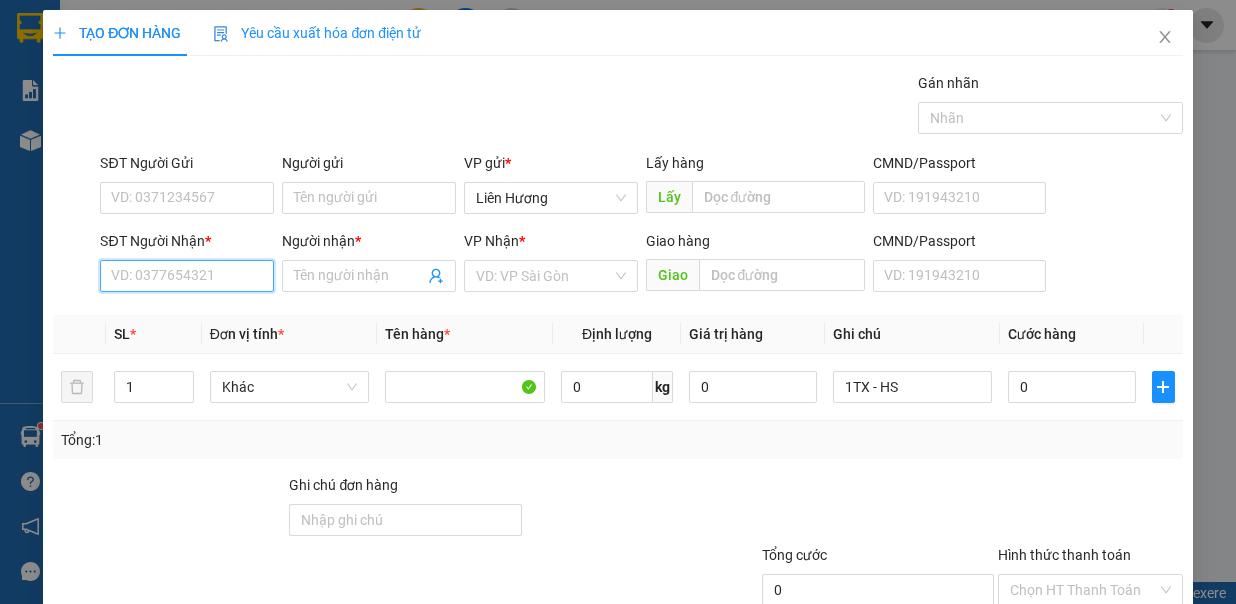 click on "SĐT Người Nhận  *" at bounding box center [187, 276] 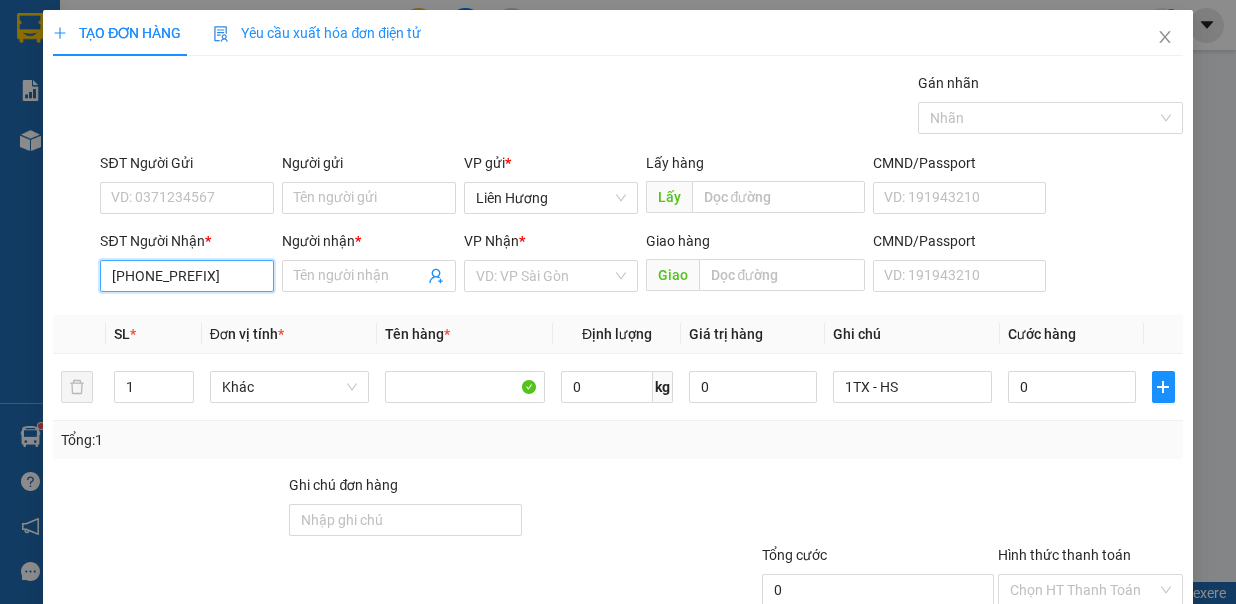 type on "0909144466" 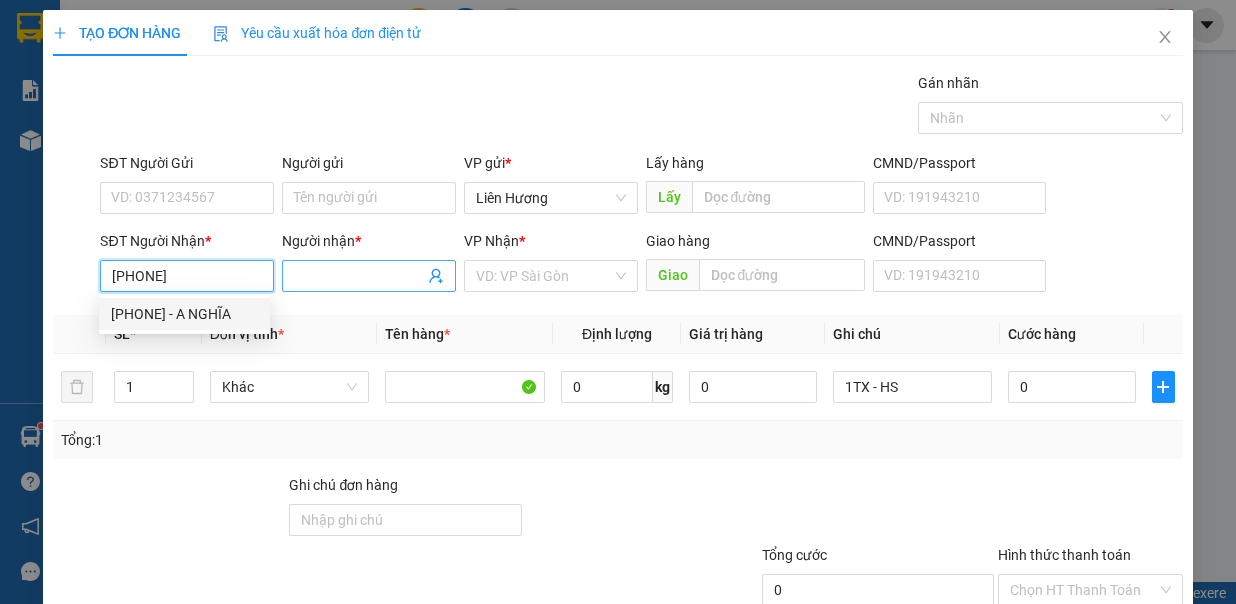 drag, startPoint x: 249, startPoint y: 312, endPoint x: 334, endPoint y: 275, distance: 92.70383 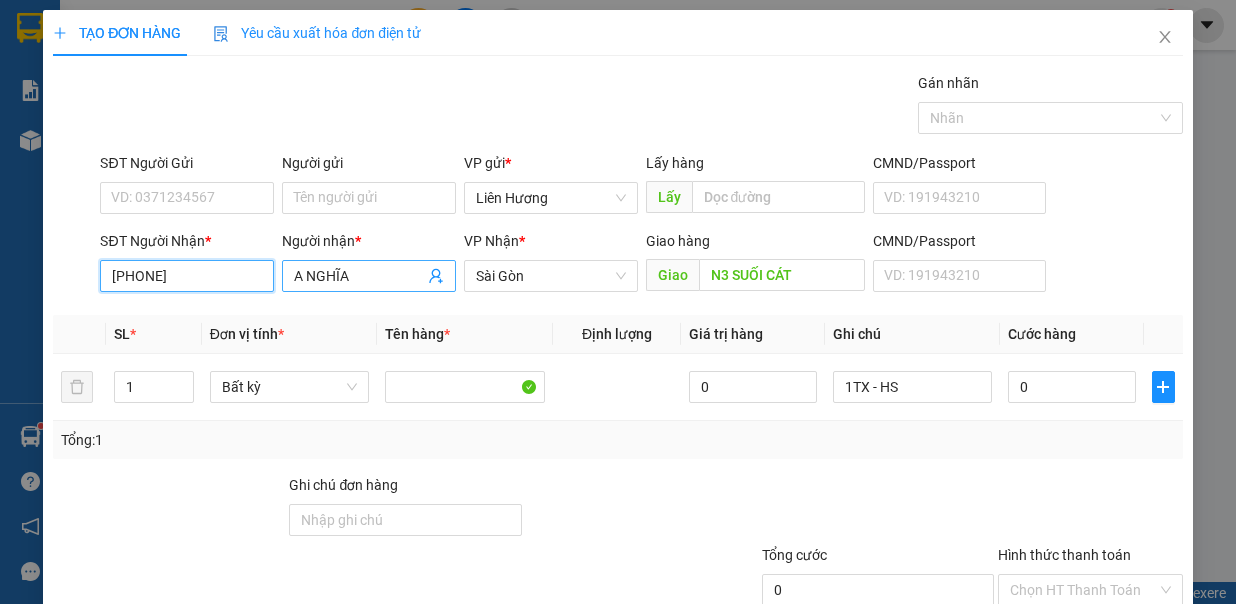 type on "0909144466" 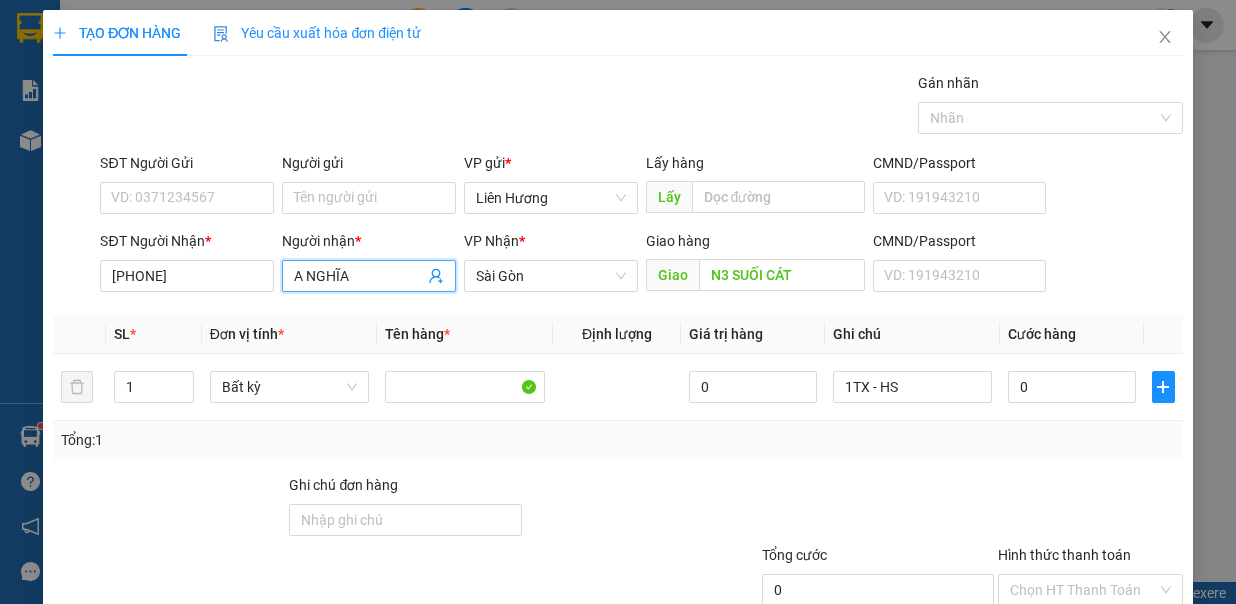 click on "A NGHĨA" at bounding box center (359, 276) 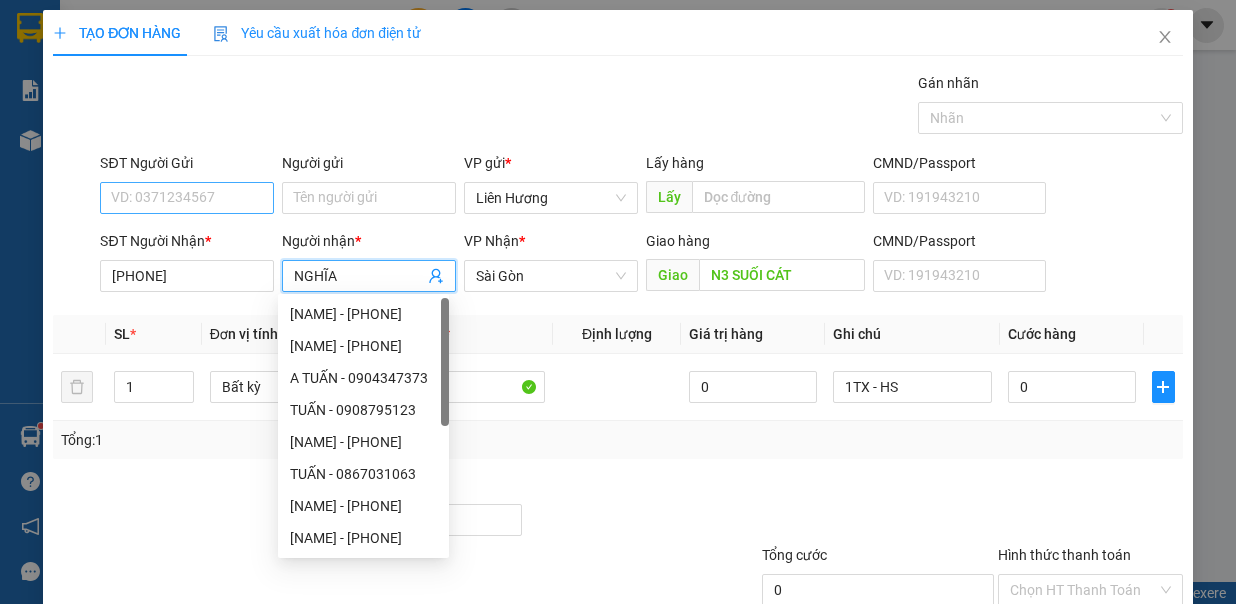type on "NGHĨA" 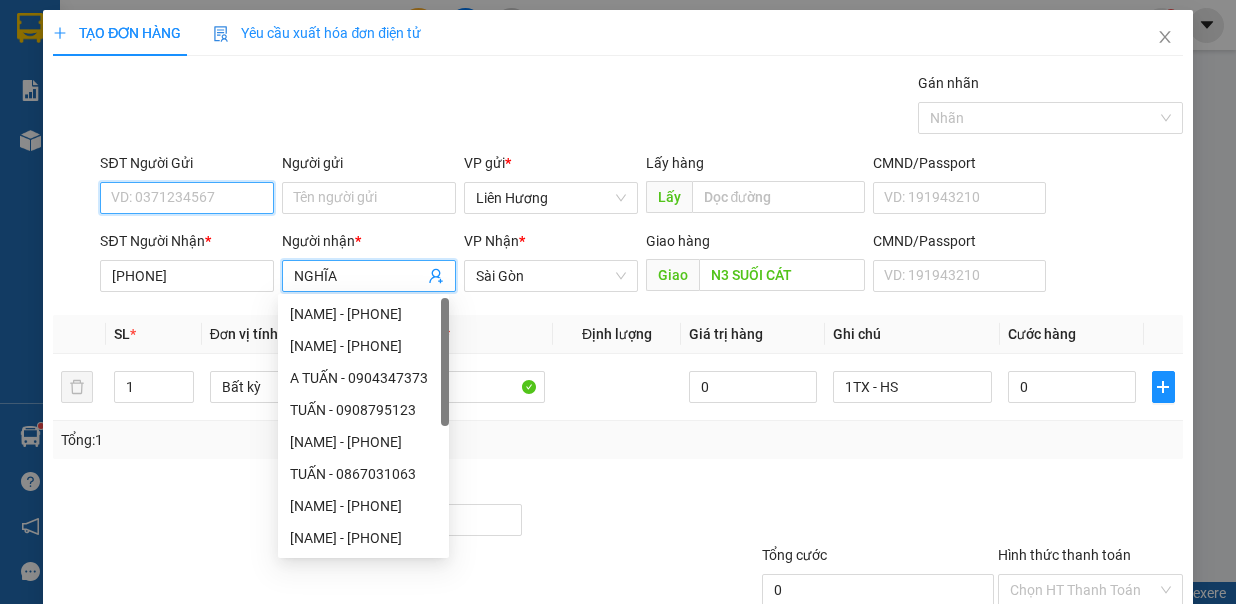 click on "SĐT Người Gửi" at bounding box center (187, 198) 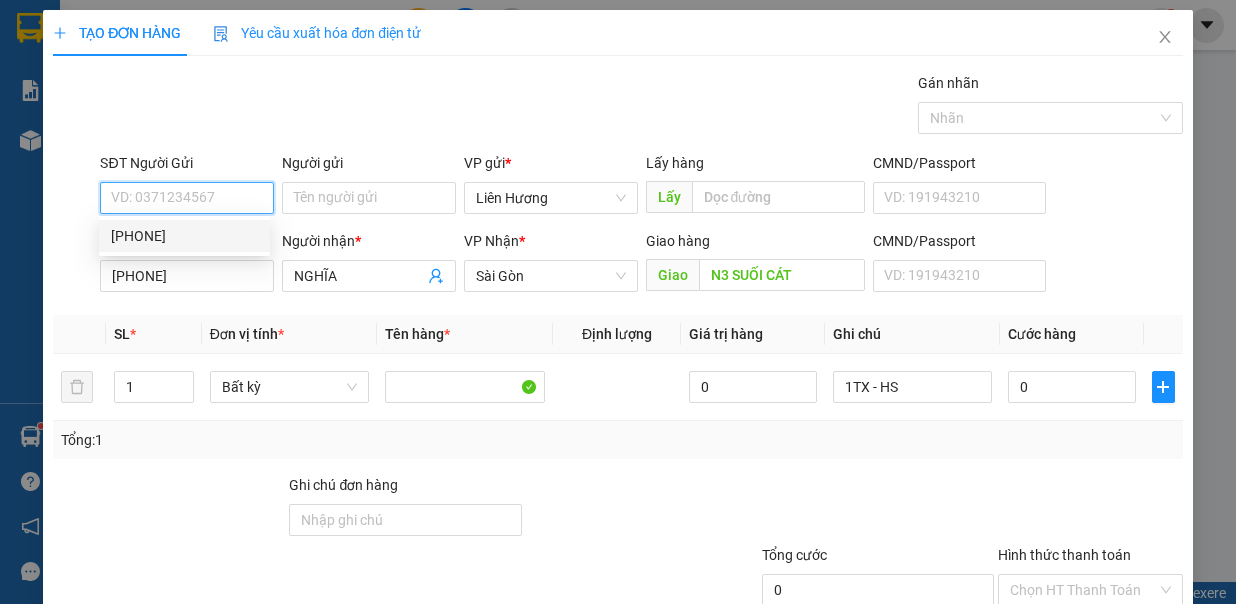 click on "0336182316" at bounding box center [184, 236] 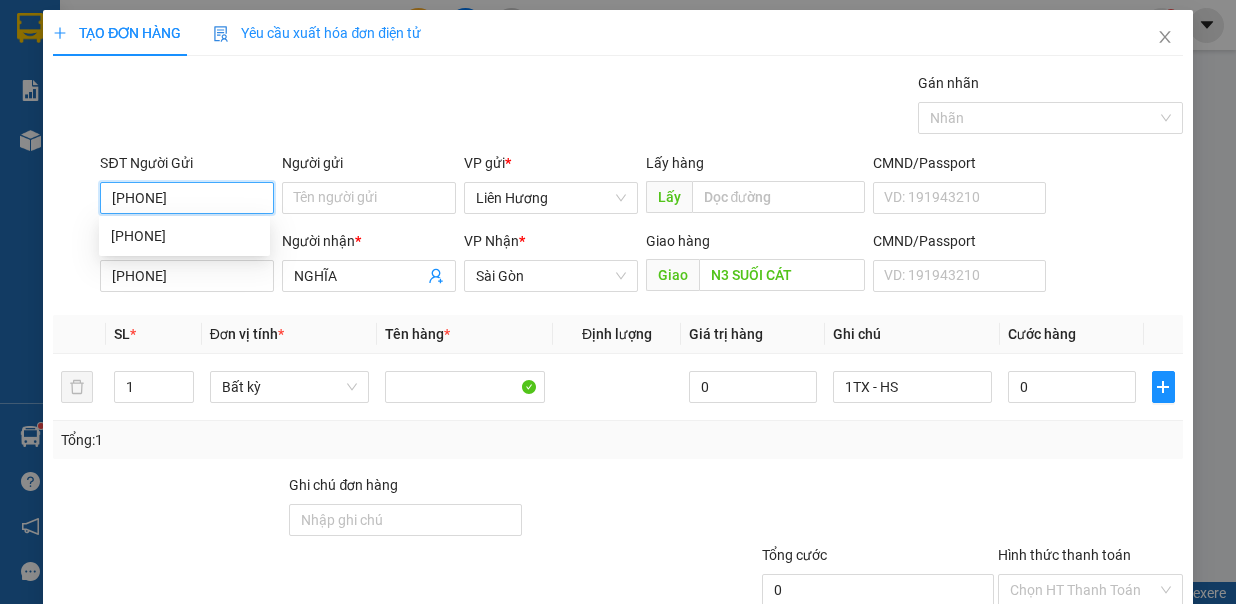 type on "0336182316" 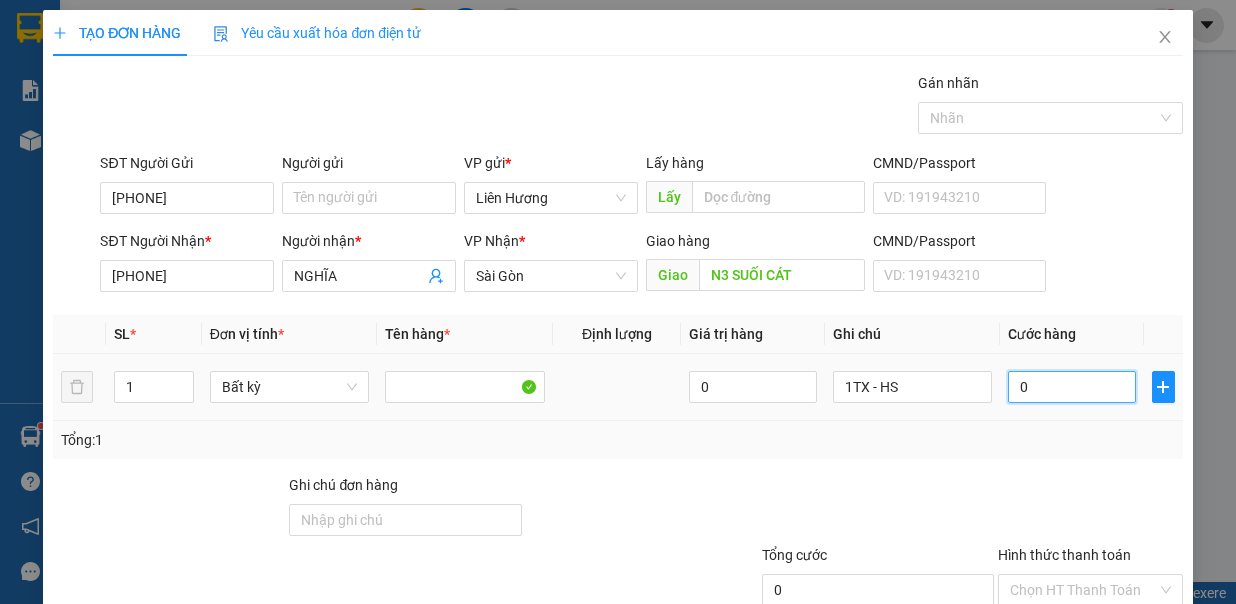 click on "0" at bounding box center (1072, 387) 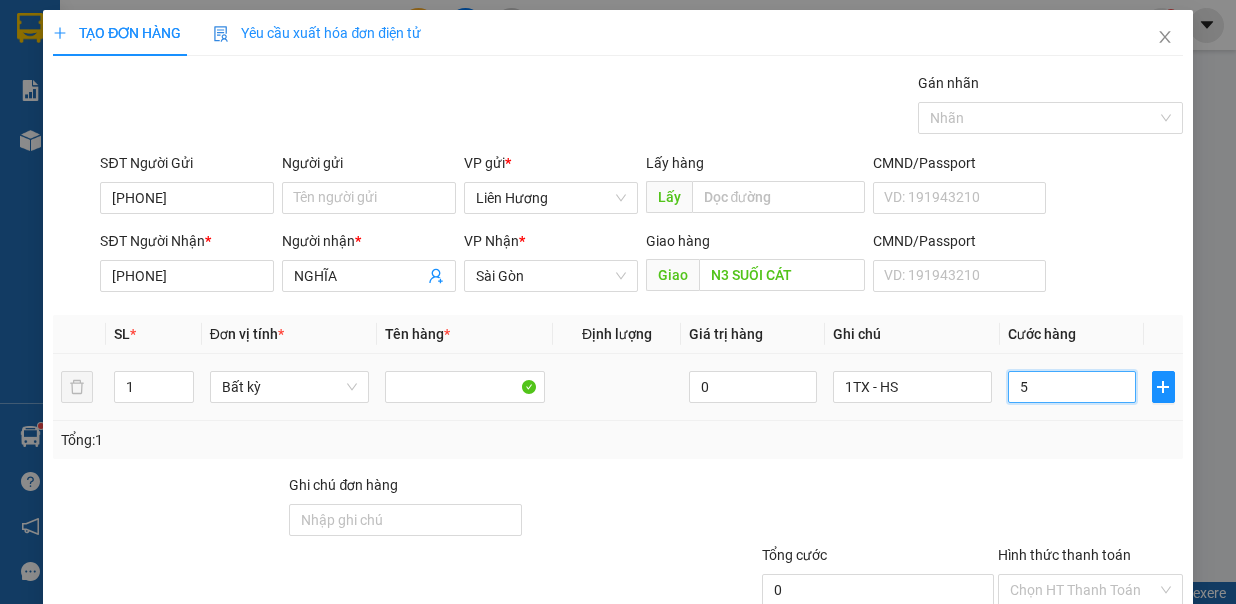 type on "5" 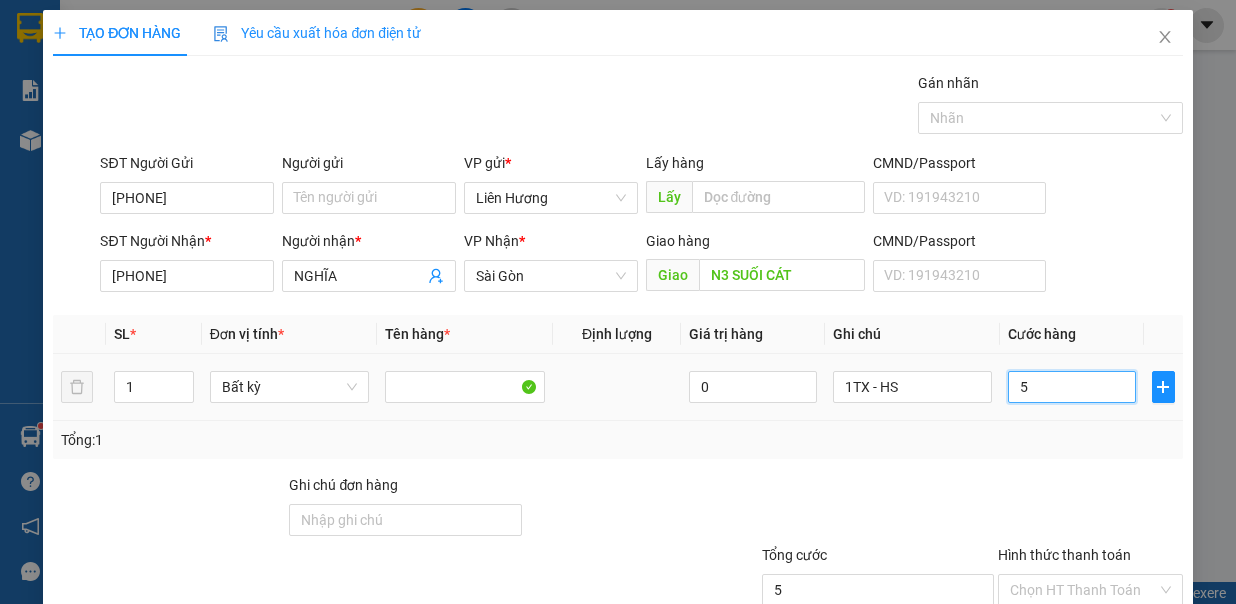 type on "50" 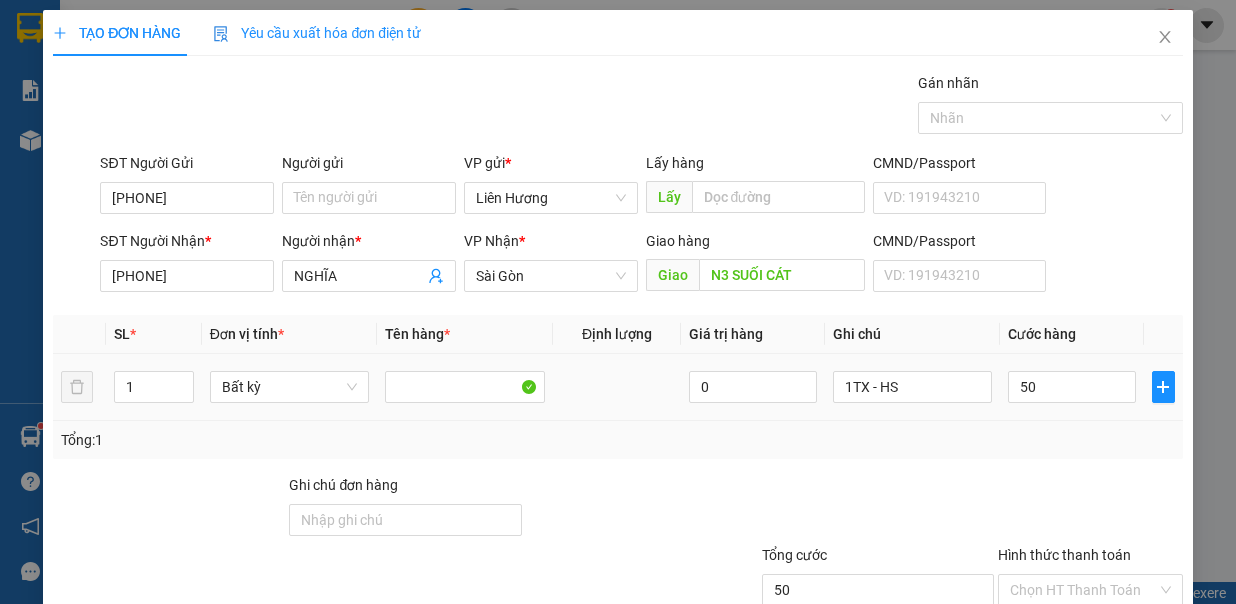 type on "50.000" 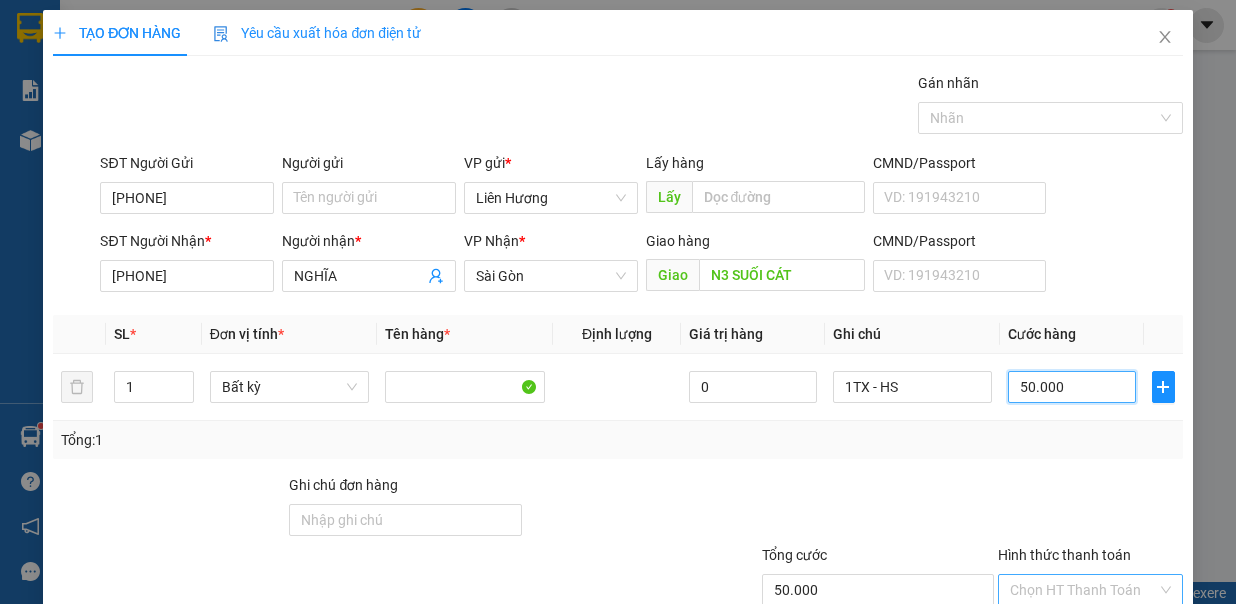scroll, scrollTop: 133, scrollLeft: 0, axis: vertical 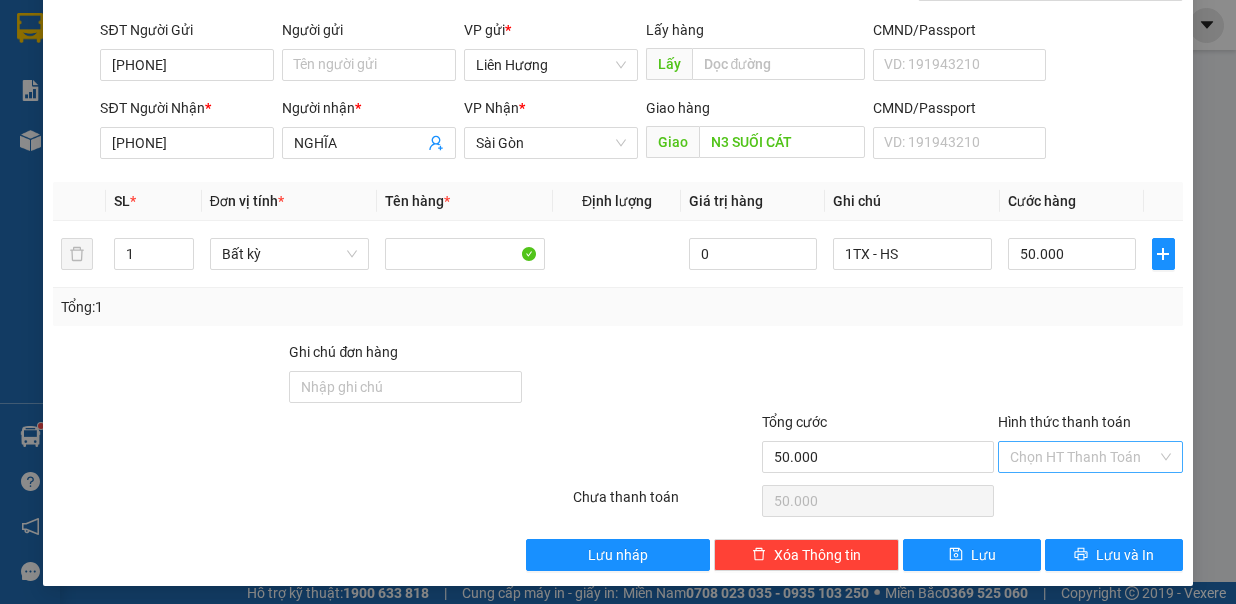 click on "Transit Pickup Surcharge Ids Transit Deliver Surcharge Ids Transit Deliver Surcharge Transit Deliver Surcharge Gói vận chuyển  * Tiêu chuẩn Gán nhãn   Nhãn SĐT Người Gửi 0336182316 Người gửi Tên người gửi VP gửi  * Liên Hương Lấy hàng Lấy CMND/Passport VD: 191943210 SĐT Người Nhận  * 0909144466 Người nhận  * NGHĨA VP Nhận  * Sài Gòn Giao hàng Giao N3 SUỐI CÁT CMND/Passport VD: 191943210 SL  * Đơn vị tính  * Tên hàng  * Định lượng Giá trị hàng Ghi chú Cước hàng                   1 Bất kỳ 0 1TX - HS 50.000 Tổng:  1 Ghi chú đơn hàng Tổng cước 50.000 Hình thức thanh toán Chọn HT Thanh Toán Số tiền thu trước 0 Chưa thanh toán 50.000 Chọn HT Thanh Toán Lưu nháp Xóa Thông tin Lưu Lưu và In" at bounding box center (617, 256) 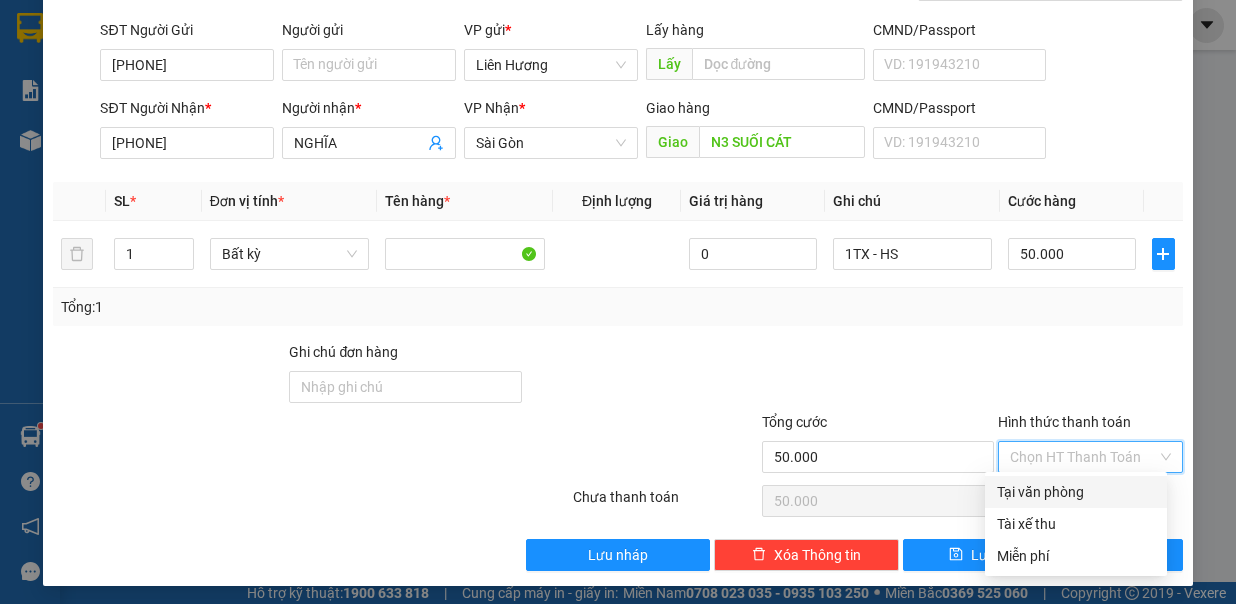 click on "Tại văn phòng" at bounding box center (1076, 492) 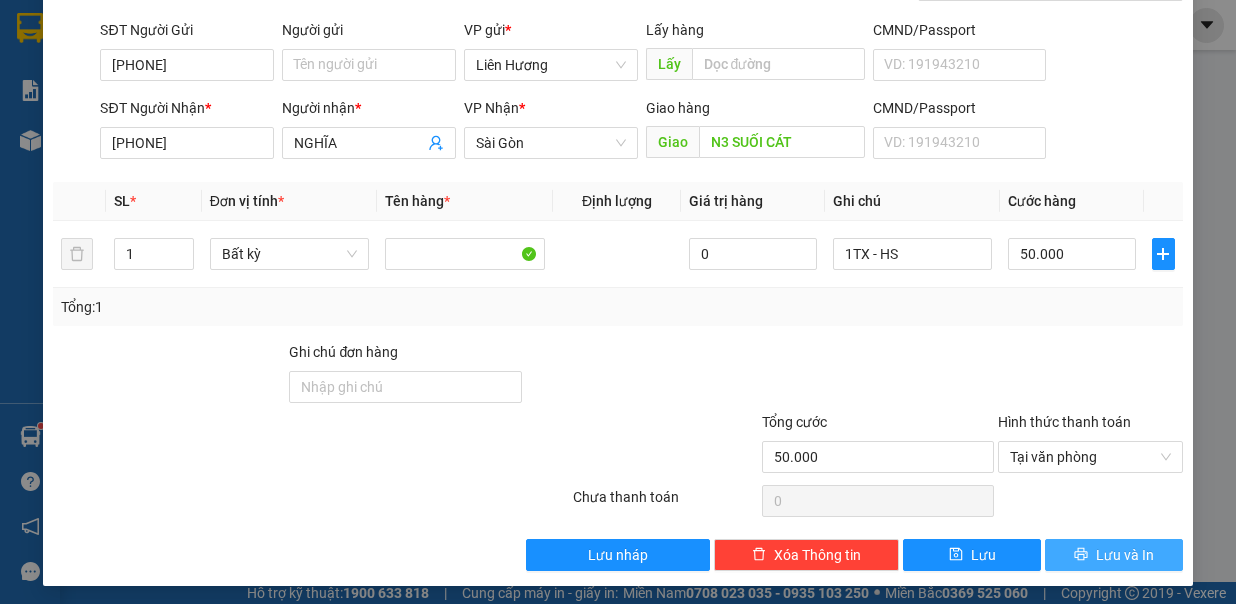 click on "Lưu và In" at bounding box center [1125, 555] 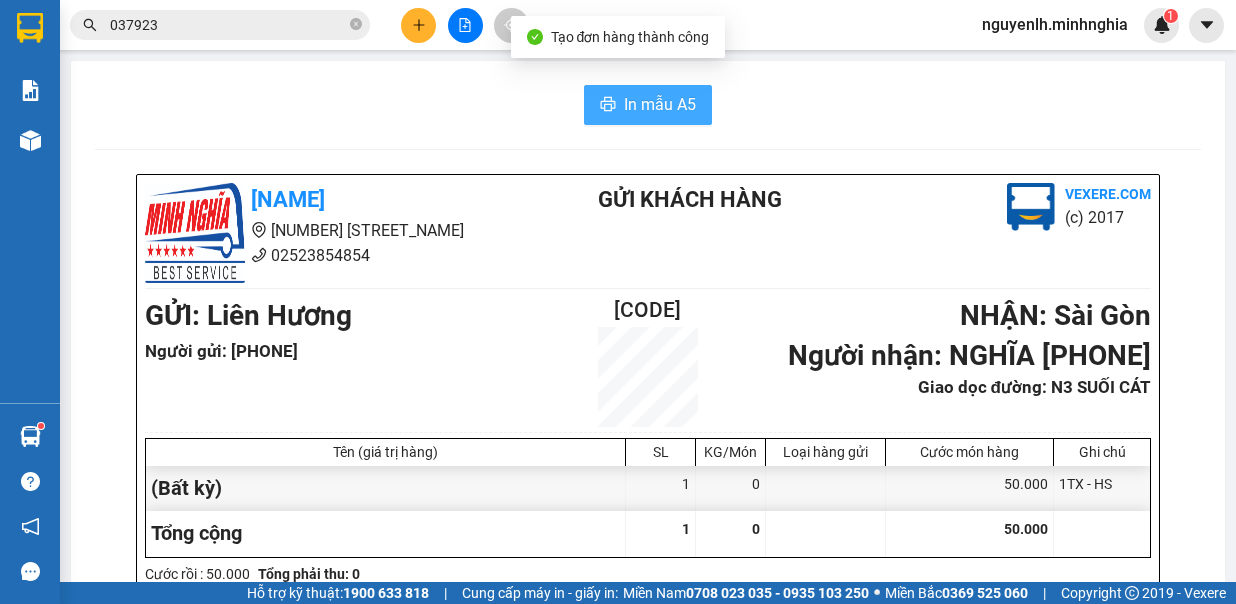click on "In mẫu A5" at bounding box center (660, 104) 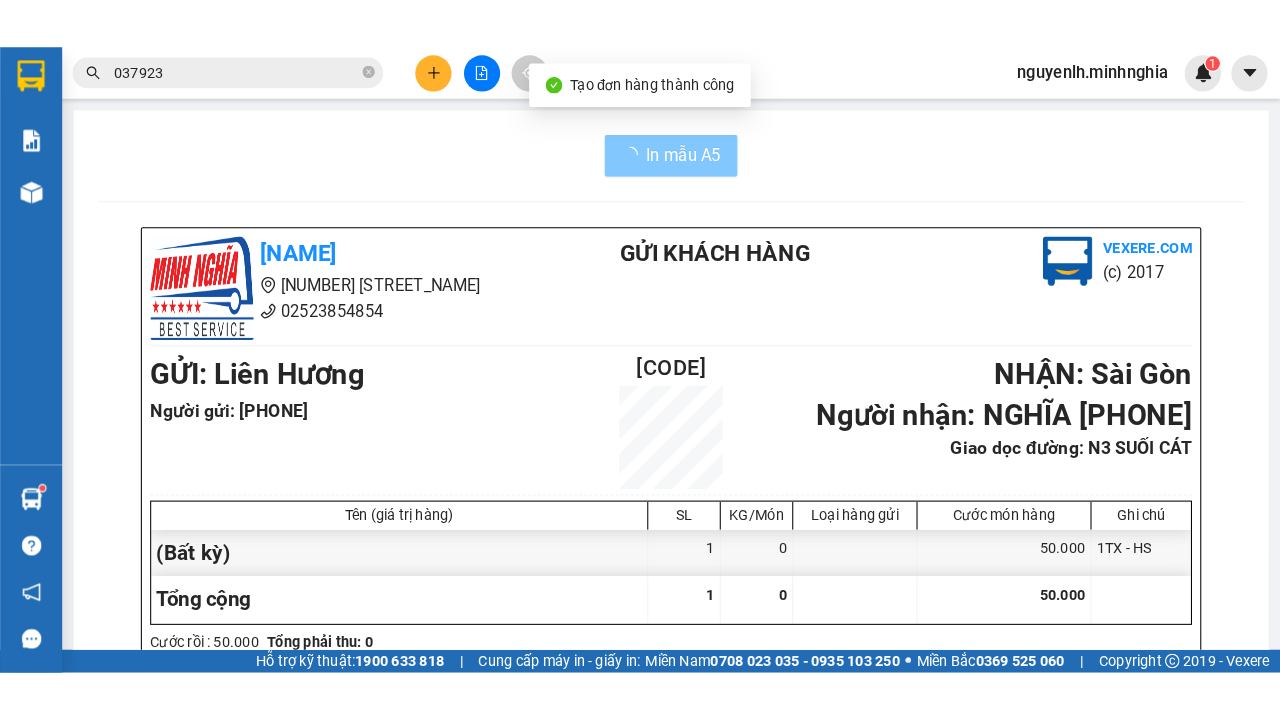 scroll, scrollTop: 0, scrollLeft: 0, axis: both 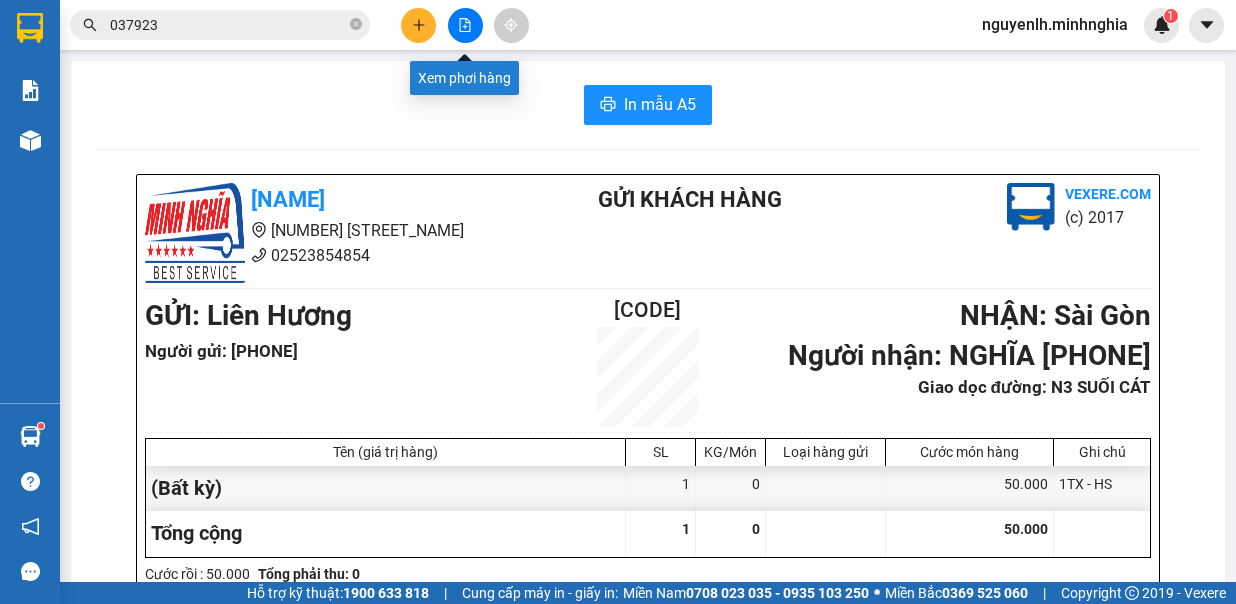 click 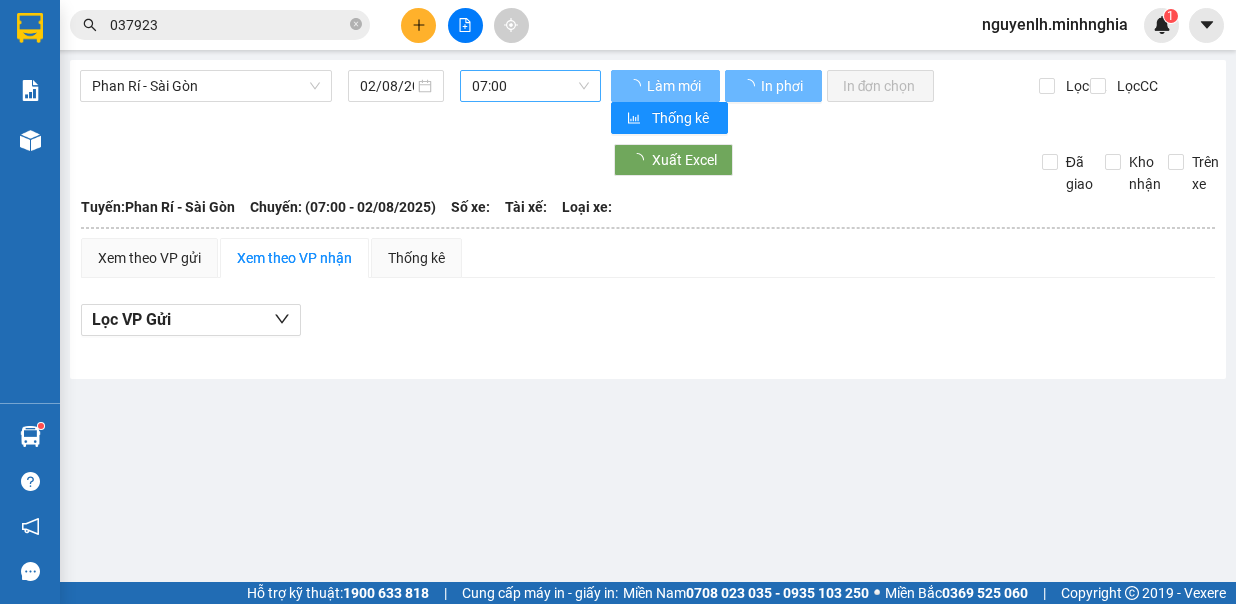 click on "07:00" at bounding box center [530, 86] 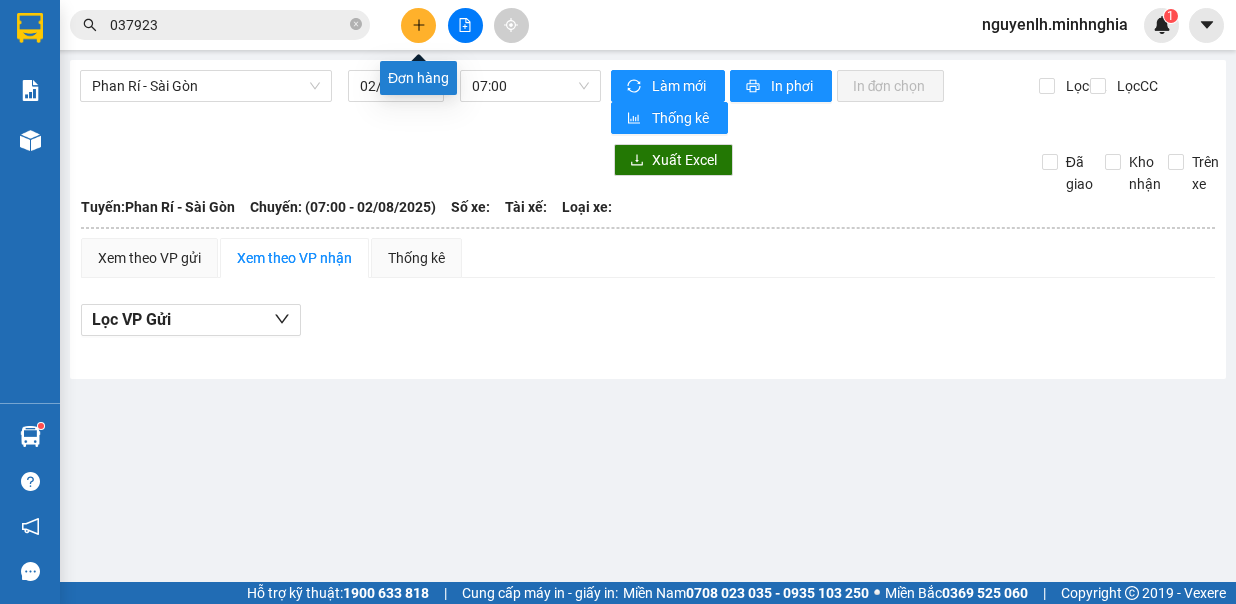click 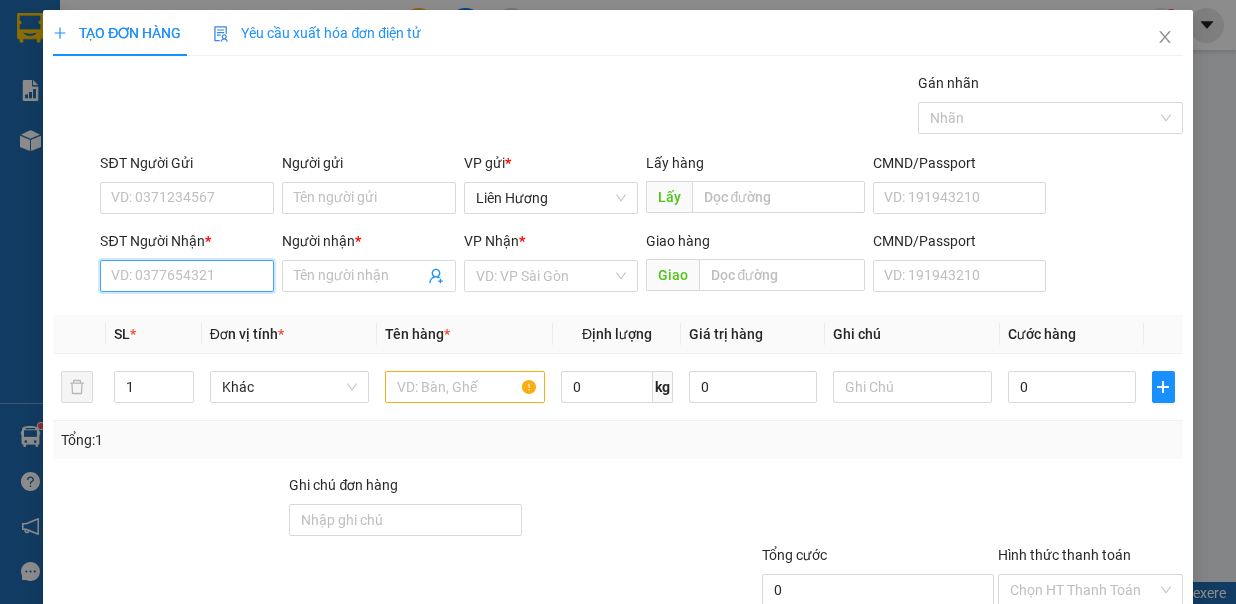 click on "SĐT Người Nhận  *" at bounding box center [187, 276] 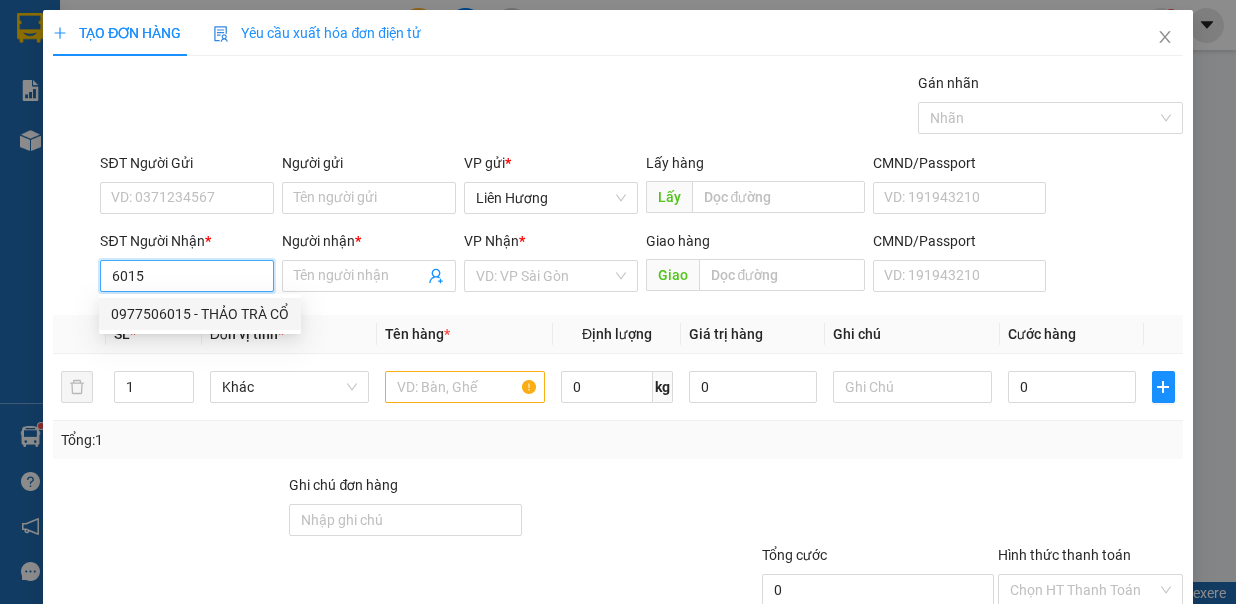 click on "0977506015 - THẢO TRÀ CỔ" at bounding box center (200, 314) 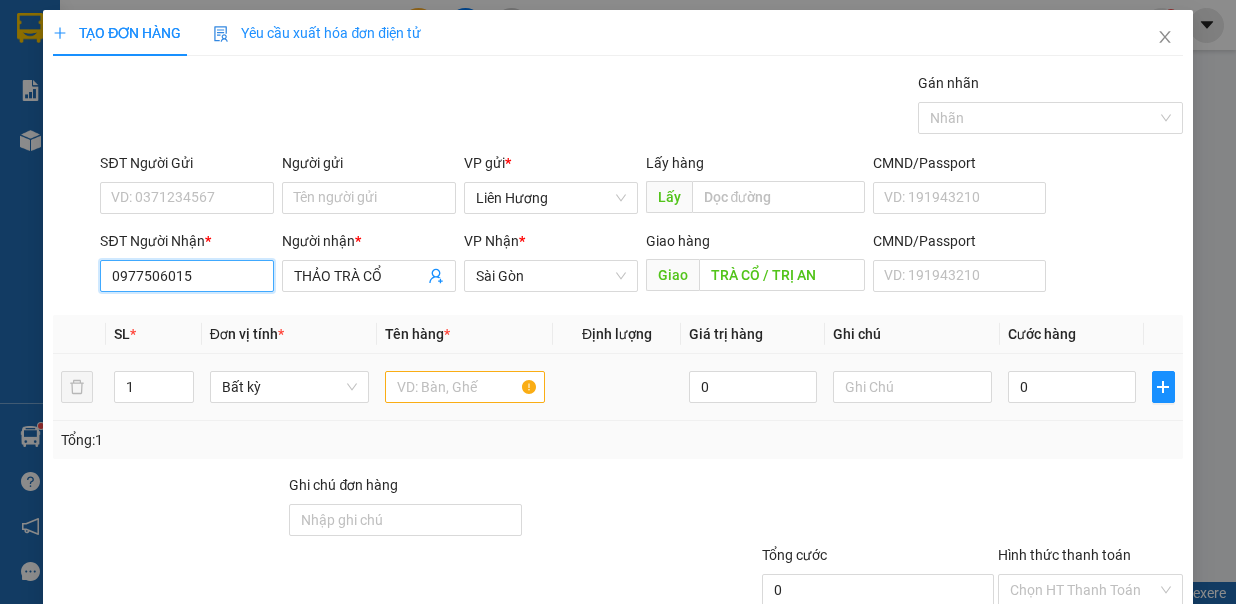 type on "0977506015" 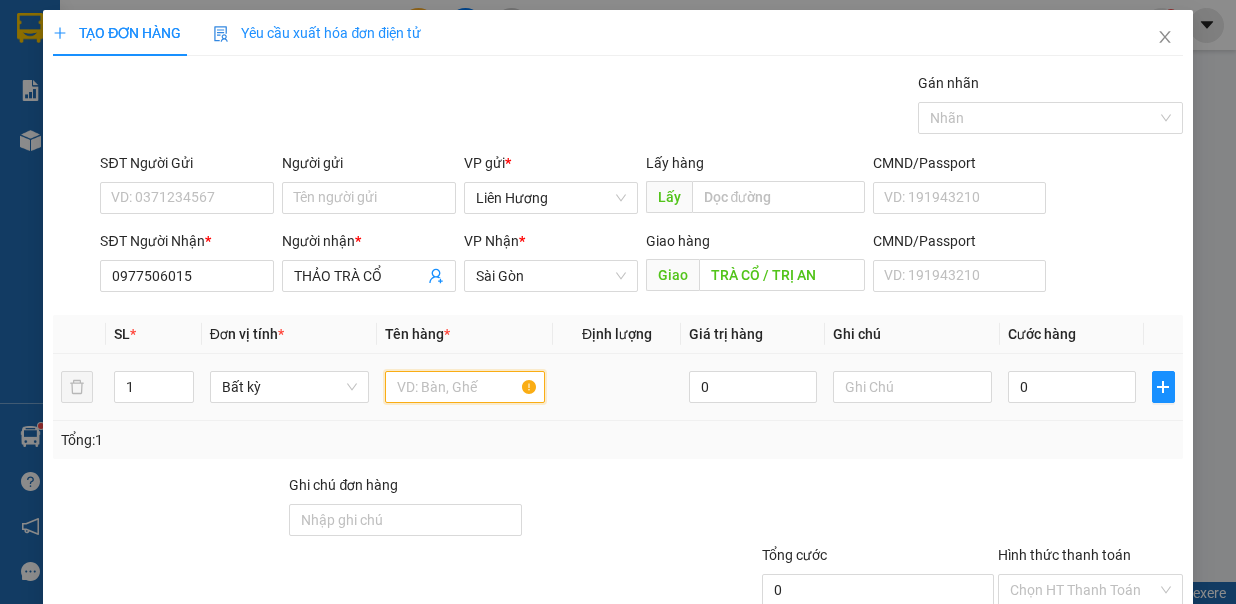 click at bounding box center [465, 387] 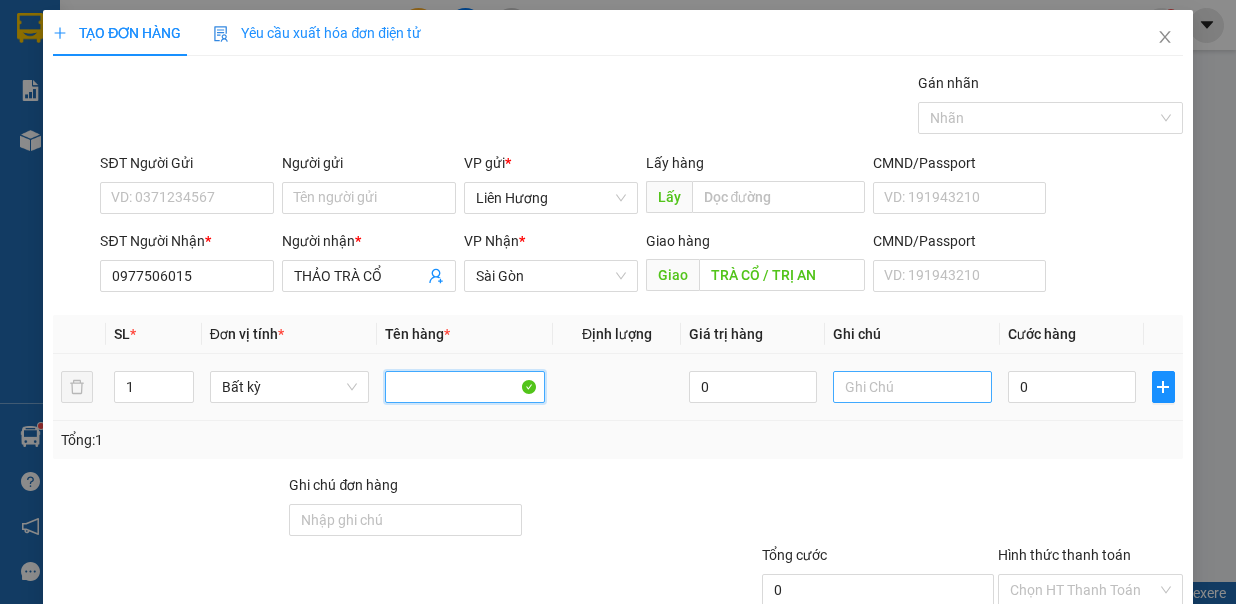 type 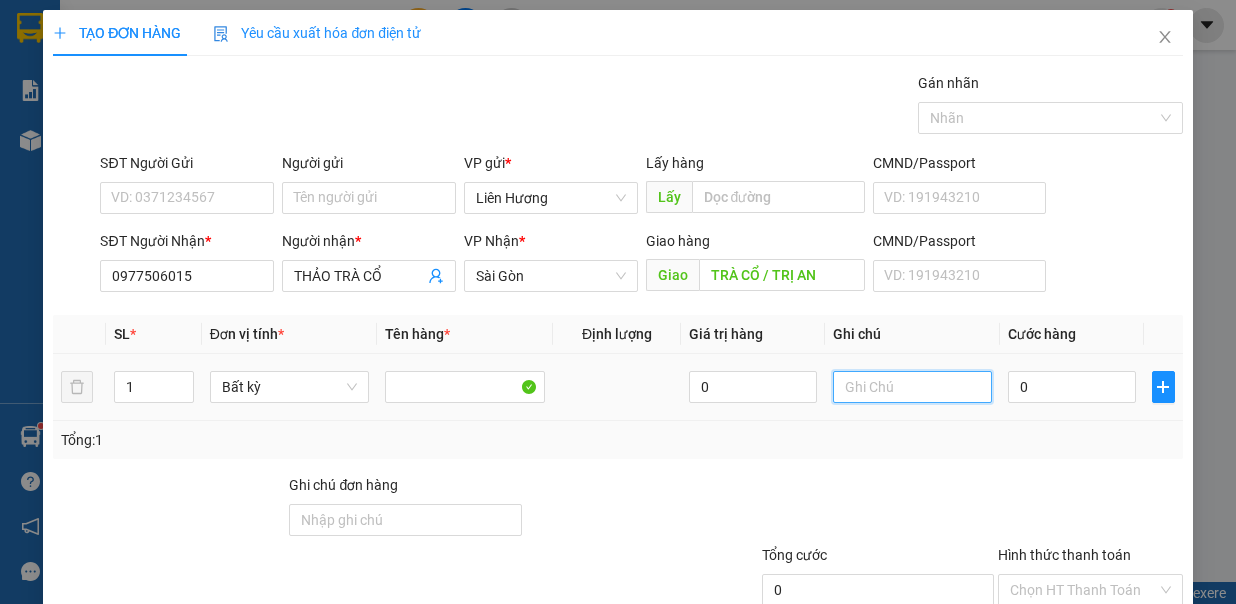 click at bounding box center [913, 387] 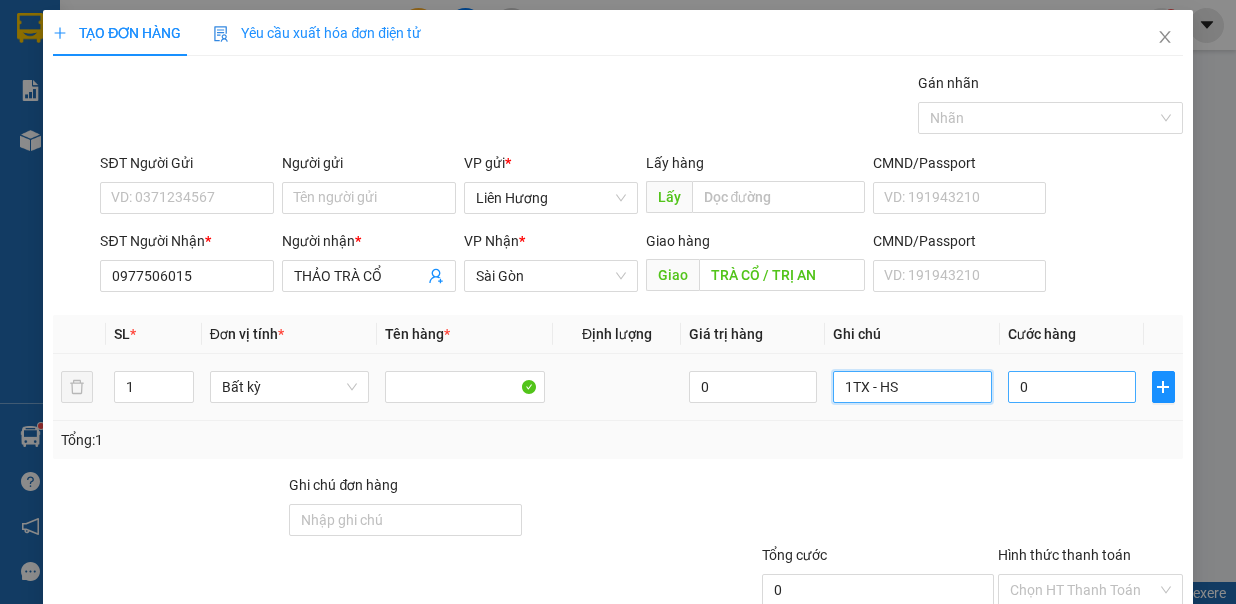 type on "1TX - HS" 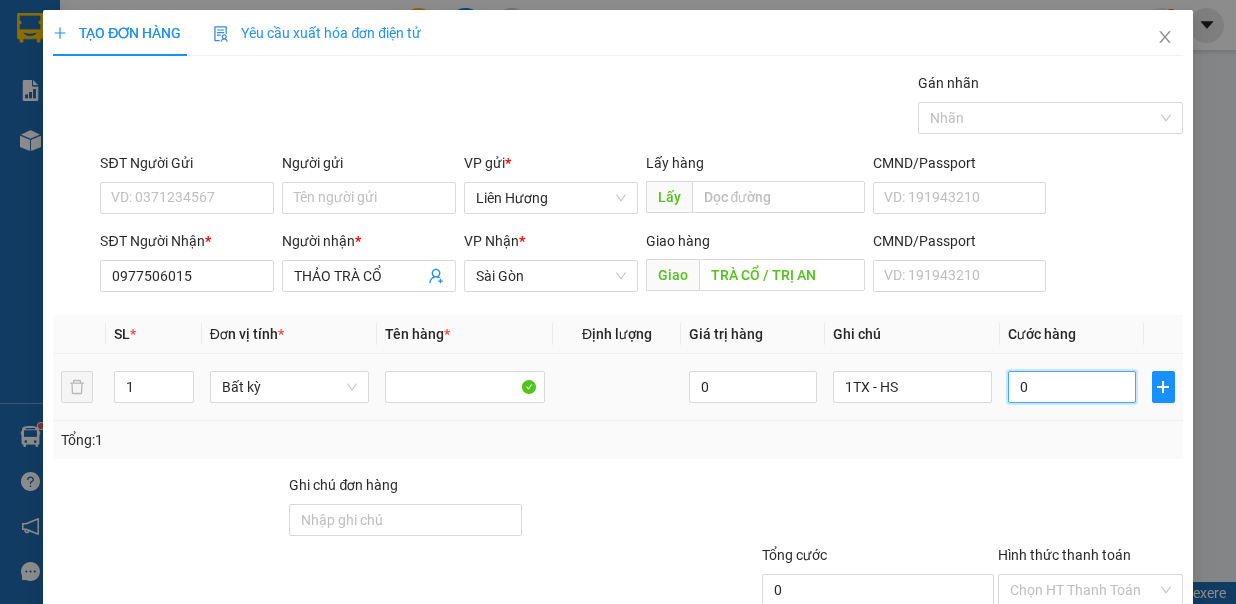 click on "0" at bounding box center (1072, 387) 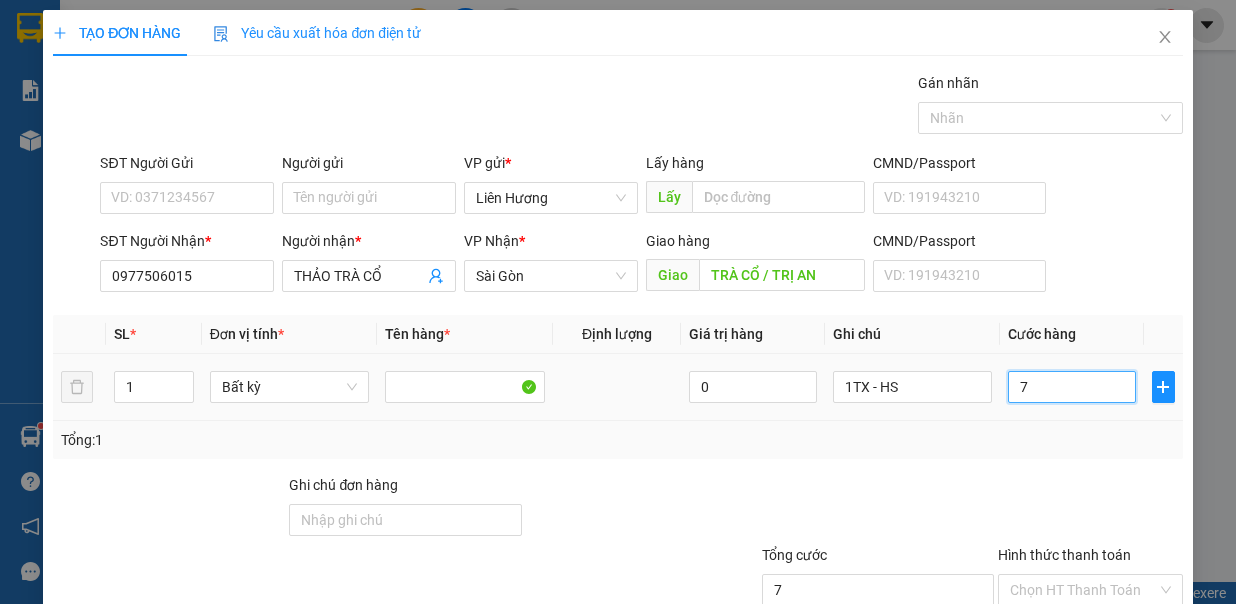 type on "70" 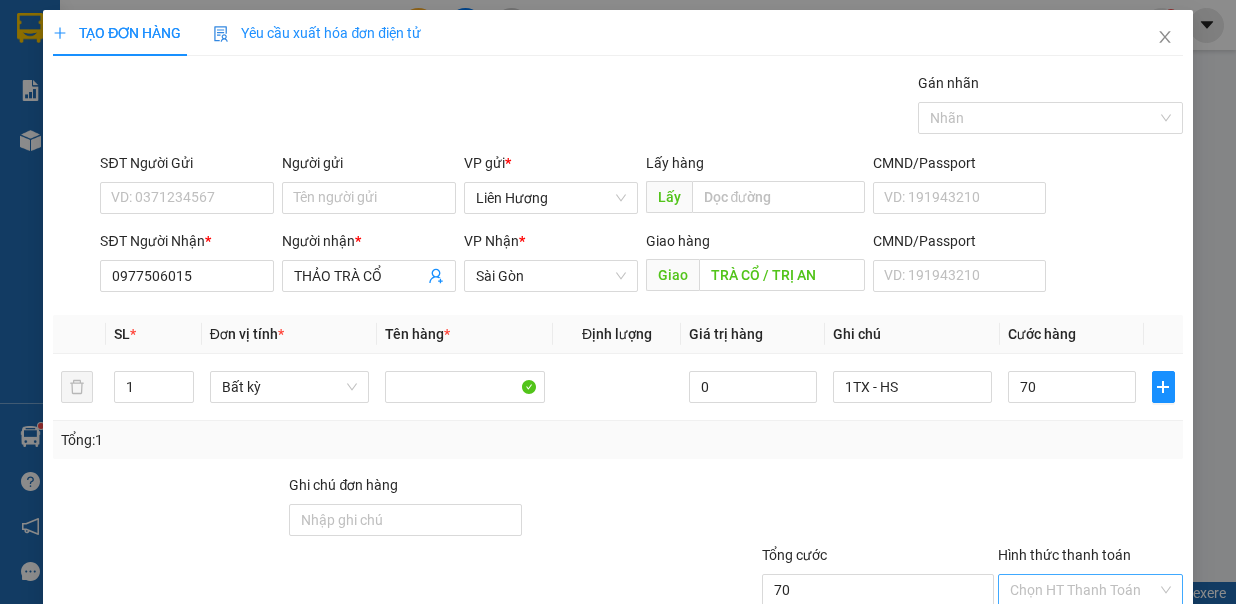 click on "Hình thức thanh toán" at bounding box center [1083, 590] 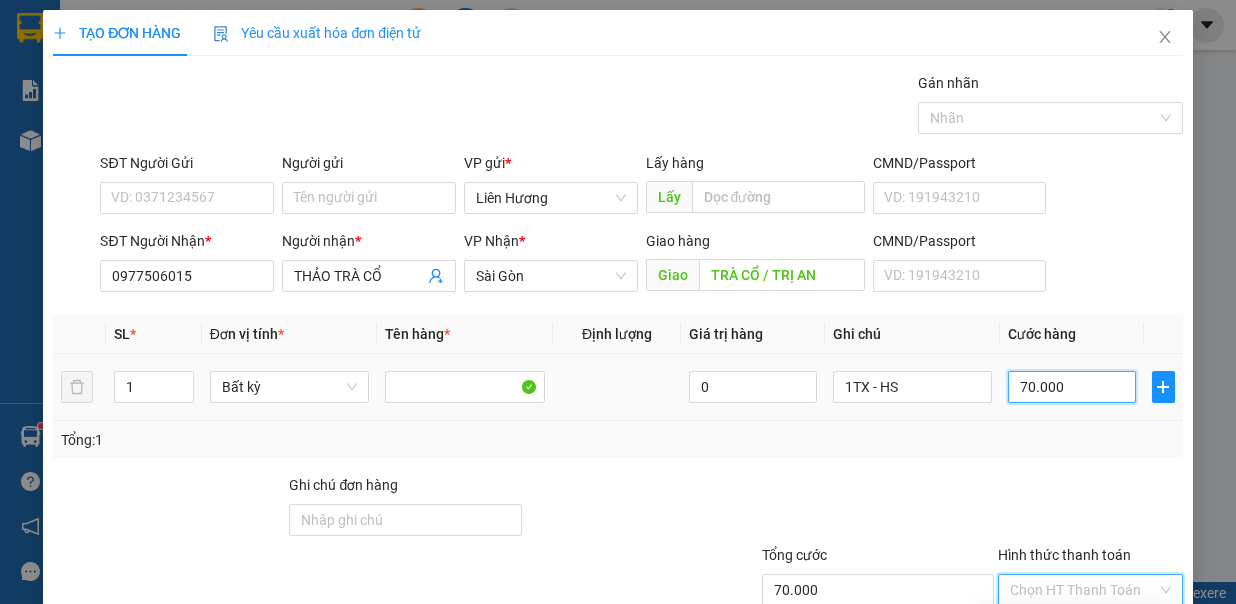 click on "70.000" at bounding box center [1072, 387] 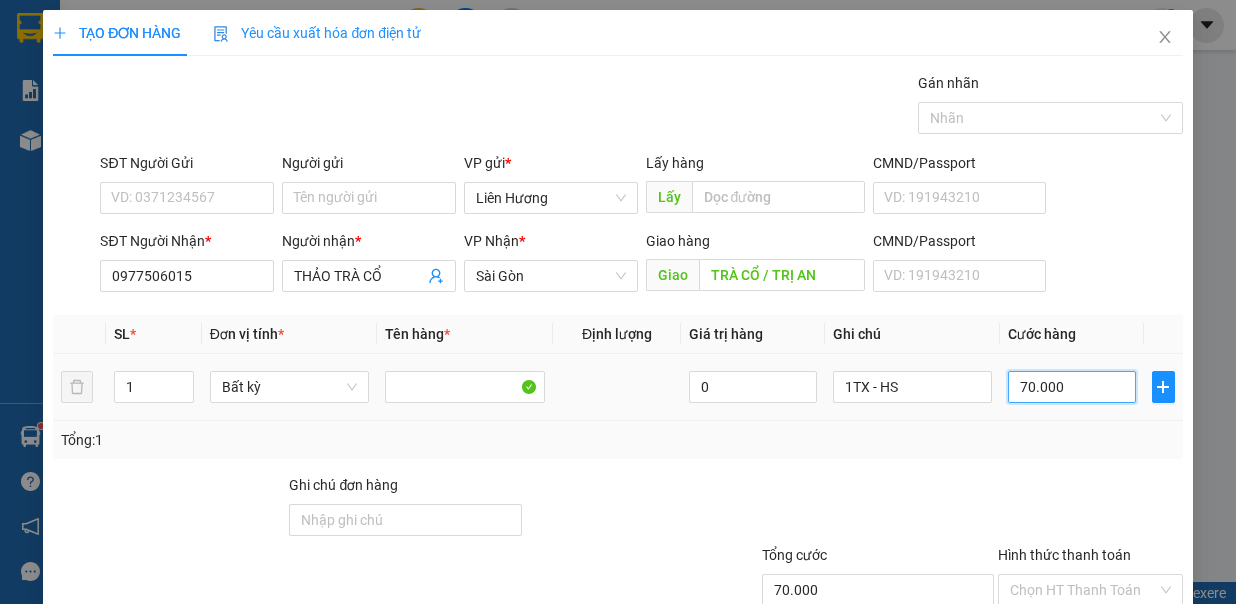 type on "0" 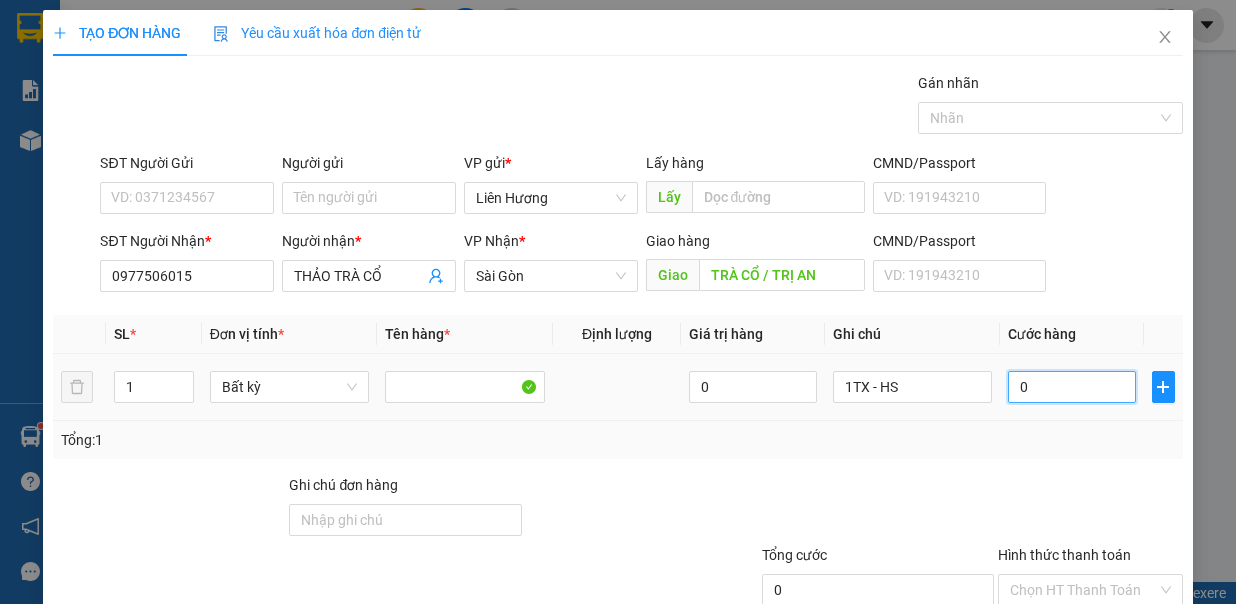 type on "06" 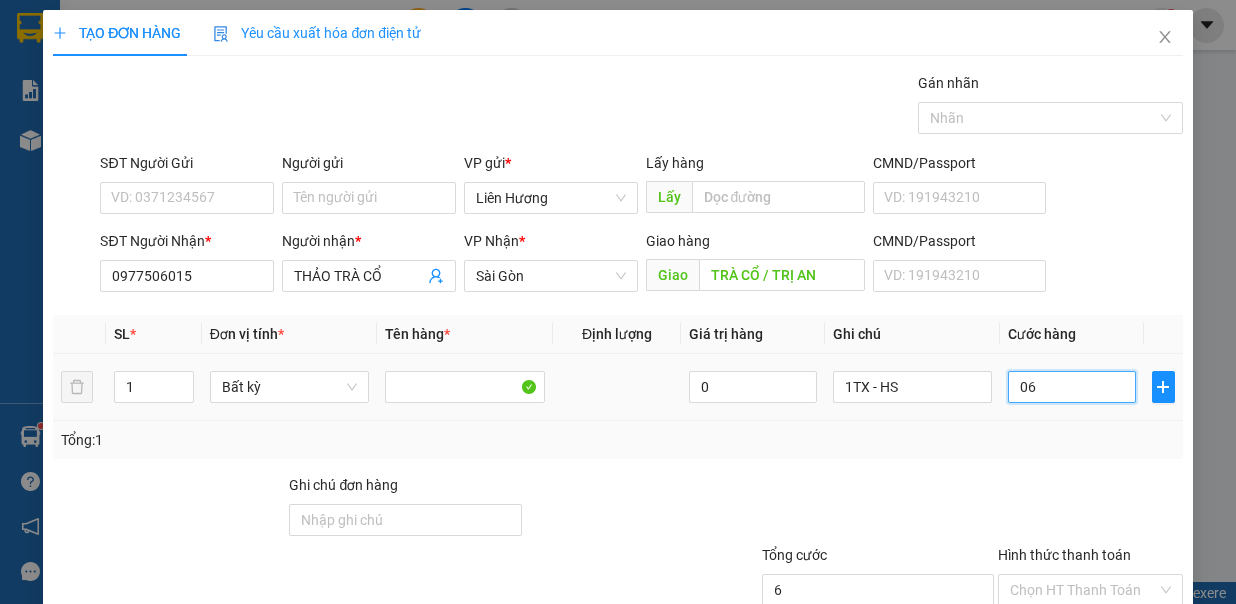 type on "060" 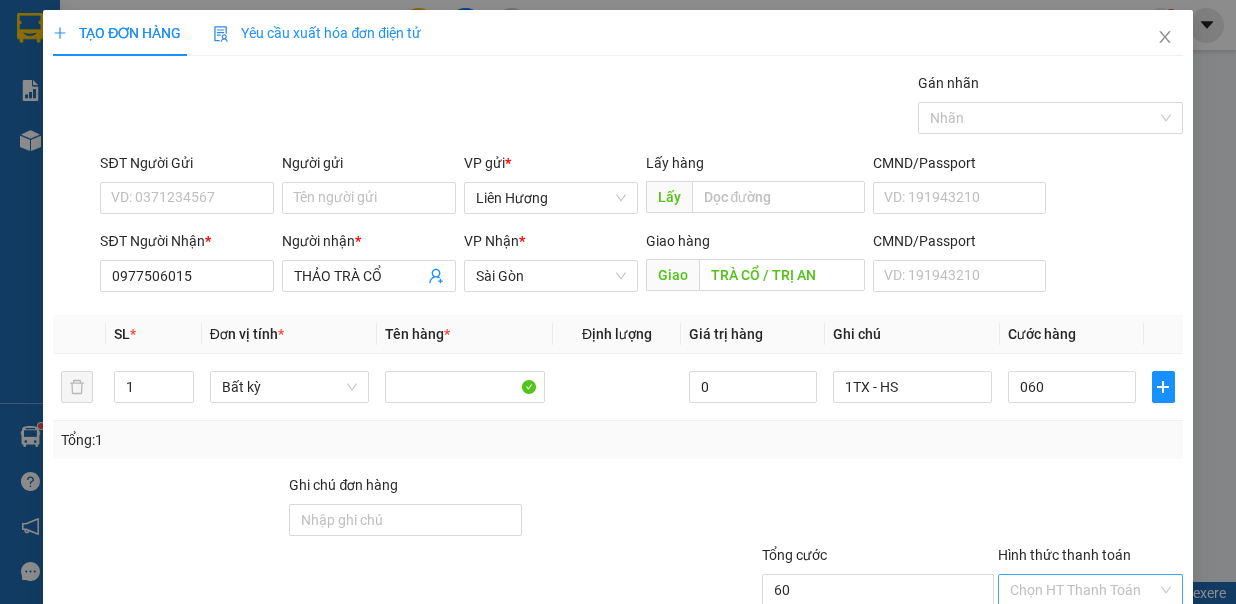type on "60.000" 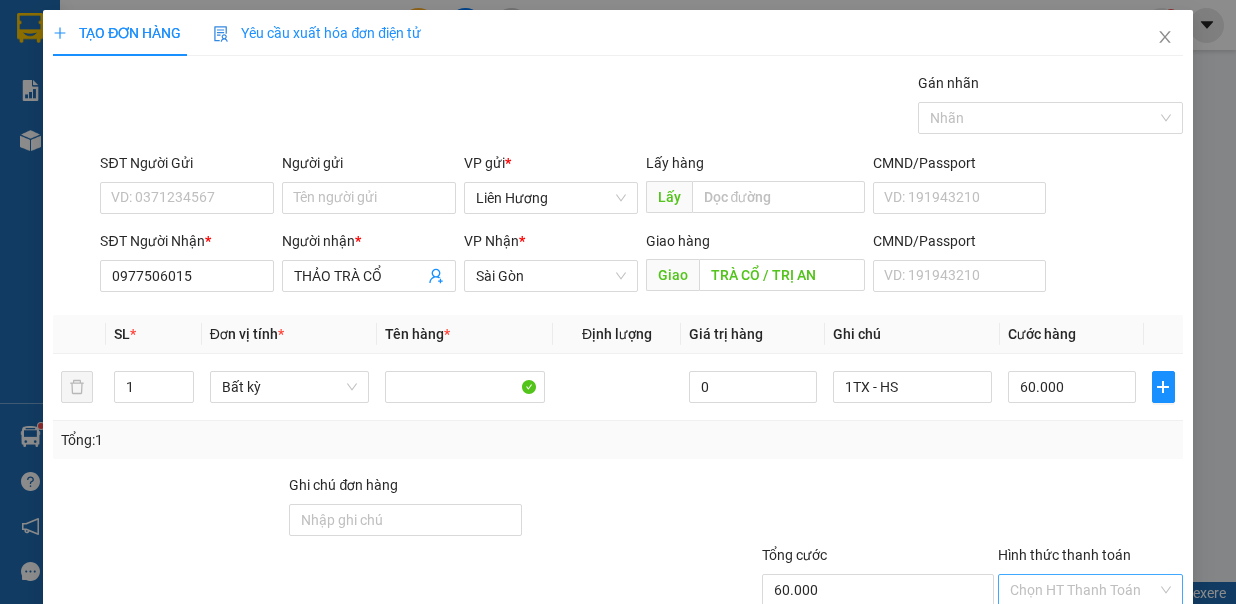 click on "Hình thức thanh toán" at bounding box center (1083, 590) 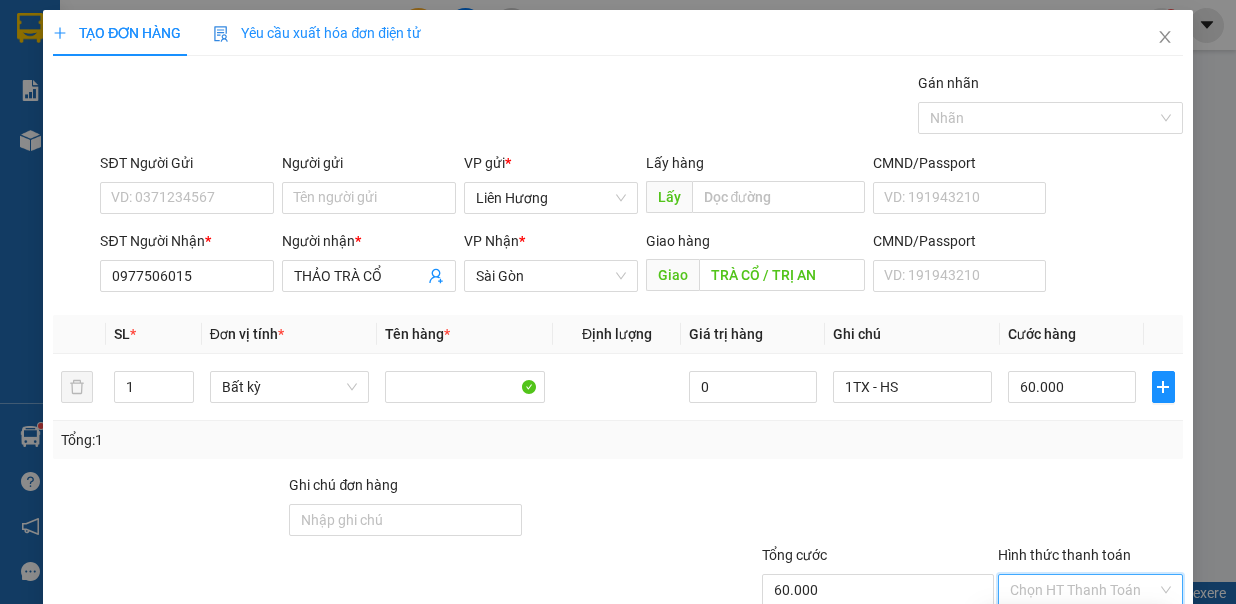 click on "Tài xế thu" at bounding box center (1076, 657) 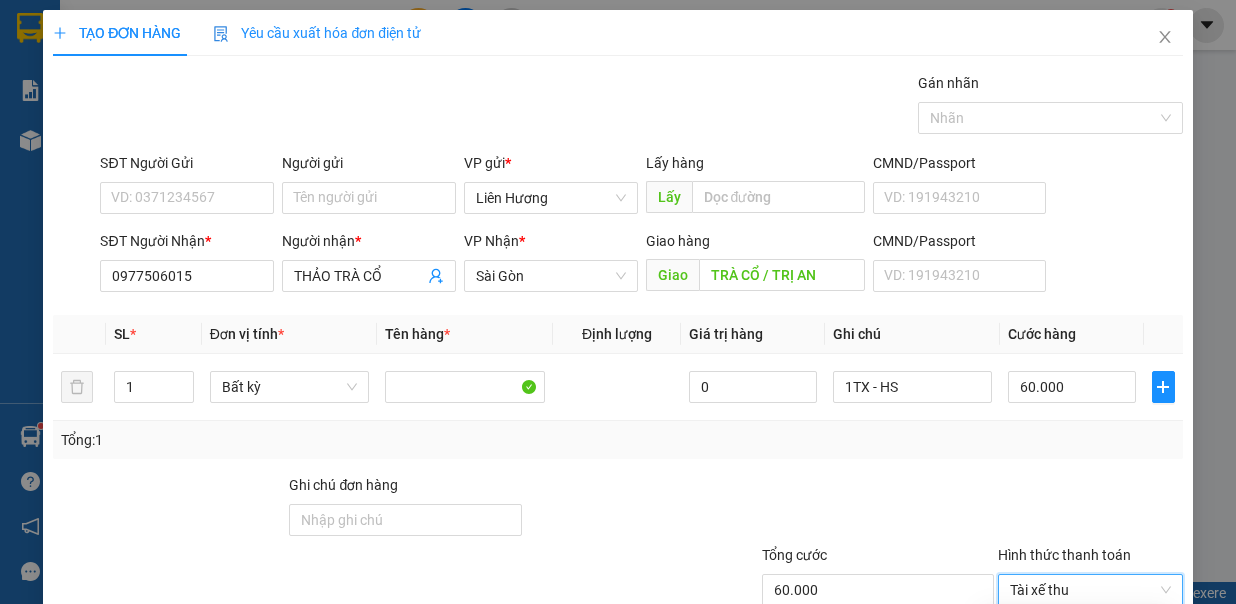 type on "0" 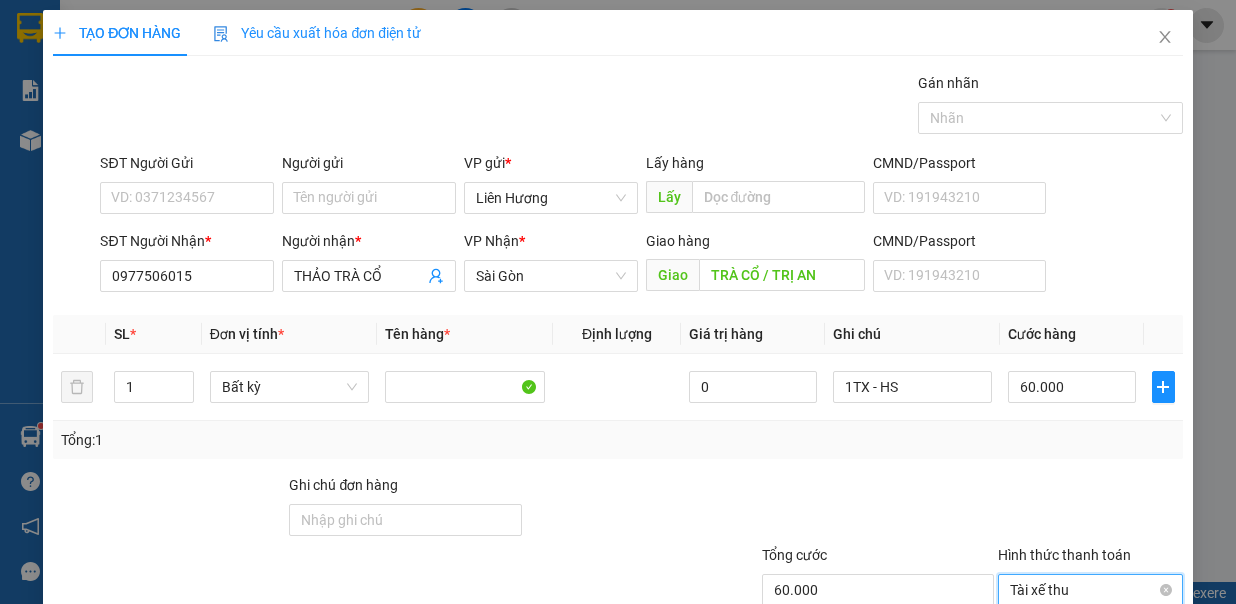 click on "Tài xế thu" at bounding box center (1090, 590) 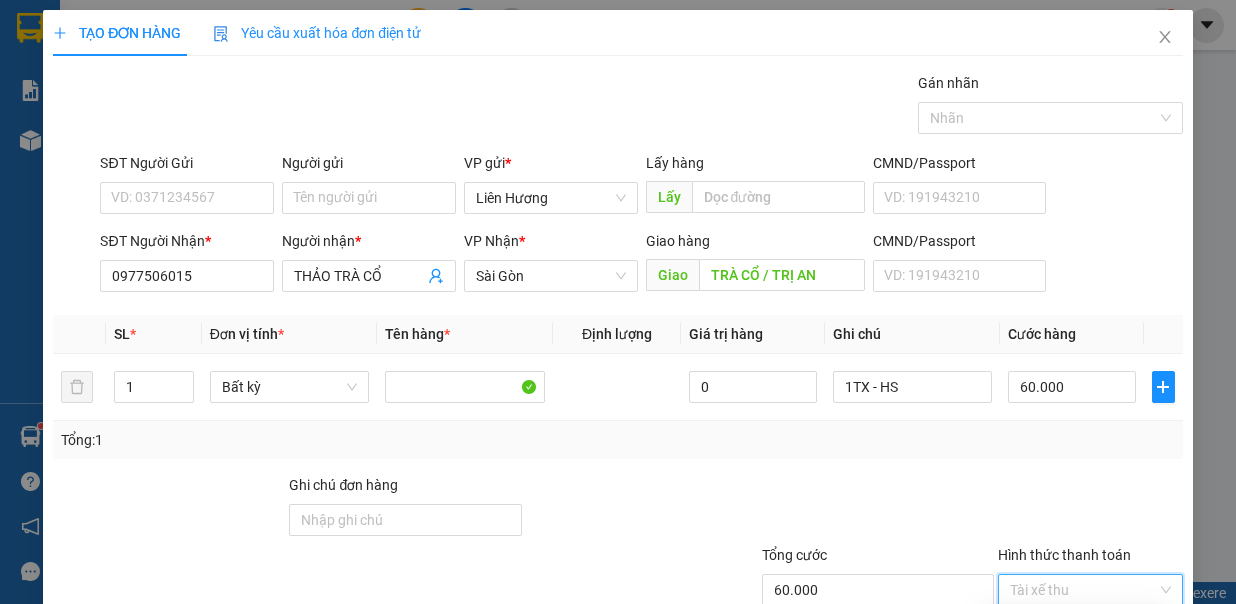 click on "Tại văn phòng" at bounding box center [1076, 625] 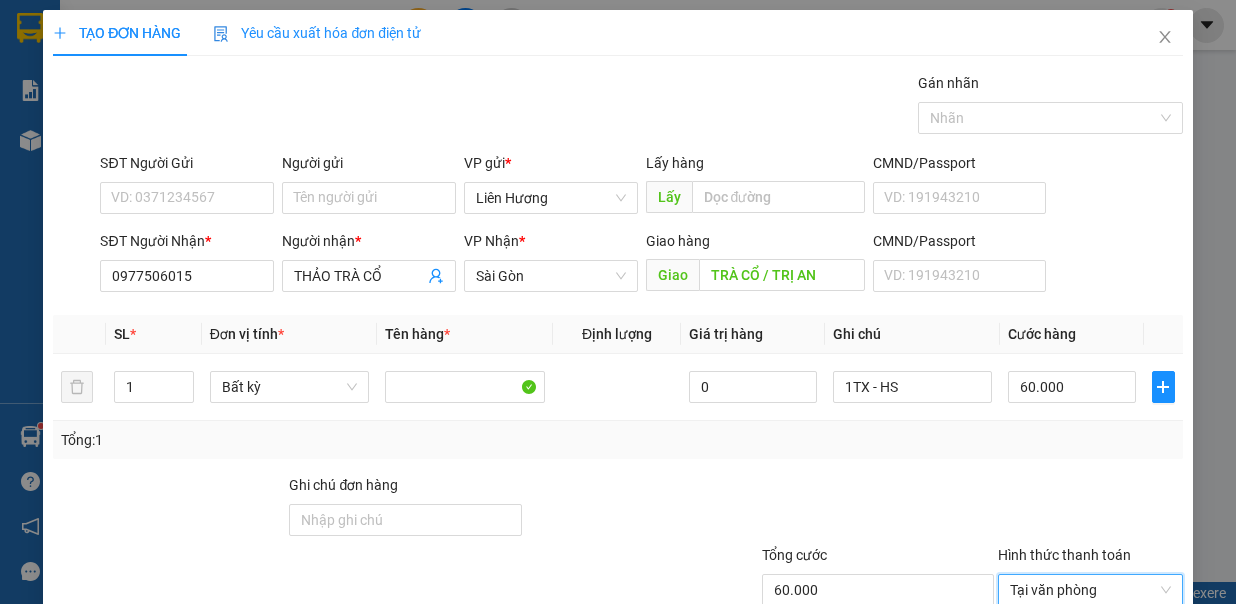 click 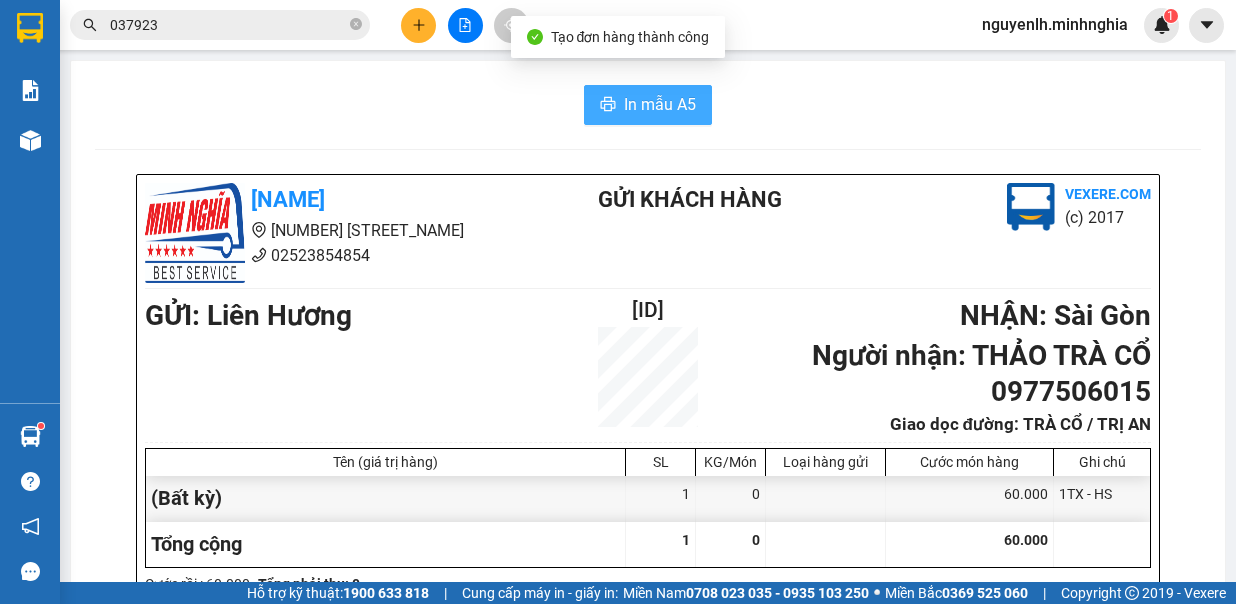 click on "In mẫu A5" at bounding box center (660, 104) 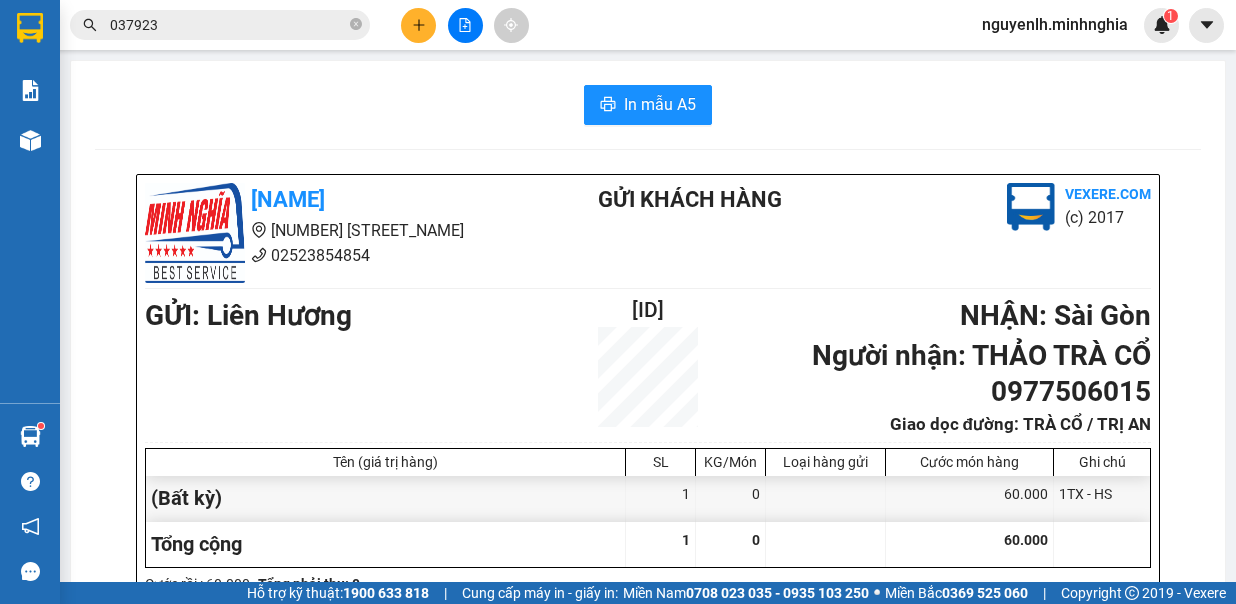 click at bounding box center [418, 25] 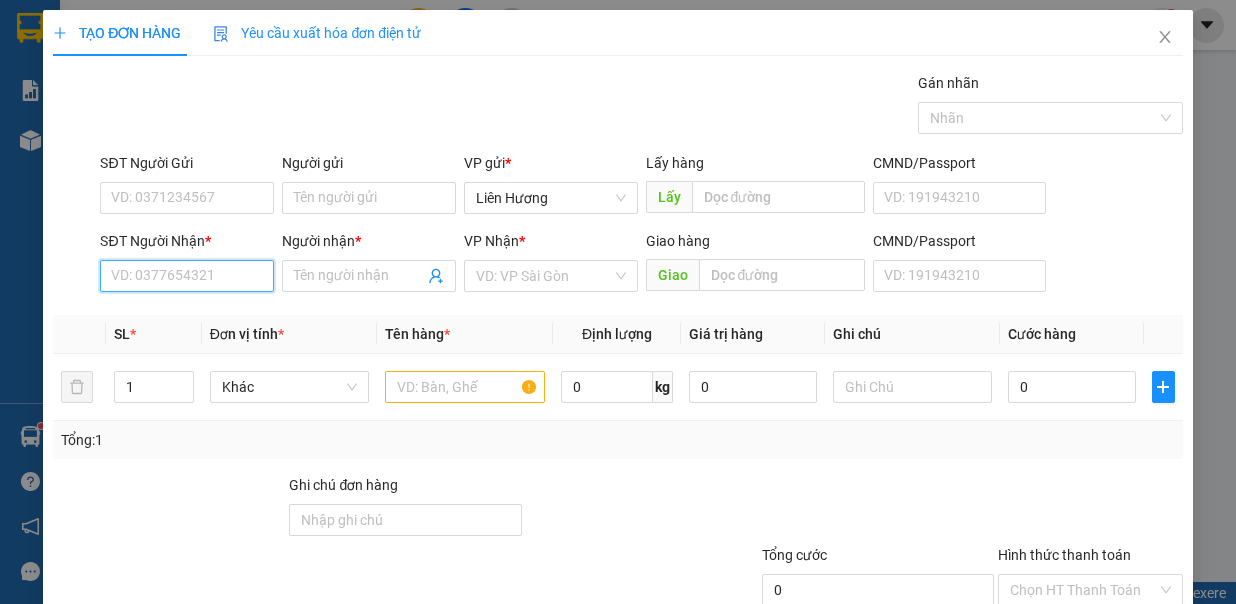 click on "SĐT Người Nhận  *" at bounding box center [187, 276] 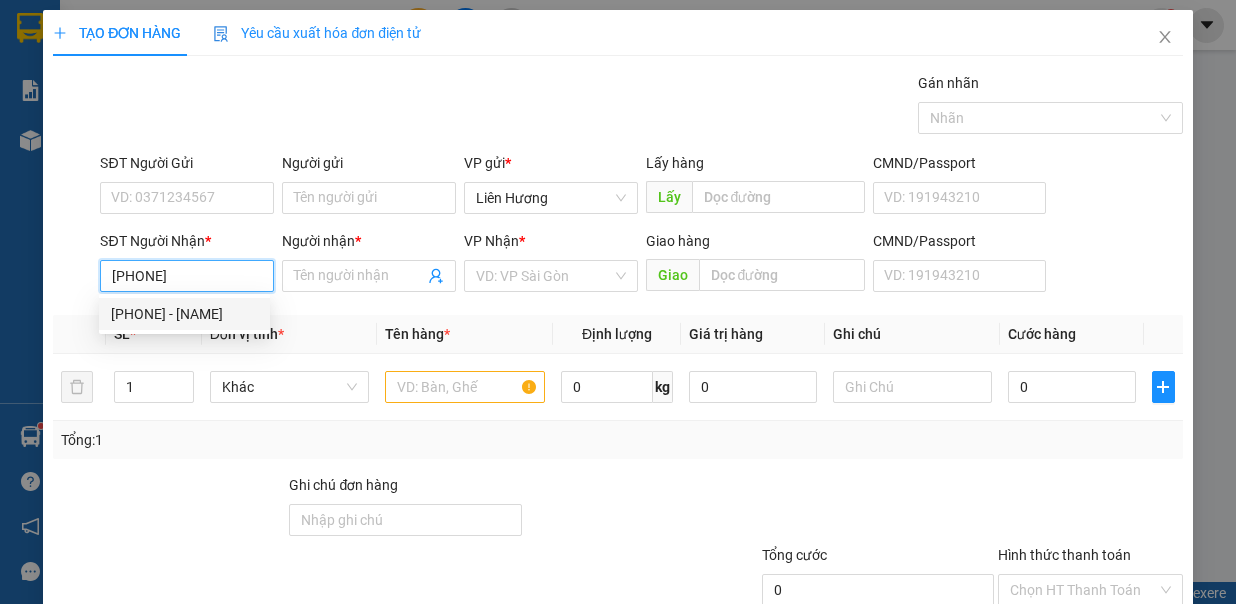 click on "0903001395 - DUNG" at bounding box center [184, 314] 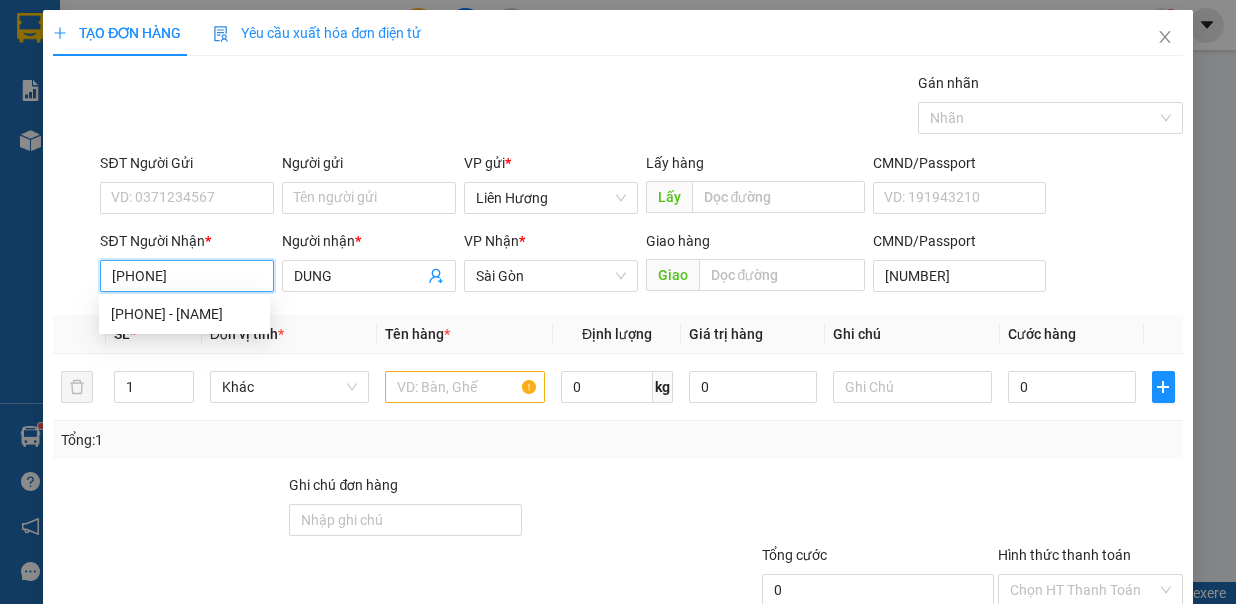type on "0903001395" 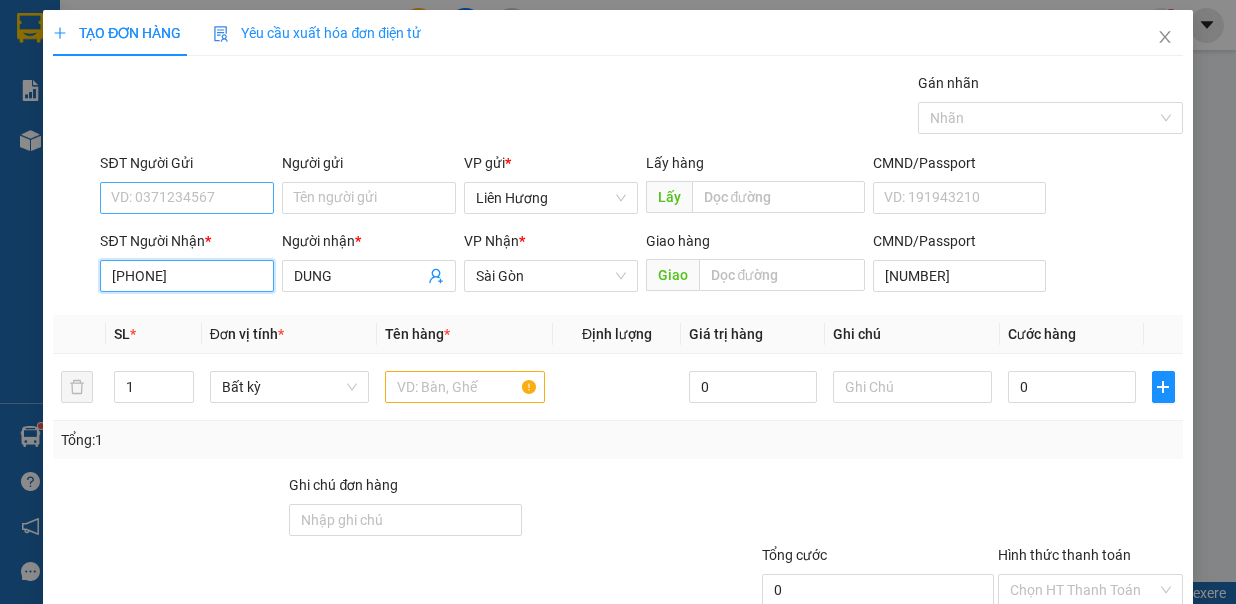 type on "0903001395" 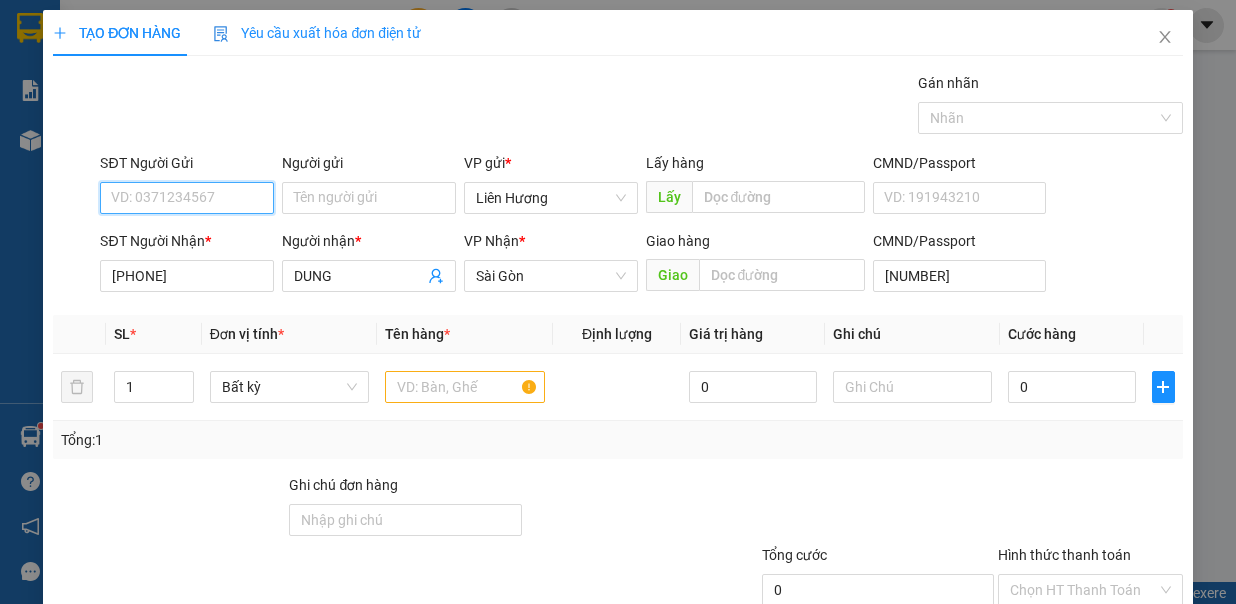 click on "SĐT Người Gửi" at bounding box center [187, 198] 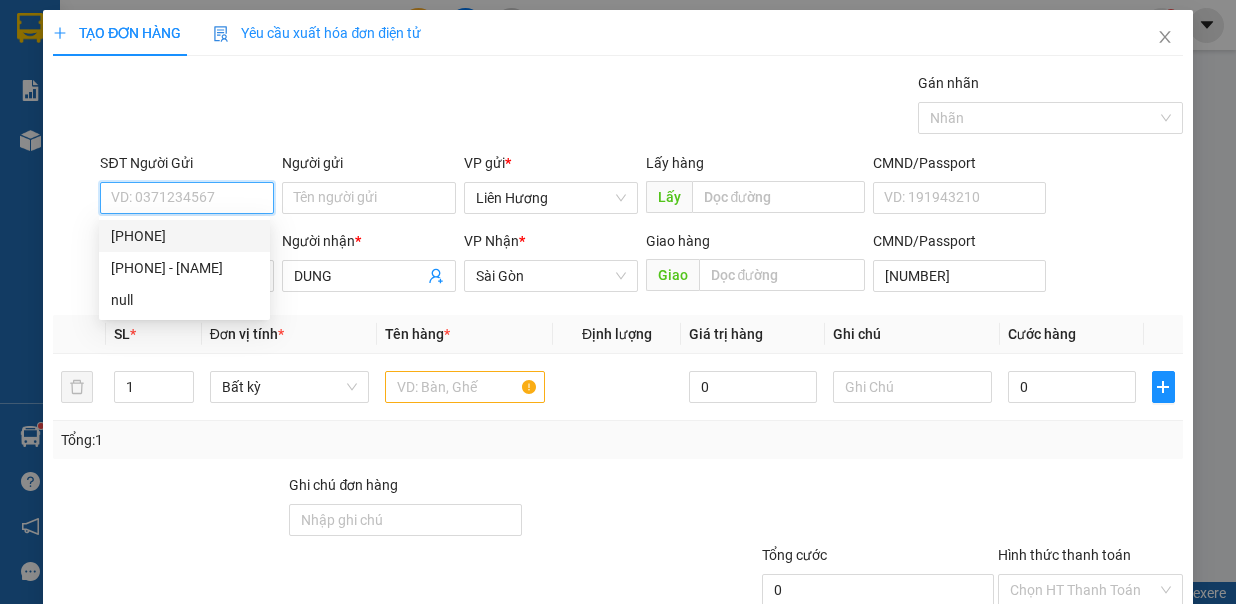click on "0838491299" at bounding box center [184, 236] 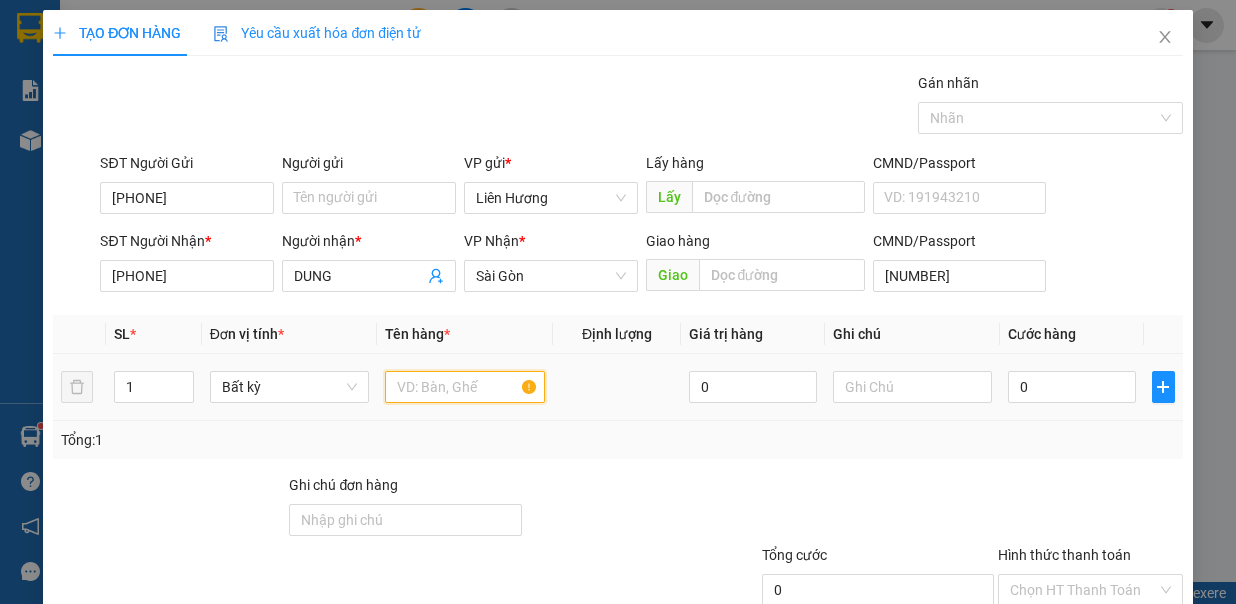 click at bounding box center [465, 387] 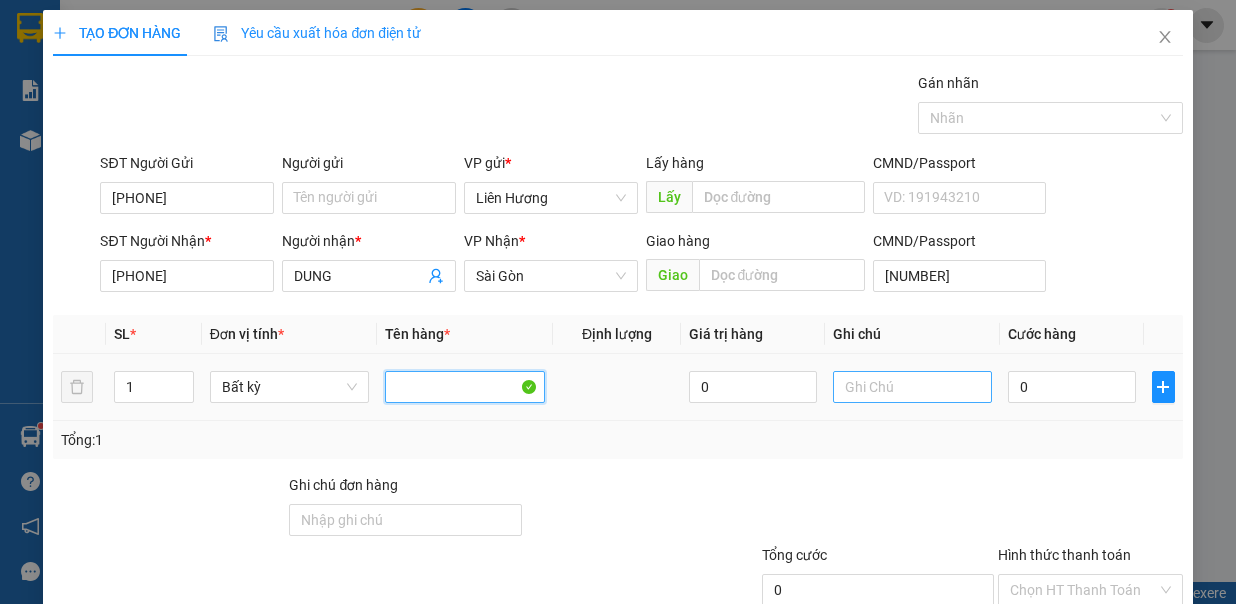 type 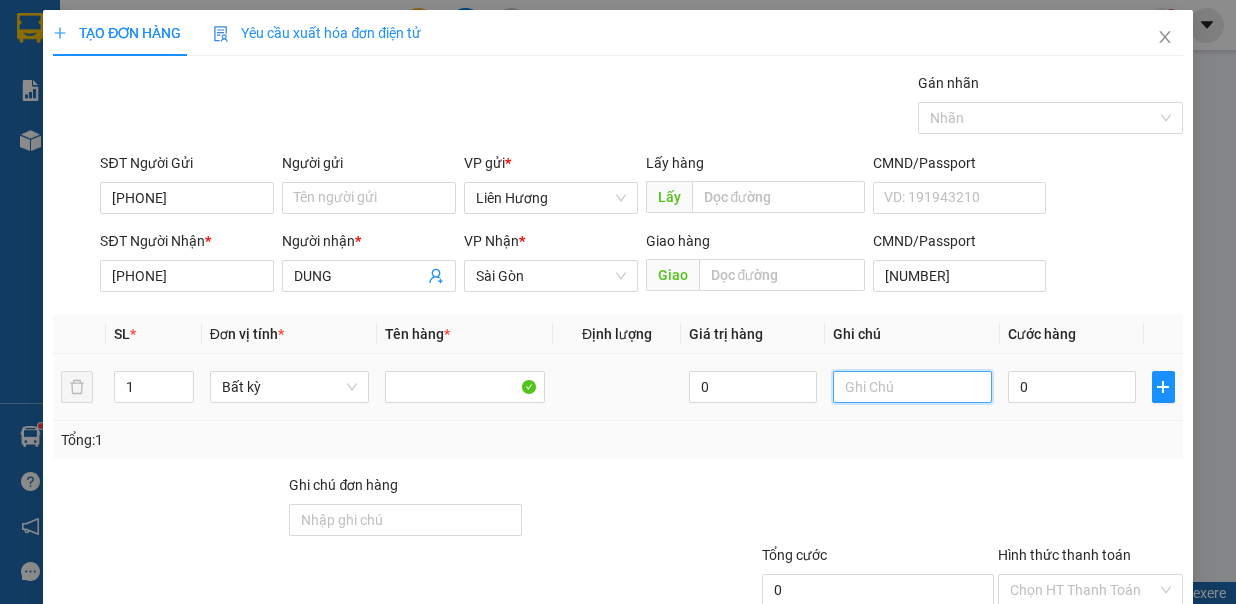 click at bounding box center (913, 387) 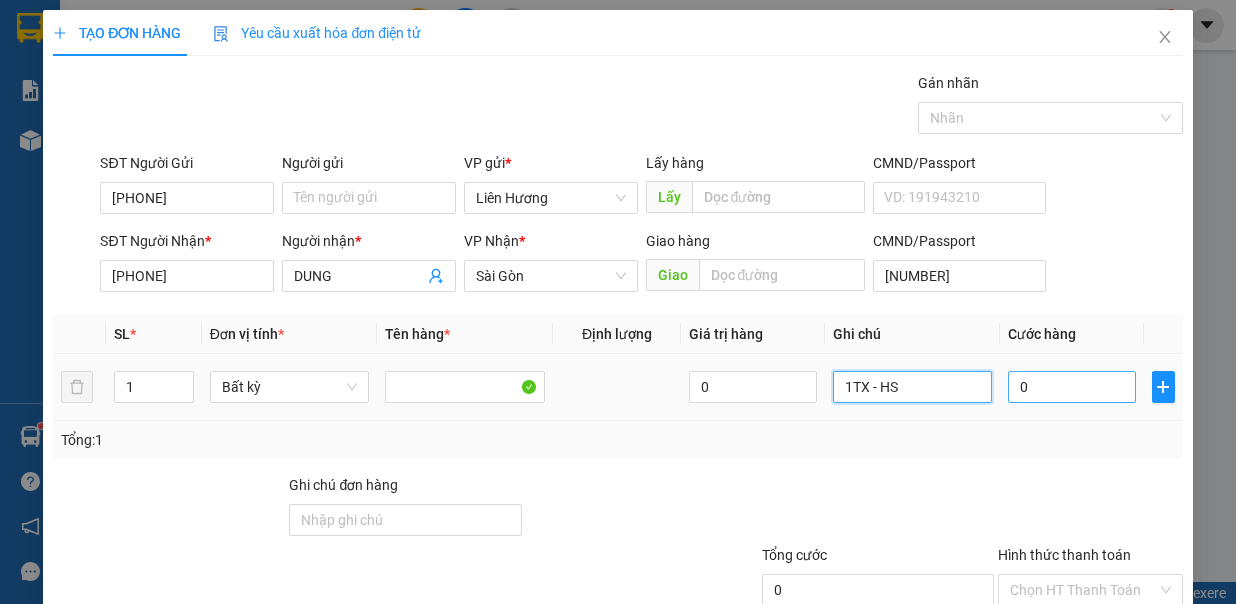 type on "1TX - HS" 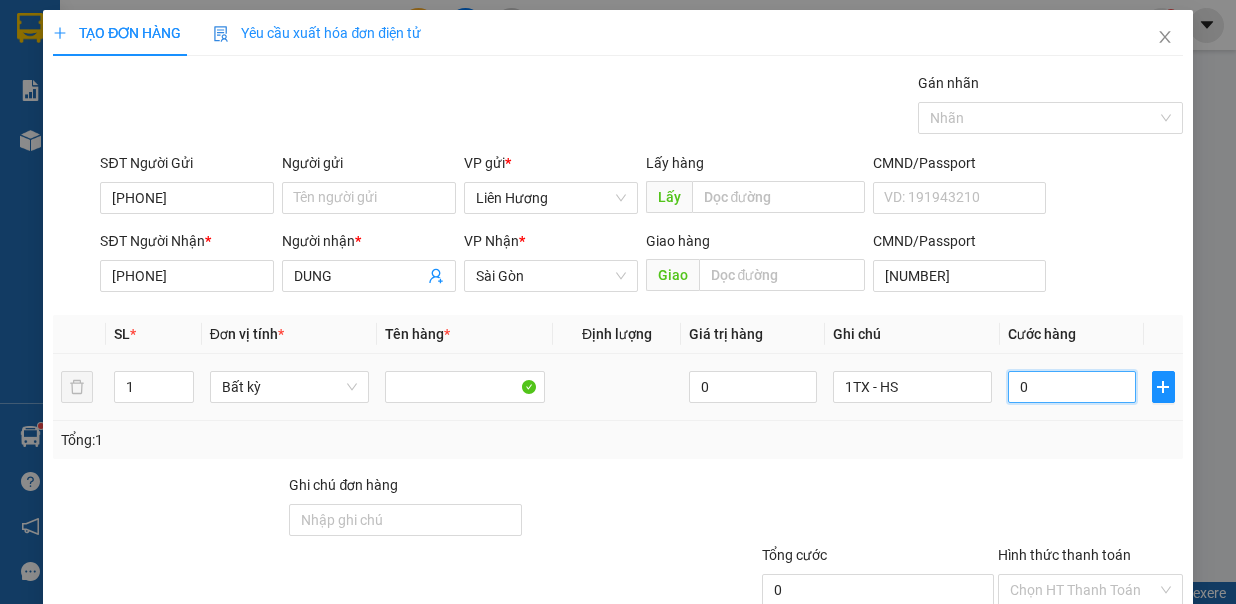 click on "0" at bounding box center [1072, 387] 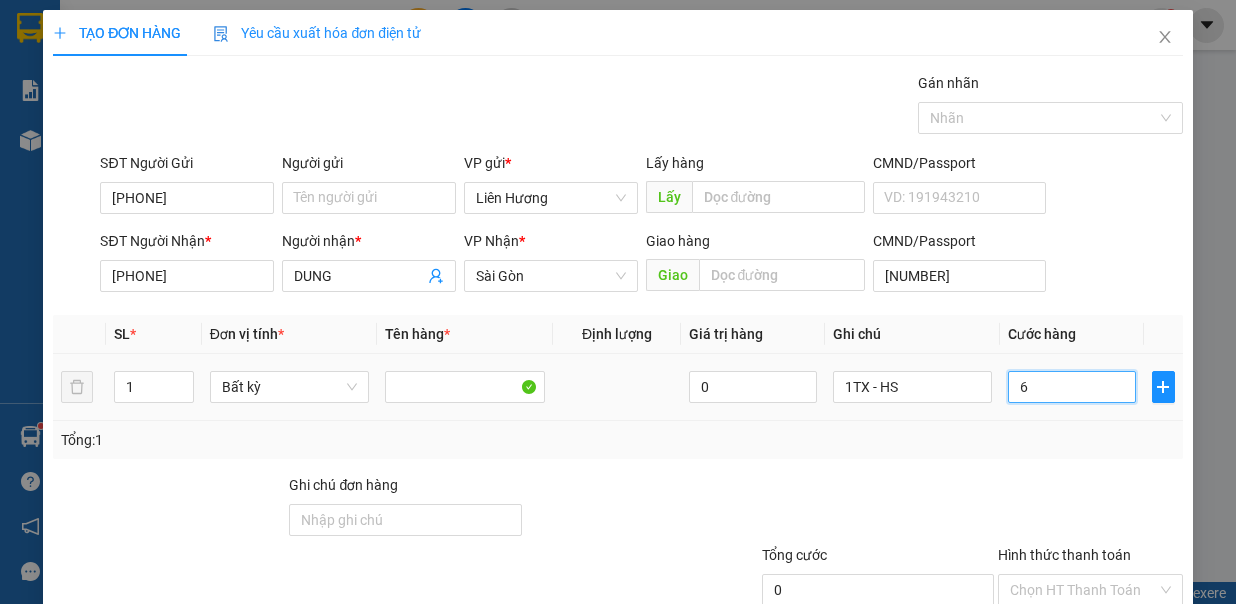 type on "6" 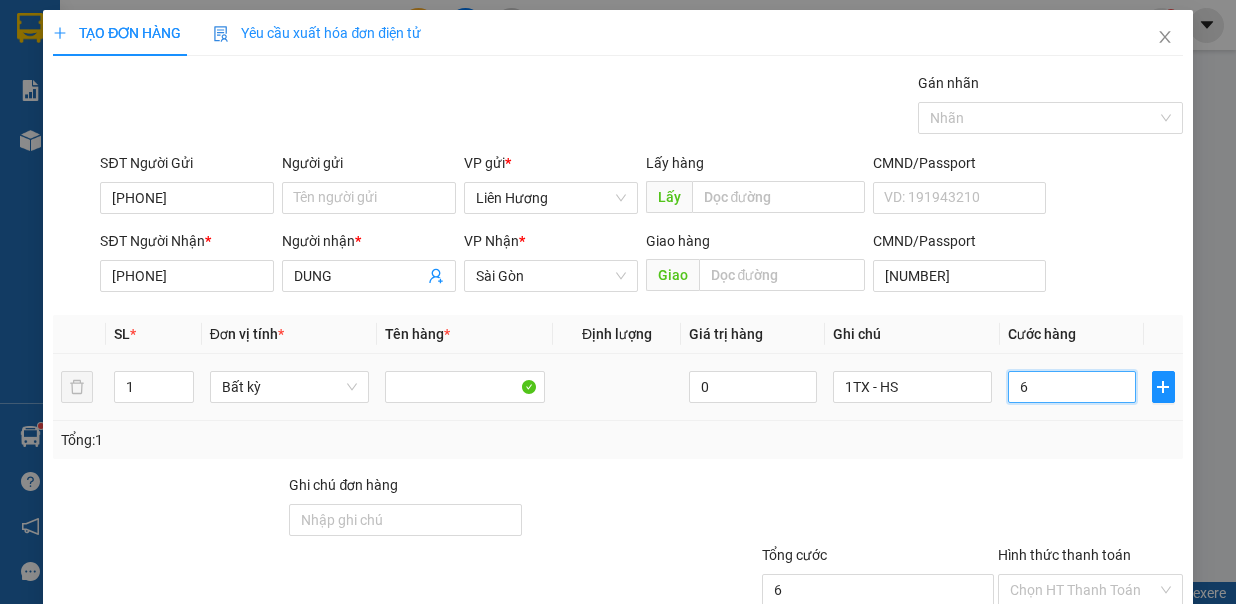type on "60" 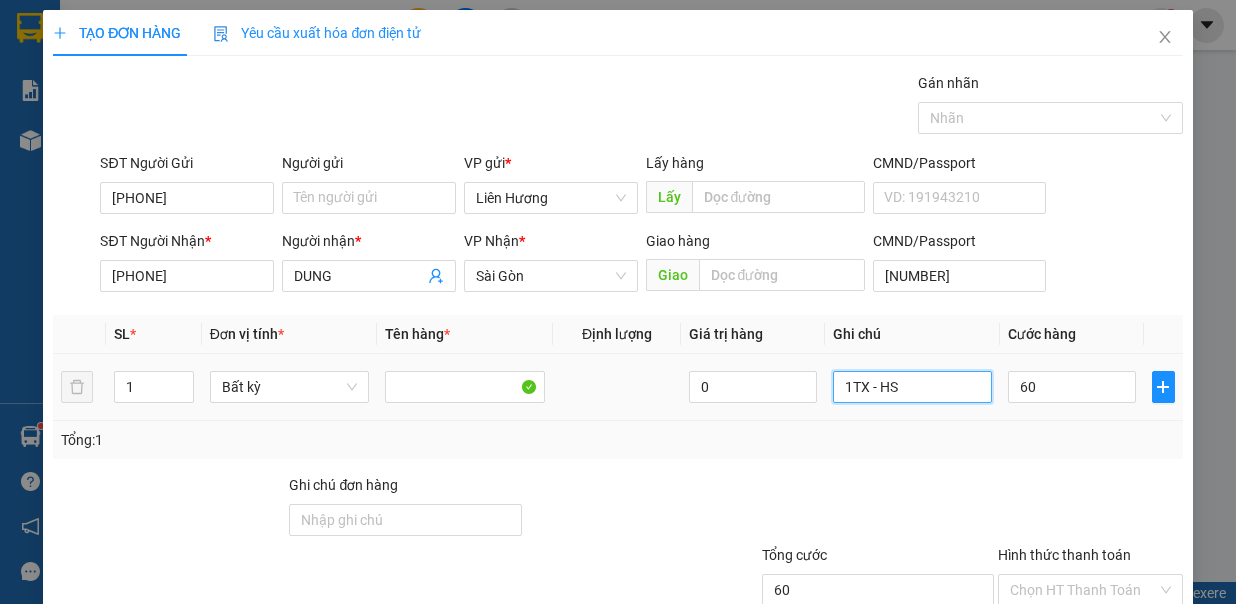 type on "60.000" 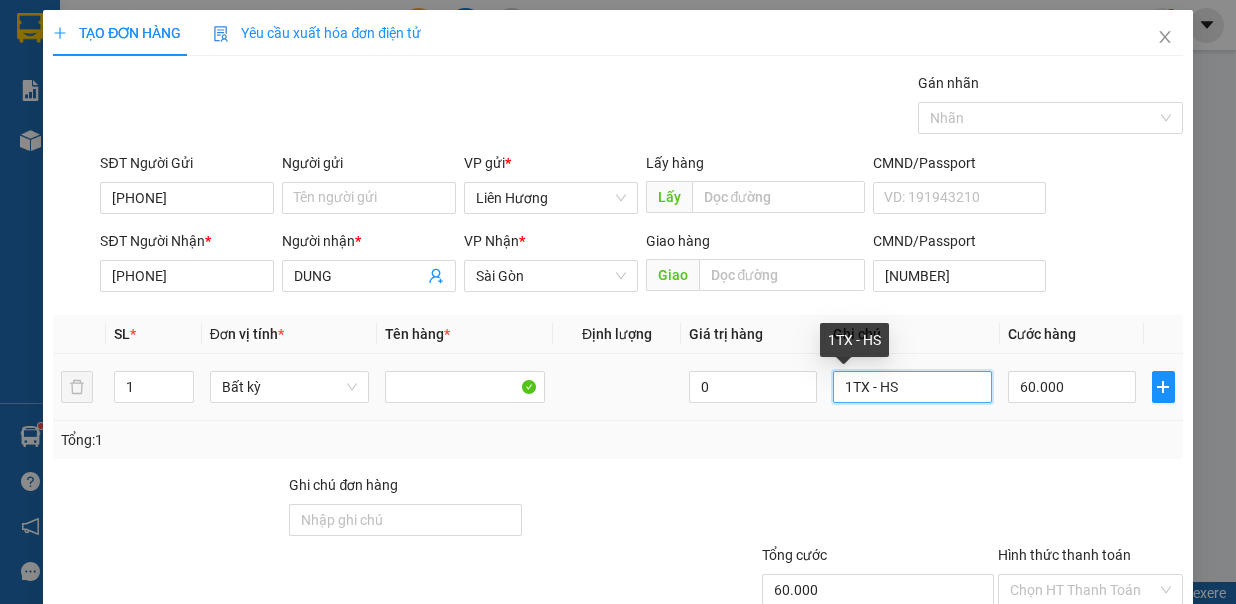 click on "1TX - HS" at bounding box center [913, 387] 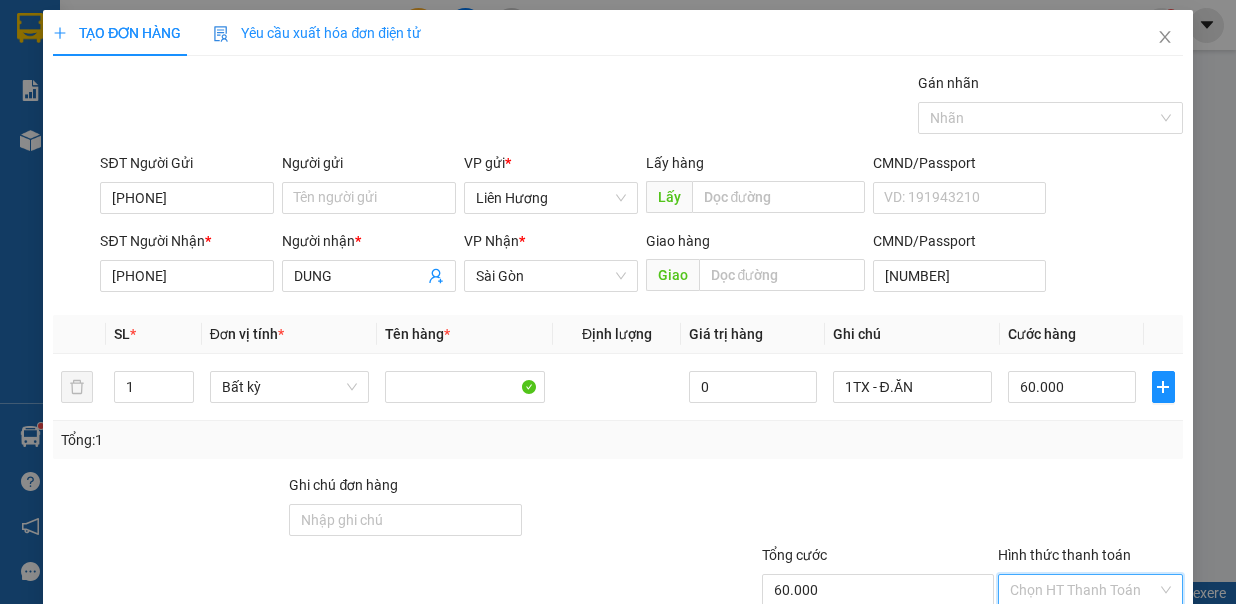 click on "Hình thức thanh toán" at bounding box center [1083, 590] 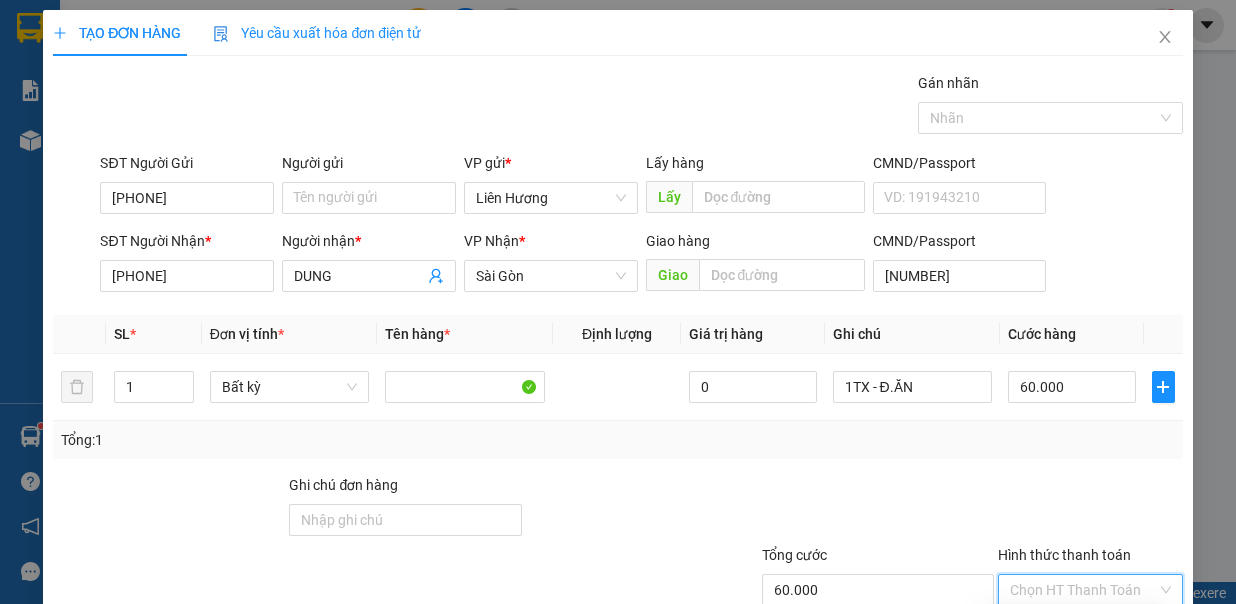 drag, startPoint x: 1058, startPoint y: 478, endPoint x: 1069, endPoint y: 489, distance: 15.556349 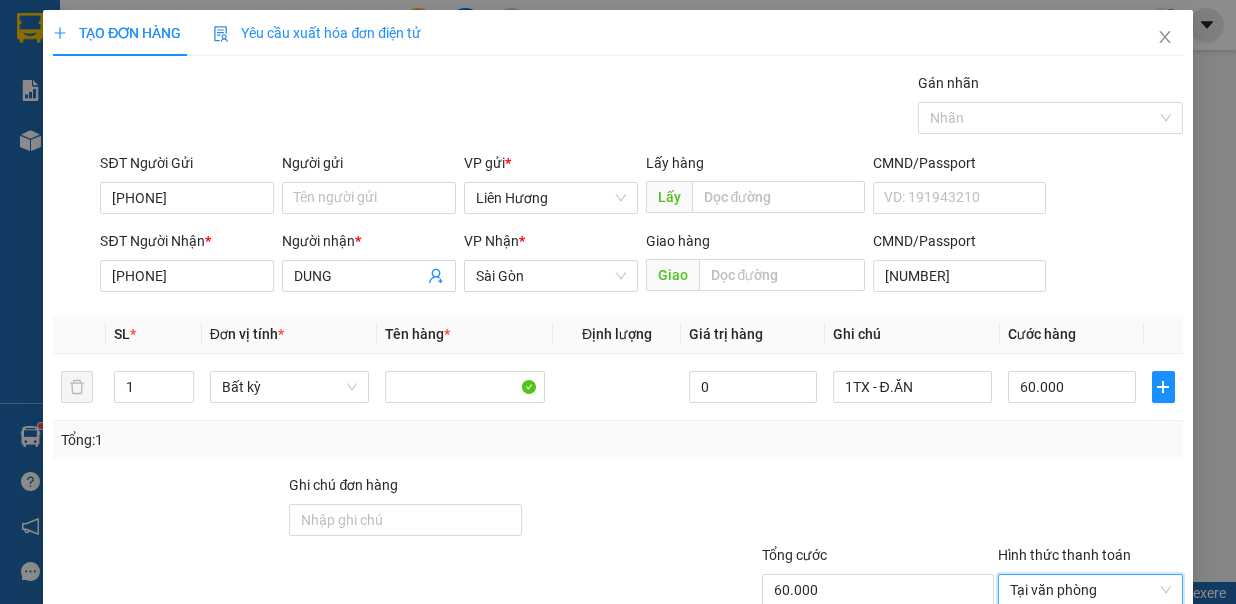 drag, startPoint x: 1082, startPoint y: 536, endPoint x: 1056, endPoint y: 538, distance: 26.076809 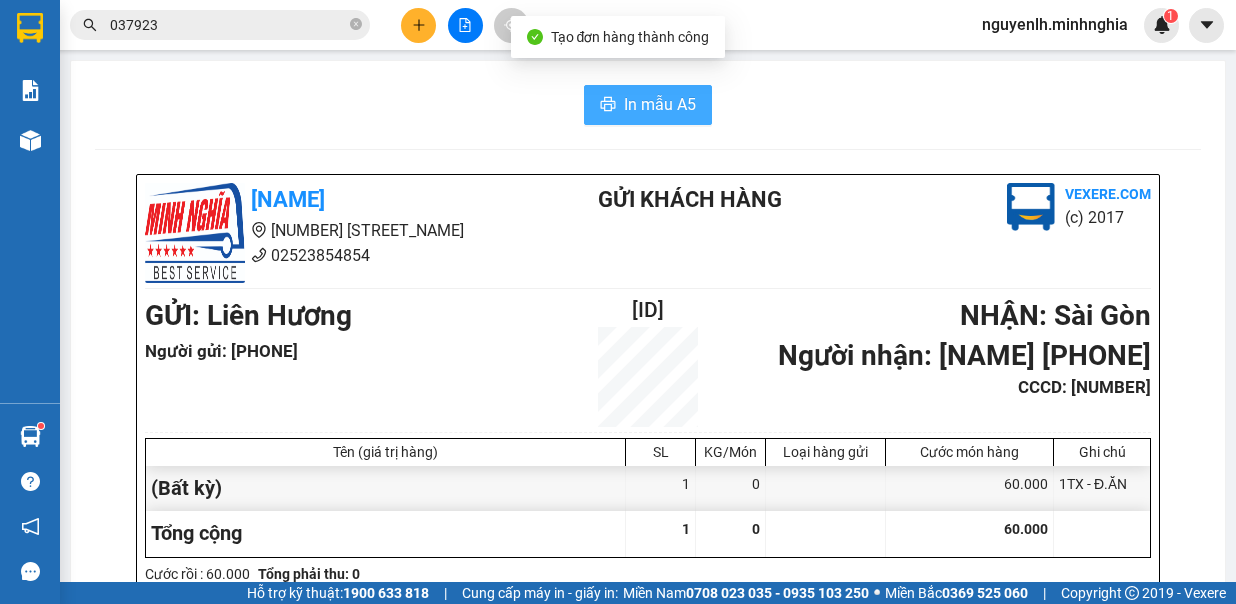 drag, startPoint x: 638, startPoint y: 99, endPoint x: 648, endPoint y: 92, distance: 12.206555 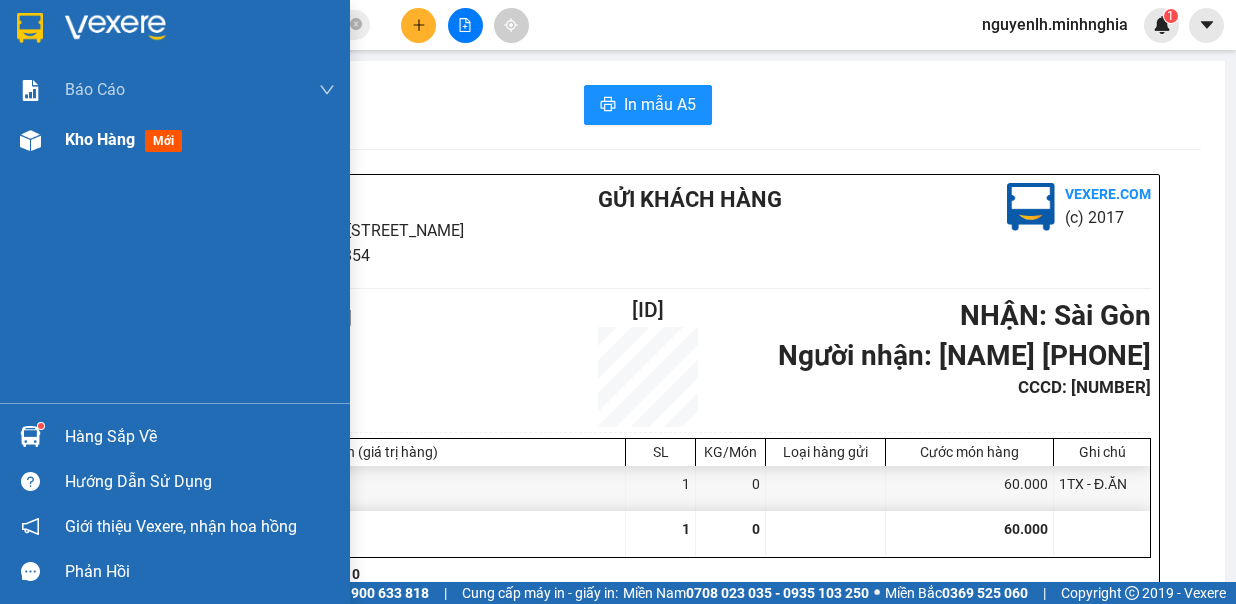 drag, startPoint x: 44, startPoint y: 145, endPoint x: 98, endPoint y: 133, distance: 55.31727 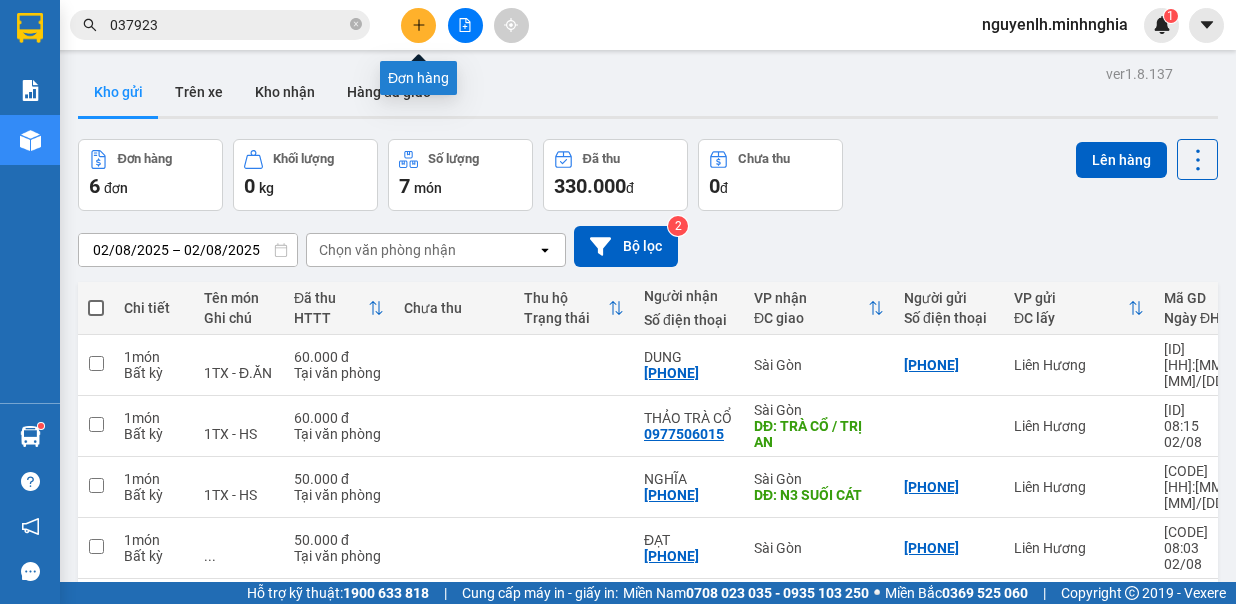 click at bounding box center (418, 25) 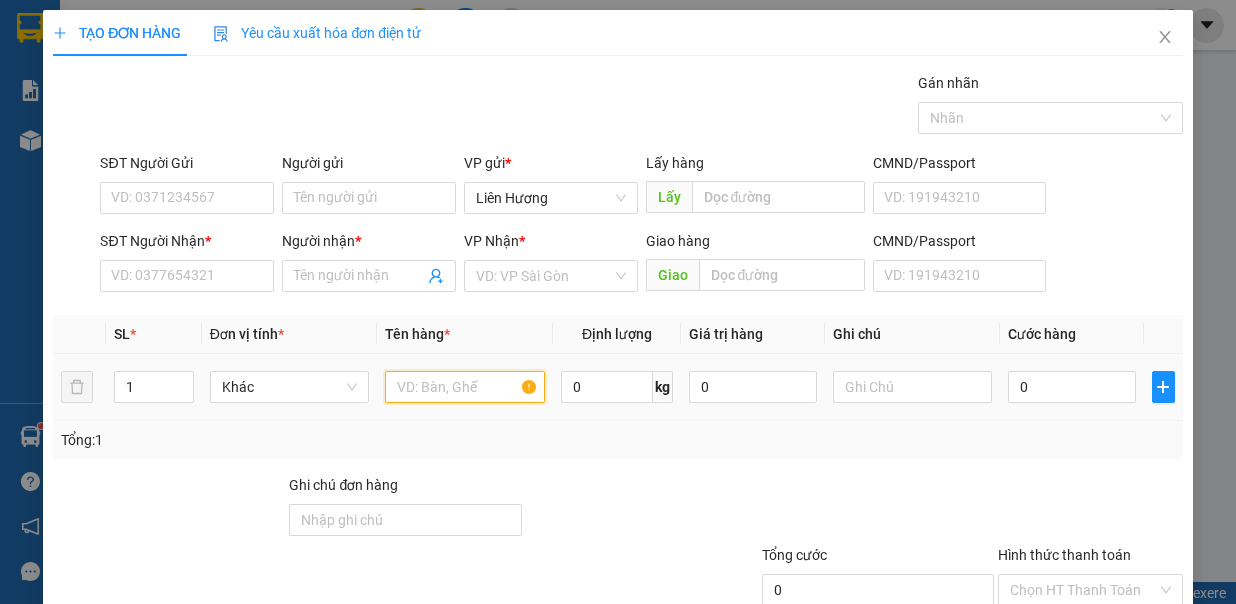 click at bounding box center [465, 387] 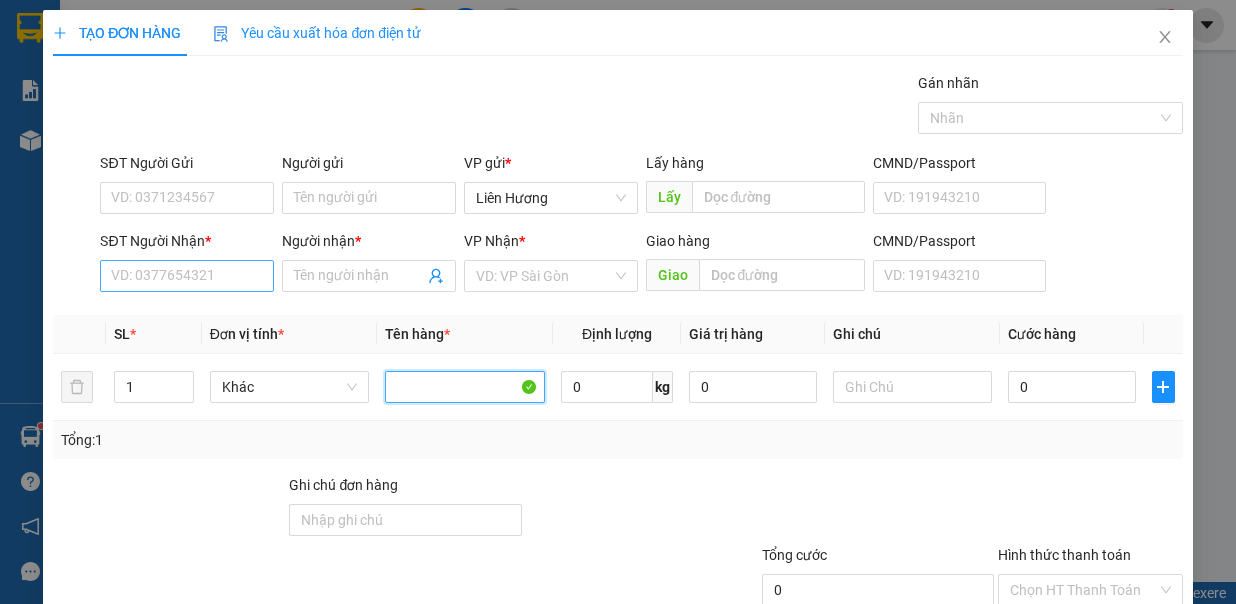 type 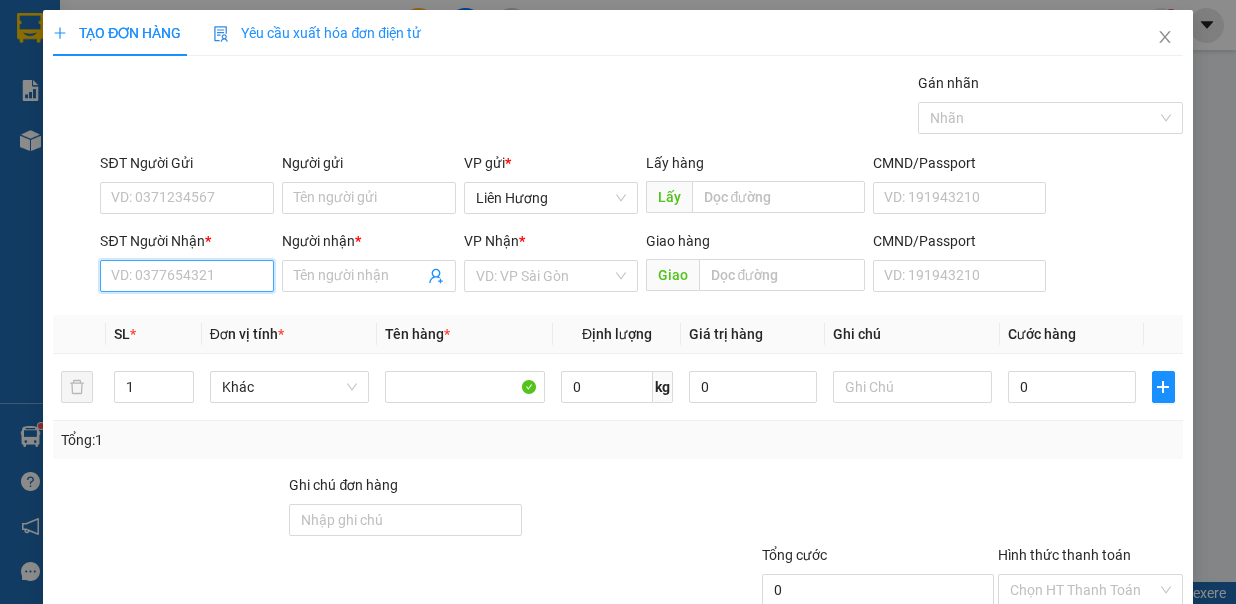 click on "SĐT Người Nhận  *" at bounding box center (187, 276) 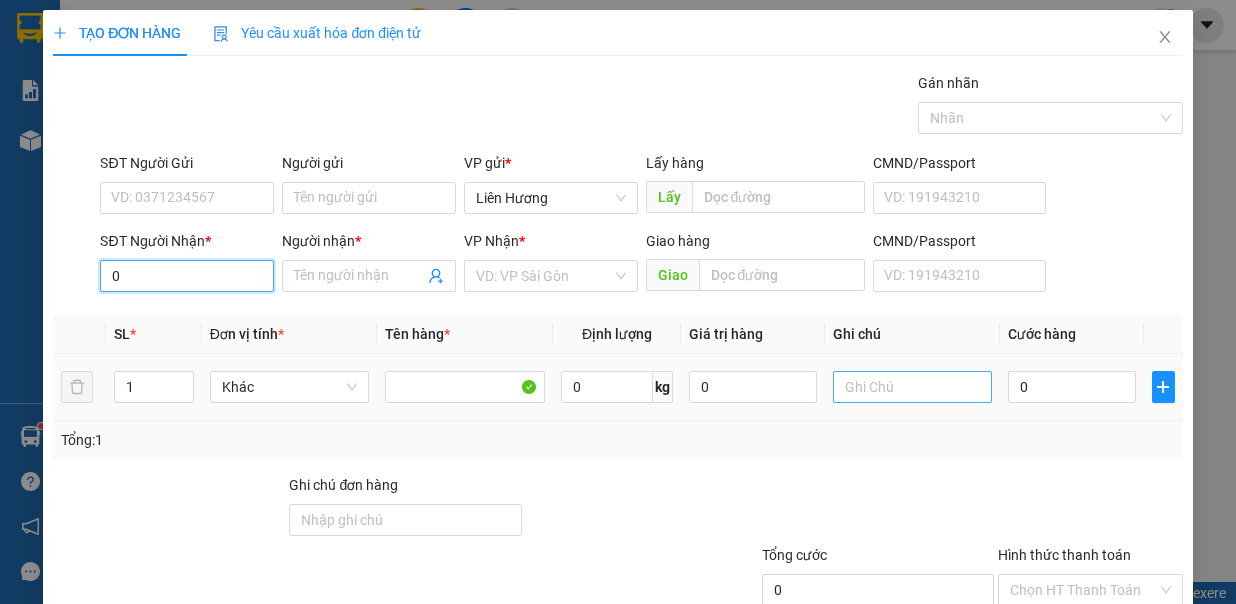 type on "0" 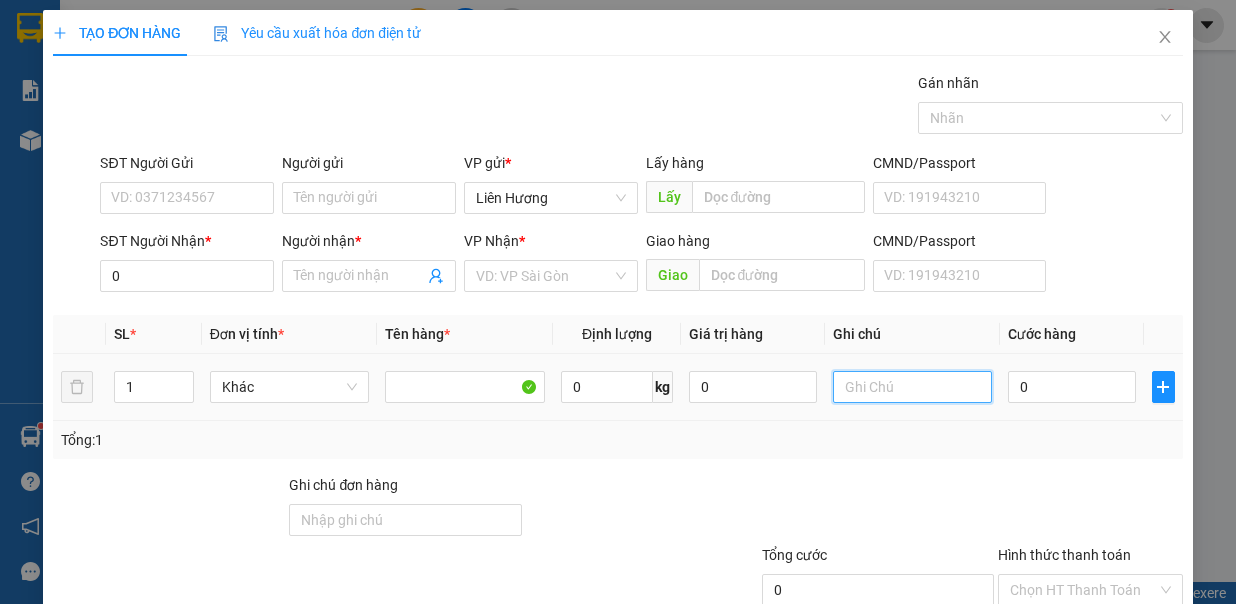 click at bounding box center [913, 387] 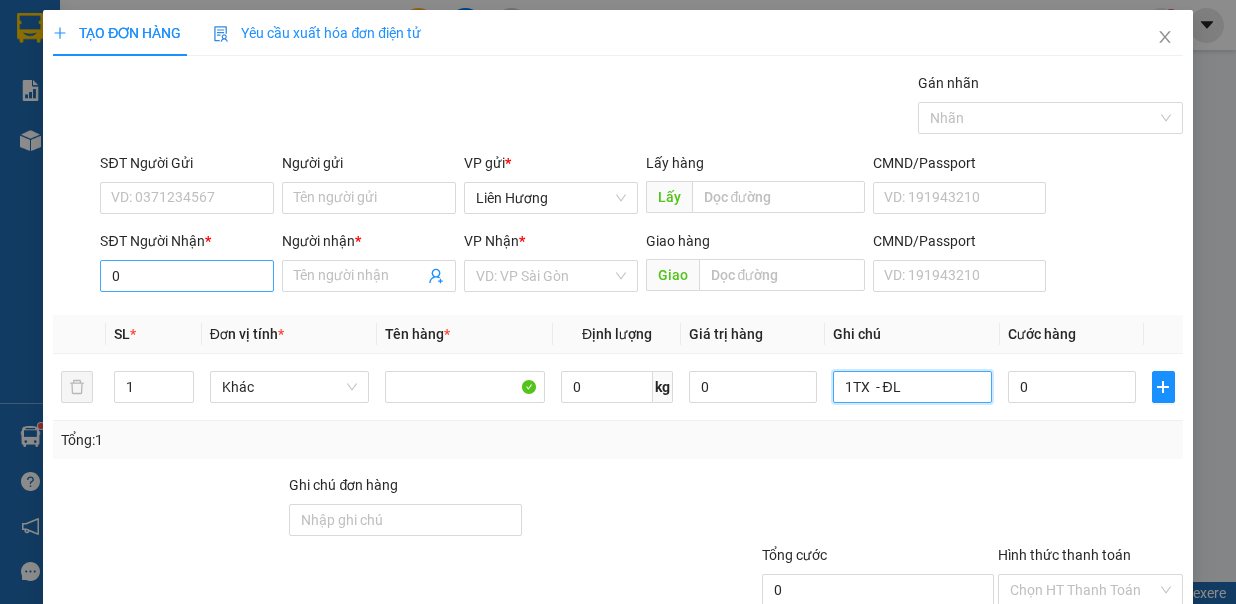 type on "1TX  - ĐL" 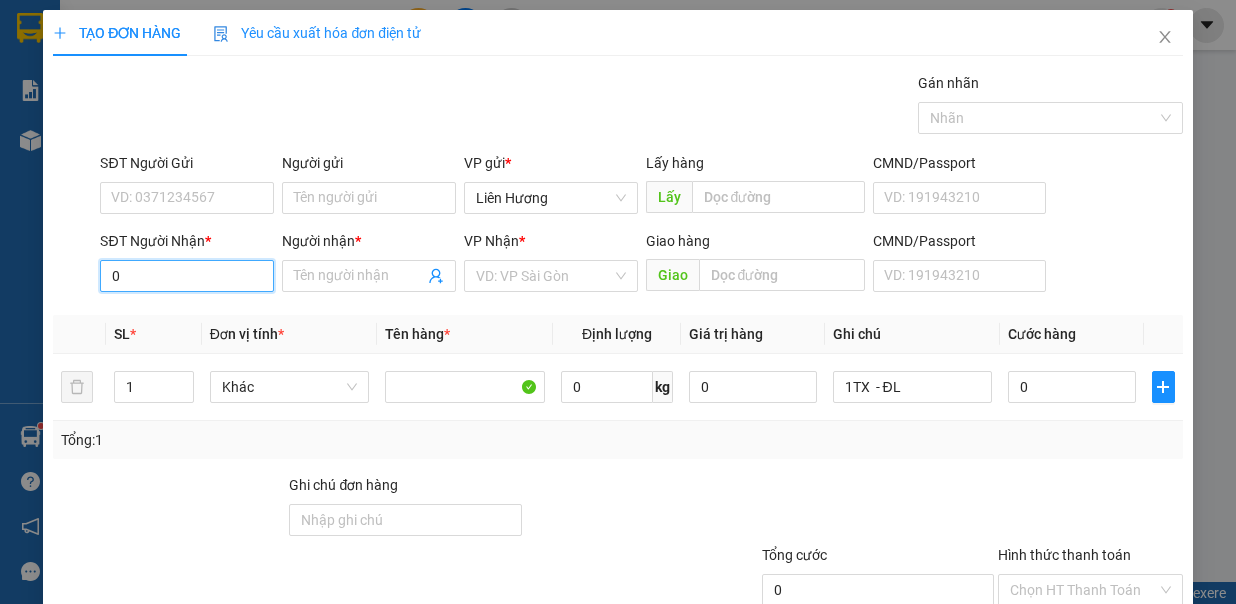 click on "0" at bounding box center [187, 276] 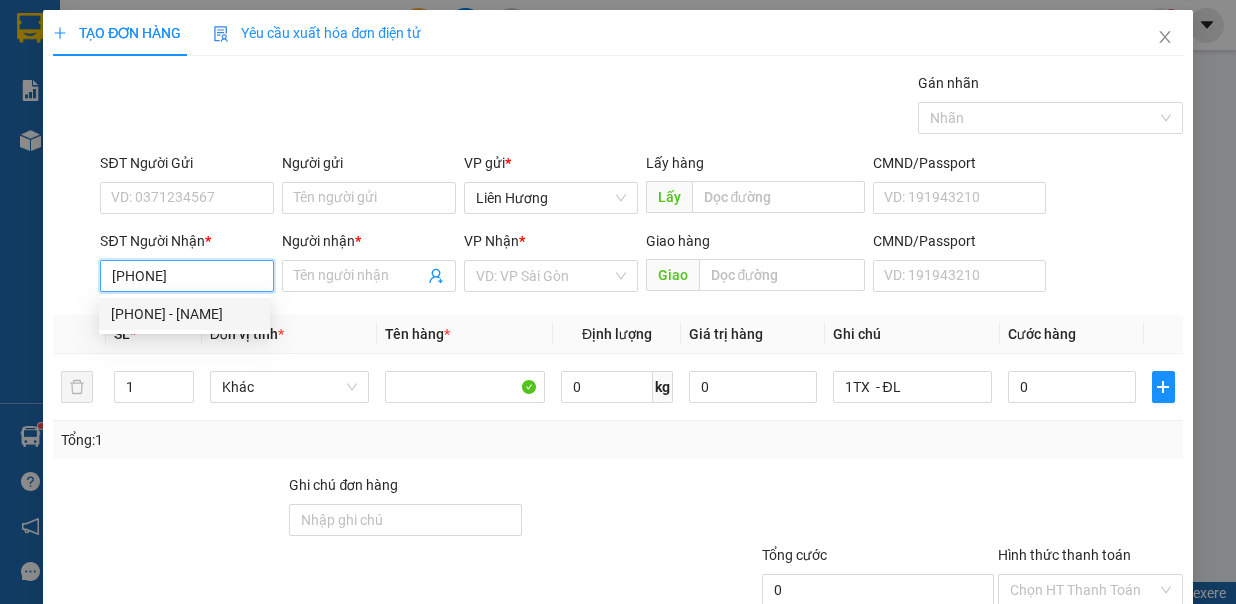 click on "0938299118 - HIẾU" at bounding box center [184, 314] 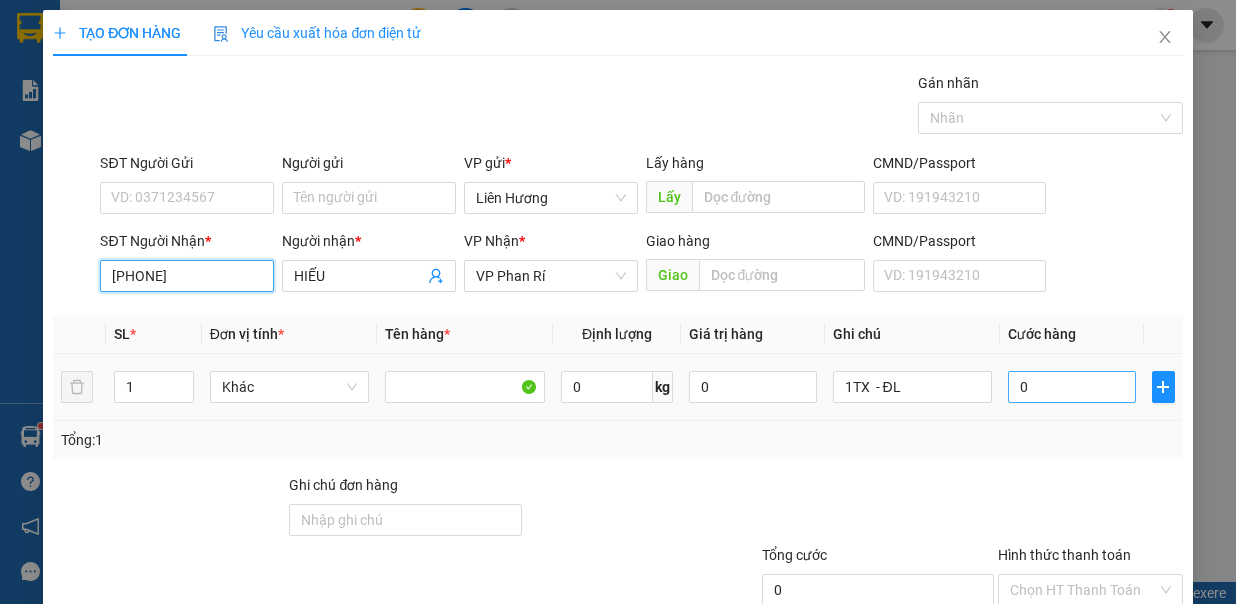 type on "0938299118" 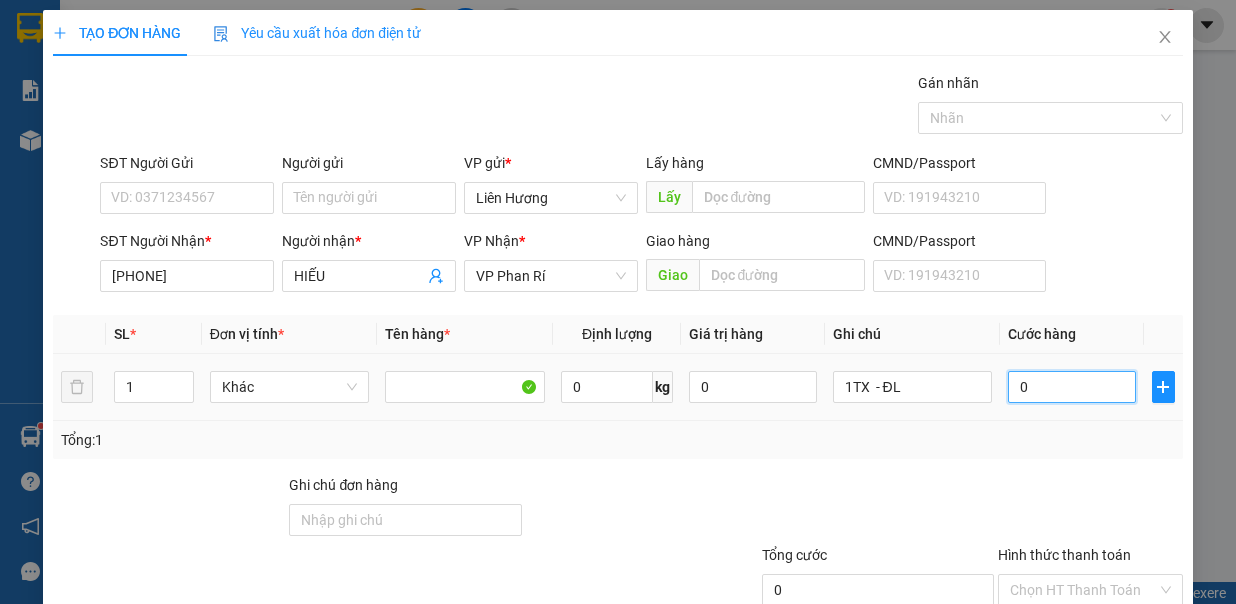 click on "0" at bounding box center [1072, 387] 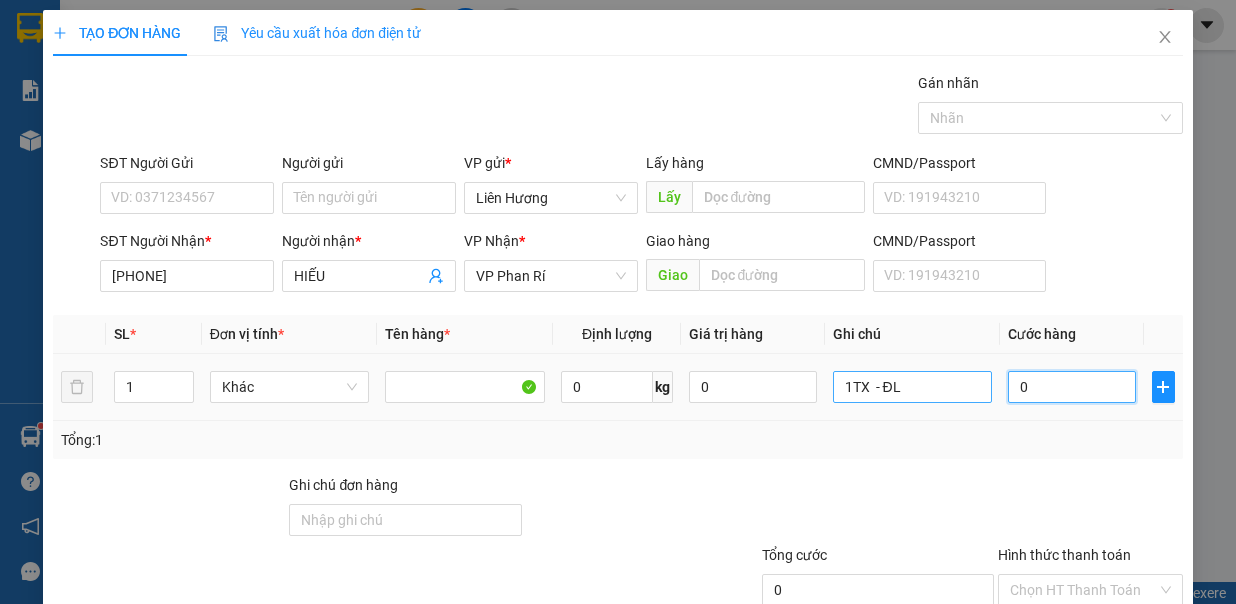 type on "2" 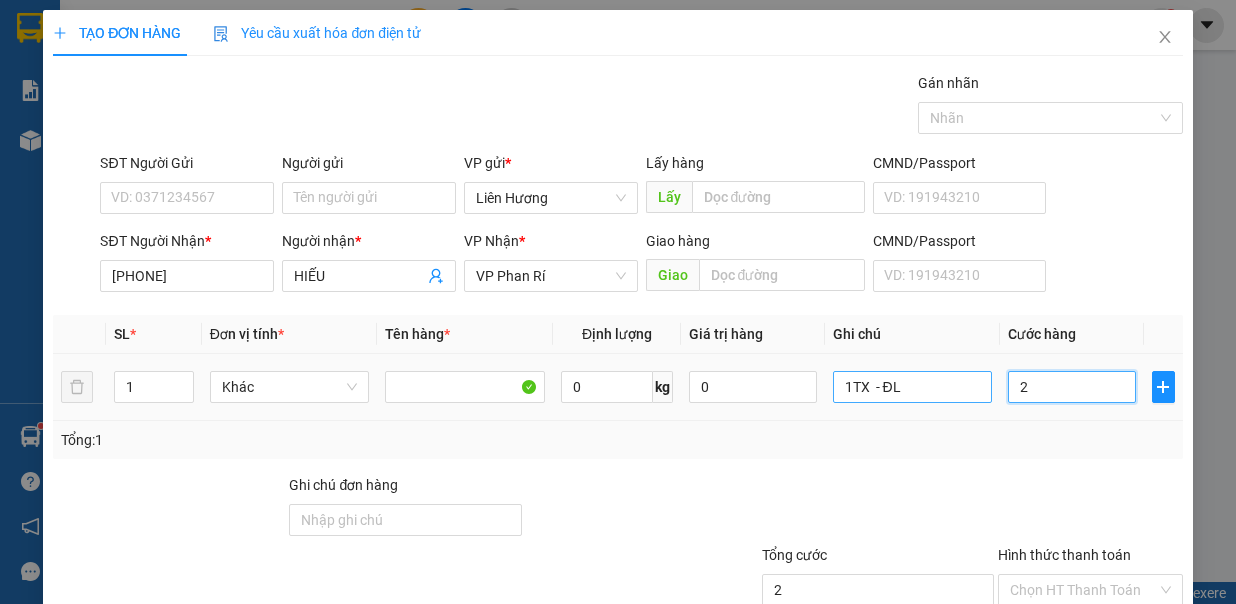 type on "20" 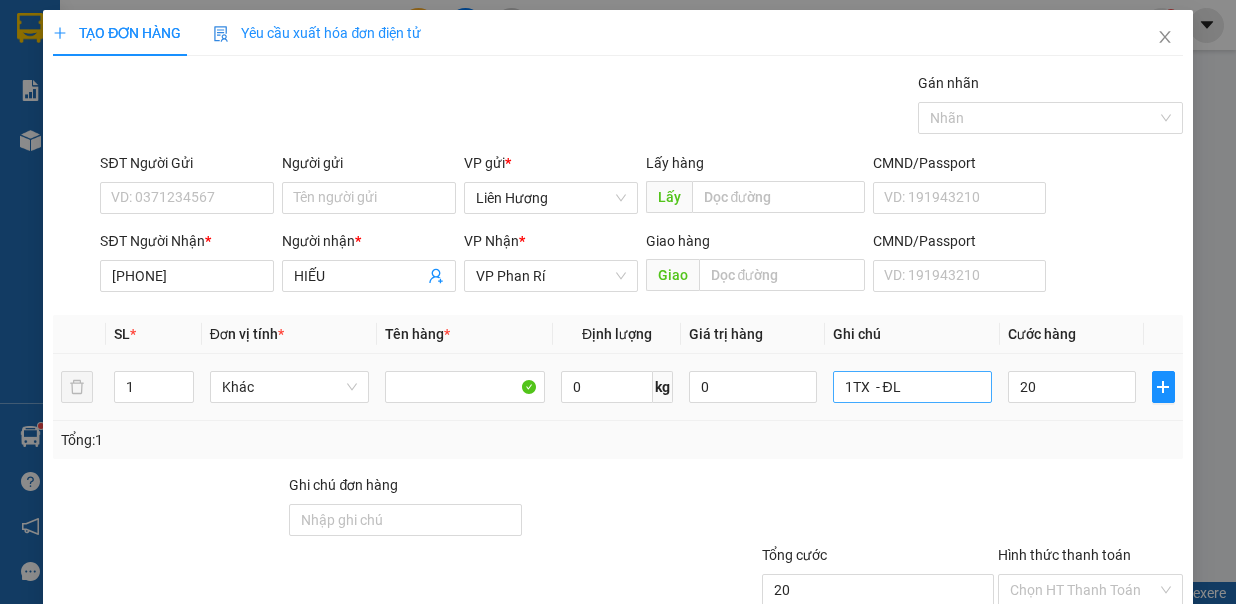 type on "20.000" 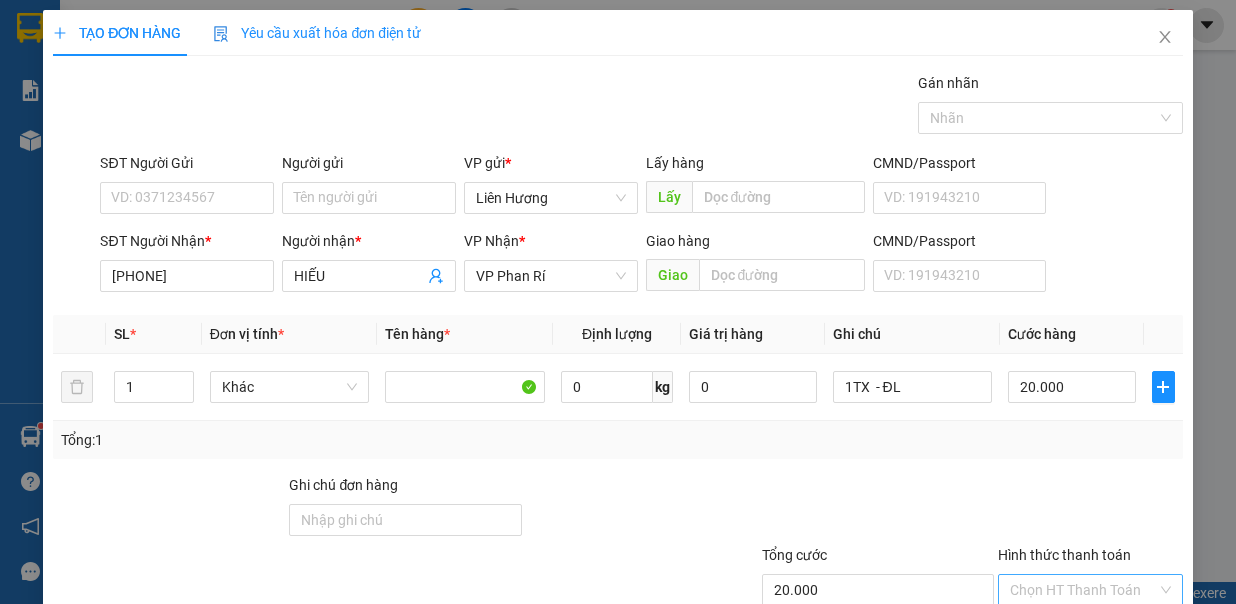 click on "Hình thức thanh toán" at bounding box center (1083, 590) 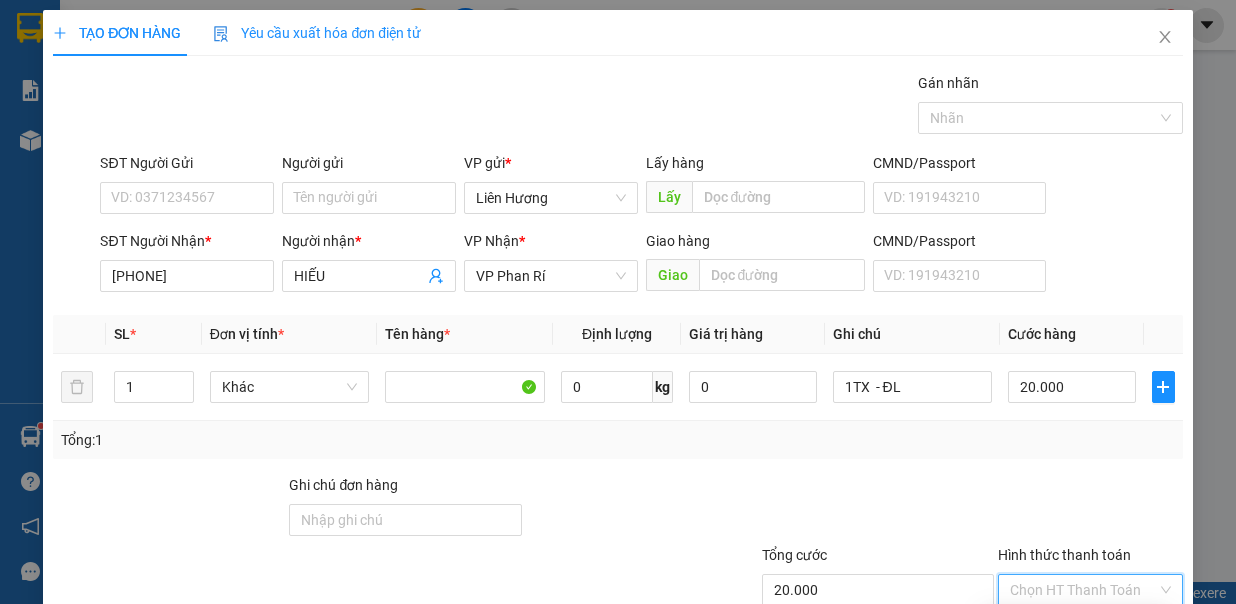 click on "Tại văn phòng" at bounding box center (1076, 625) 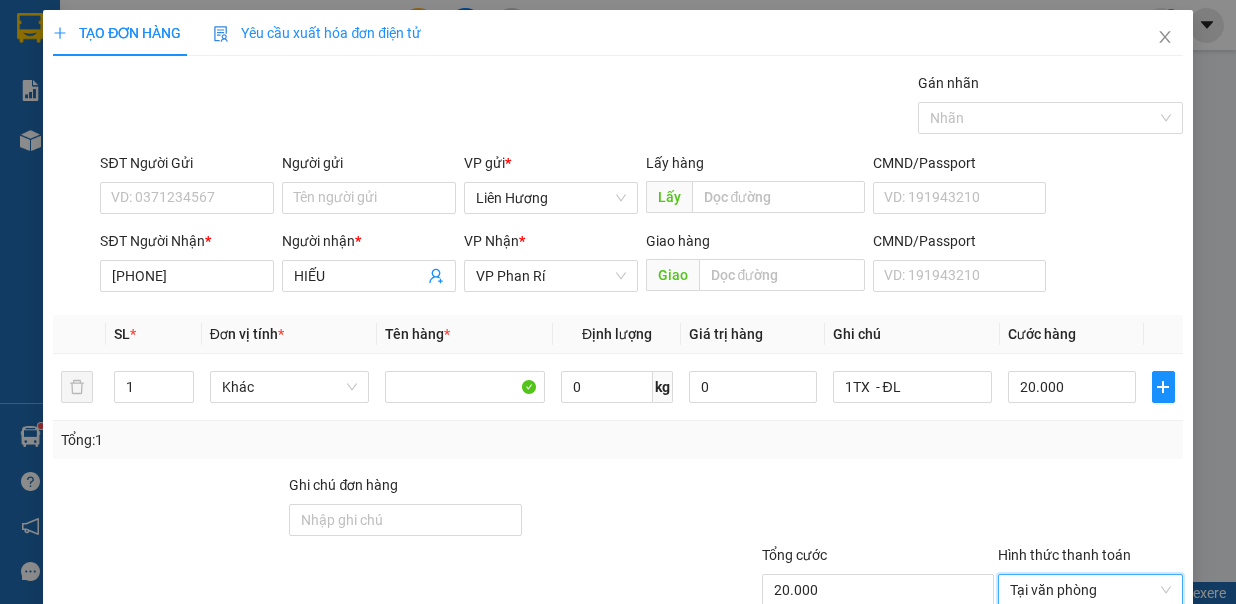 click on "Lưu và In" at bounding box center (1114, 688) 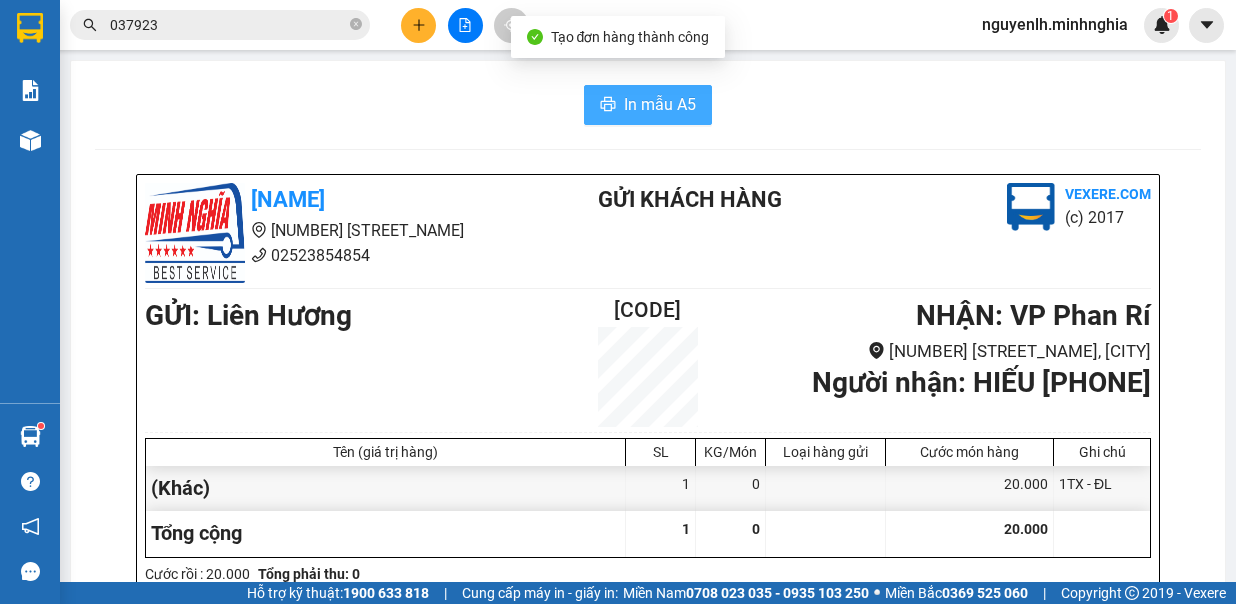 click on "In mẫu A5" at bounding box center (660, 104) 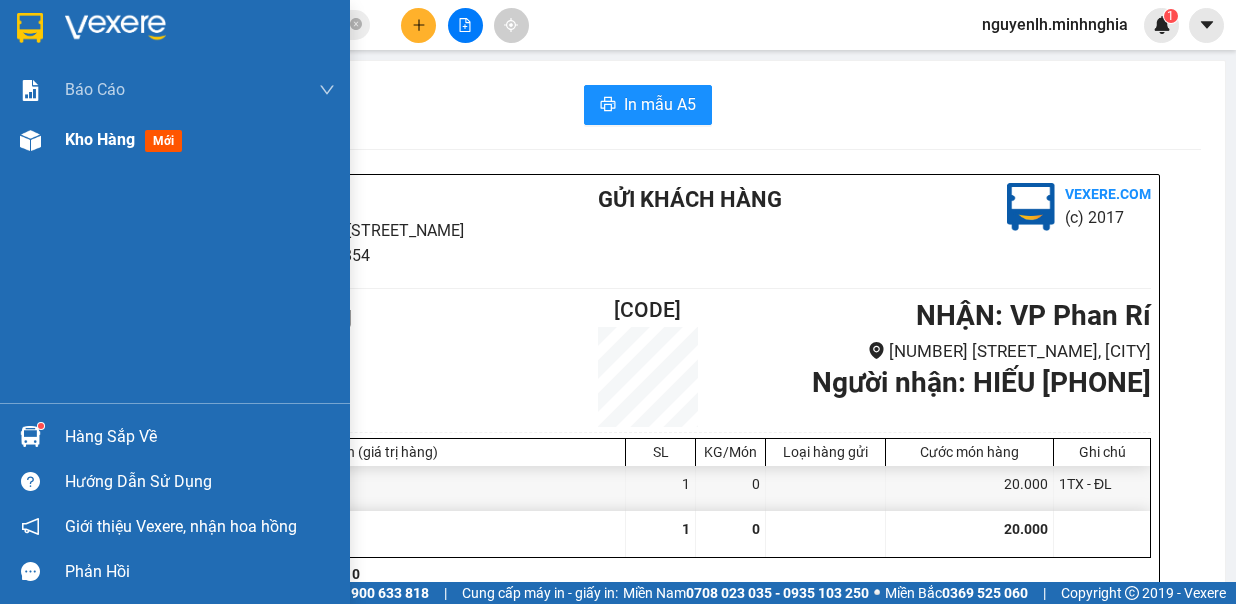 click on "Kho hàng mới" at bounding box center [175, 140] 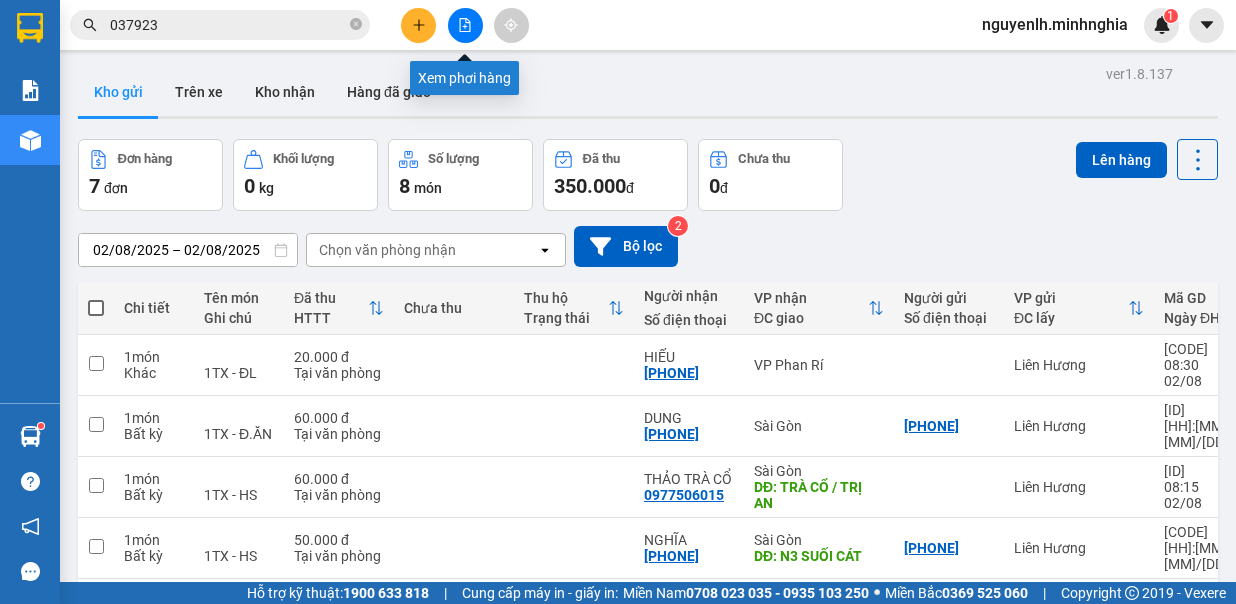 click 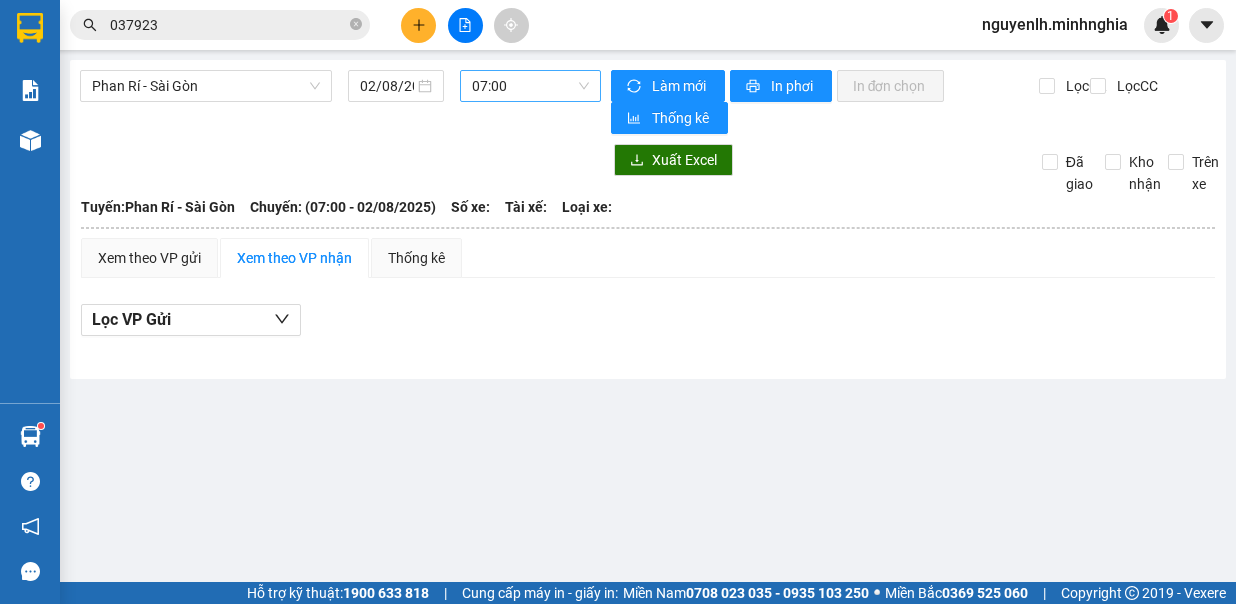 drag, startPoint x: 488, startPoint y: 76, endPoint x: 488, endPoint y: 89, distance: 13 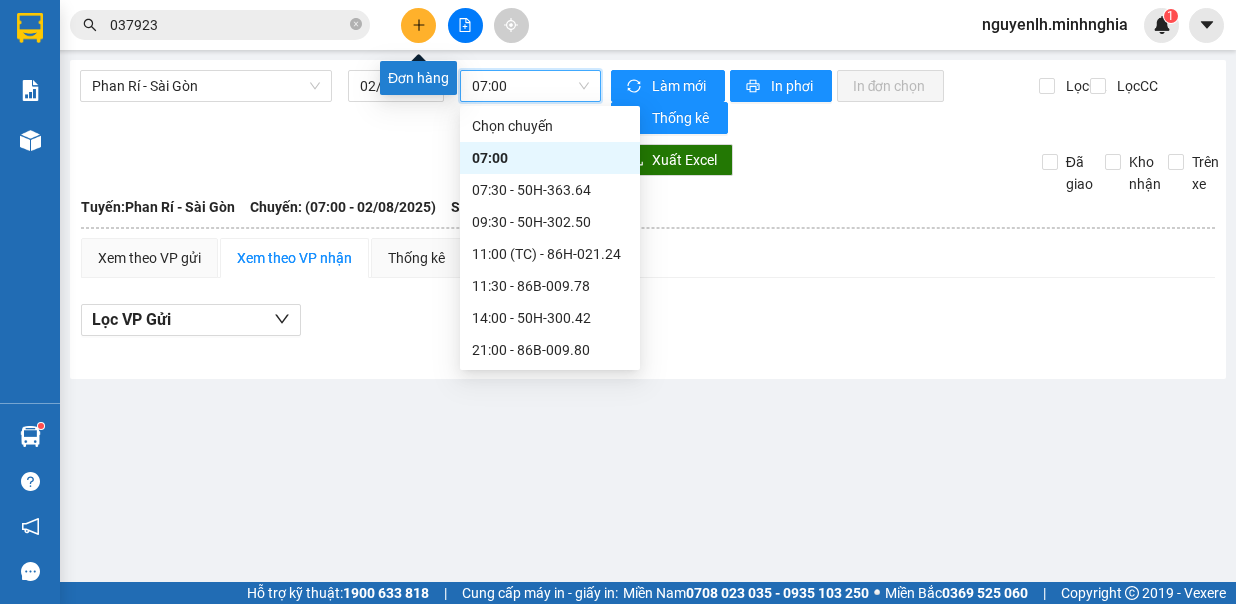 click 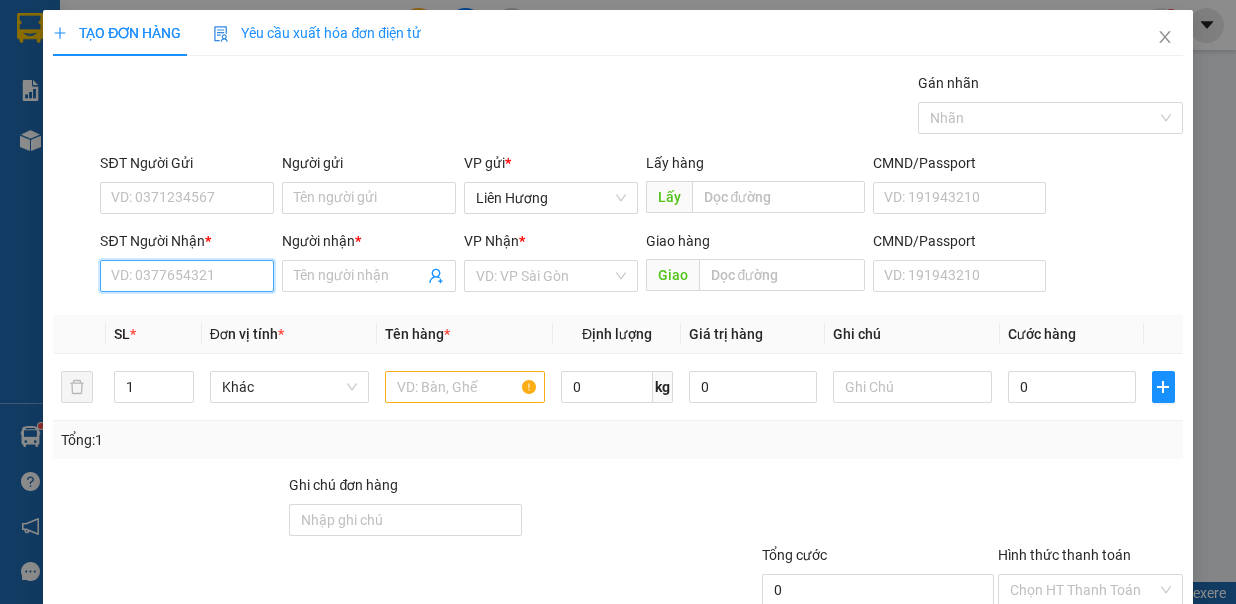 click on "SĐT Người Nhận  *" at bounding box center [187, 276] 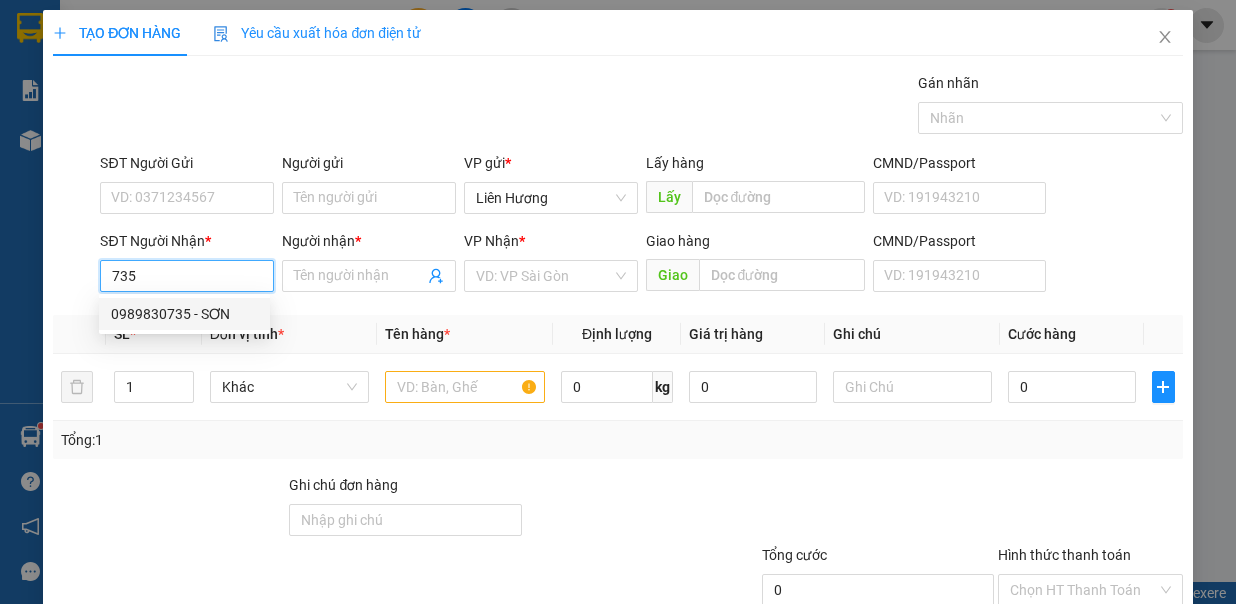 click on "0989830735 - SƠN" at bounding box center (184, 314) 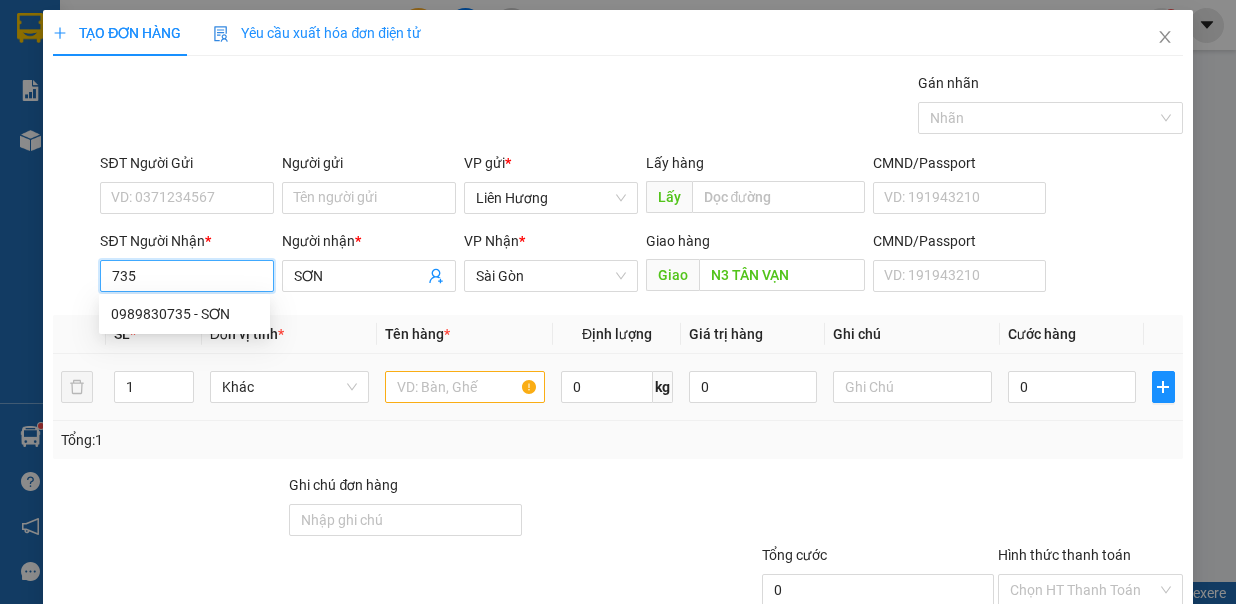 type on "0989830735" 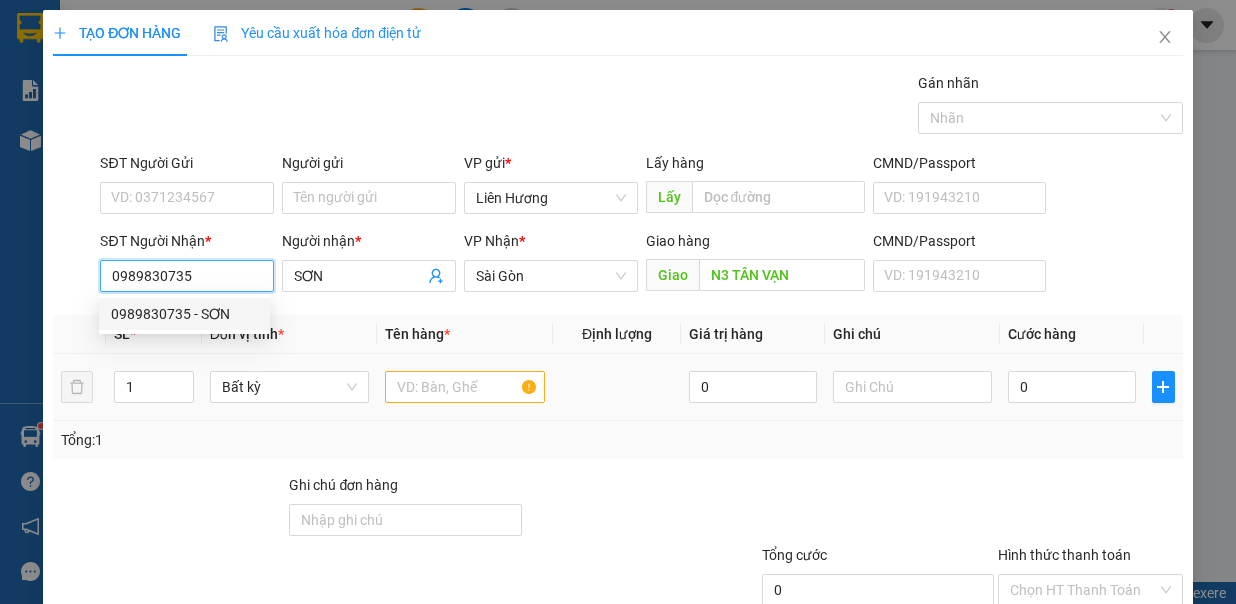 type on "0989830735" 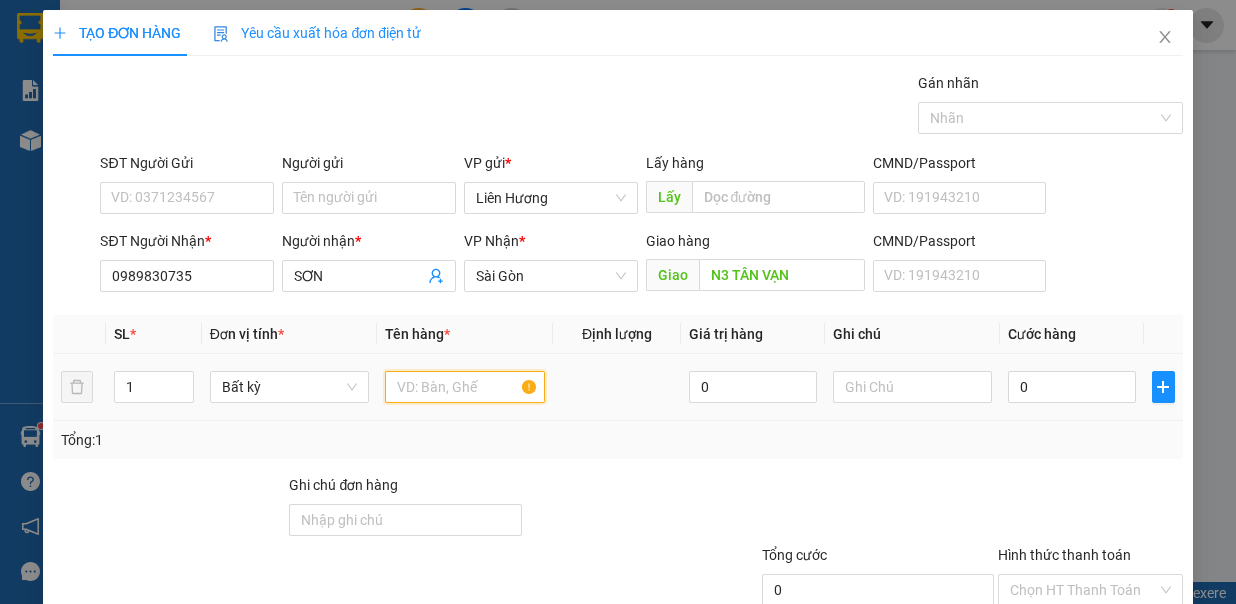 click at bounding box center [465, 387] 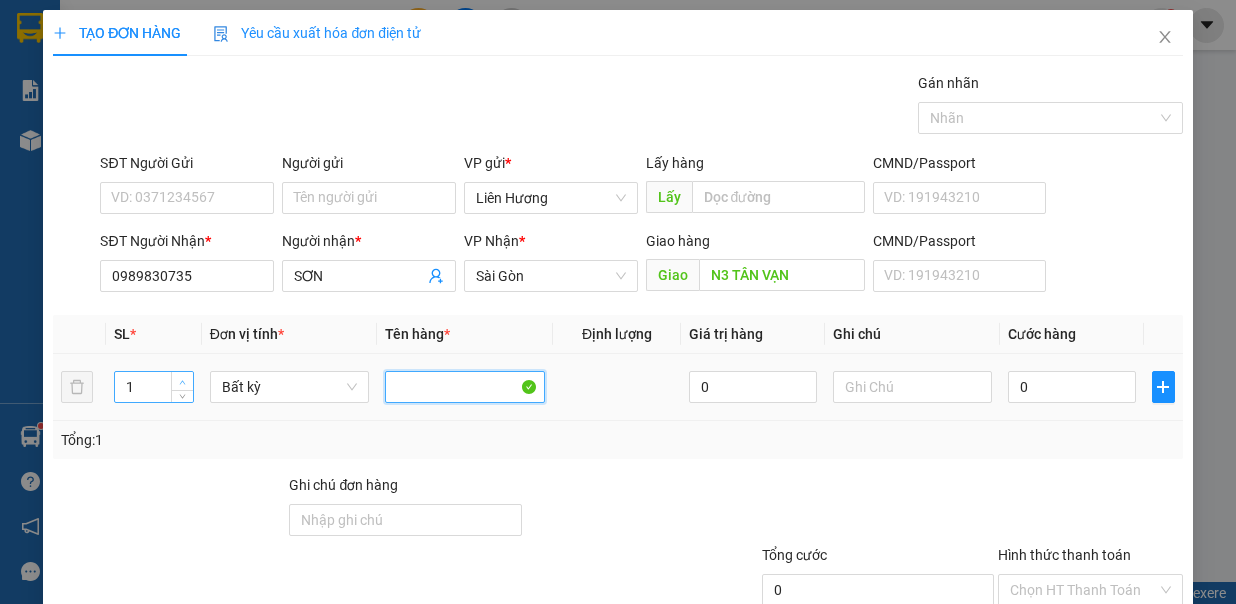 type 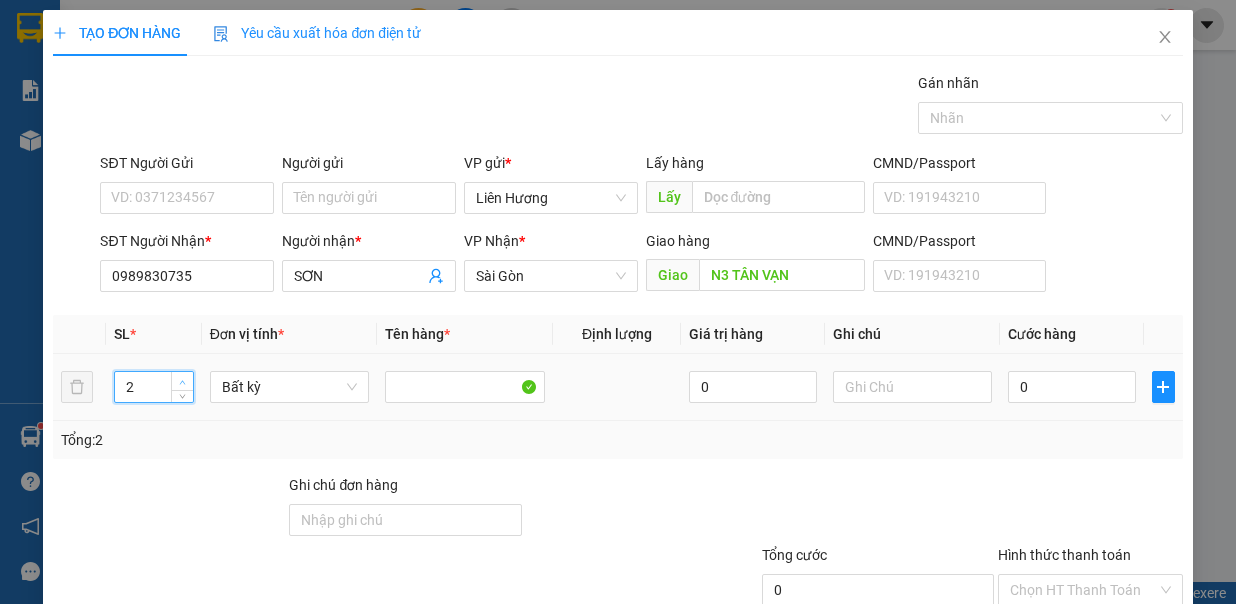 click at bounding box center [183, 382] 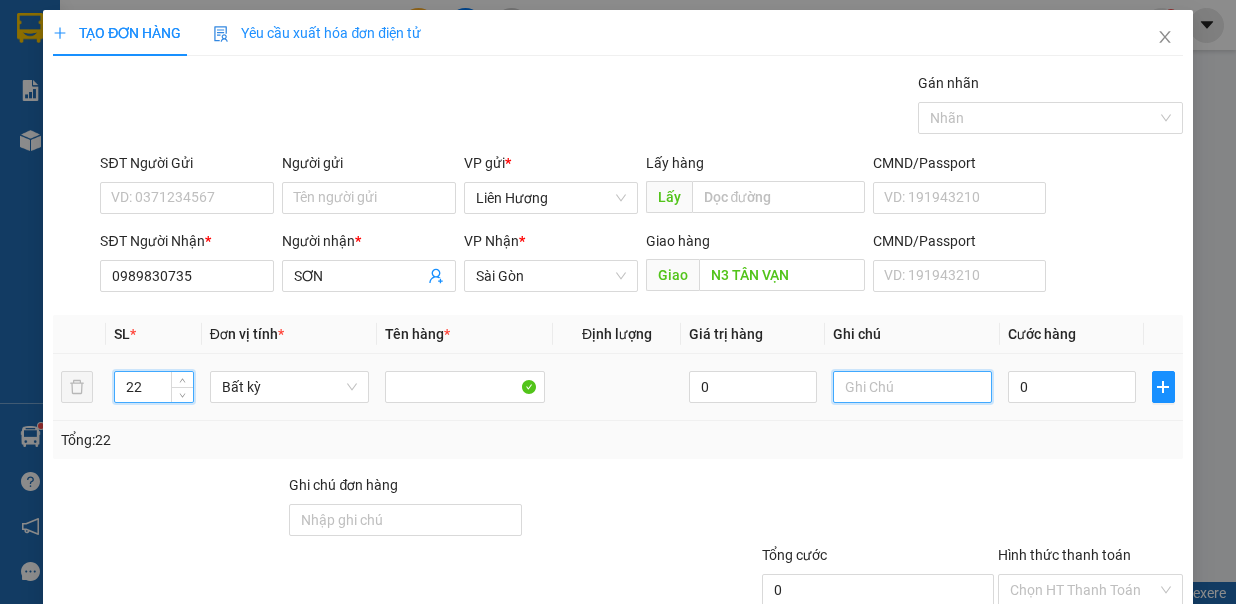 click at bounding box center (913, 387) 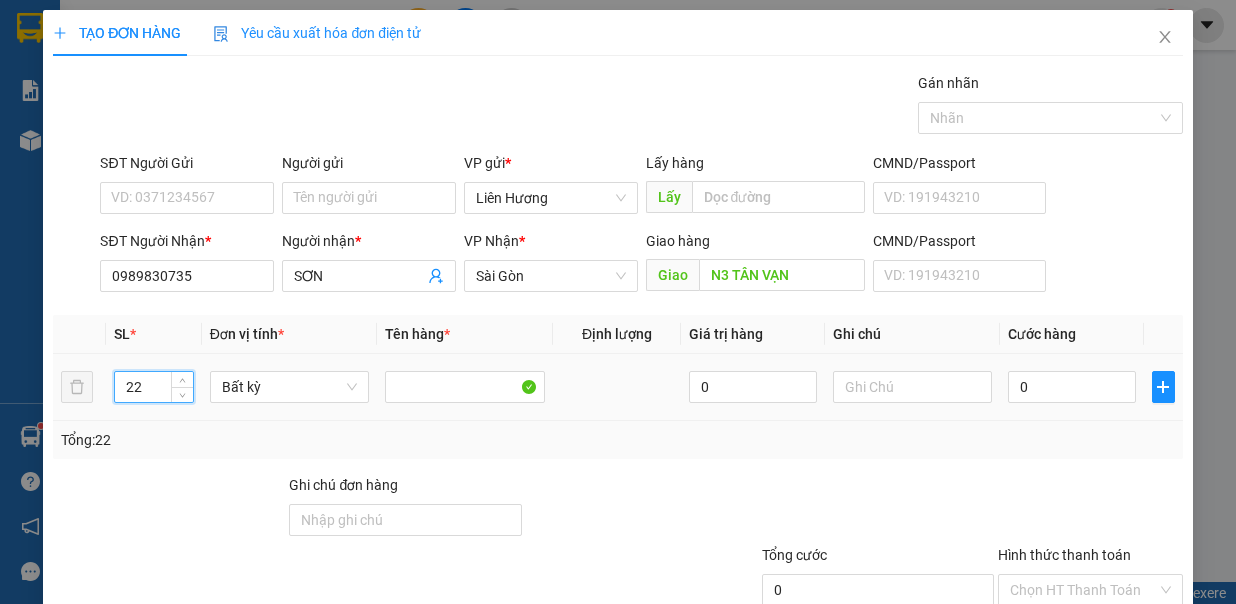 click on "22" at bounding box center [154, 387] 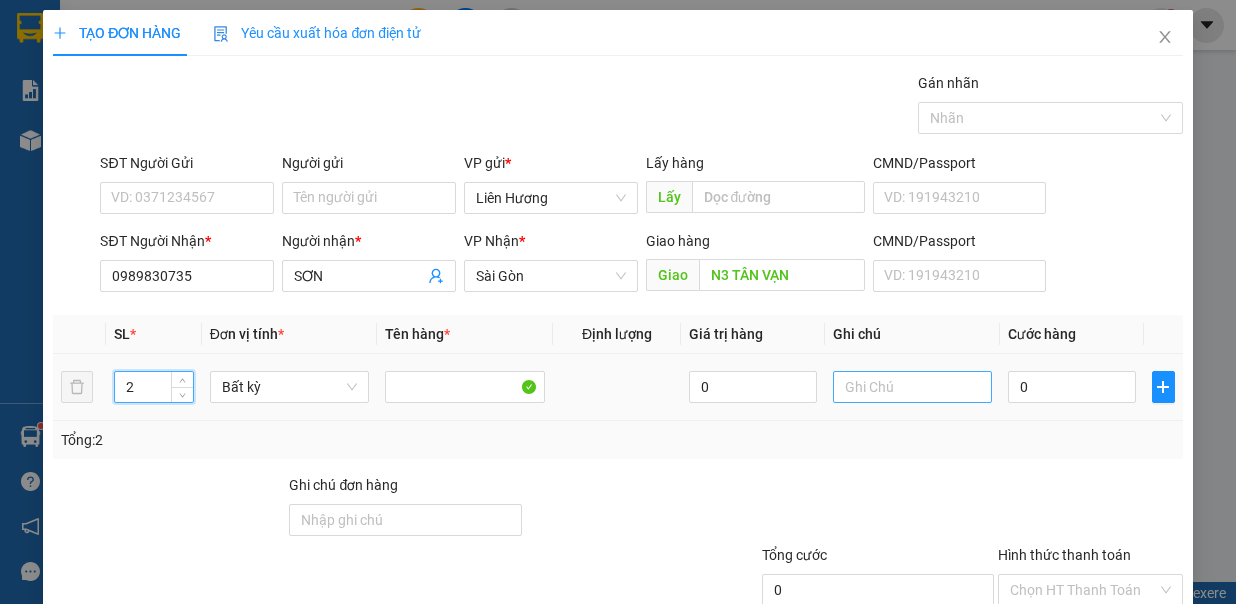 type on "2" 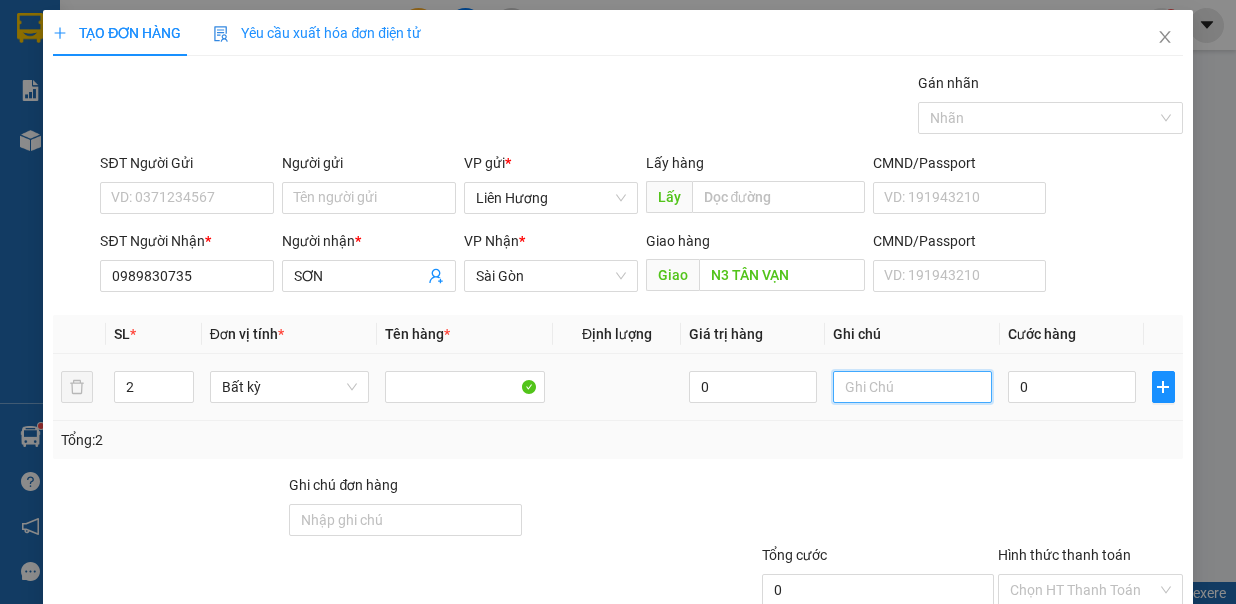click at bounding box center (913, 387) 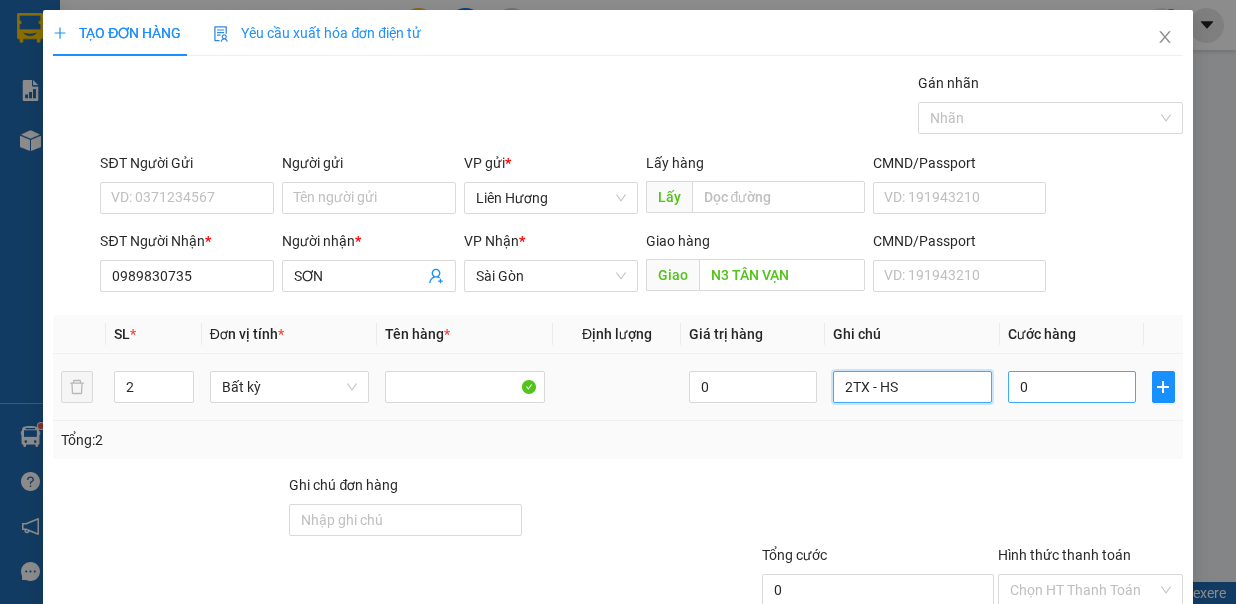 type on "2TX - HS" 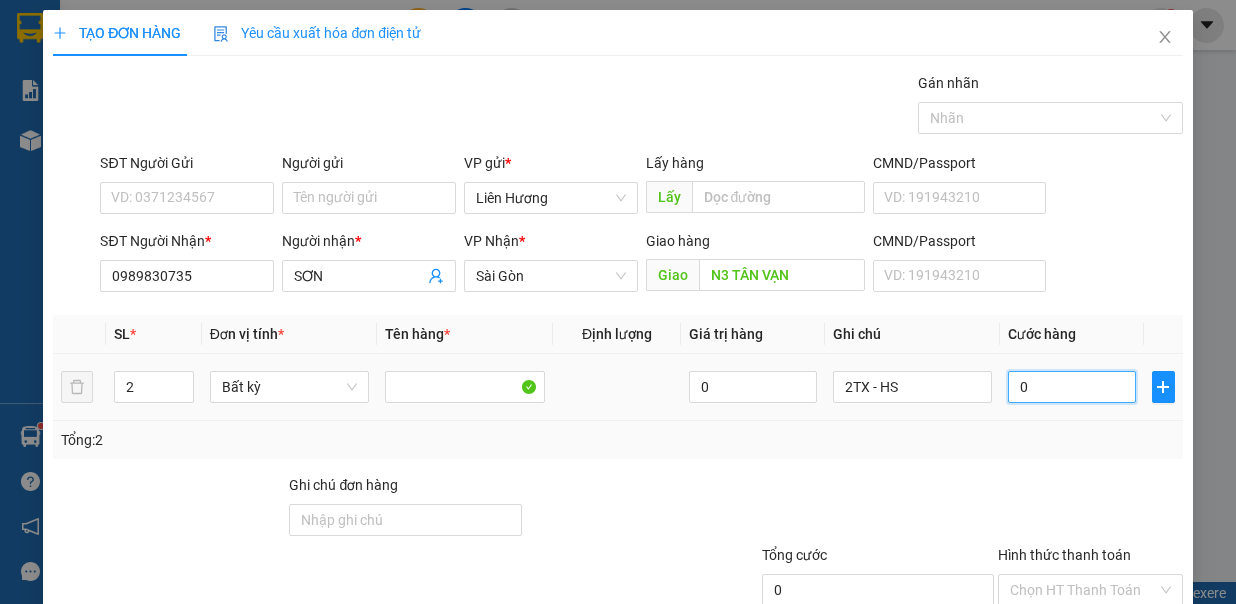 type on "1" 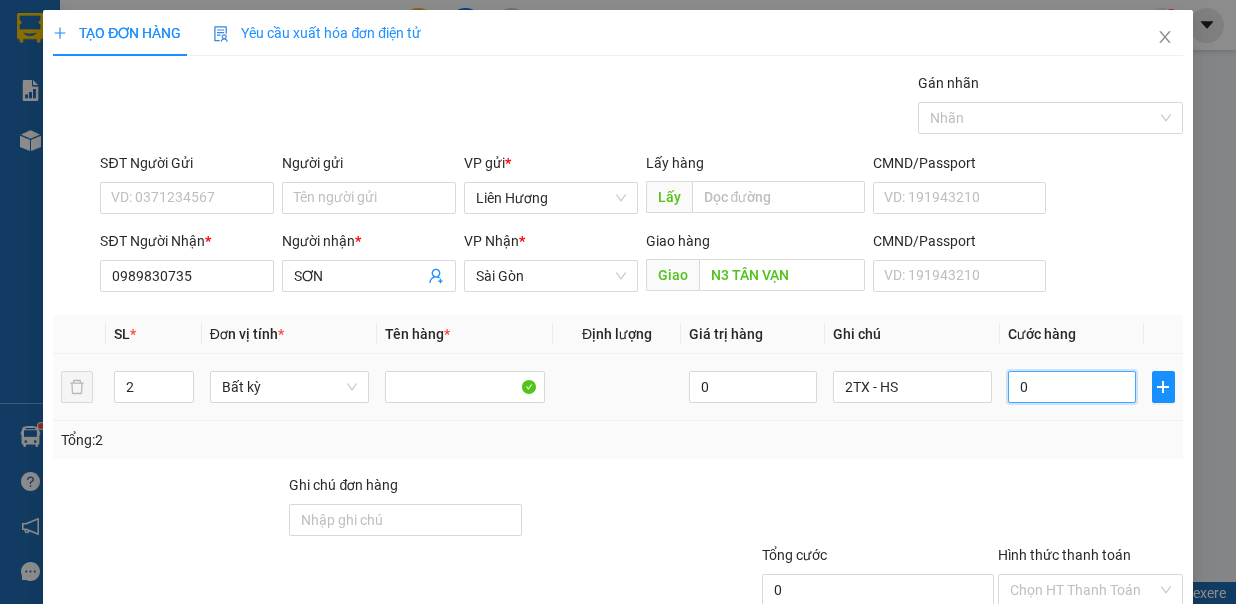 type on "1" 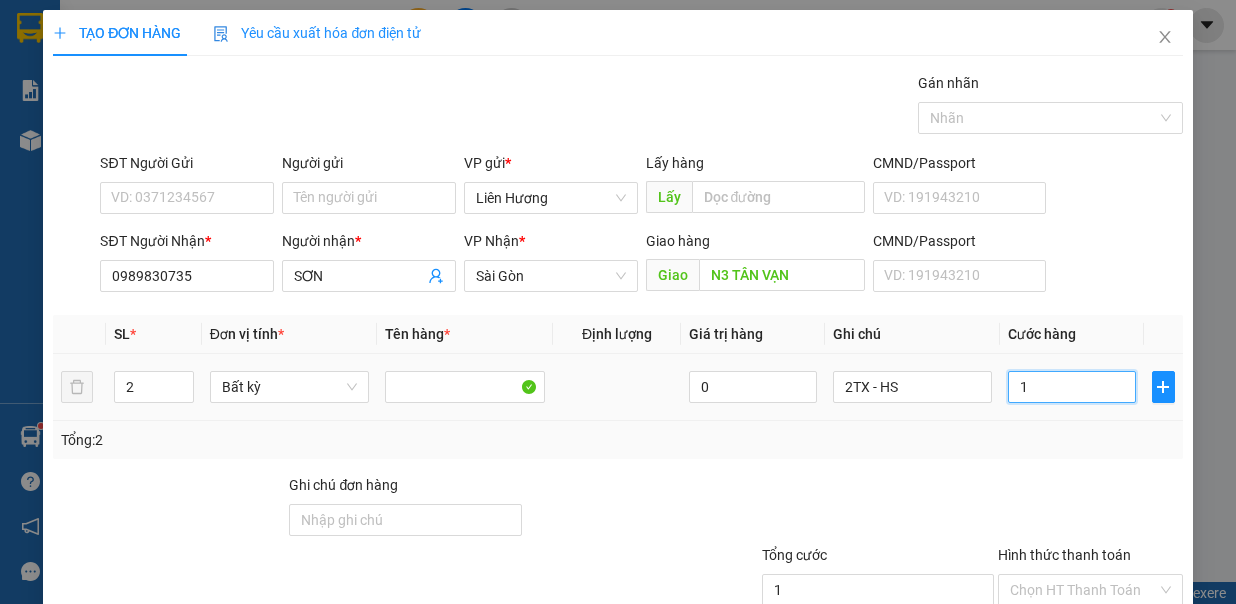 type on "15" 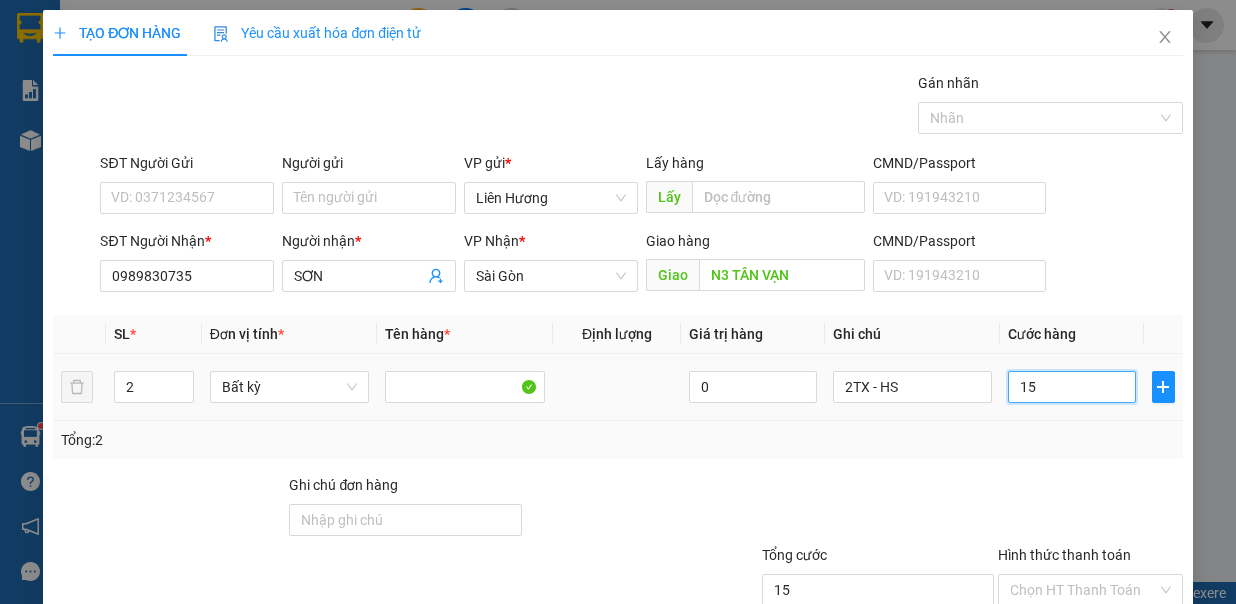 type on "150" 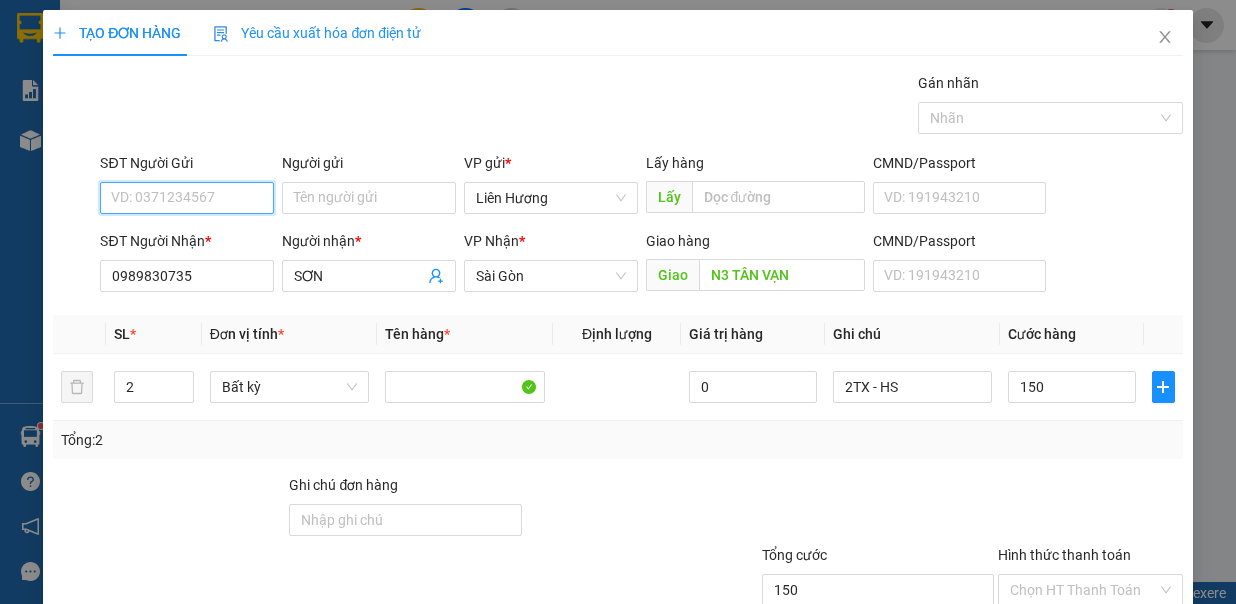 type on "150.000" 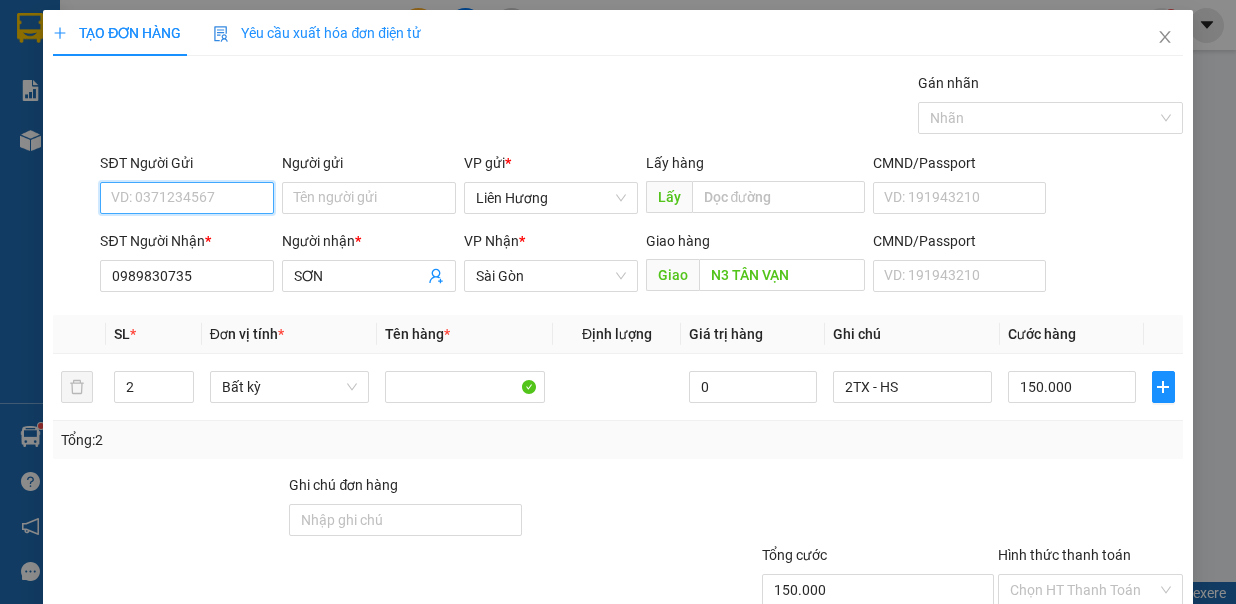 click on "SĐT Người Gửi" at bounding box center [187, 198] 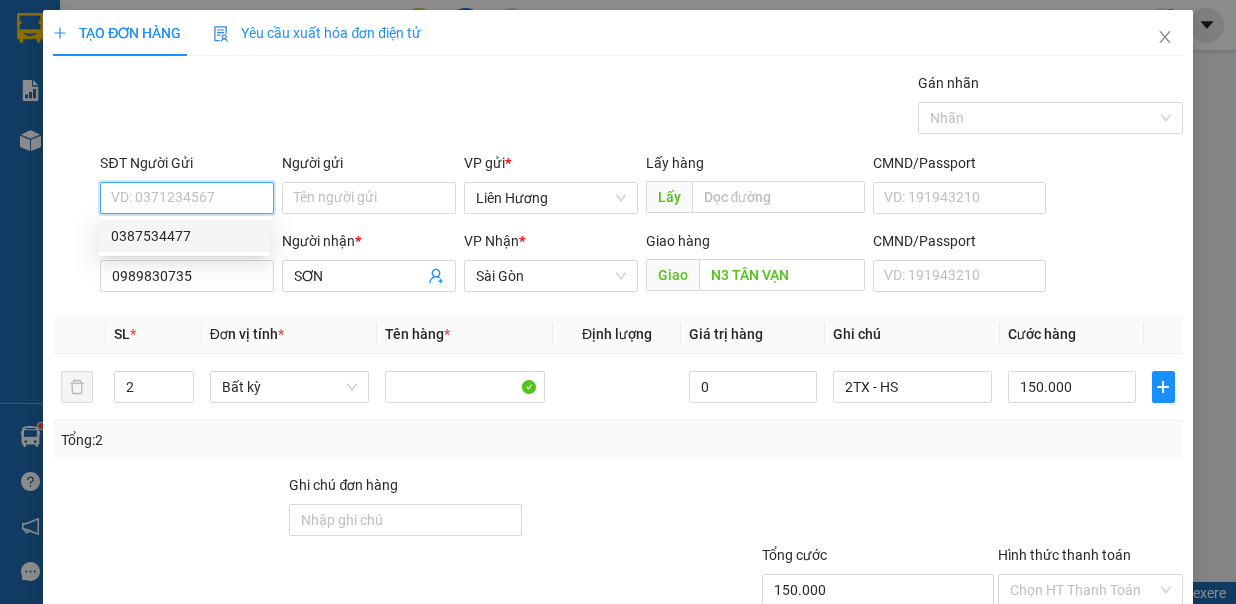 drag, startPoint x: 213, startPoint y: 233, endPoint x: 285, endPoint y: 241, distance: 72.443085 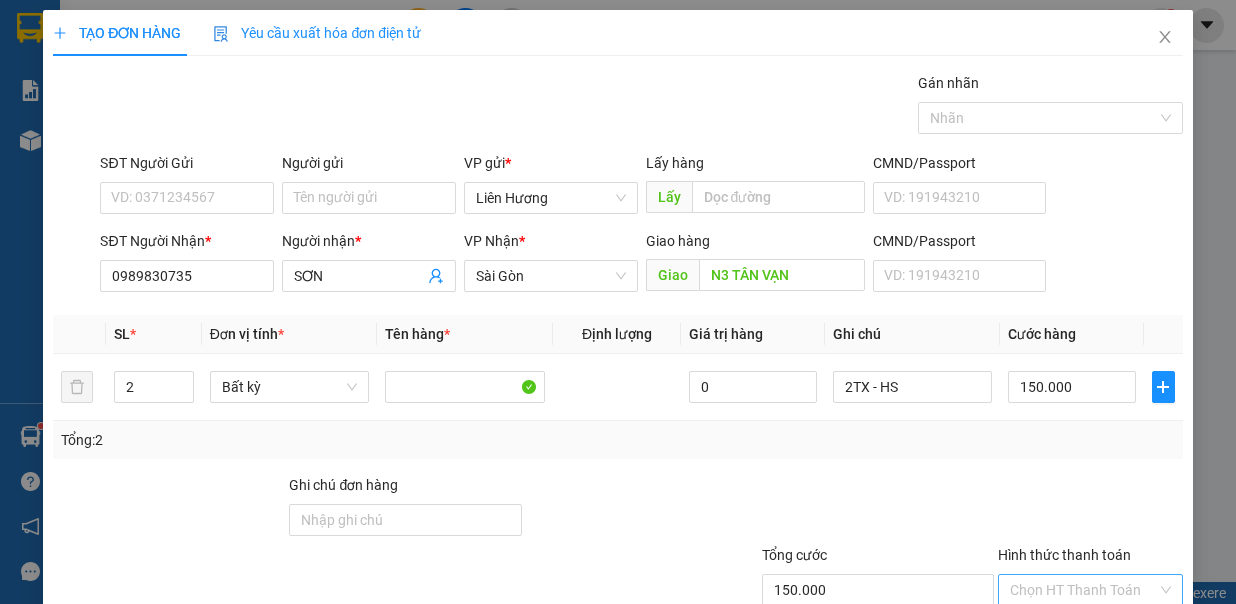 click on "Hình thức thanh toán" at bounding box center (1083, 590) 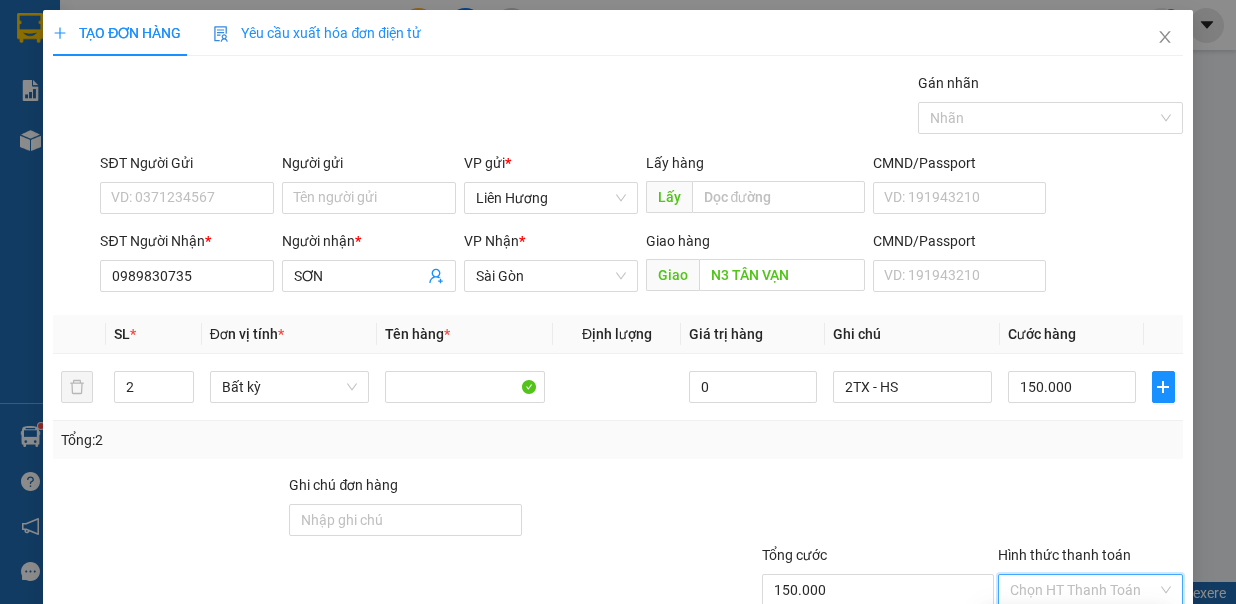 click on "Tại văn phòng" at bounding box center [1076, 625] 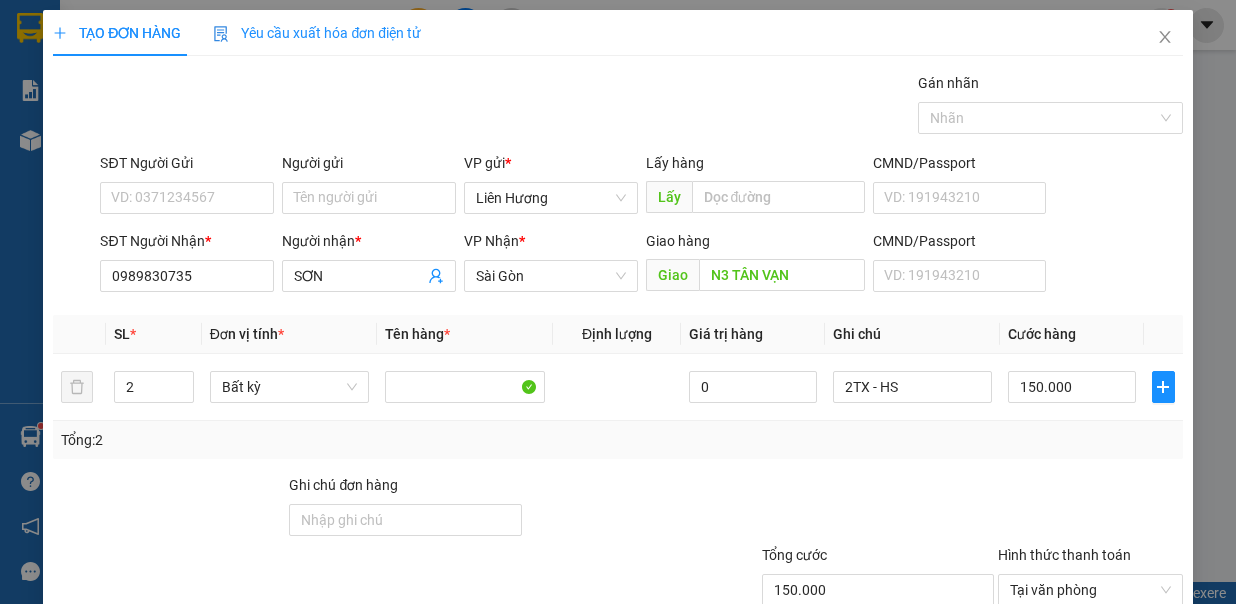 click on "Lưu và In" at bounding box center (1125, 688) 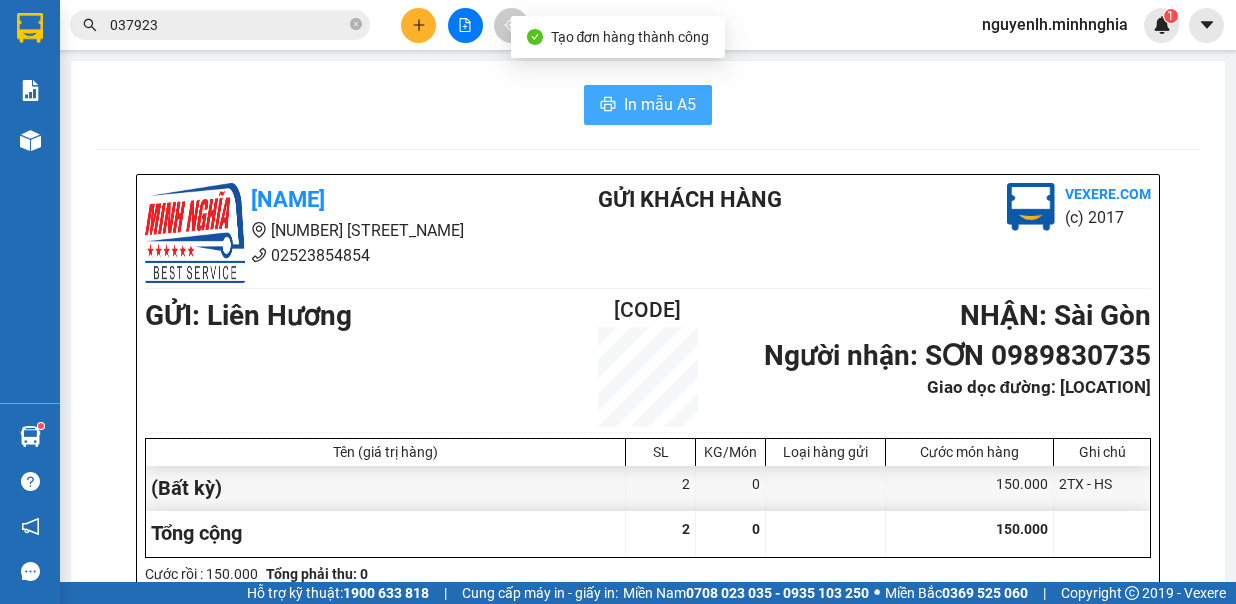 click on "In mẫu A5" at bounding box center (660, 104) 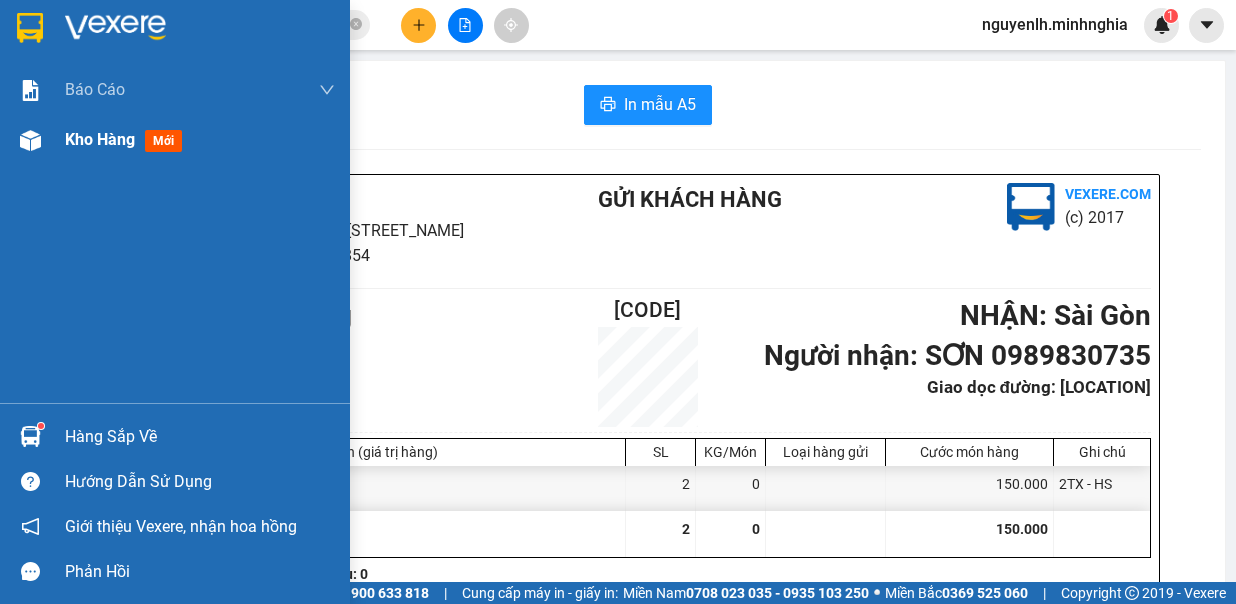 click on "Kho hàng" at bounding box center (100, 139) 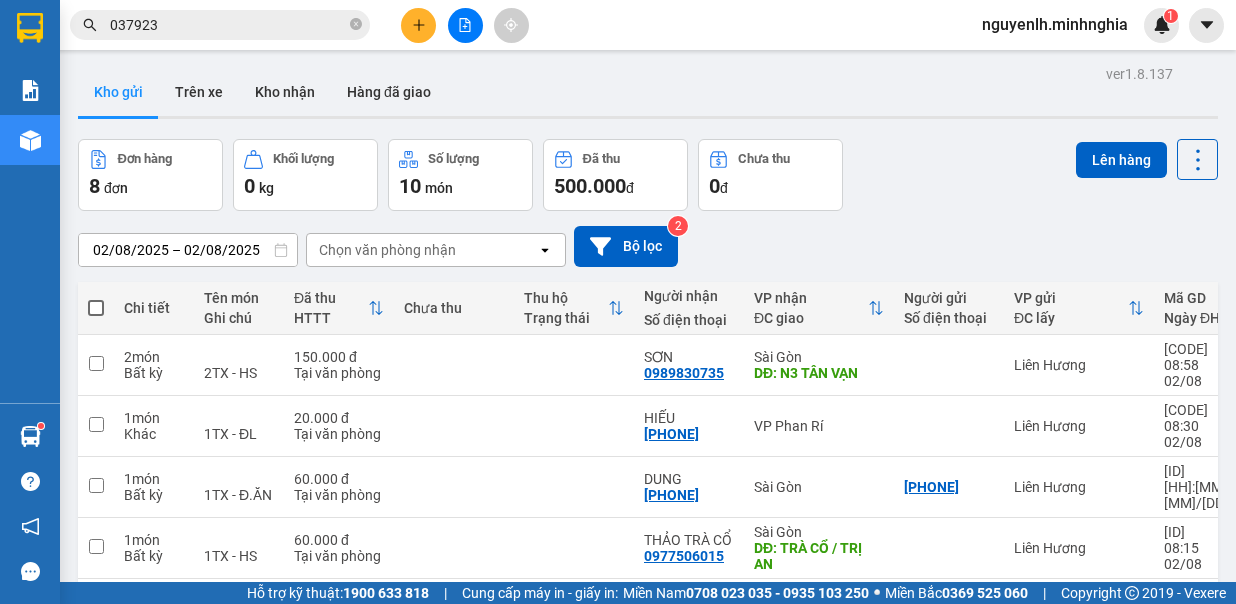 click at bounding box center [96, 308] 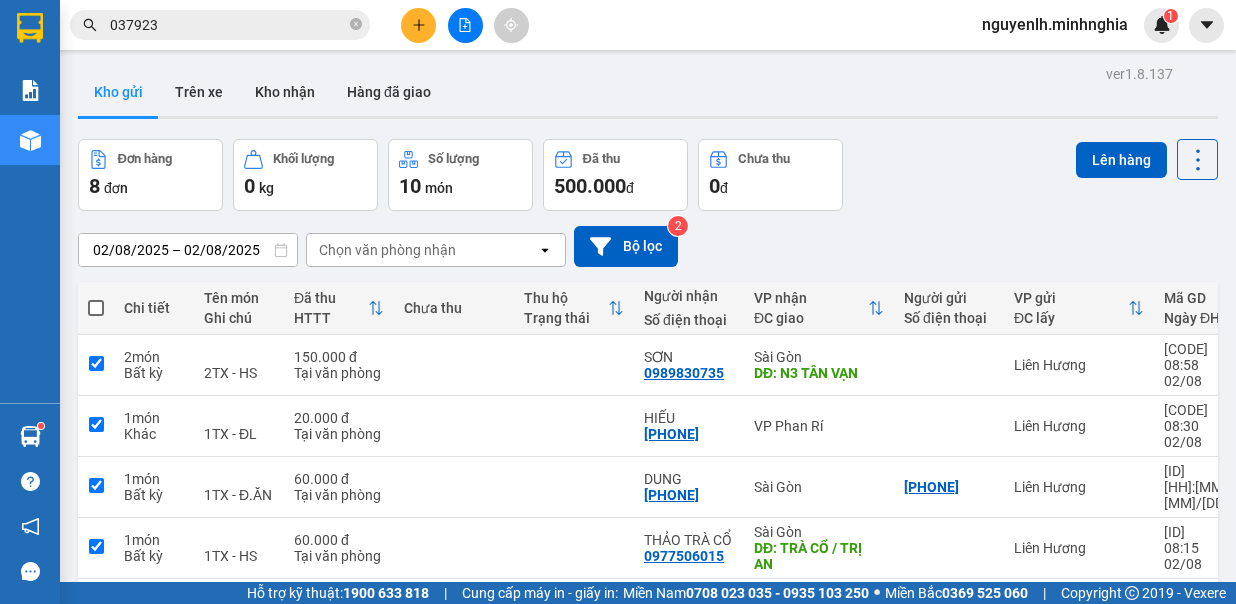 checkbox on "true" 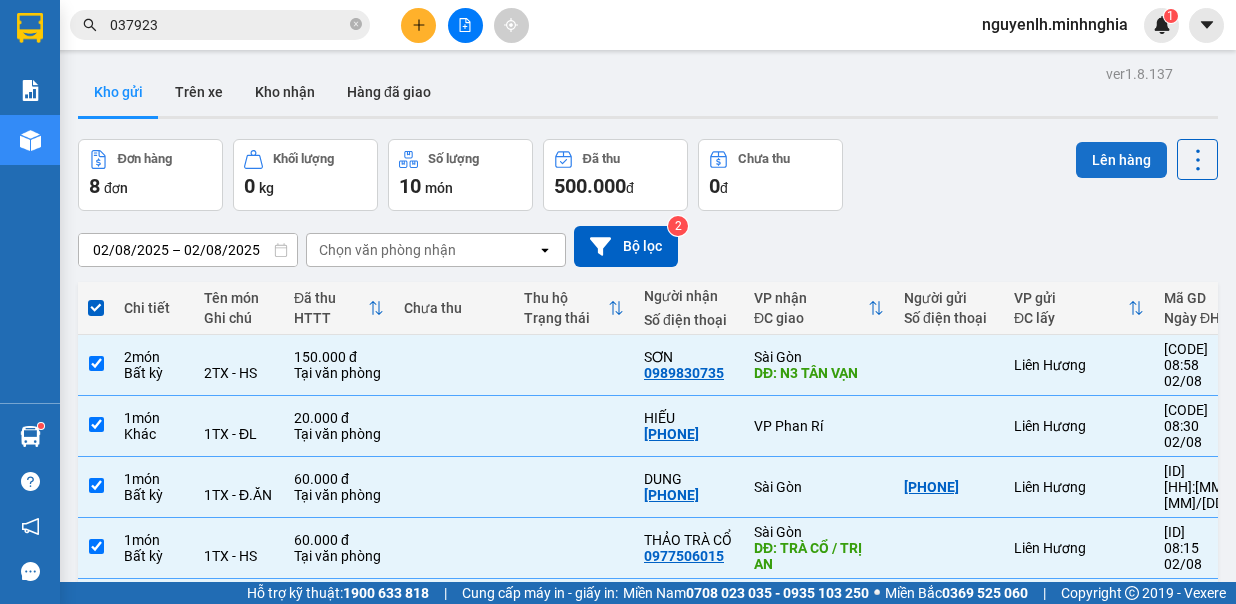 click on "Lên hàng" at bounding box center [1121, 160] 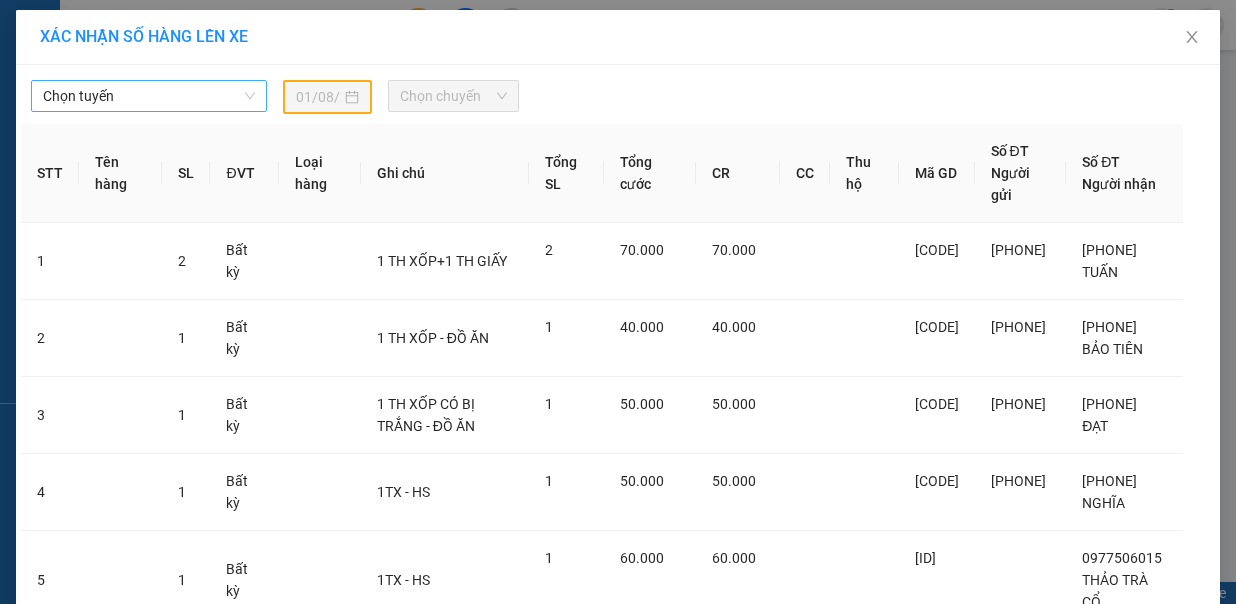 click on "Chọn tuyến" at bounding box center (149, 96) 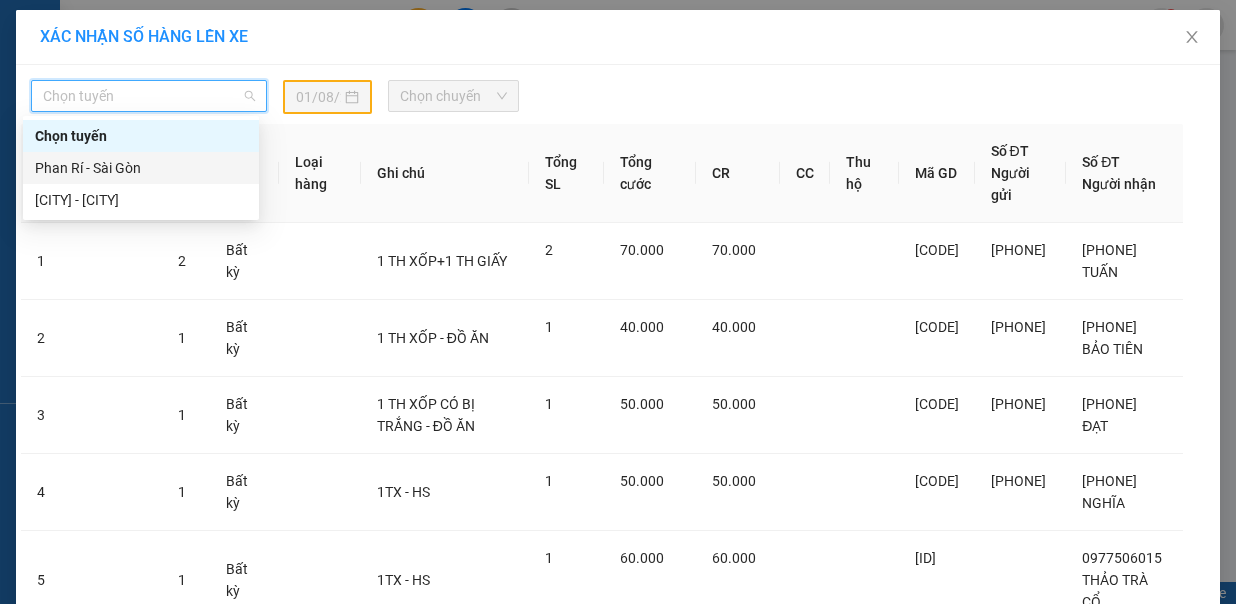 drag, startPoint x: 190, startPoint y: 179, endPoint x: 232, endPoint y: 166, distance: 43.965897 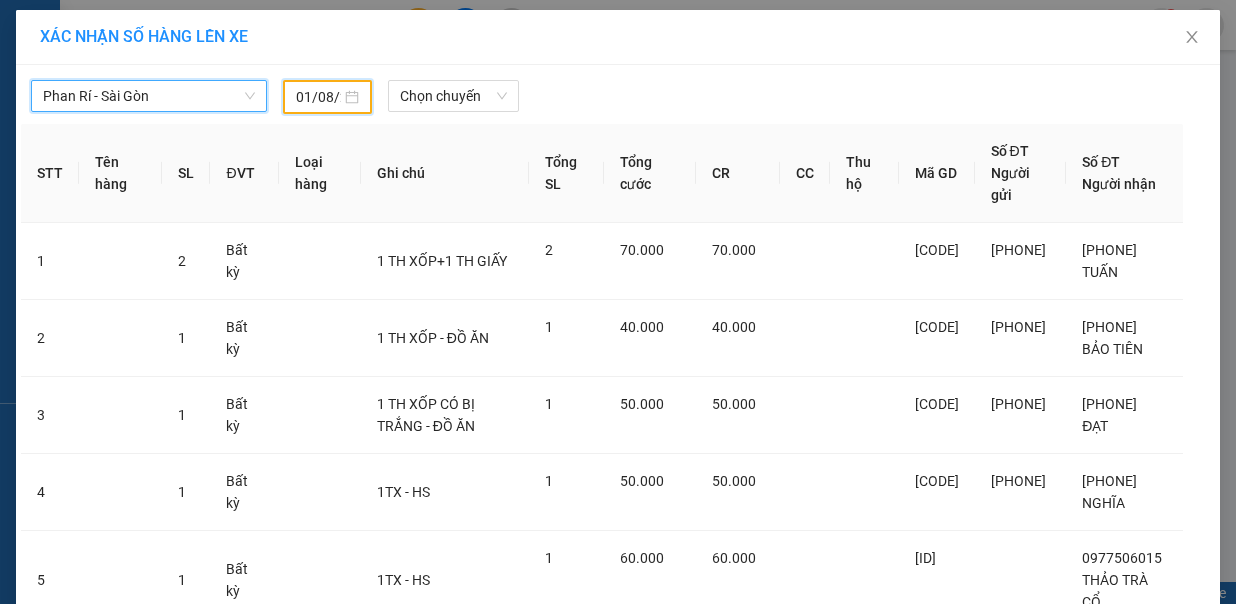 click on "01/08/2025" at bounding box center (318, 97) 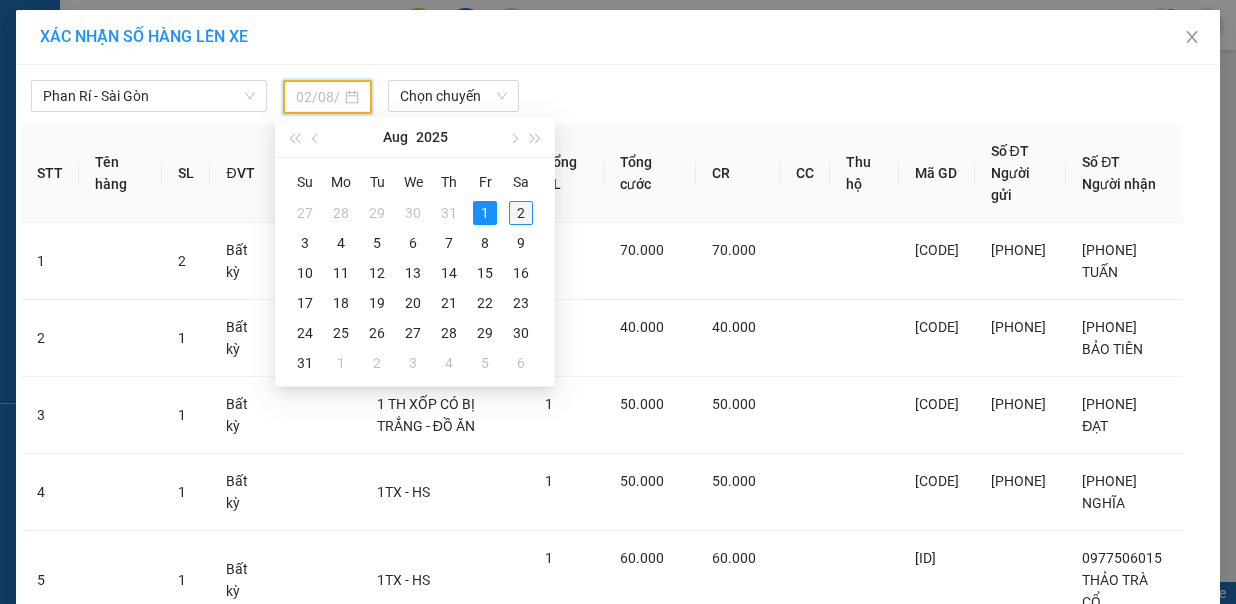 click on "2" at bounding box center [521, 213] 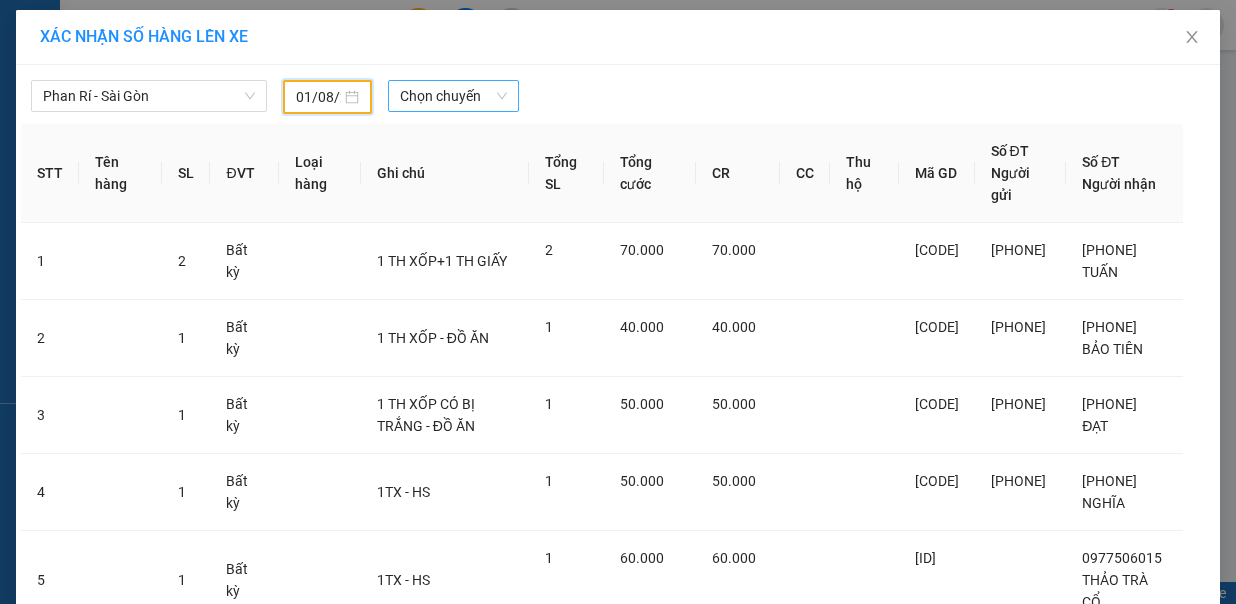 click on "Chọn chuyến" at bounding box center (453, 96) 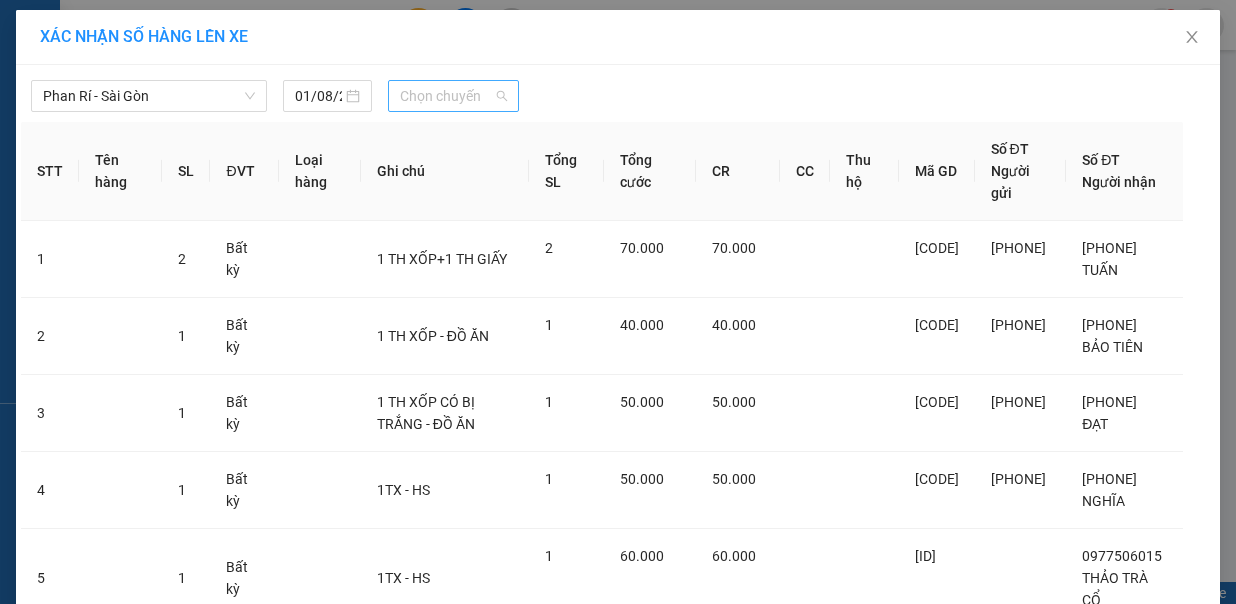 type on "02/08/2025" 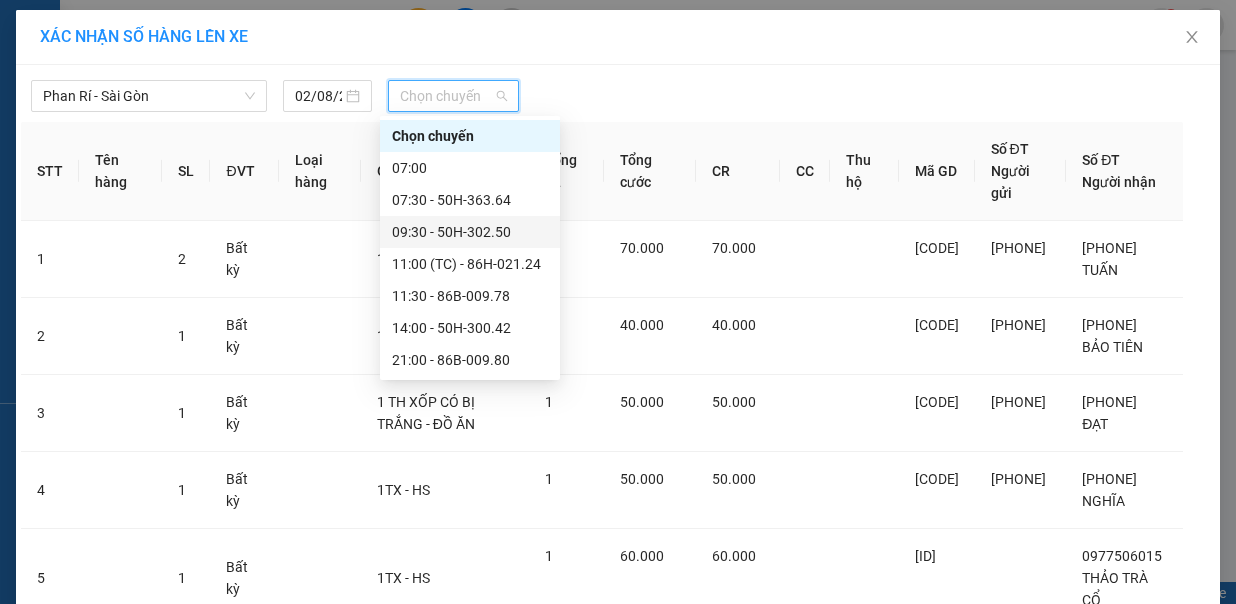 click on "09:30     - 50H-302.50" at bounding box center (470, 232) 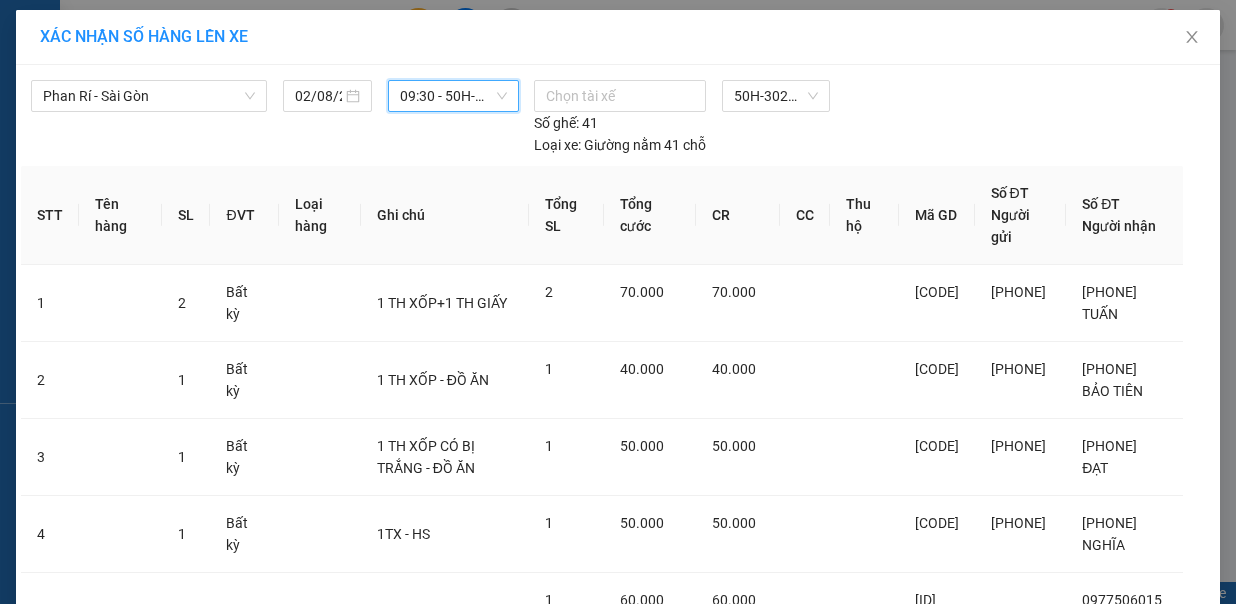 click on "Lên hàng" at bounding box center (691, 1016) 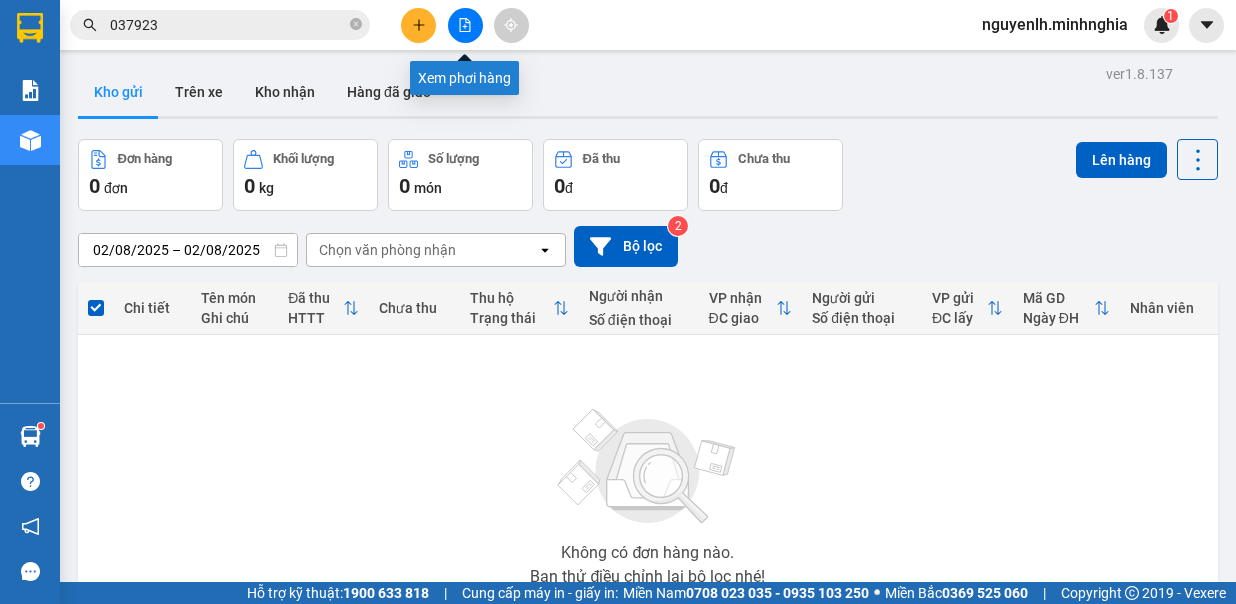 click at bounding box center [465, 25] 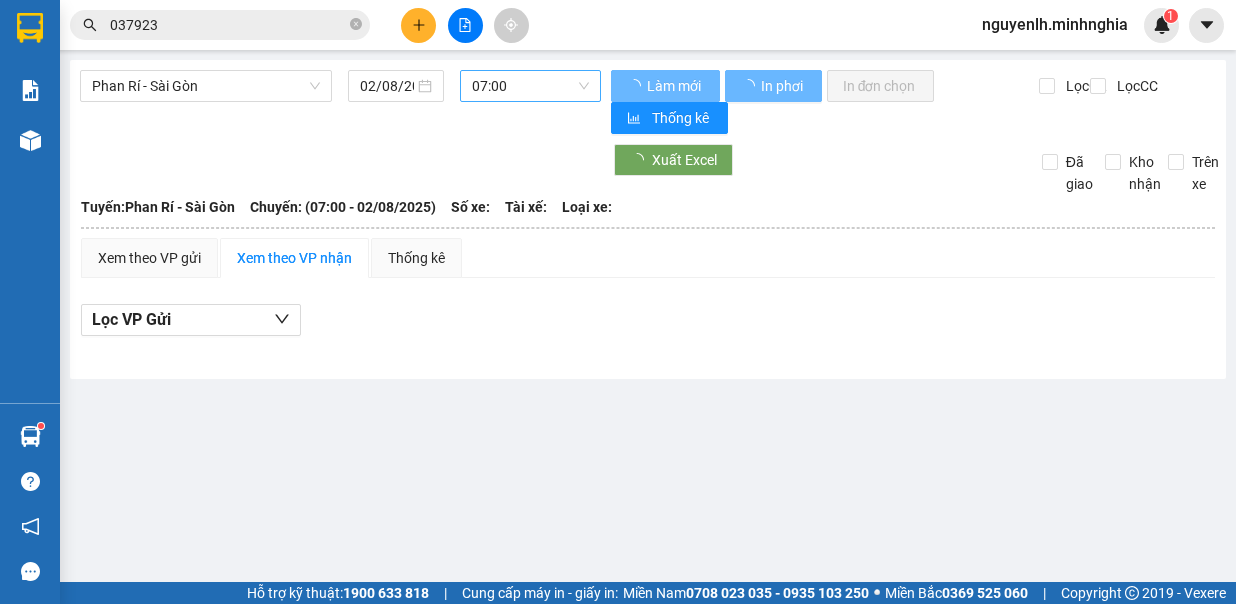 click on "07:00" at bounding box center (530, 86) 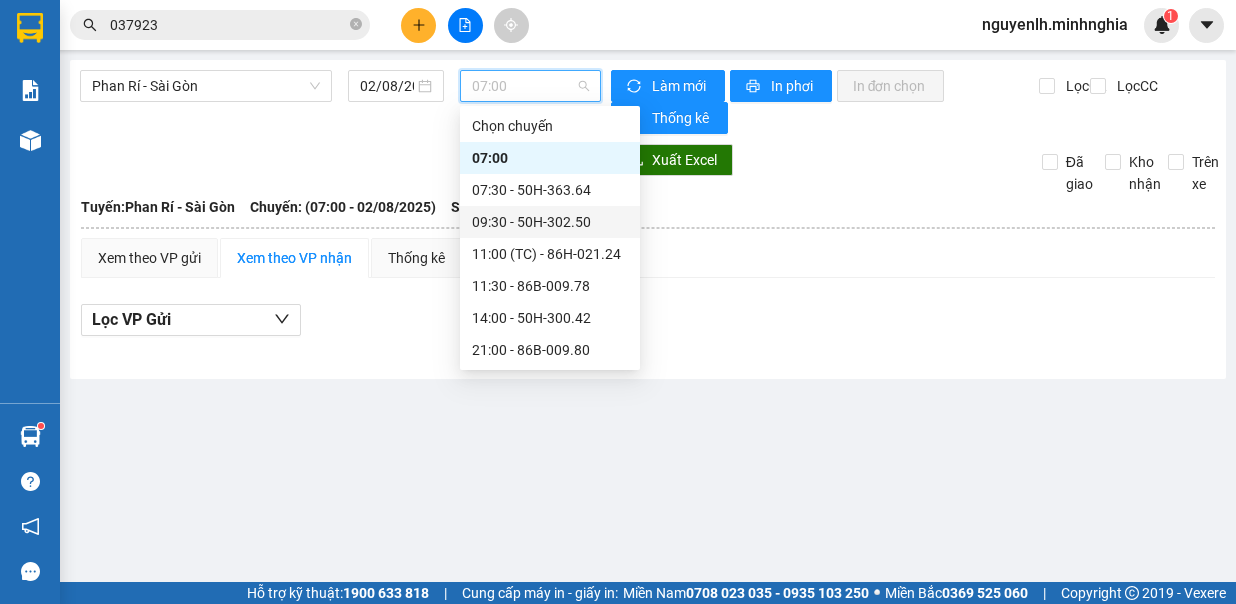 click on "09:30     - 50H-302.50" at bounding box center [550, 222] 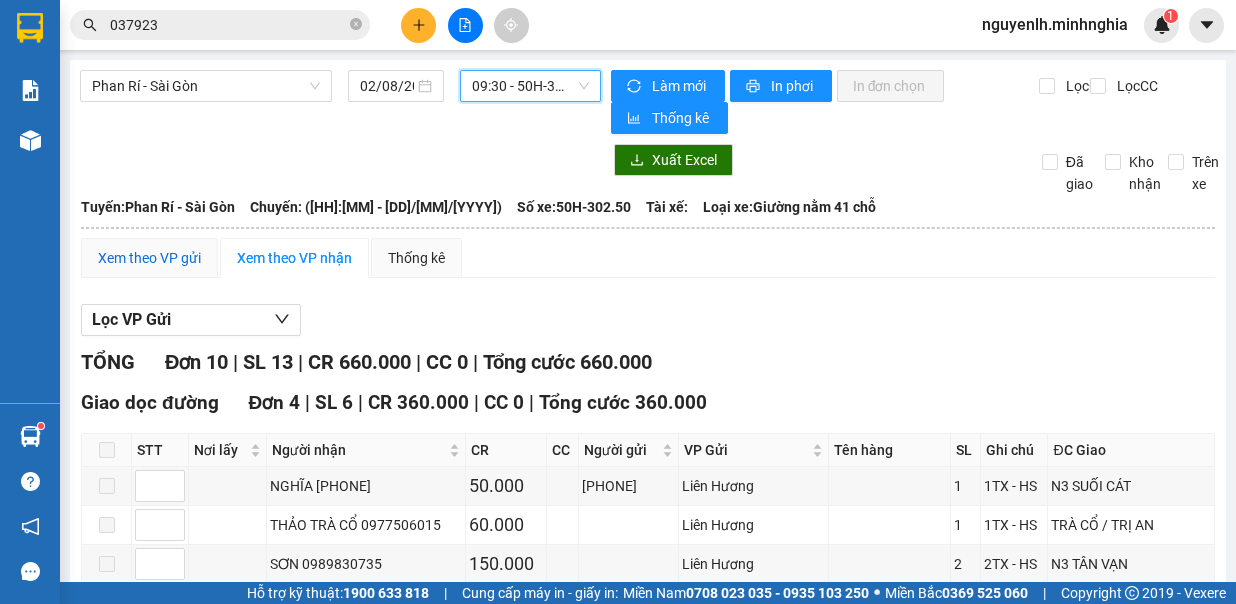 click on "Xem theo VP gửi" at bounding box center [149, 258] 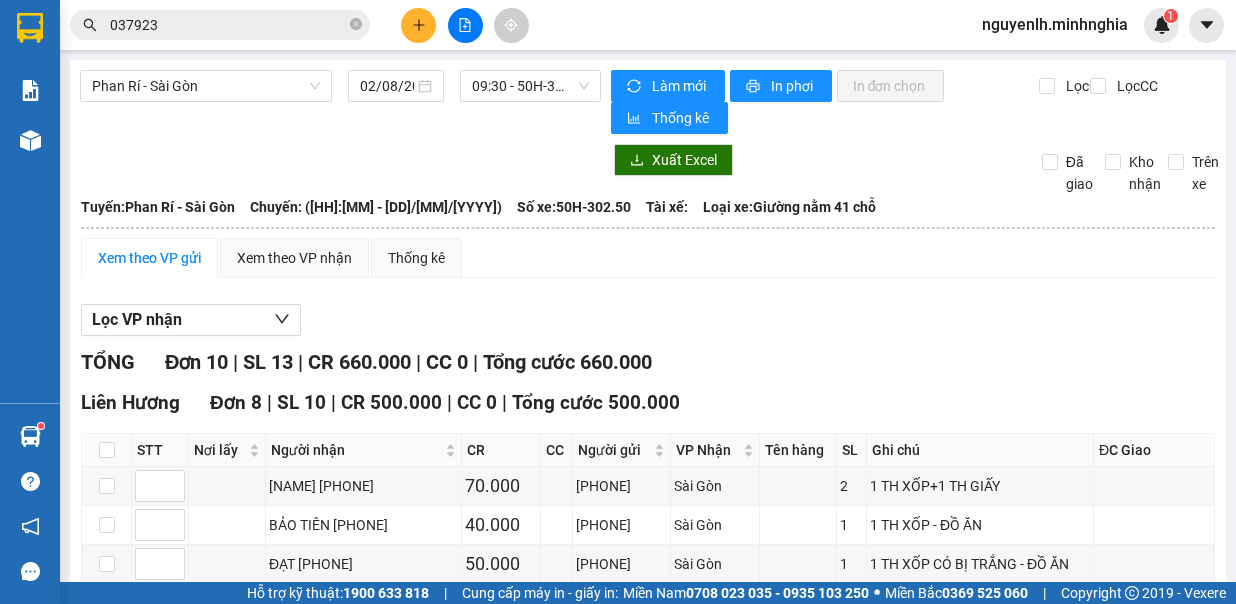 click on "In DS" at bounding box center (439, 810) 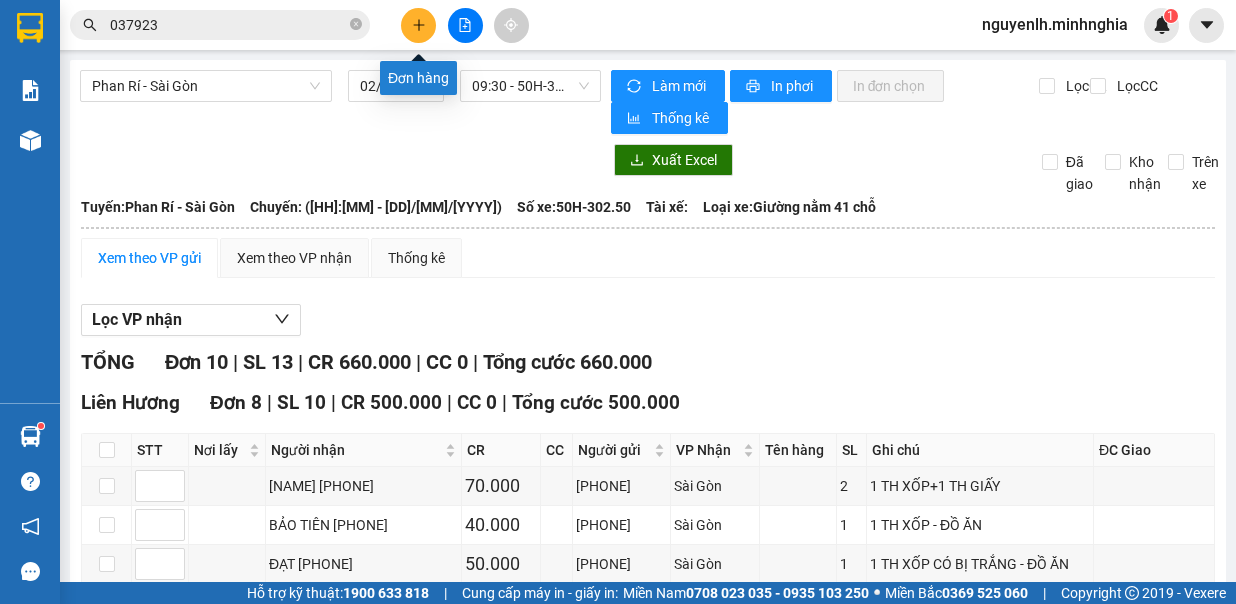 click 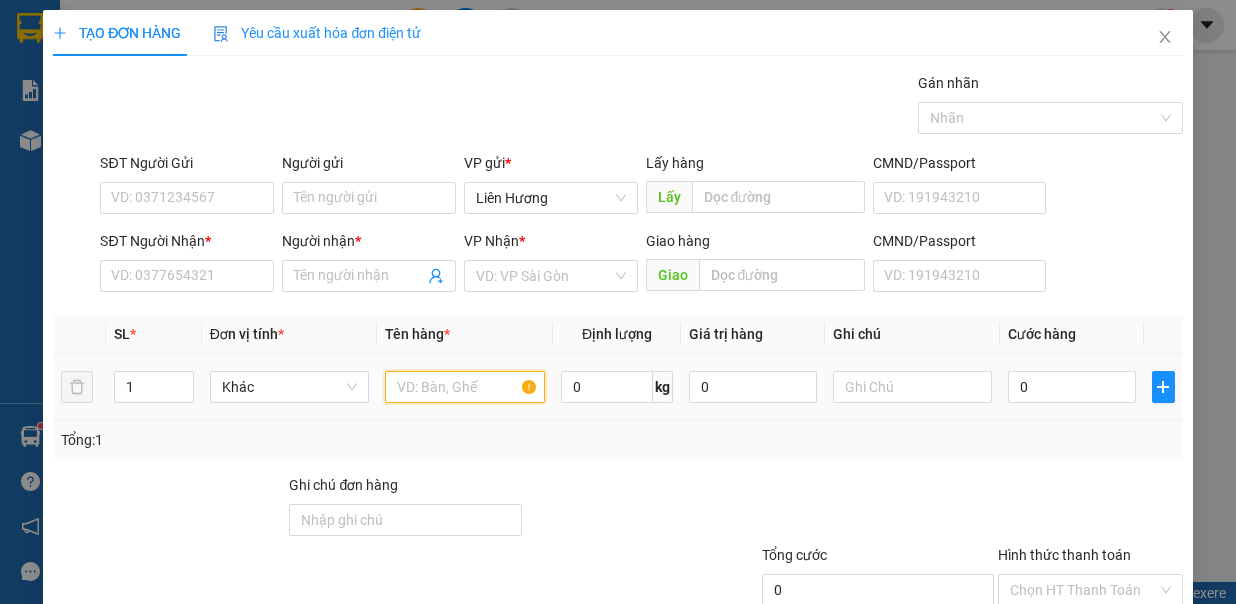 click at bounding box center (465, 387) 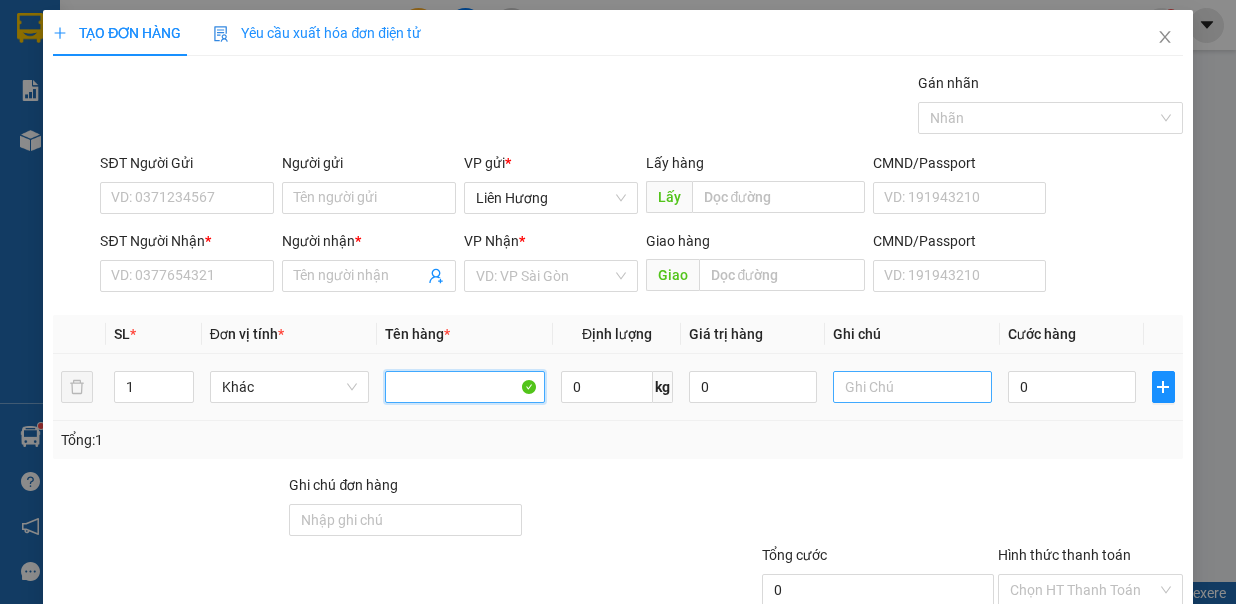 type 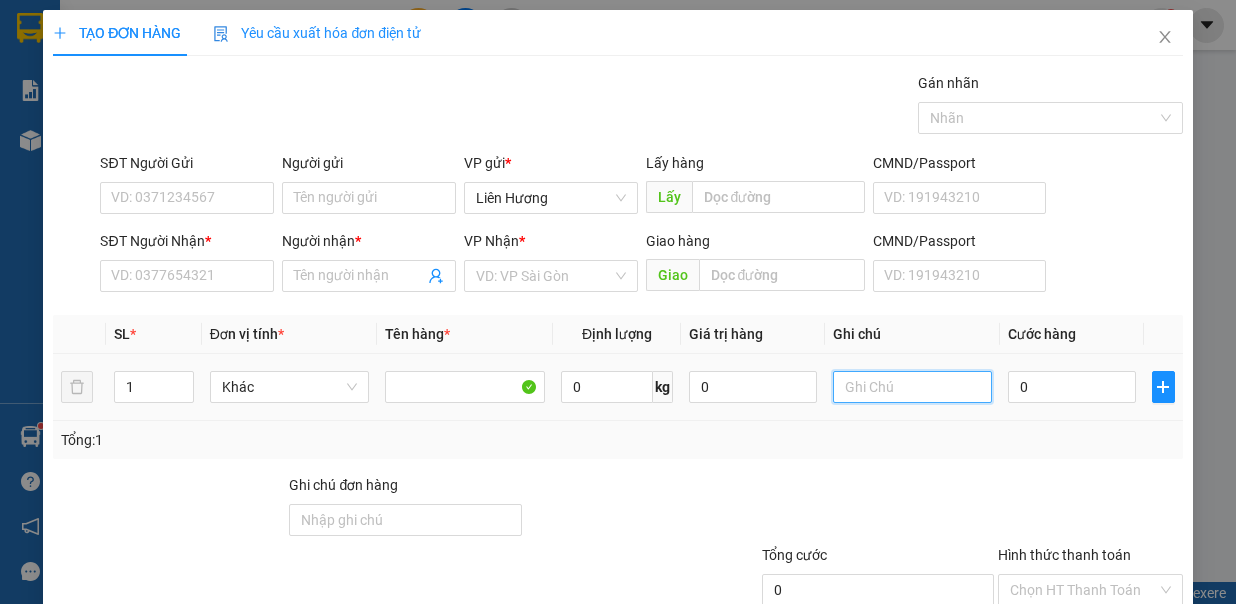 click at bounding box center [913, 387] 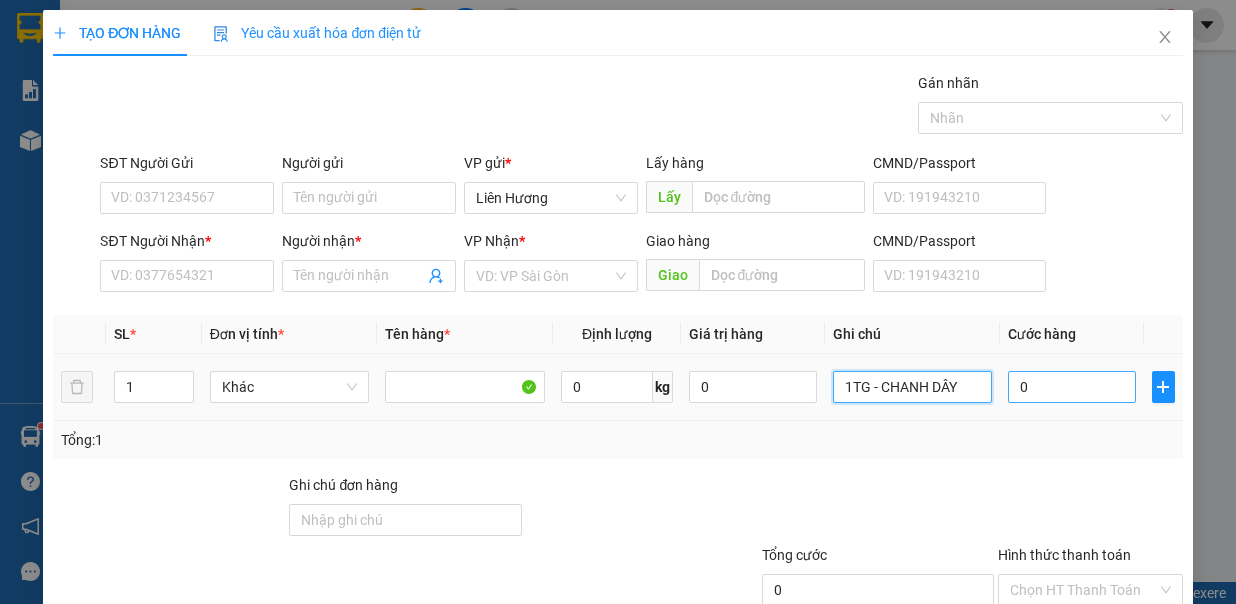 type on "1TG - CHANH DÂY" 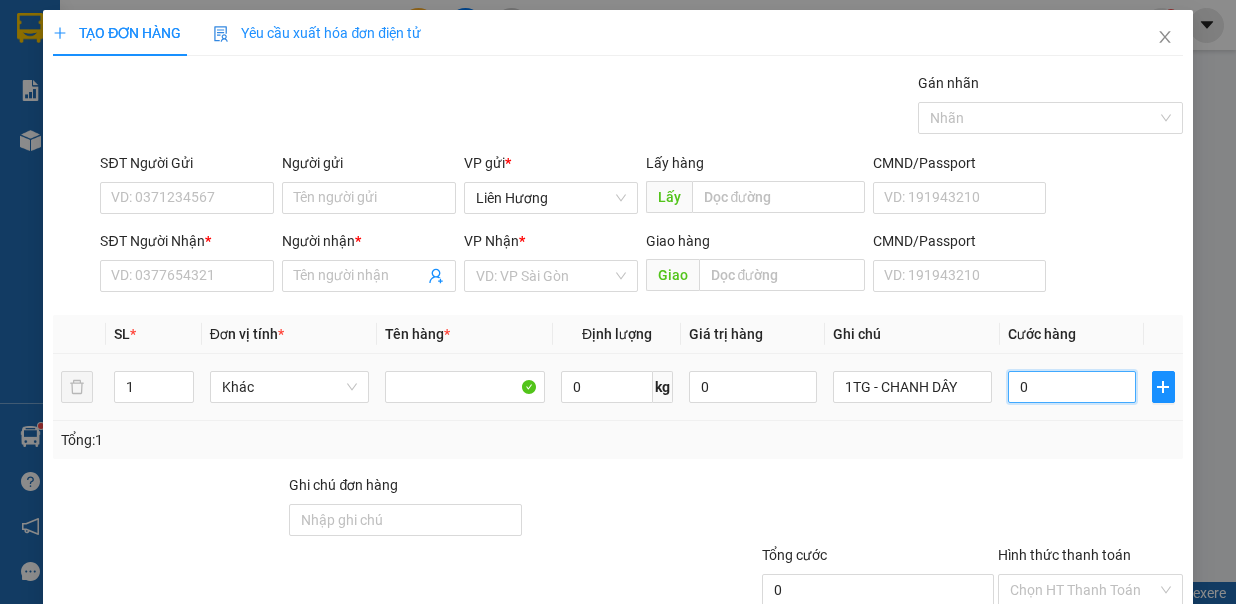 click on "0" at bounding box center [1072, 387] 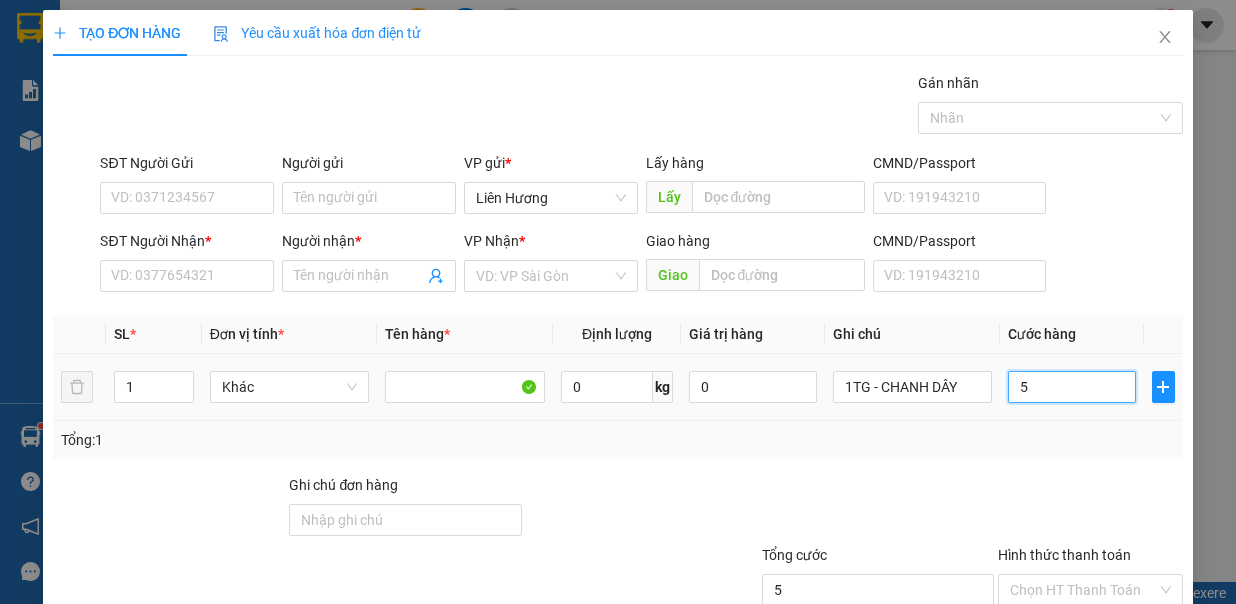 type on "50" 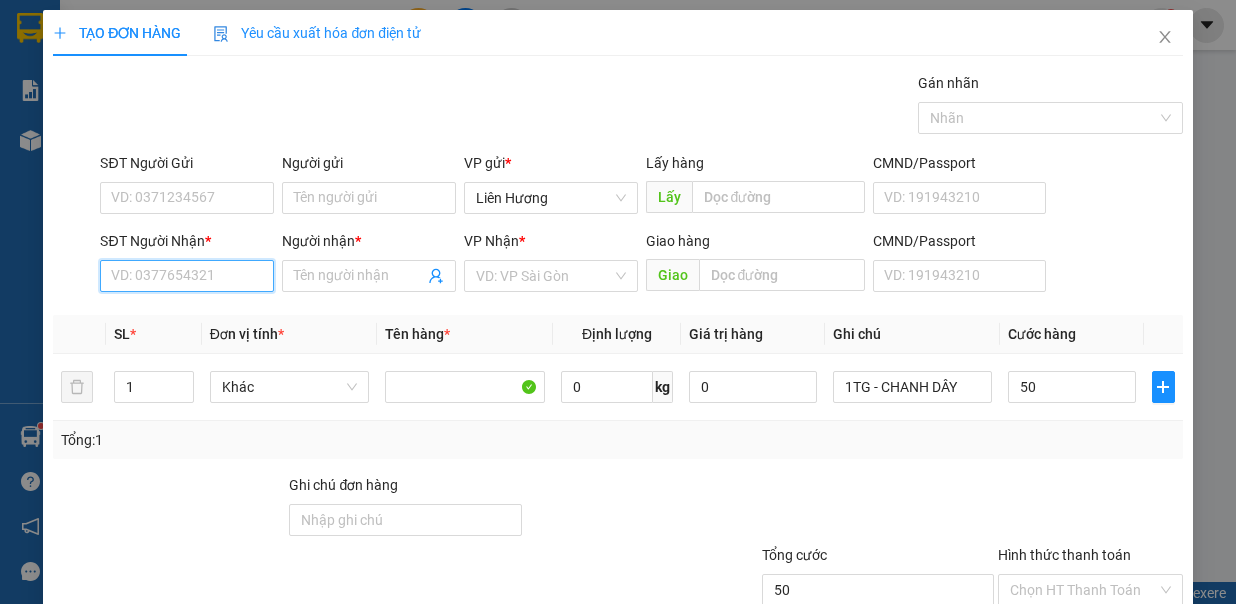 click on "SĐT Người Nhận  *" at bounding box center (187, 276) 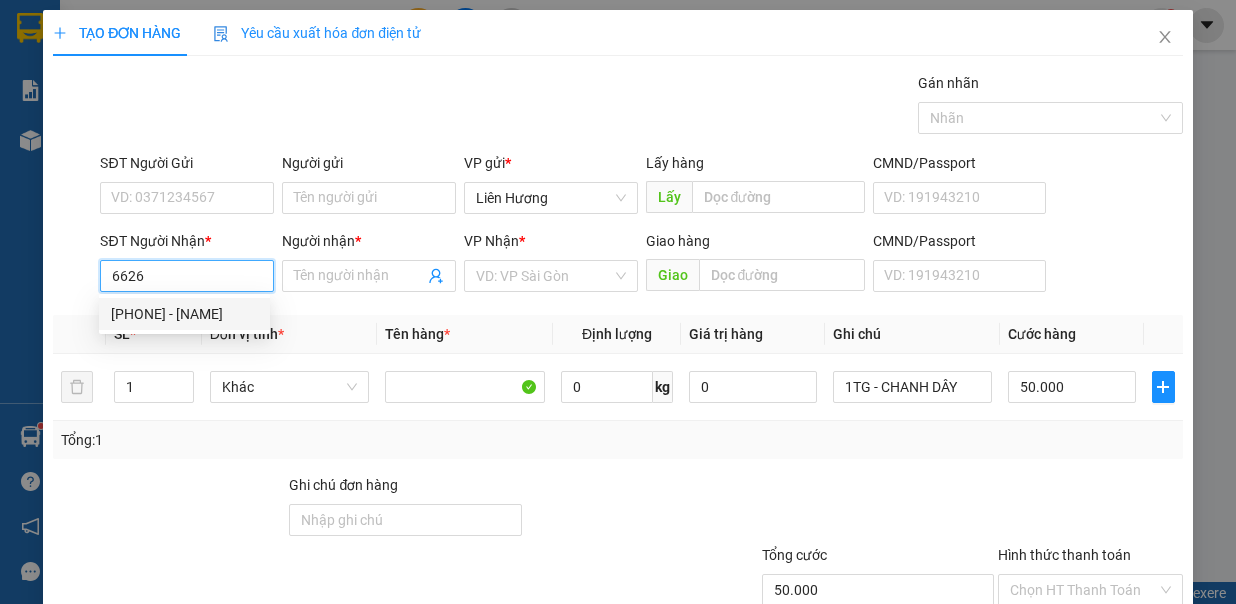 click on "0394466626 - NGÂN" at bounding box center [184, 314] 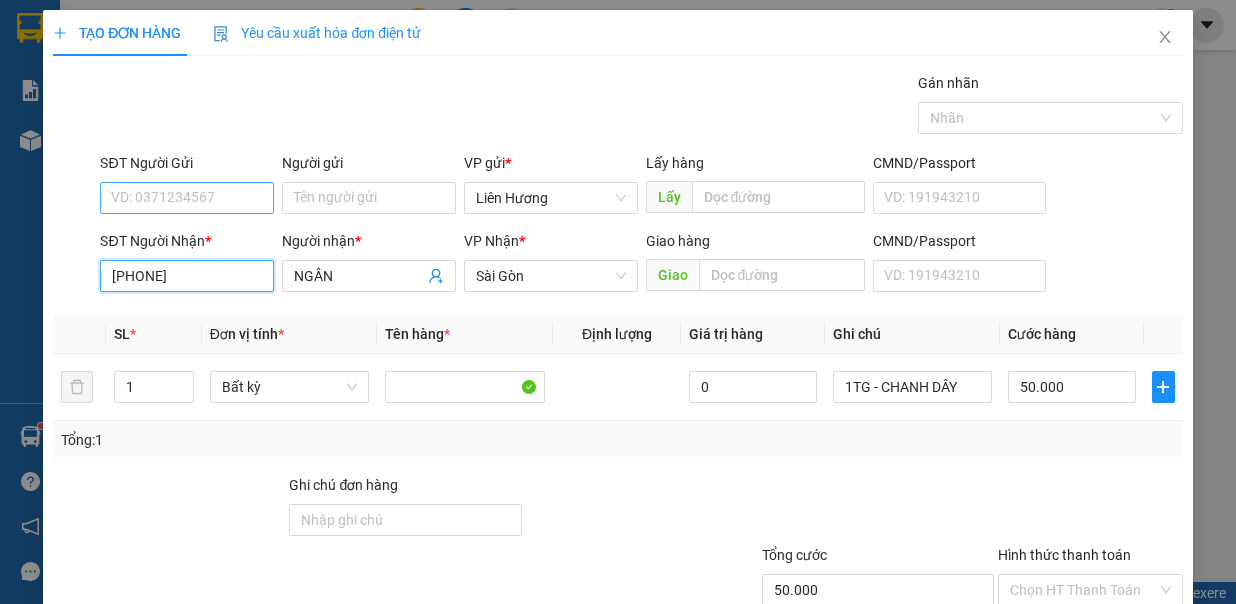 type on "0394466626" 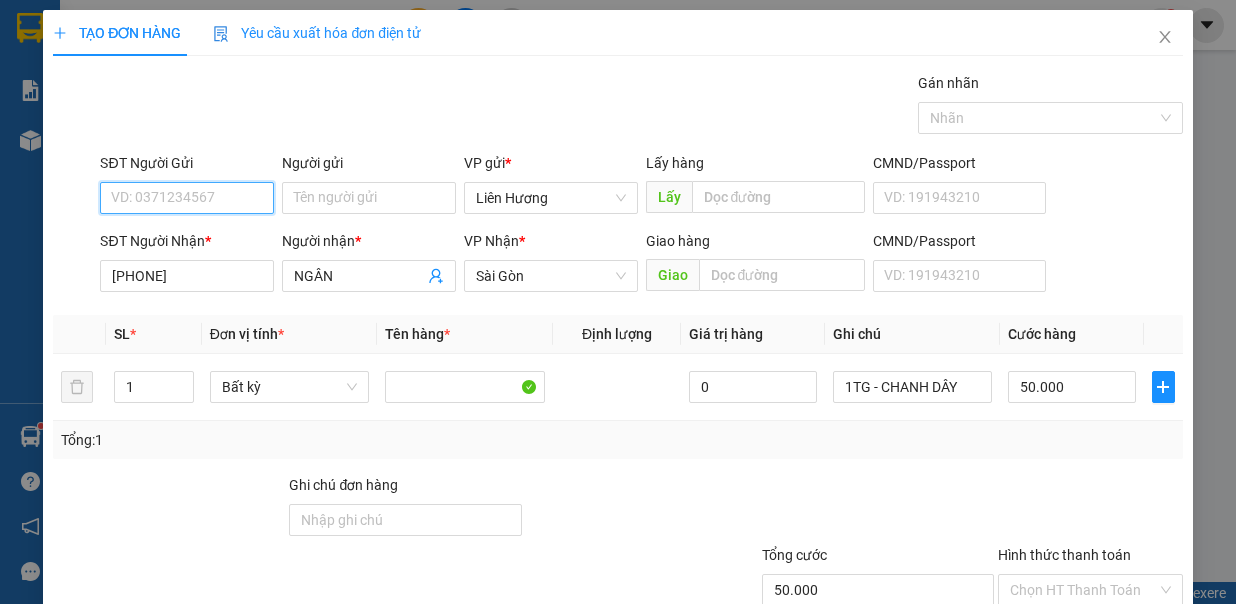click on "SĐT Người Gửi" at bounding box center [187, 198] 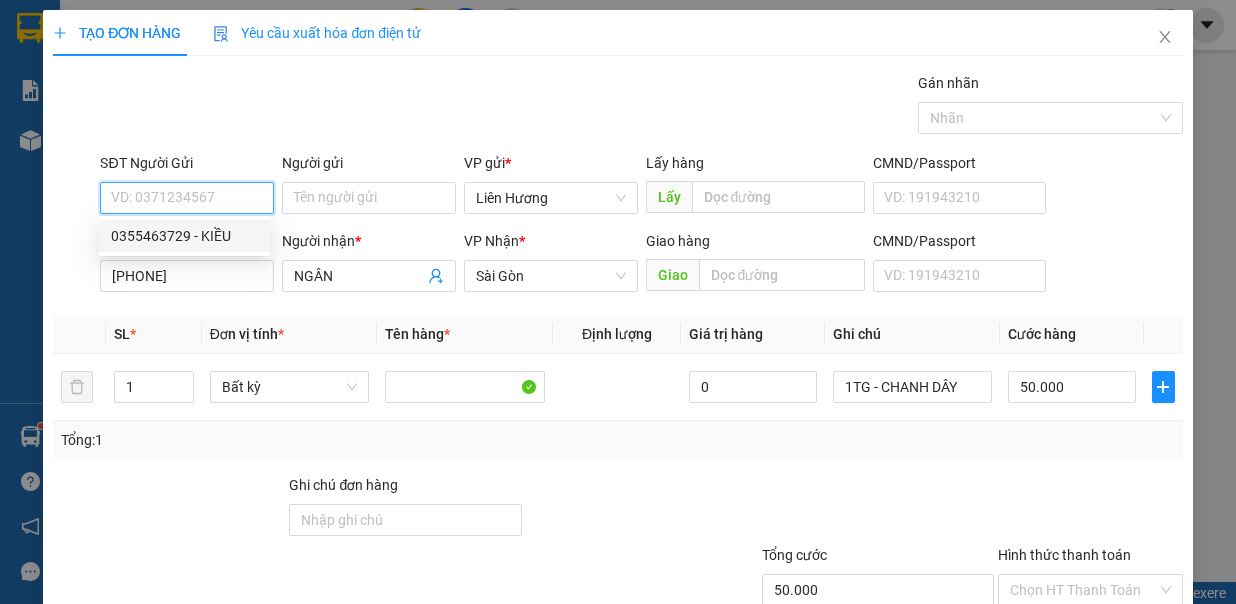 click on "0355463729 - KIỀU" at bounding box center (184, 236) 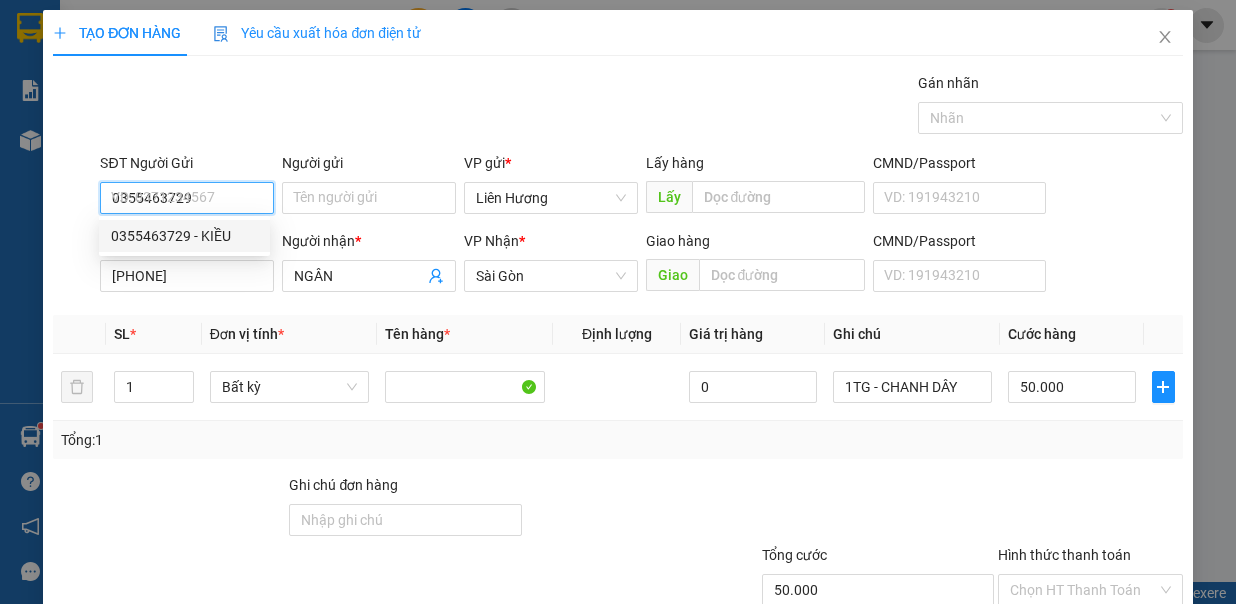 type on "KIỀU" 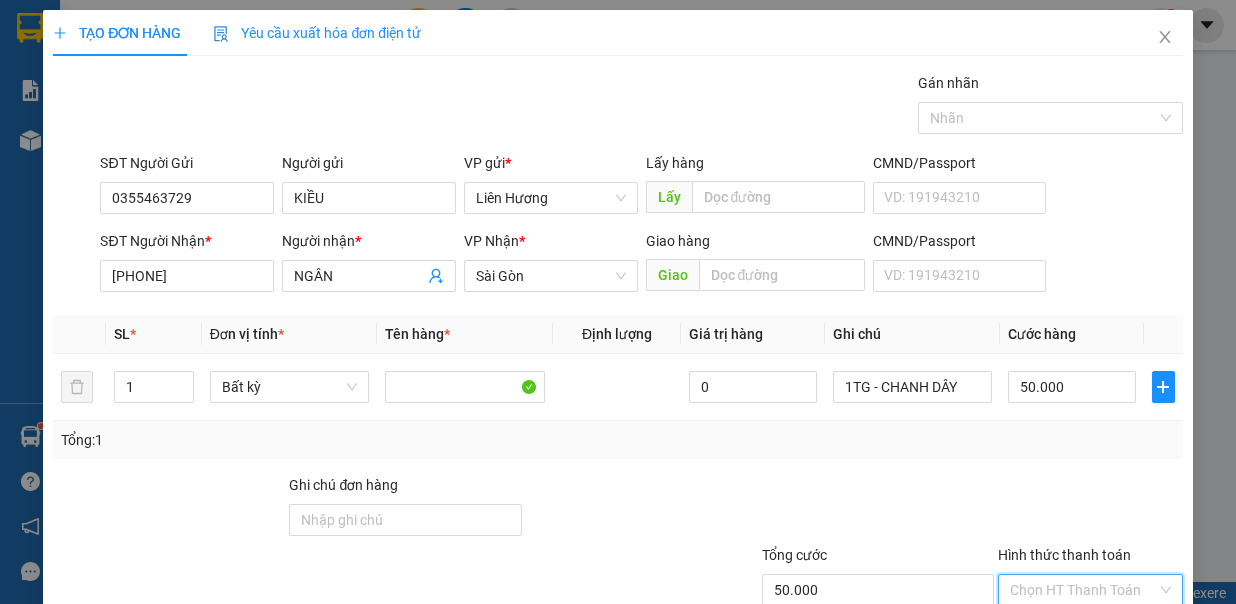 drag, startPoint x: 1053, startPoint y: 458, endPoint x: 1097, endPoint y: 471, distance: 45.88028 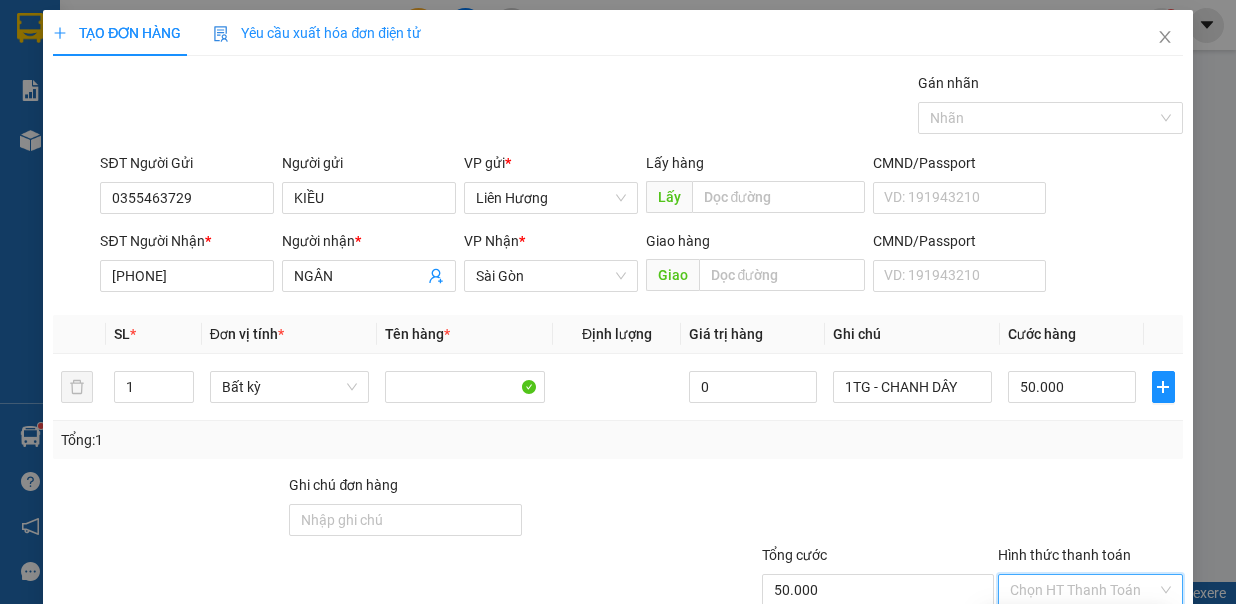 drag, startPoint x: 1101, startPoint y: 493, endPoint x: 1072, endPoint y: 536, distance: 51.86521 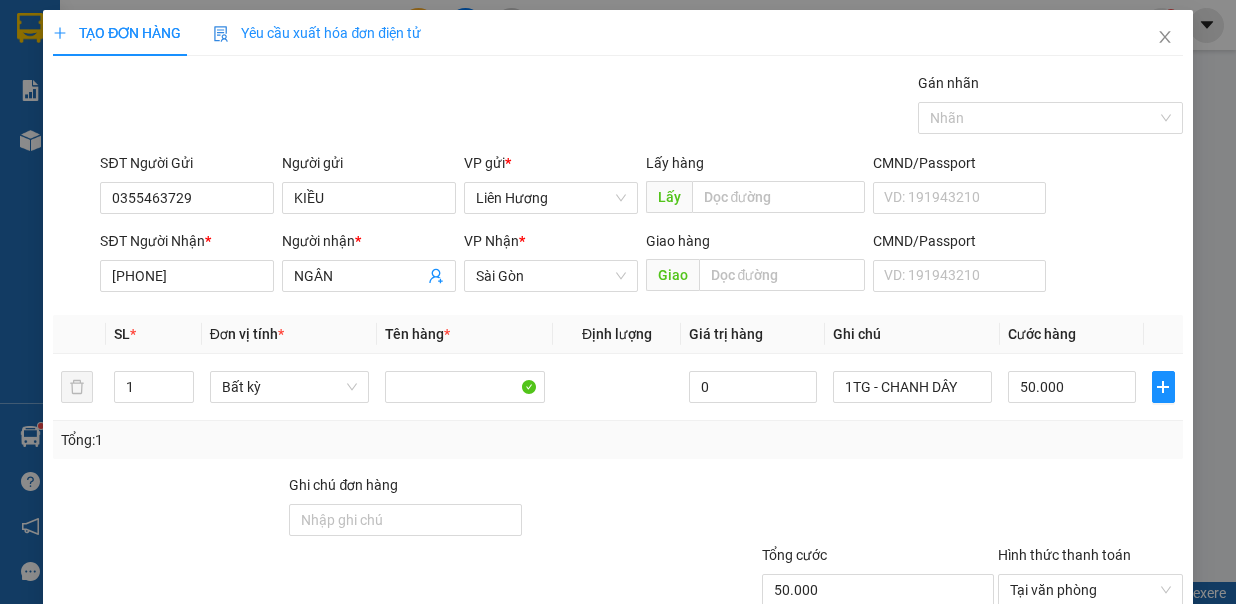 click on "Lưu và In" at bounding box center (1125, 688) 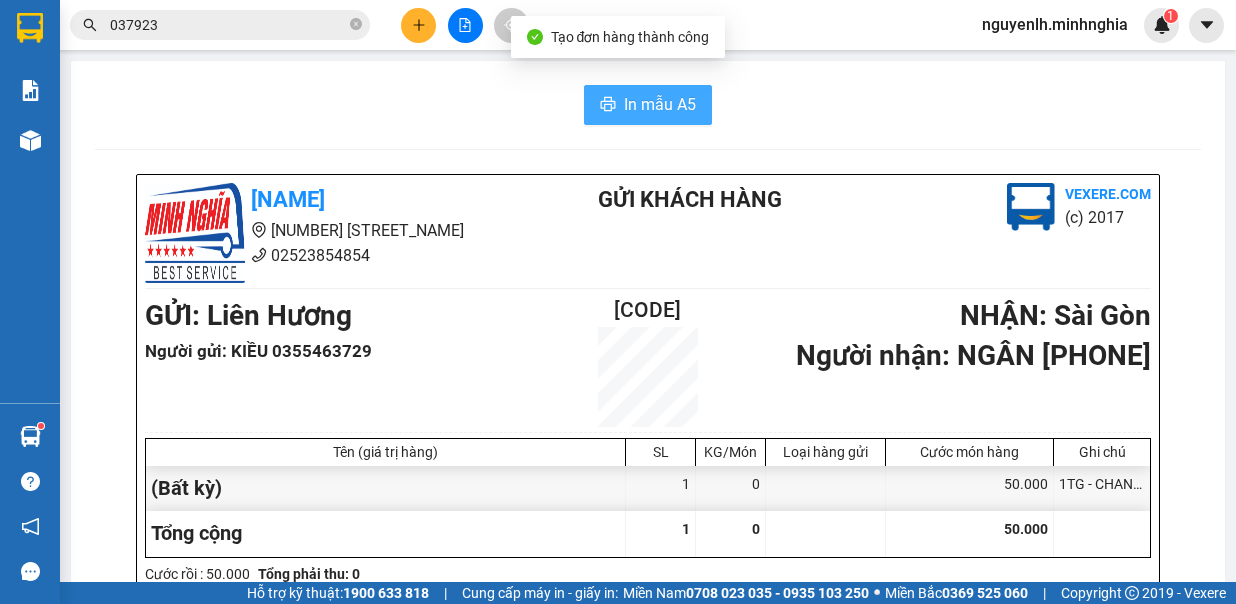 click on "In mẫu A5" at bounding box center (660, 104) 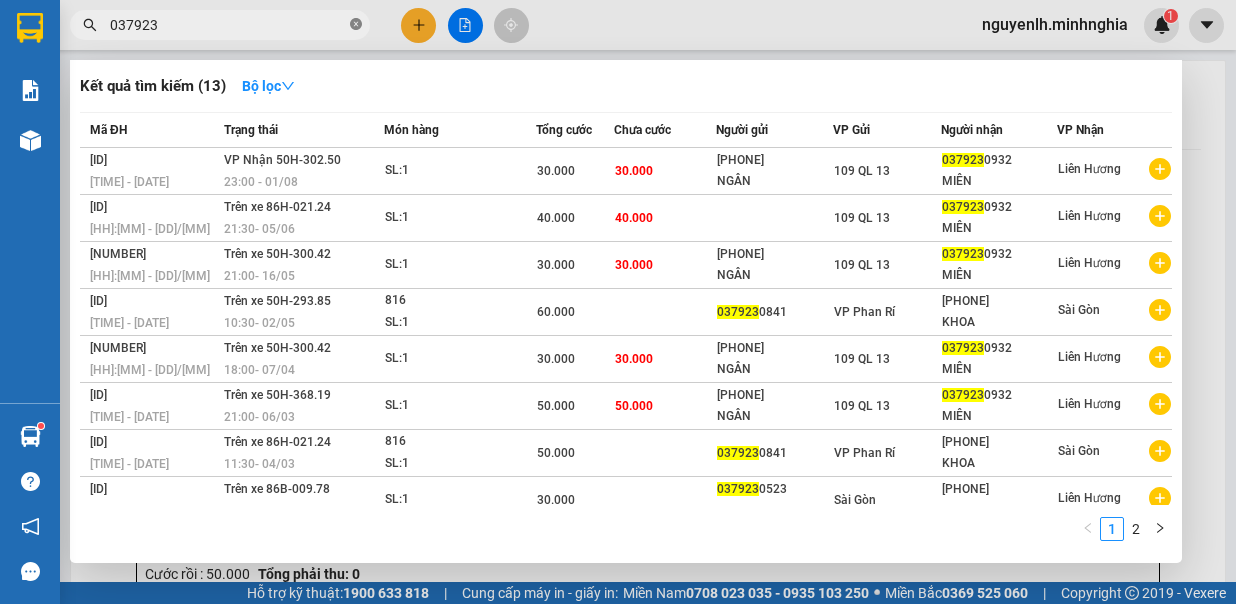 click at bounding box center (356, 25) 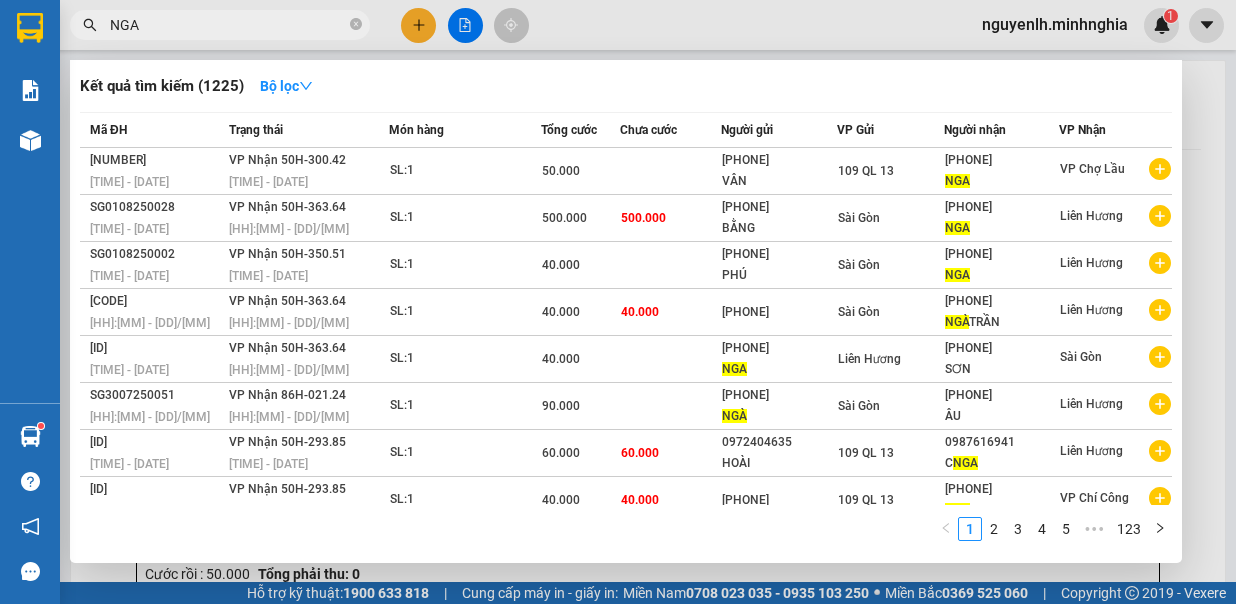 type on "NGA" 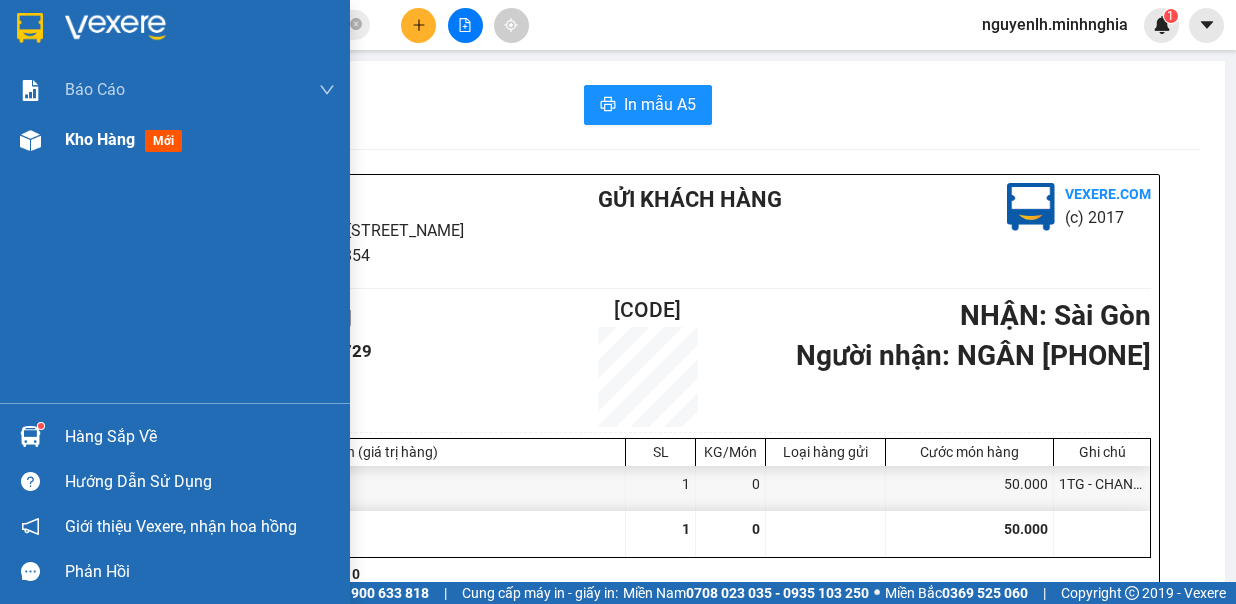 click on "Kho hàng" at bounding box center (100, 139) 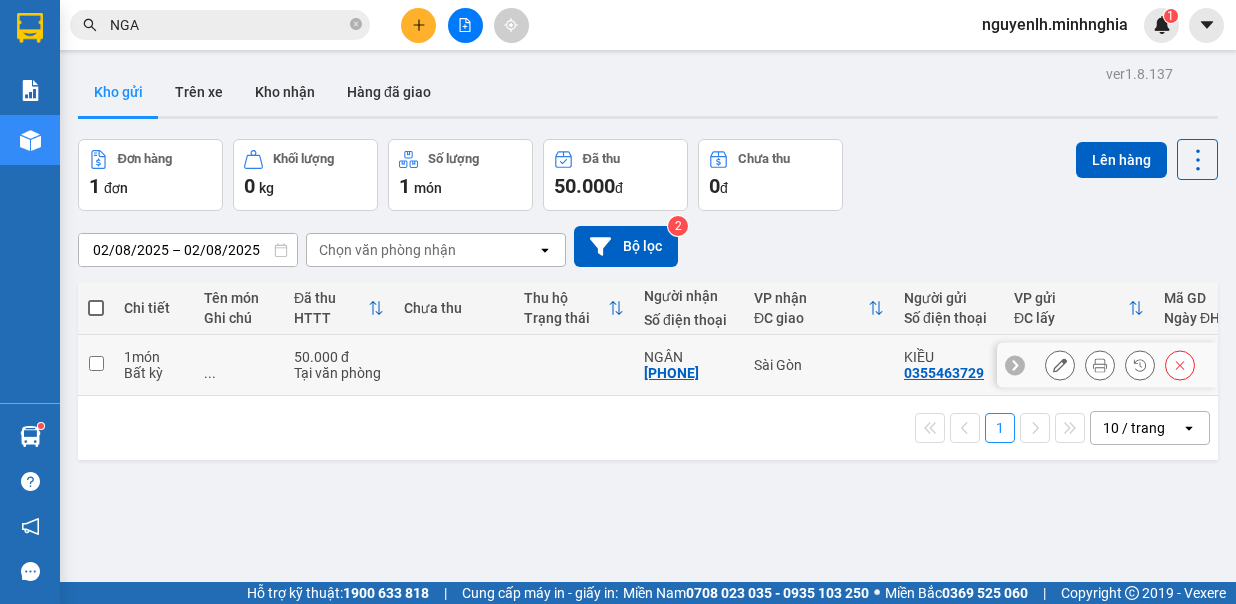 drag, startPoint x: 96, startPoint y: 353, endPoint x: 682, endPoint y: 227, distance: 599.393 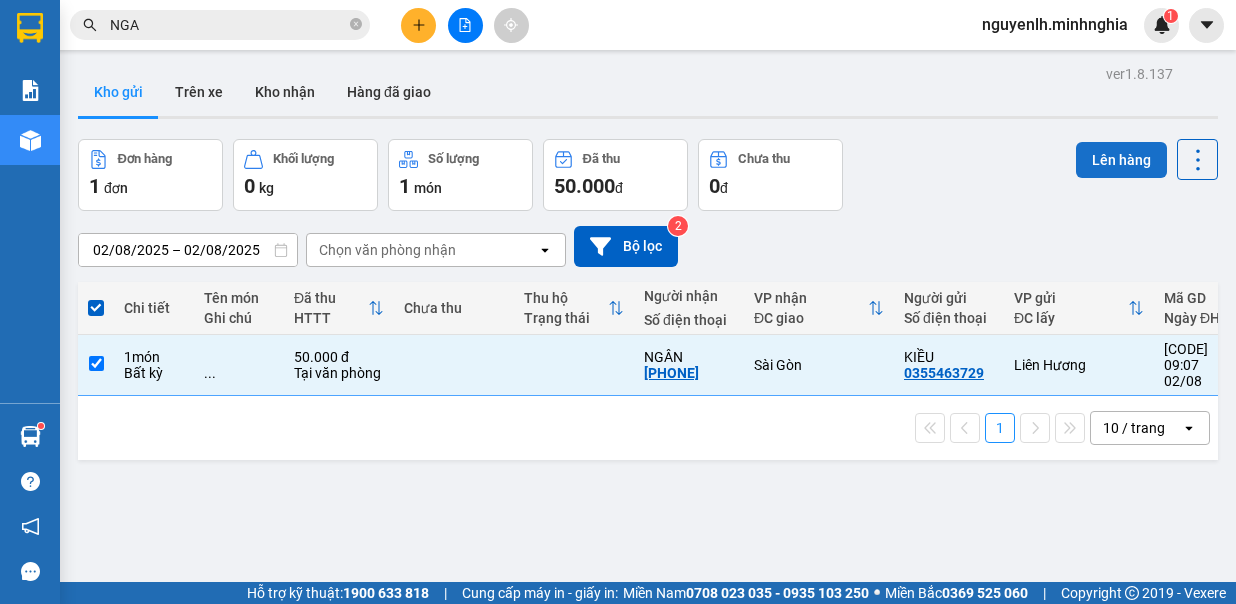 click on "Lên hàng" at bounding box center (1121, 160) 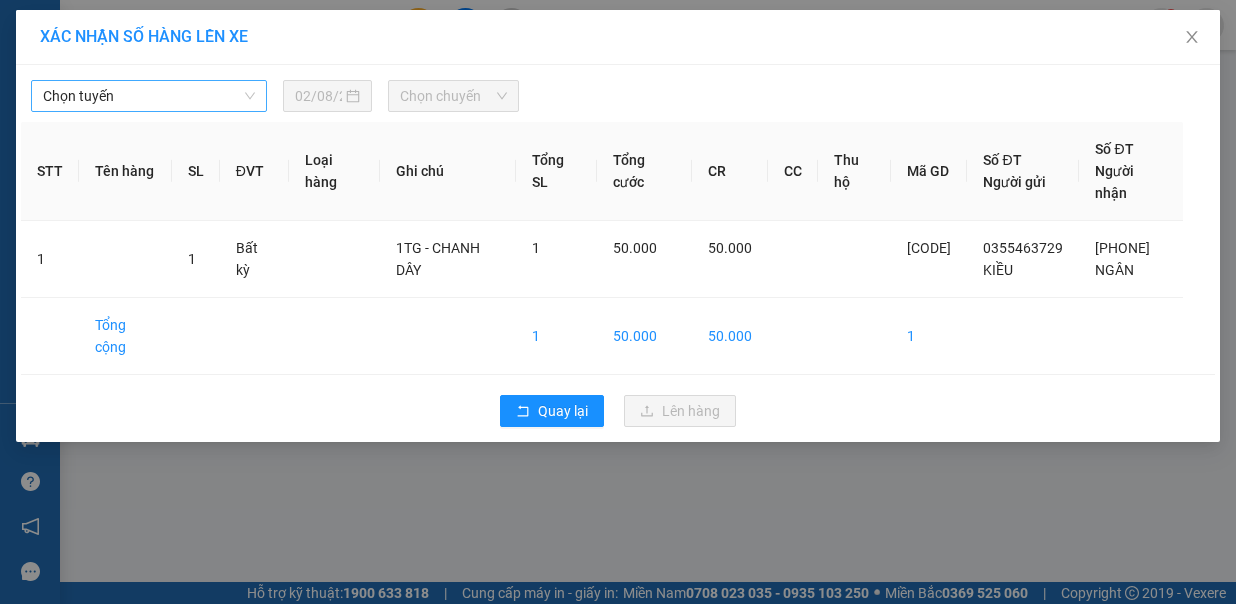 drag, startPoint x: 172, startPoint y: 88, endPoint x: 184, endPoint y: 89, distance: 12.0415945 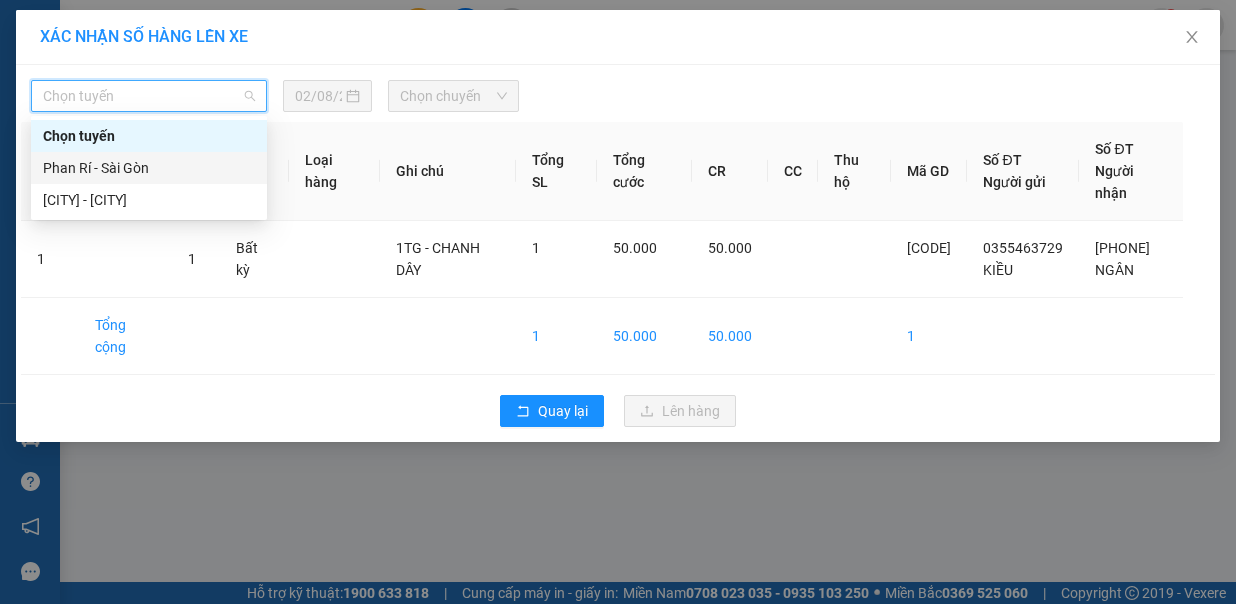 click on "[LOCATION] - [LOCATION]" at bounding box center (149, 168) 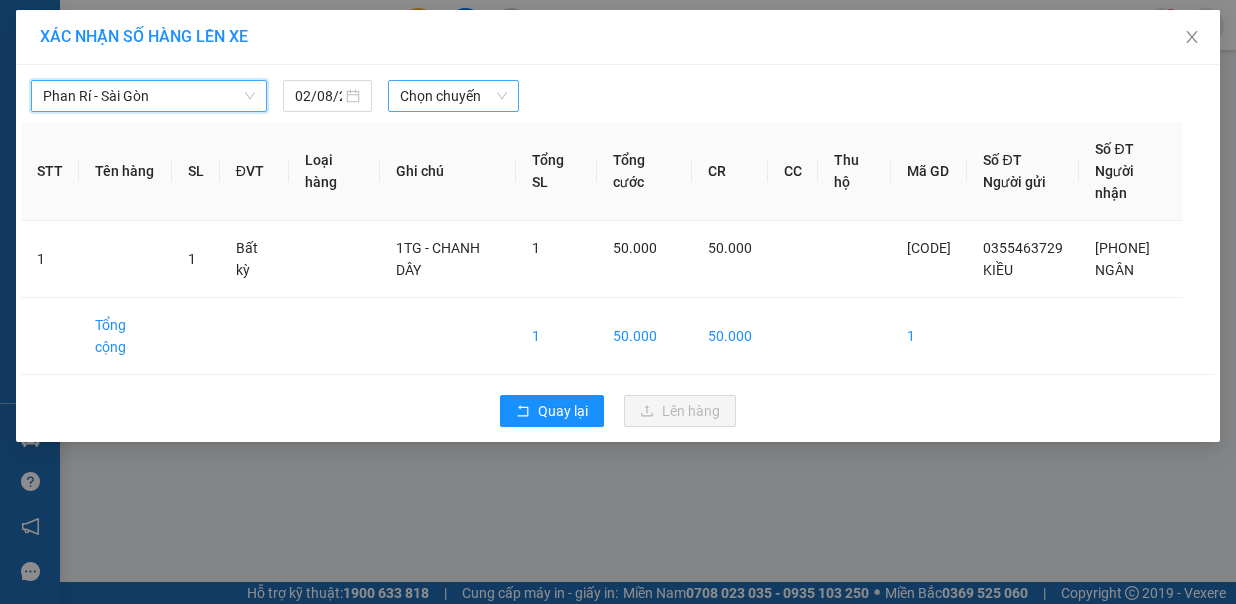 click on "Chọn chuyến" at bounding box center (453, 96) 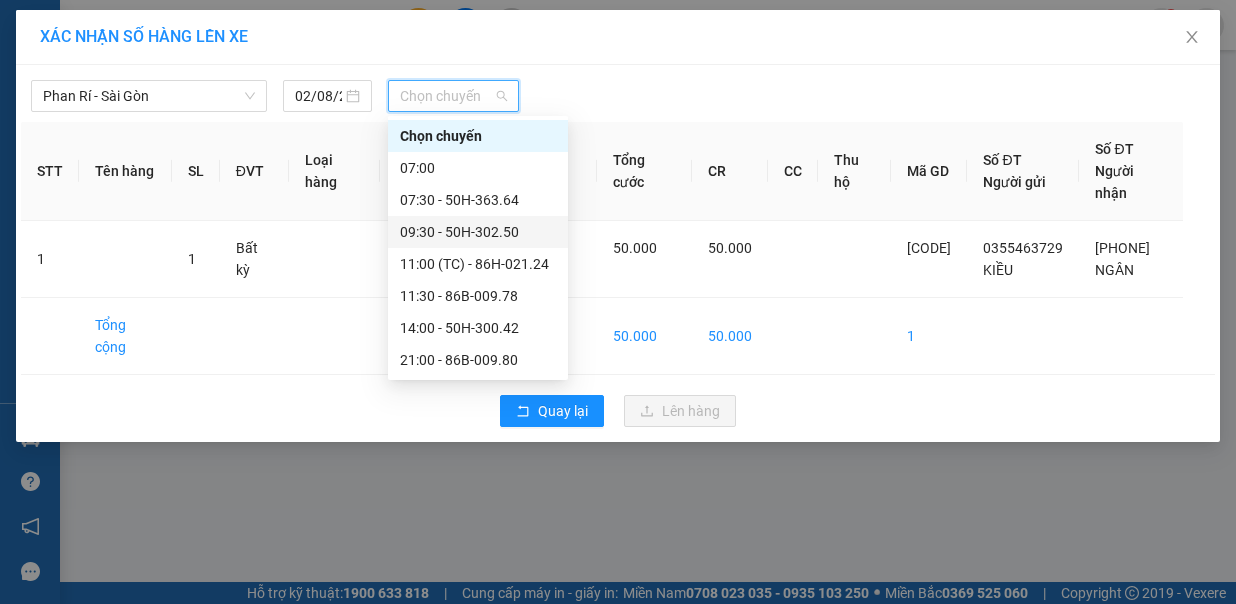 click on "09:30     - 50H-302.50" at bounding box center (478, 232) 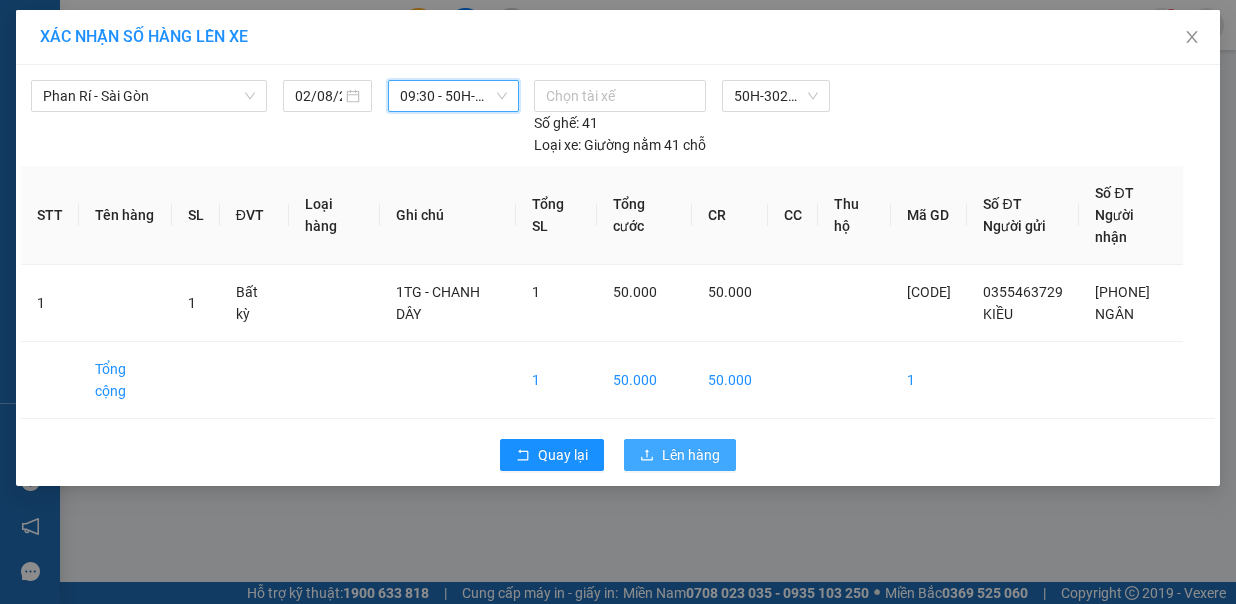 click on "Lên hàng" at bounding box center (680, 455) 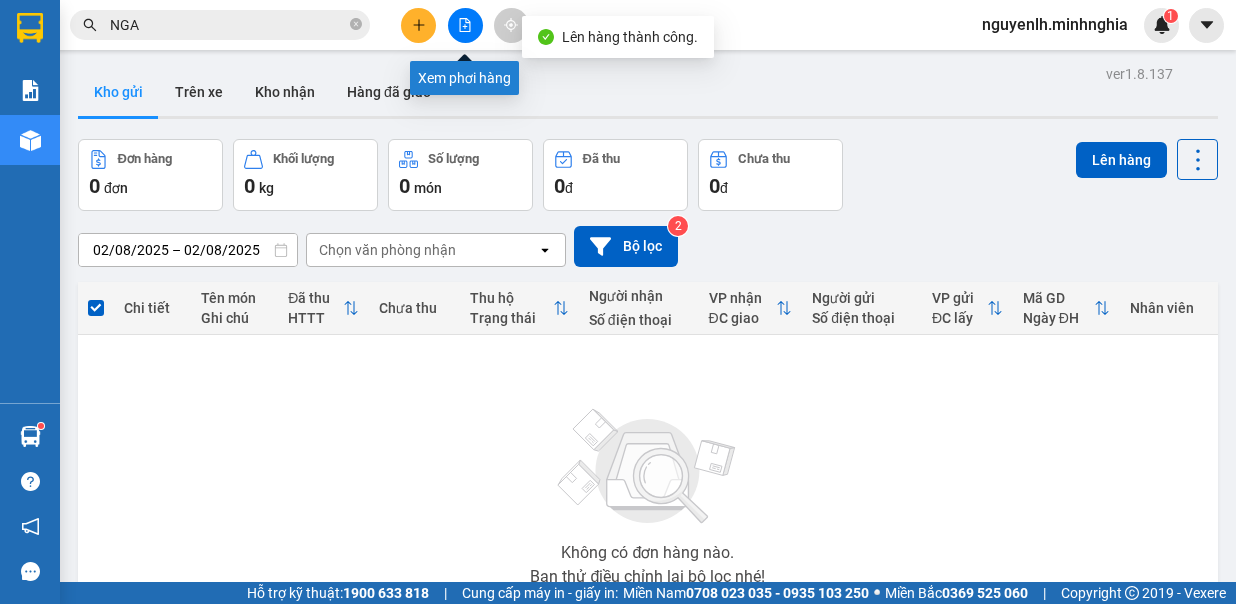 click 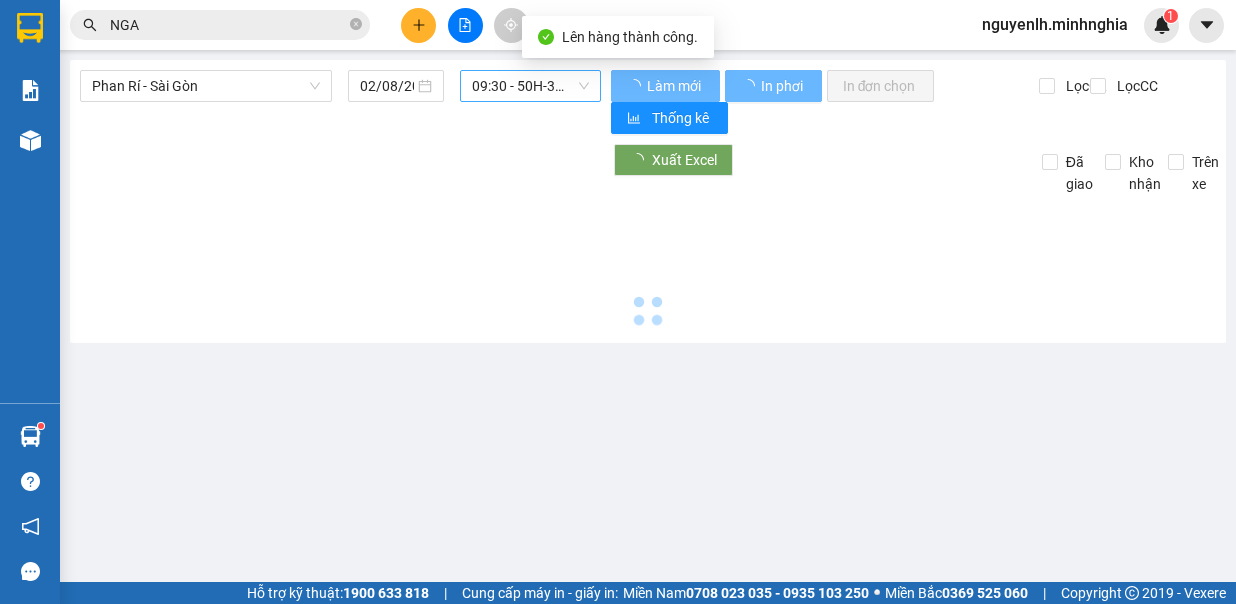 click on "09:30     - 50H-302.50" at bounding box center [530, 86] 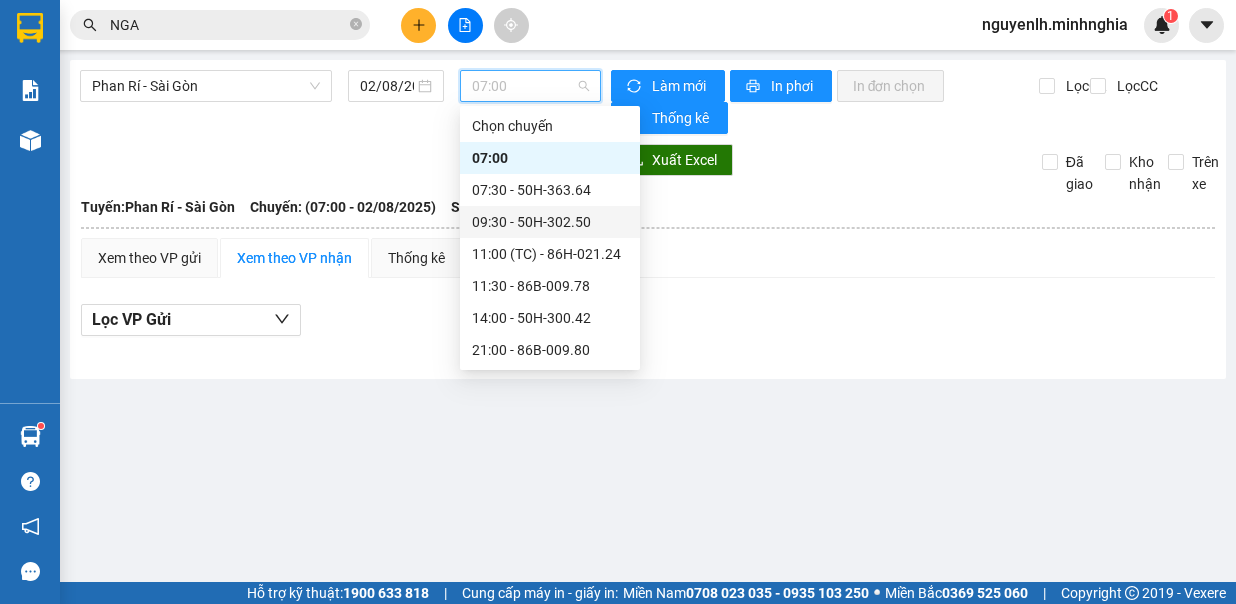 click on "09:30     - 50H-302.50" at bounding box center (550, 222) 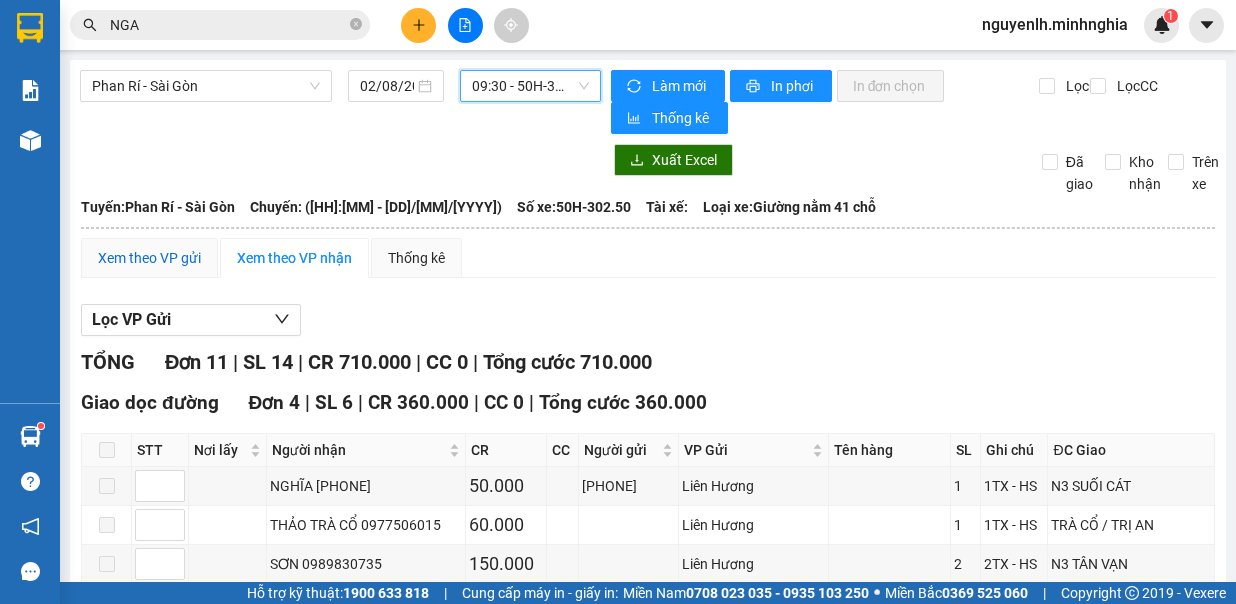 click on "Xem theo VP gửi" at bounding box center (149, 258) 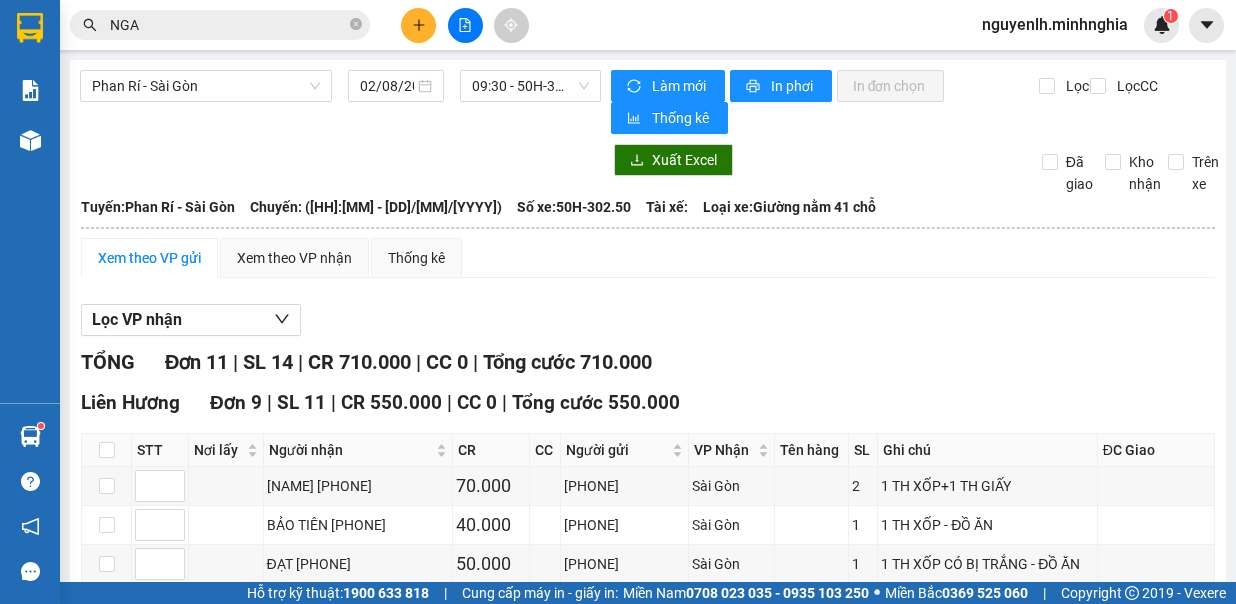 click on "In DS" at bounding box center (439, 849) 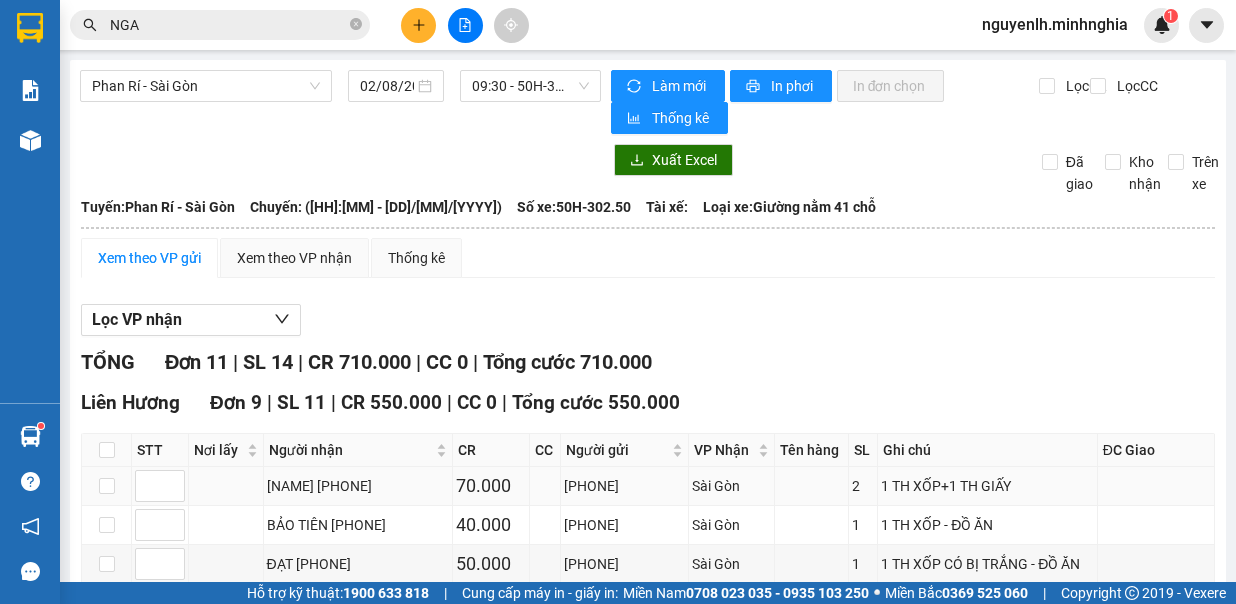 click on "Sài Gòn" at bounding box center (731, 486) 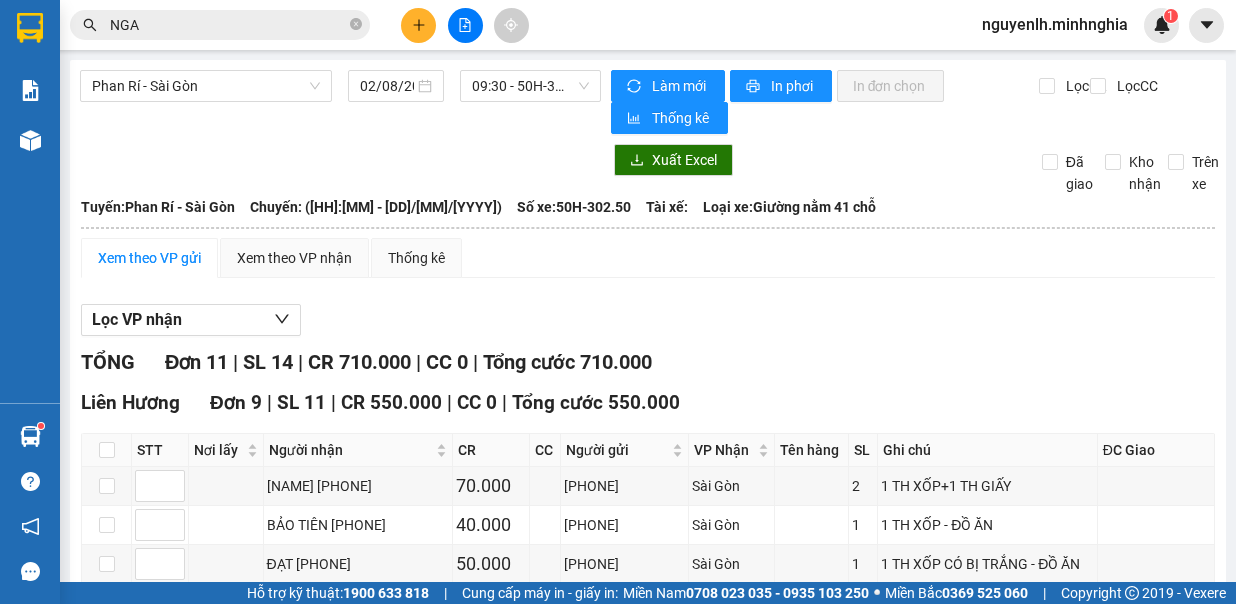 click on "NGA" at bounding box center (220, 25) 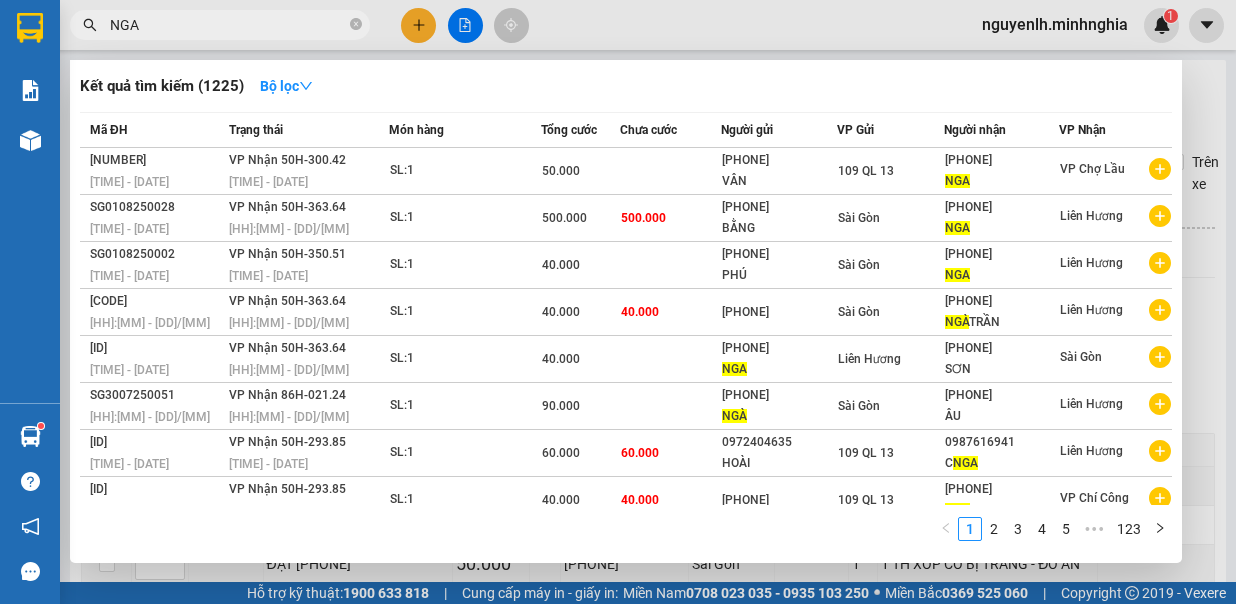 click at bounding box center [618, 302] 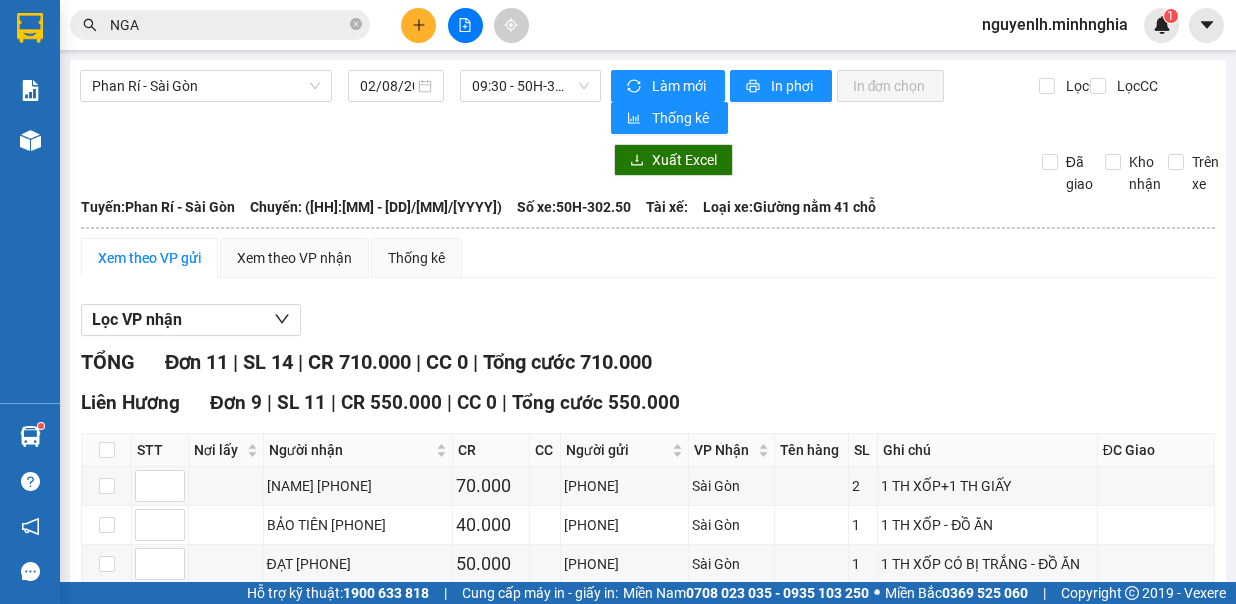 click 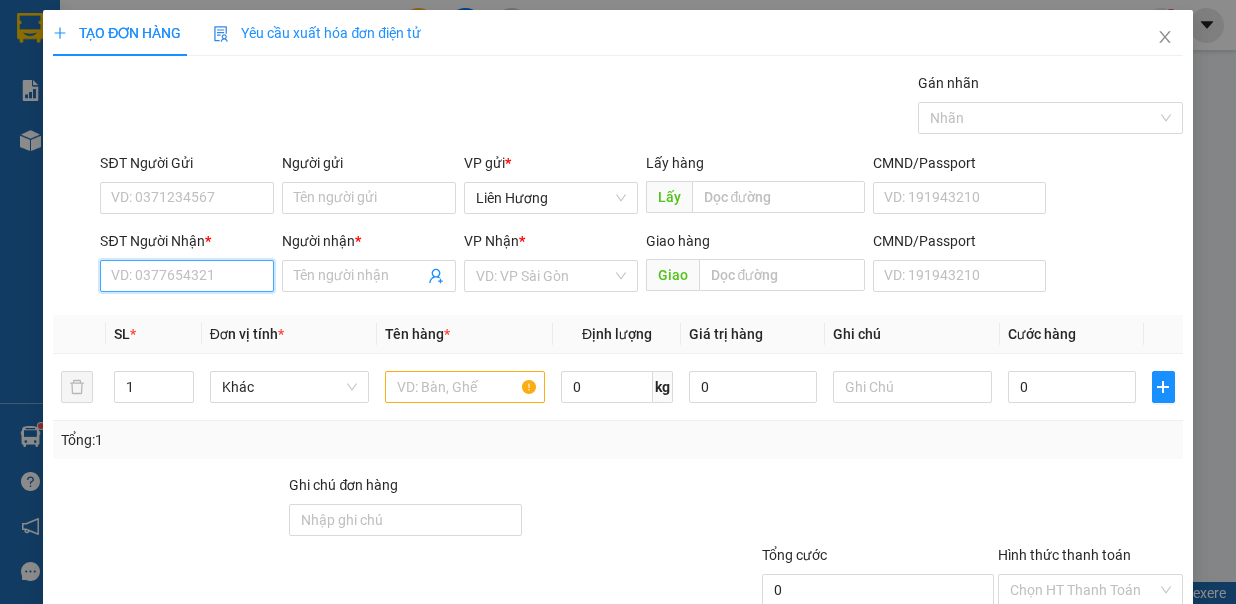 click on "SĐT Người Nhận  *" at bounding box center [187, 276] 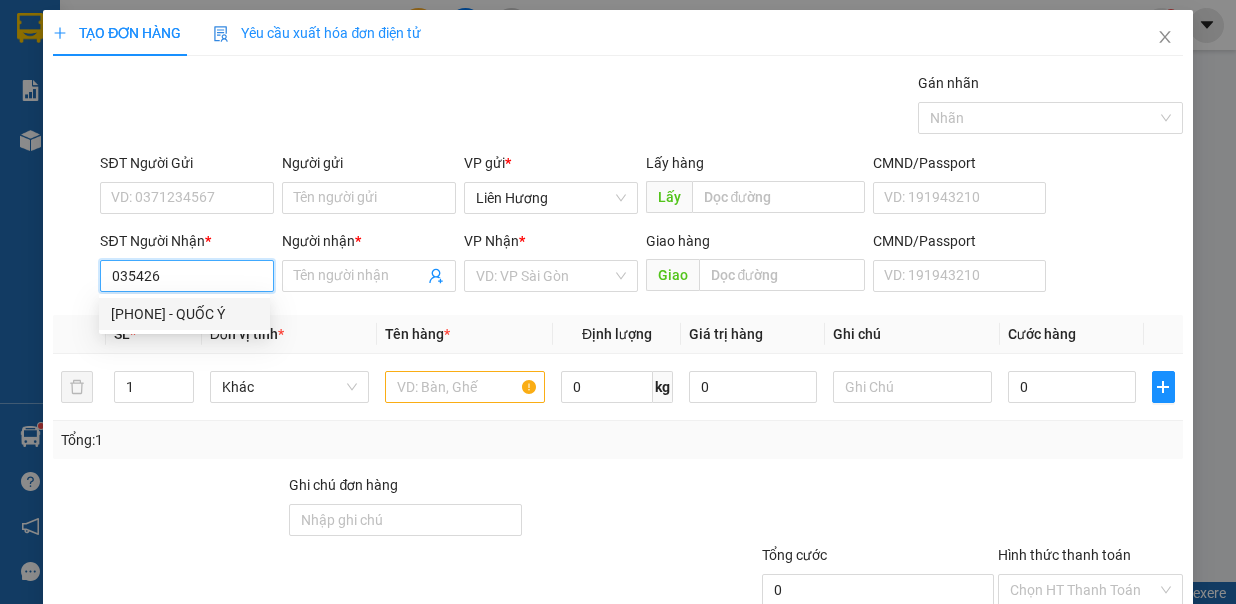 click on "0354264036 - QUỐC Ý" at bounding box center (184, 314) 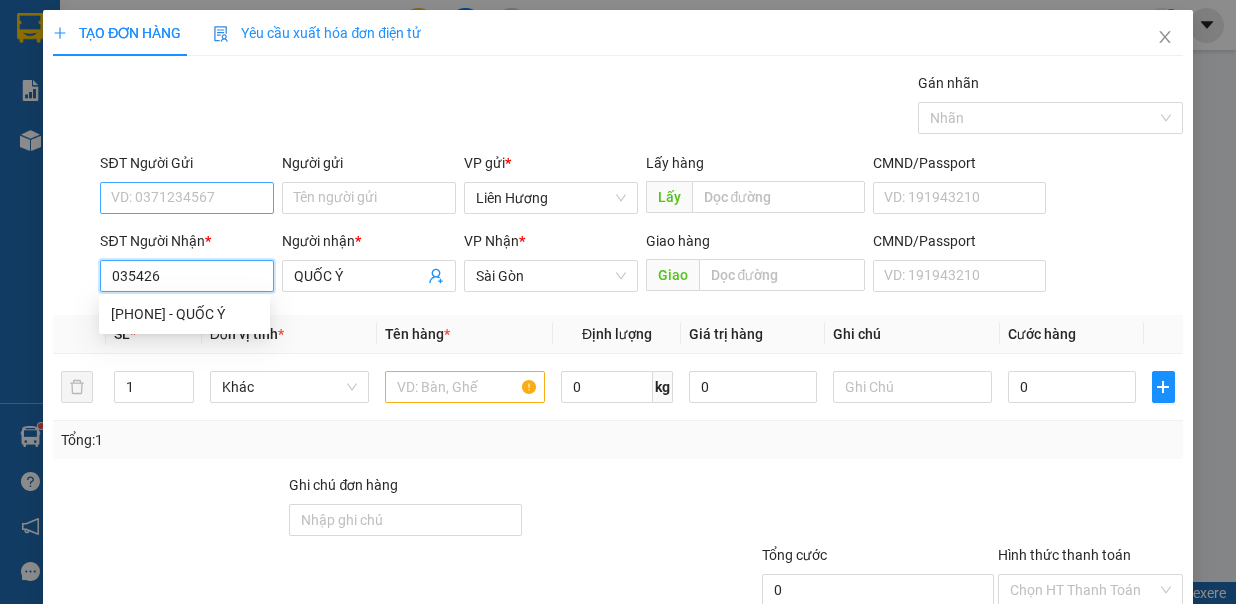 type on "0354264036" 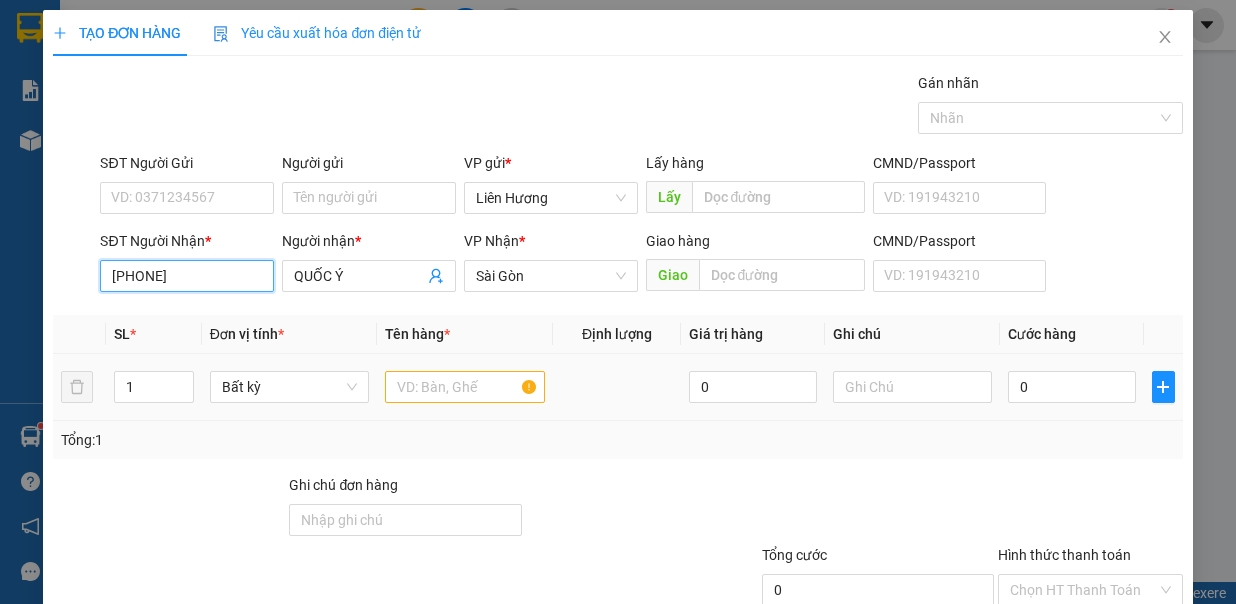 type on "0354264036" 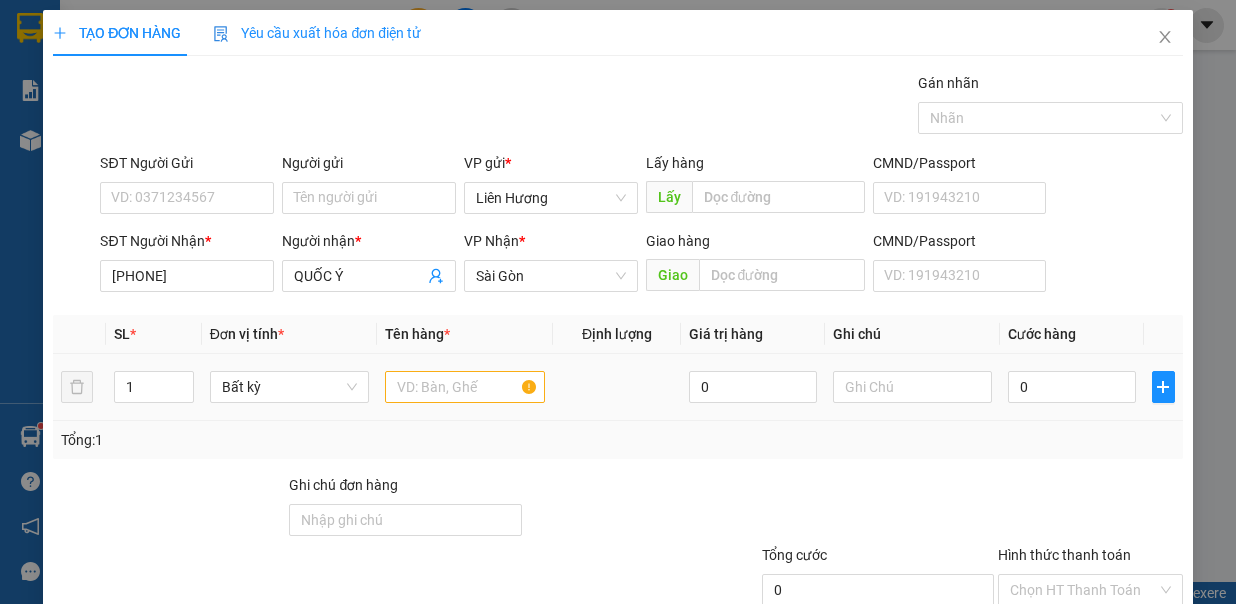 click at bounding box center (465, 387) 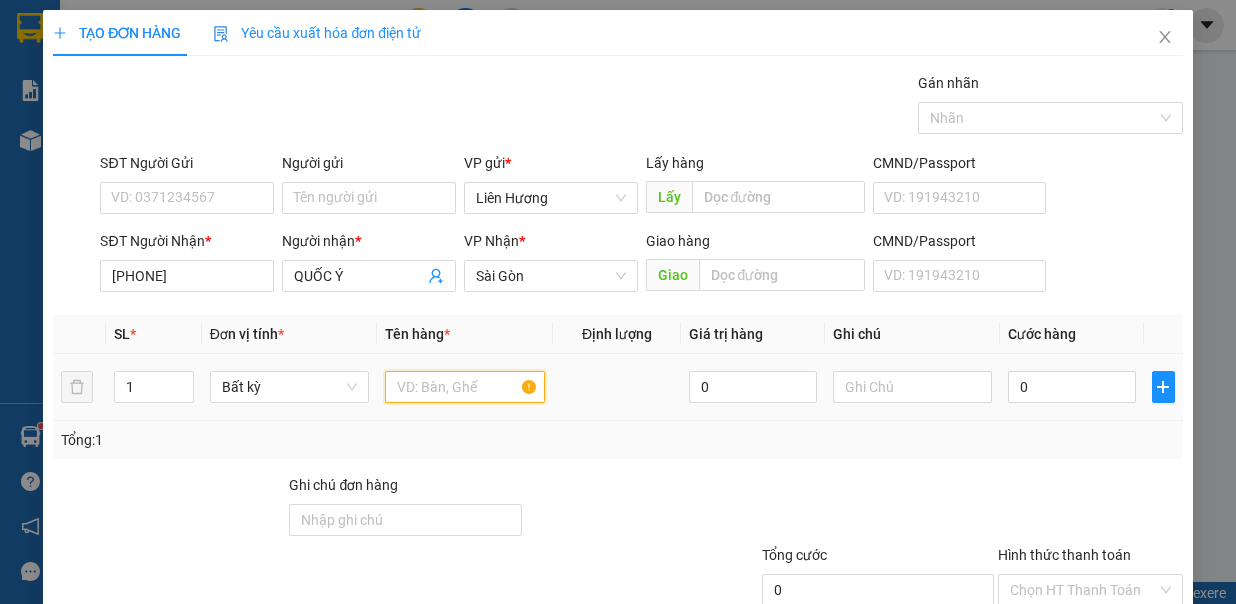 click at bounding box center (465, 387) 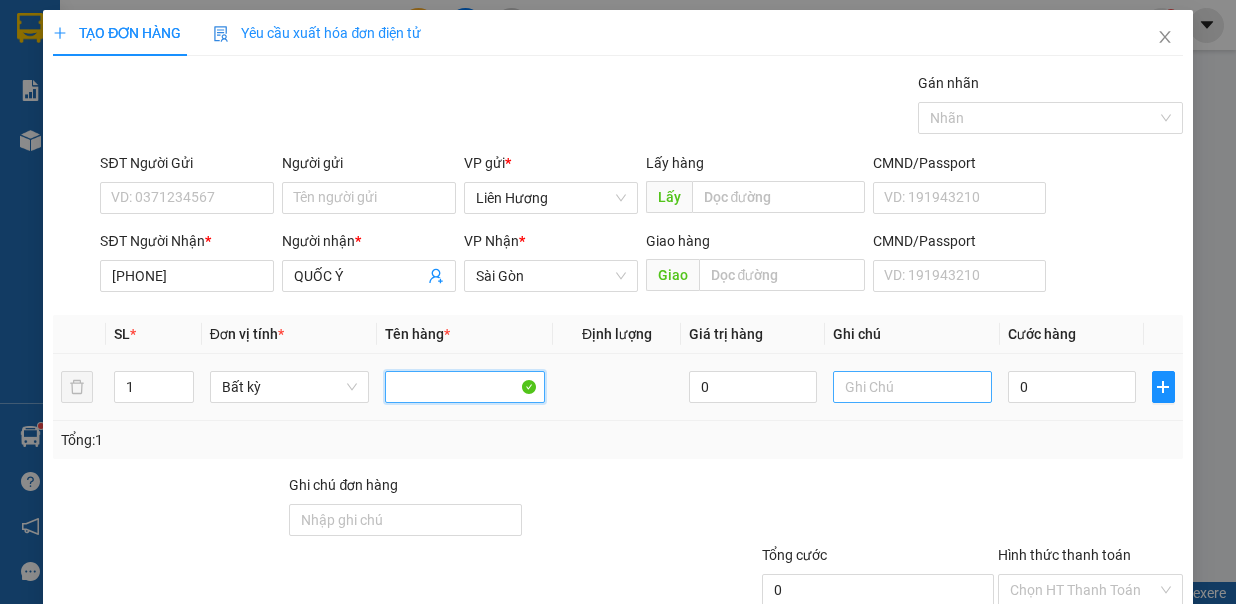 type 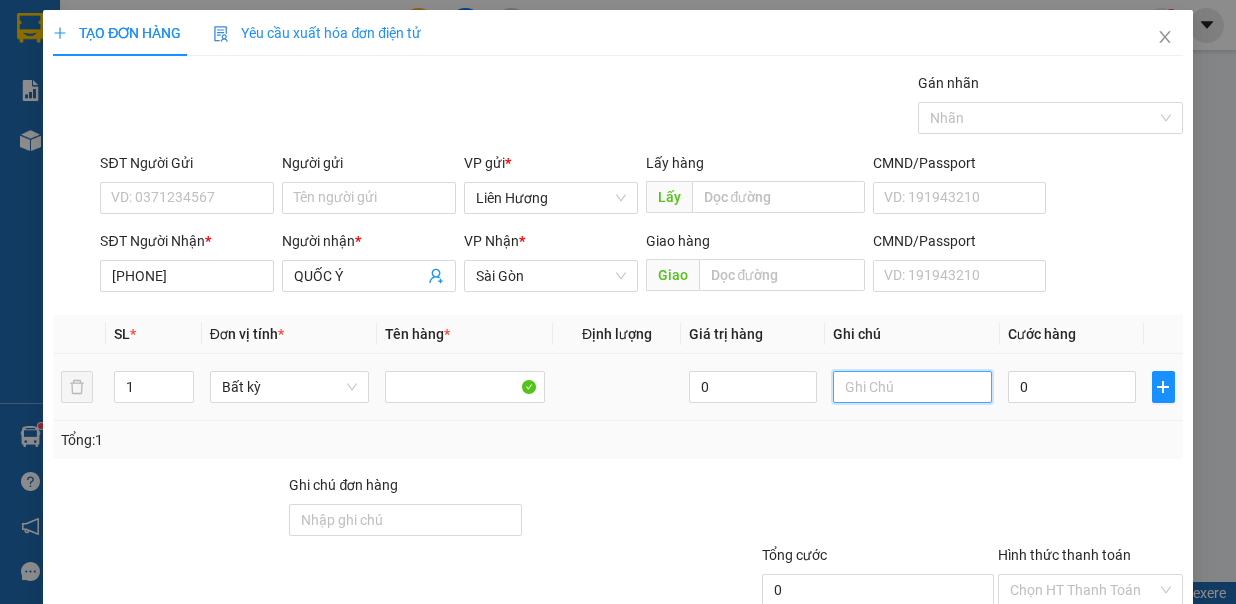 click at bounding box center [913, 387] 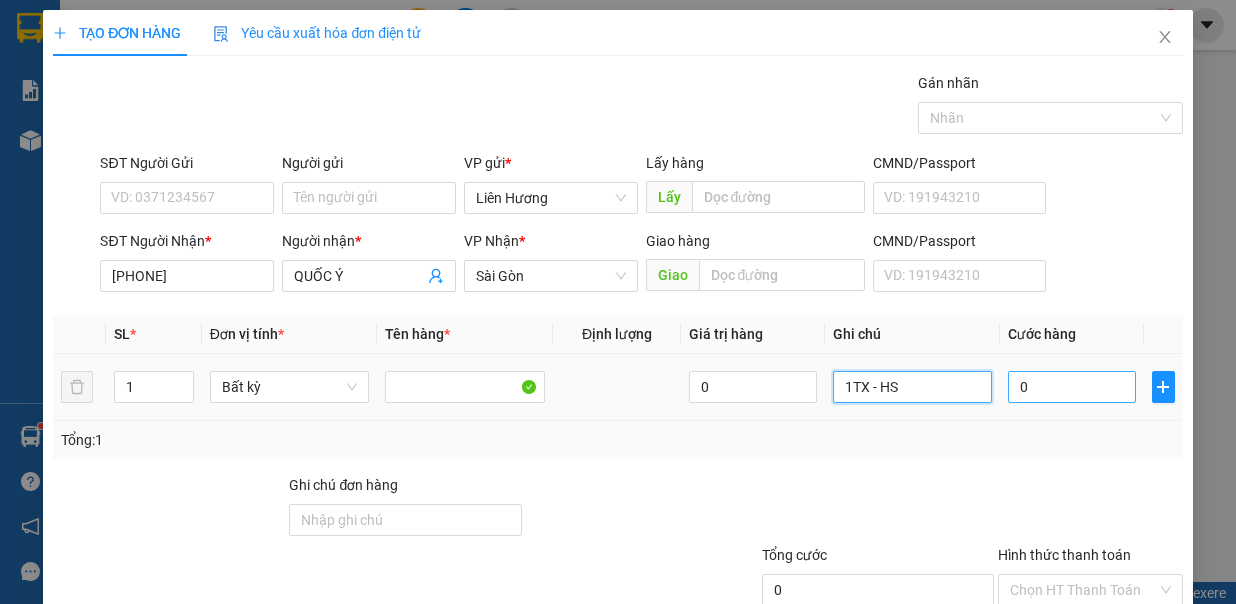 type on "1TX - HS" 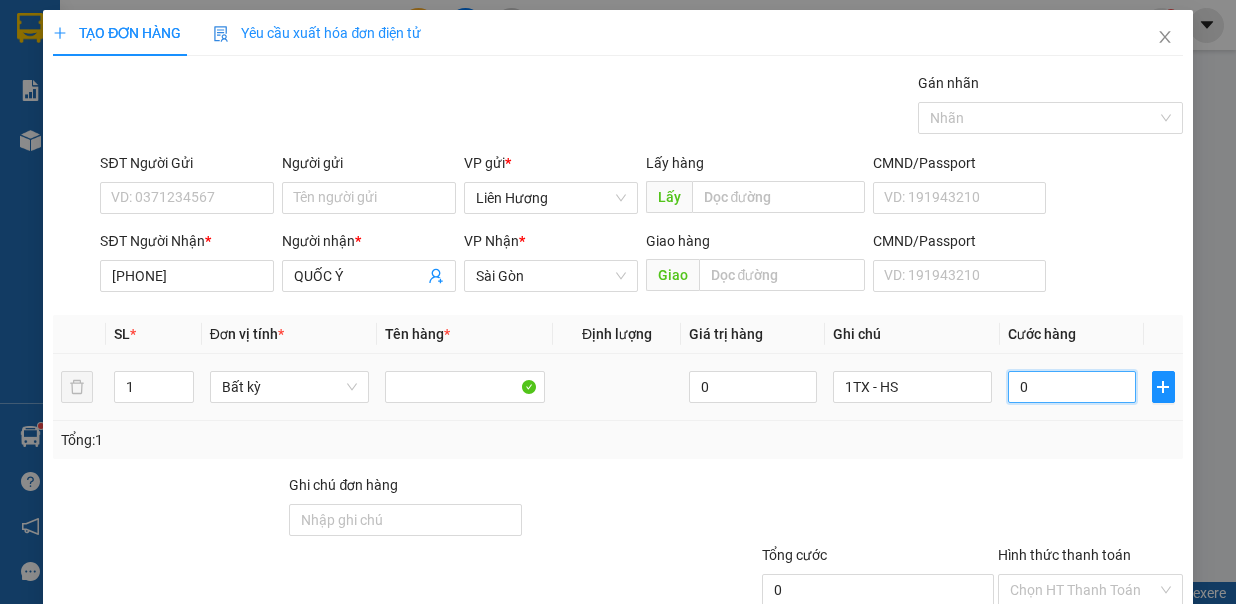 click on "0" at bounding box center (1072, 387) 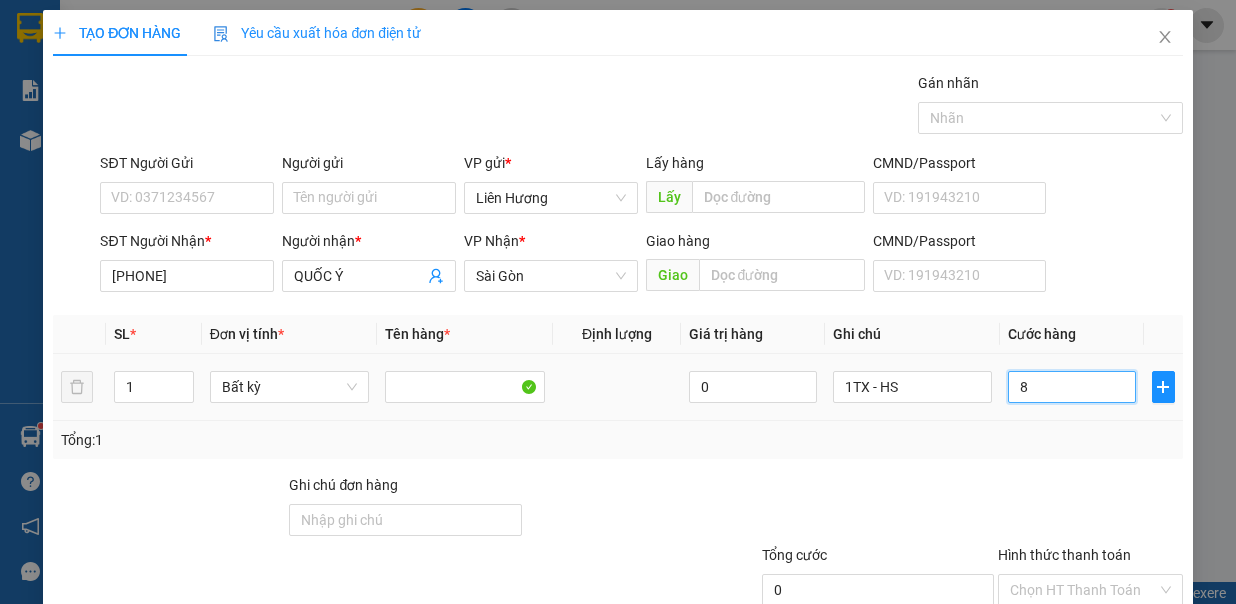 type on "8" 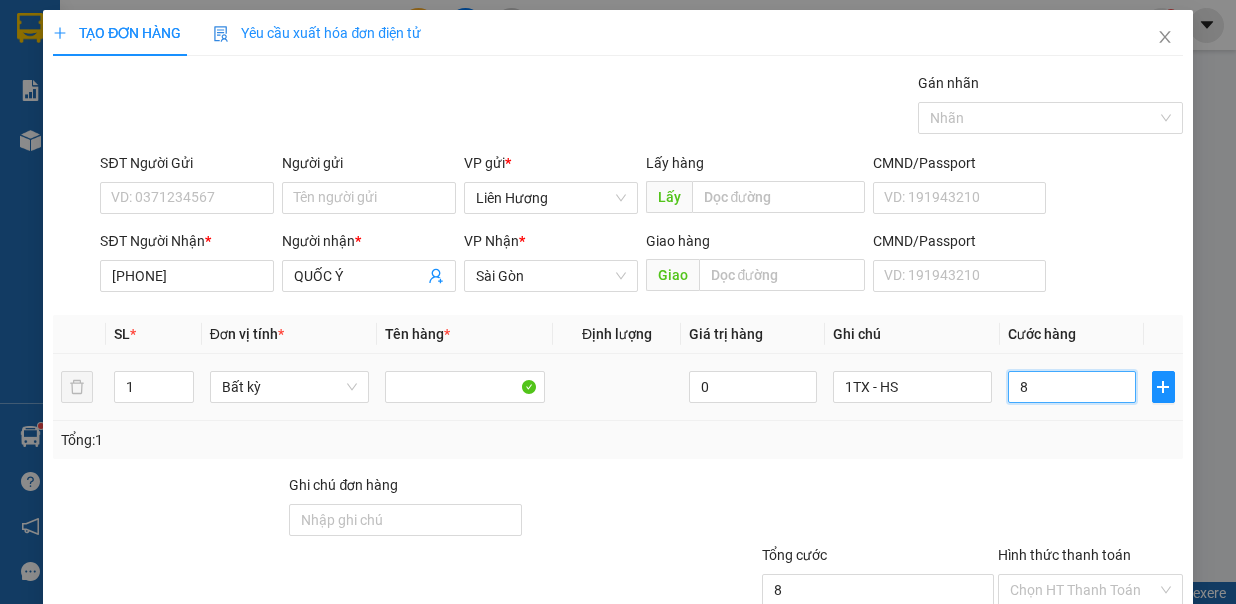type on "80" 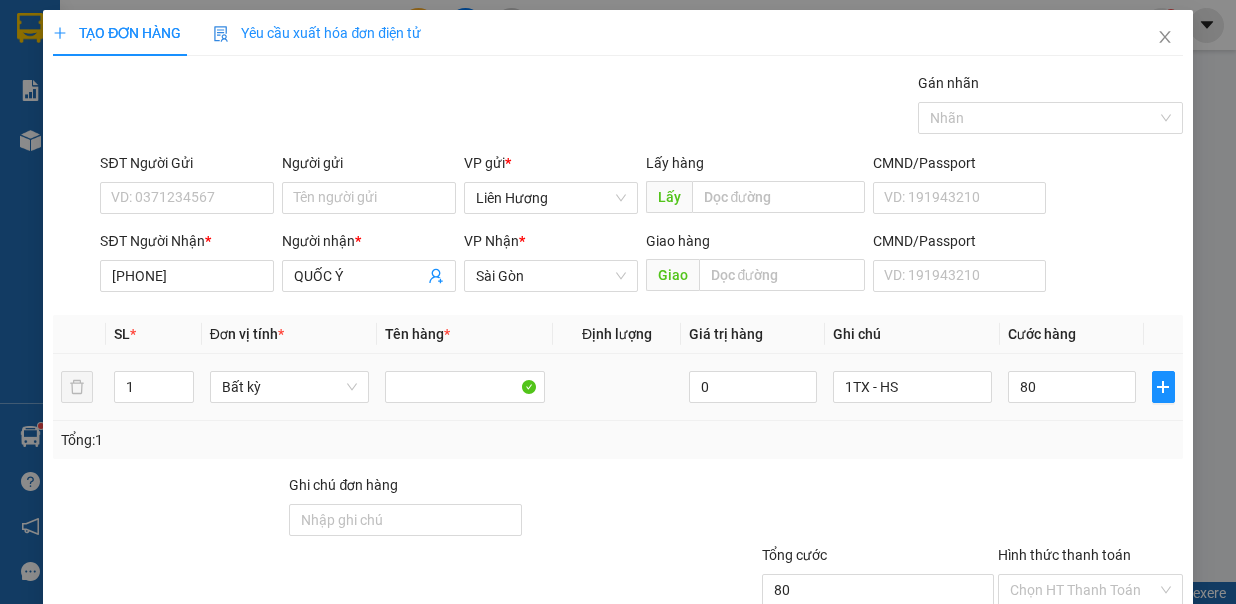 type on "80.000" 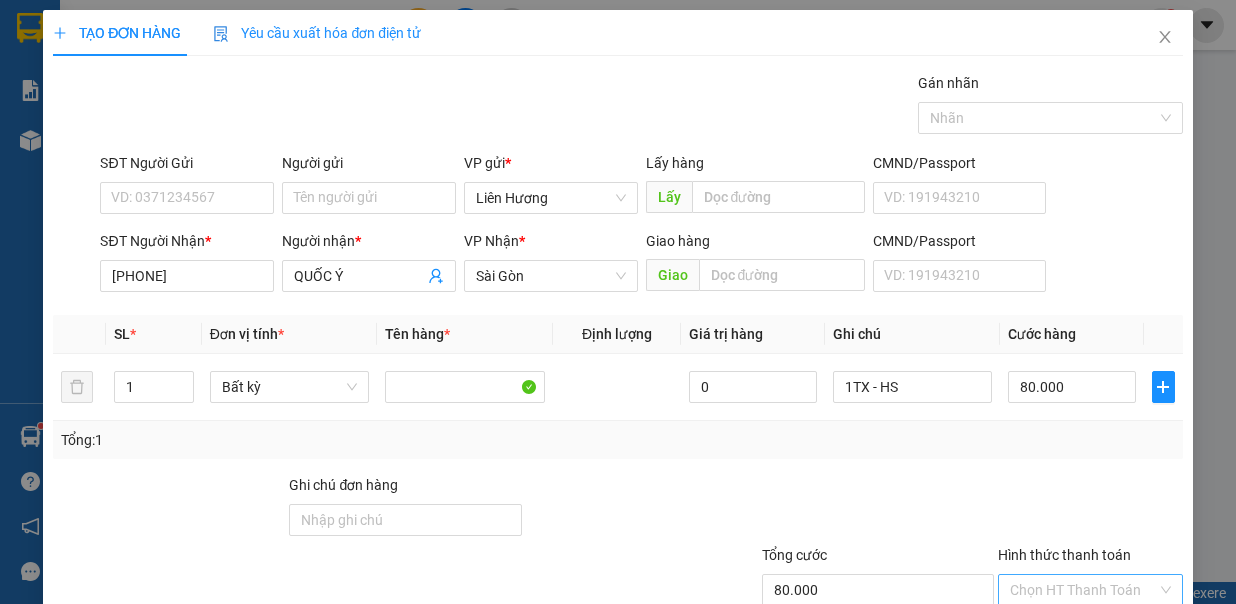 click on "Hình thức thanh toán" at bounding box center (1083, 590) 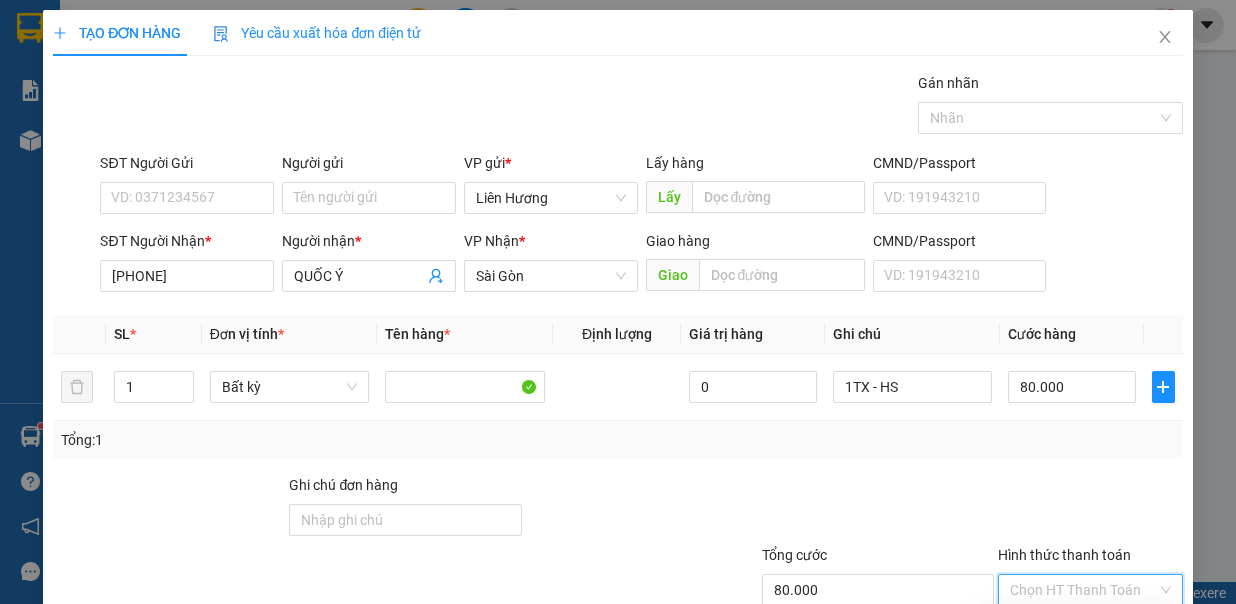 click on "Tại văn phòng" at bounding box center [1076, 625] 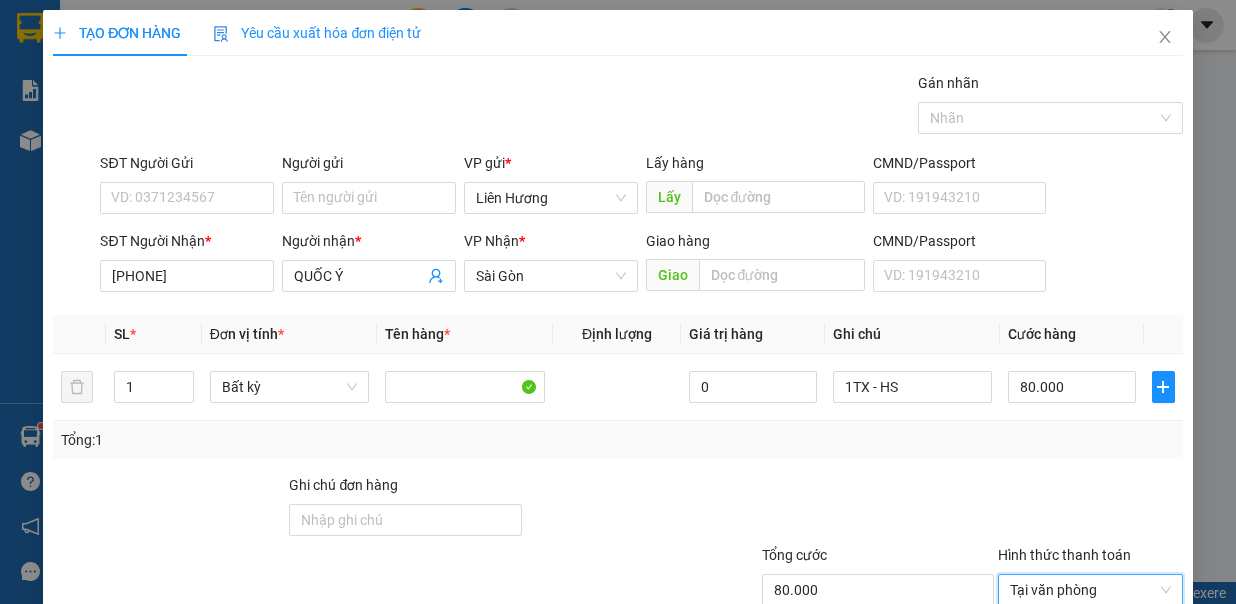click on "Lưu và In" at bounding box center (1114, 688) 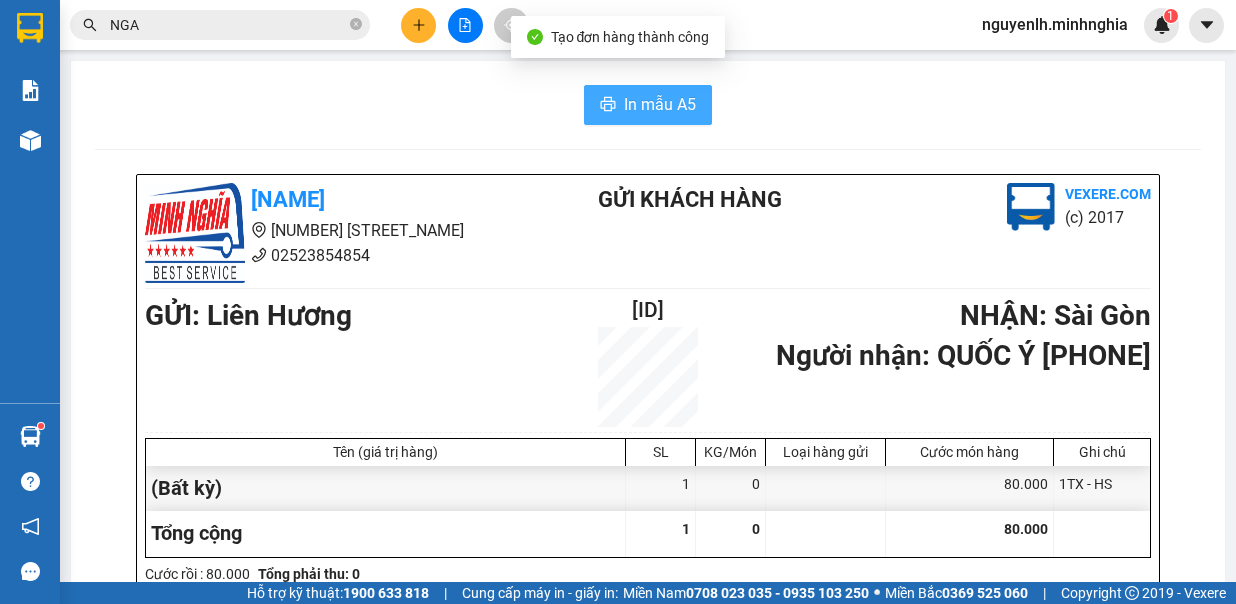 drag, startPoint x: 668, startPoint y: 95, endPoint x: 637, endPoint y: 92, distance: 31.144823 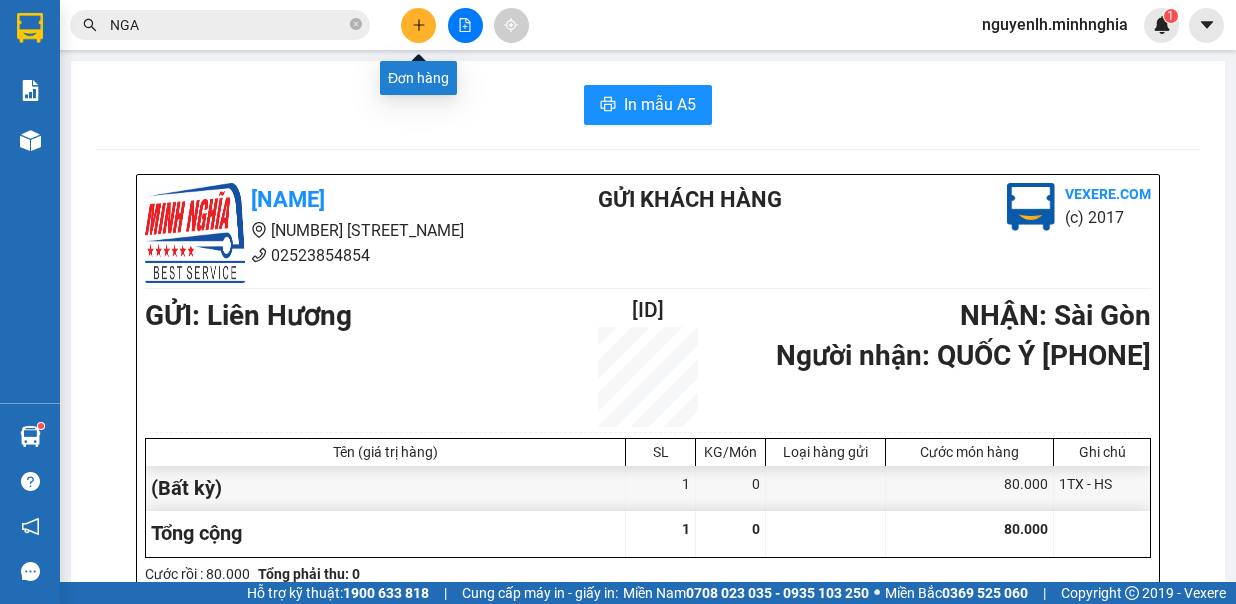 click at bounding box center (418, 25) 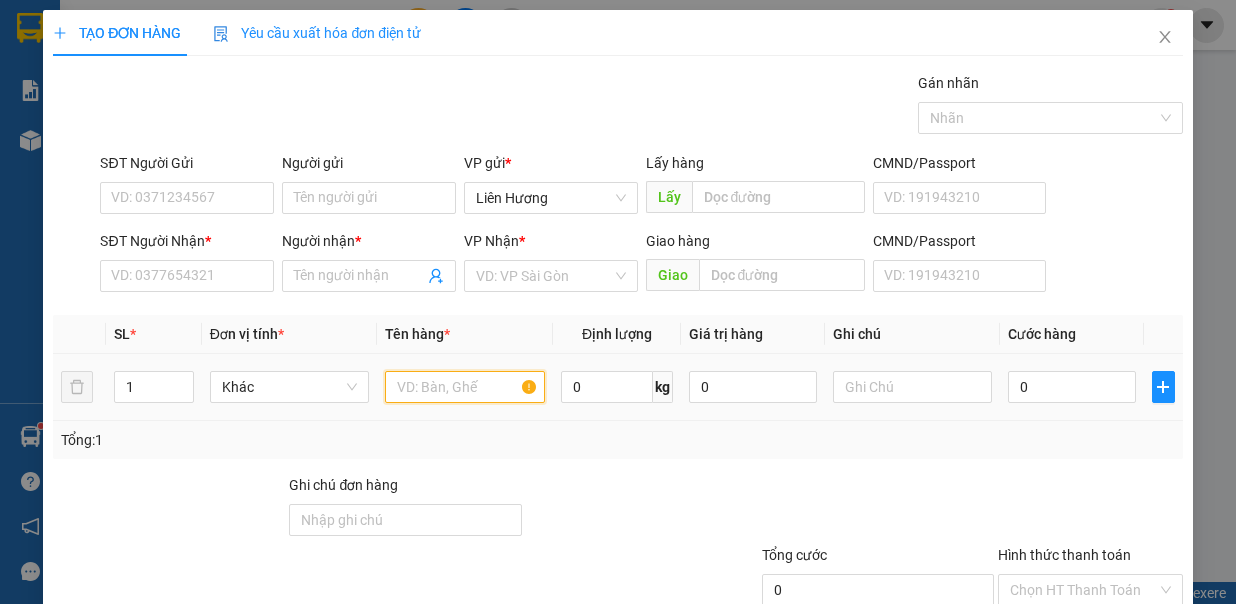 click at bounding box center [465, 387] 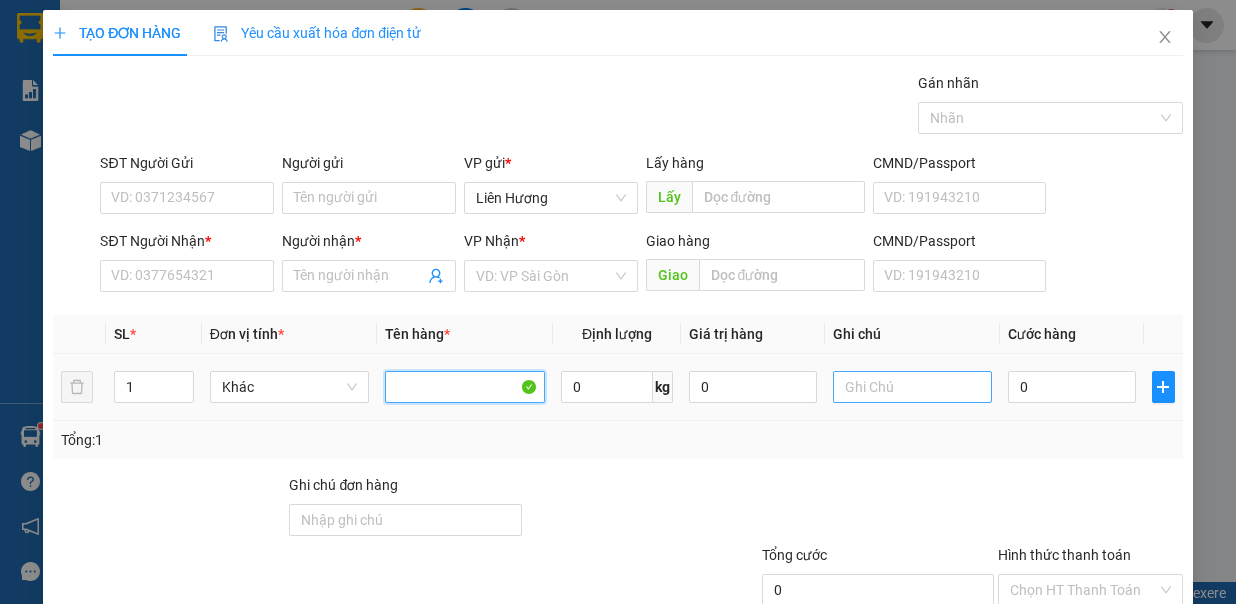 type 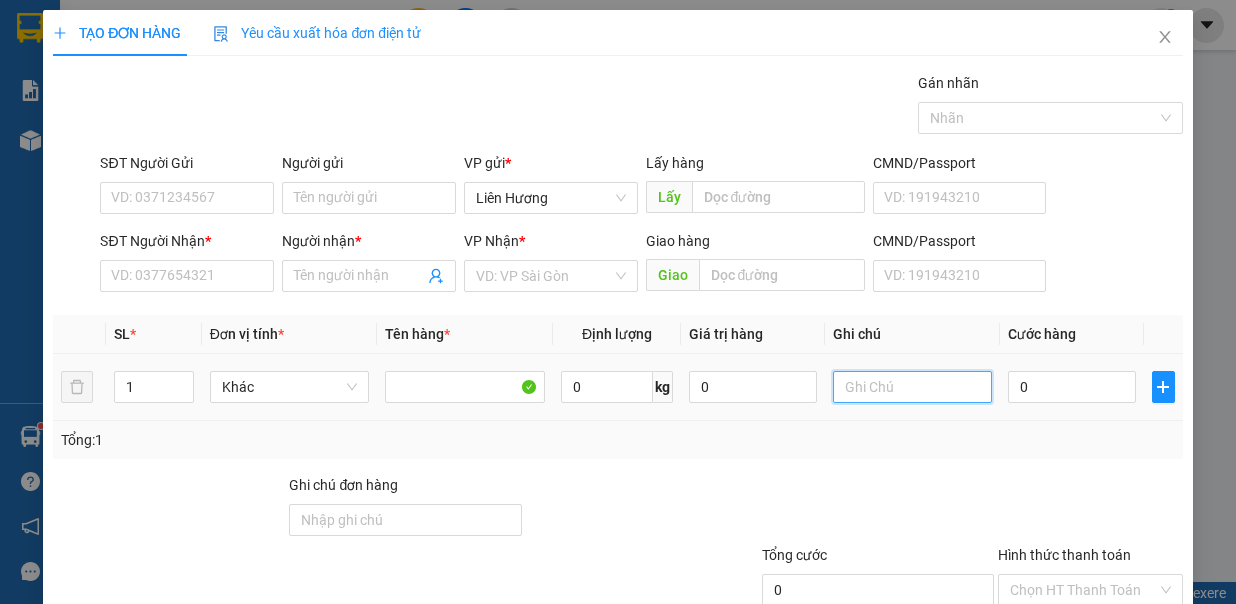 click at bounding box center [913, 387] 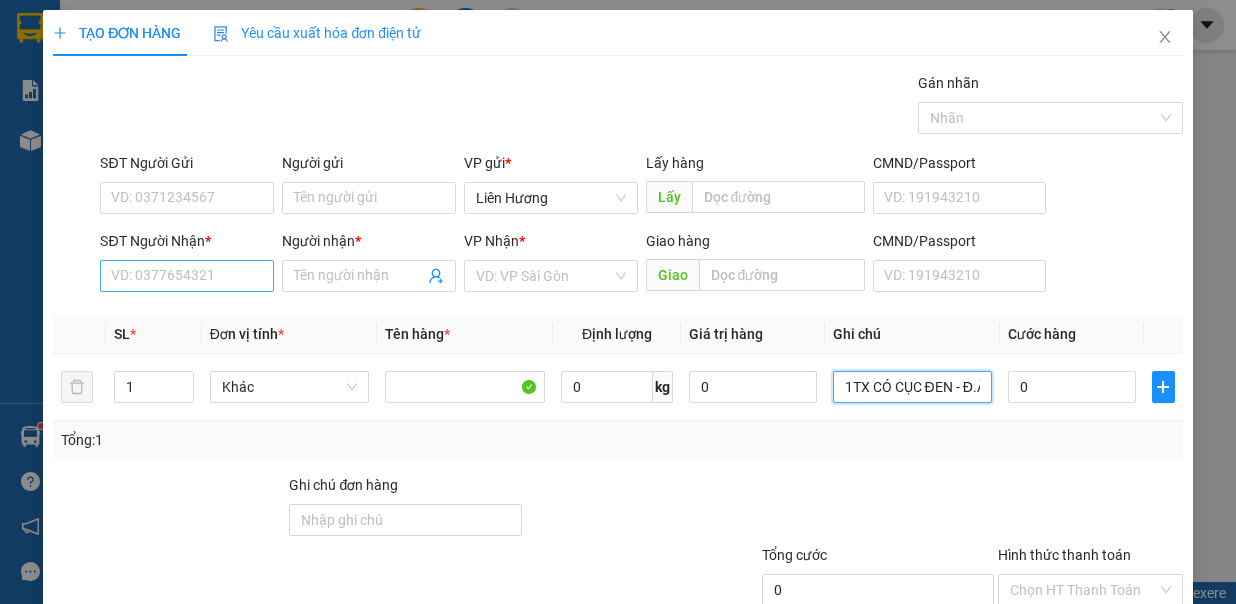 type on "1TX CÓ CỤC ĐEN - Đ.ĂN" 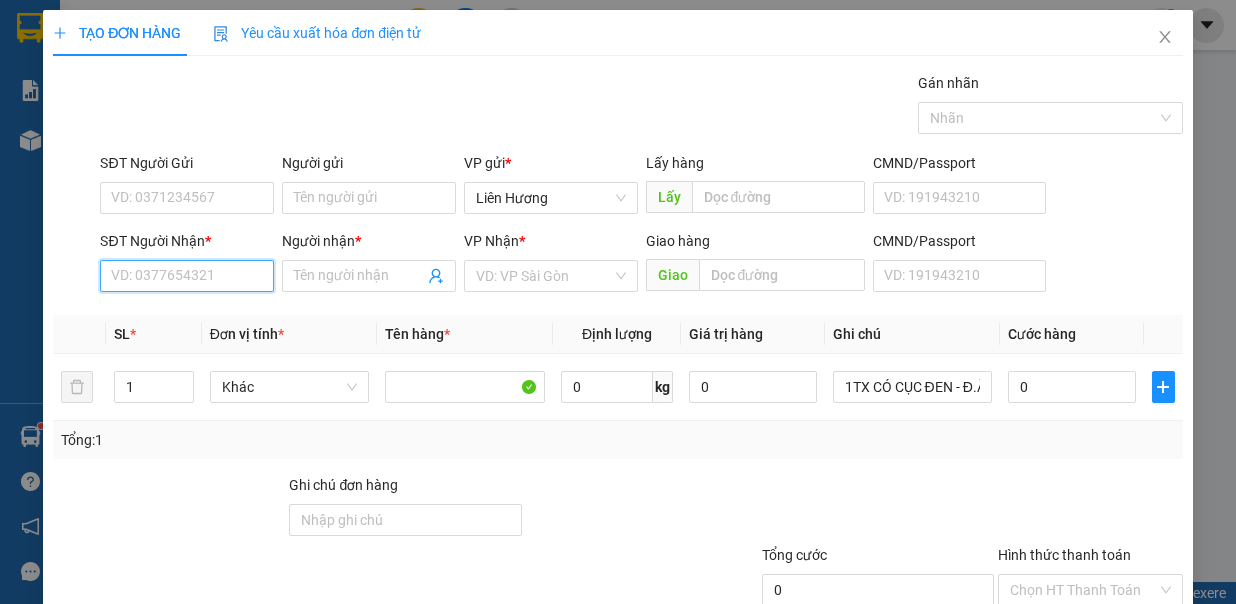 click on "SĐT Người Nhận  *" at bounding box center [187, 276] 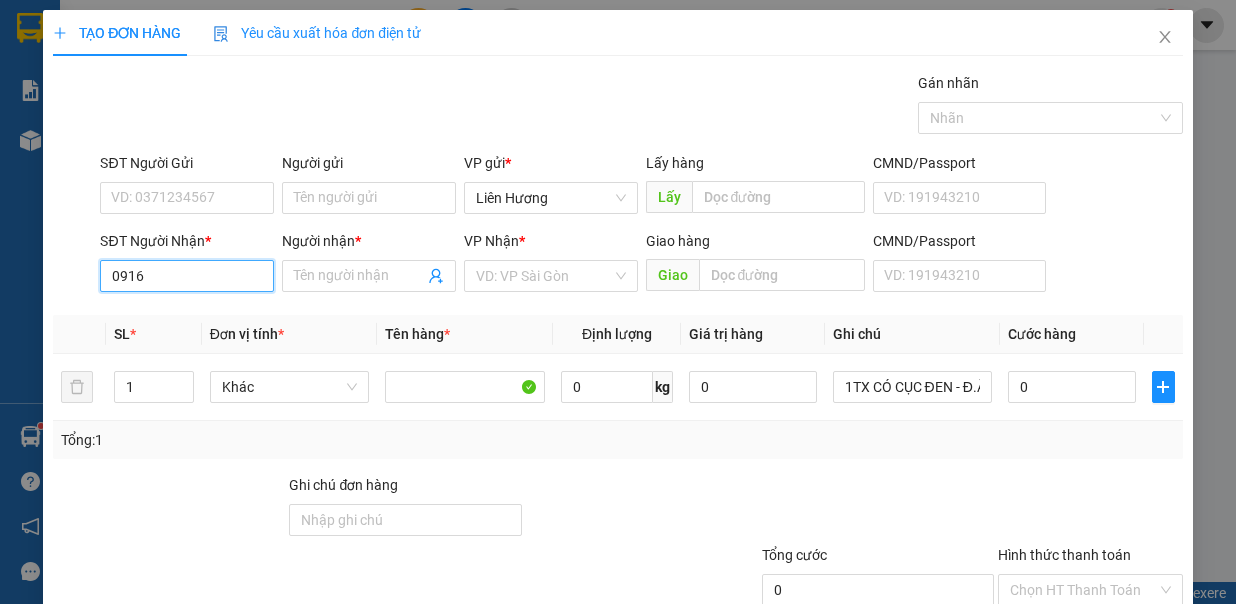 click on "0916" at bounding box center (187, 276) 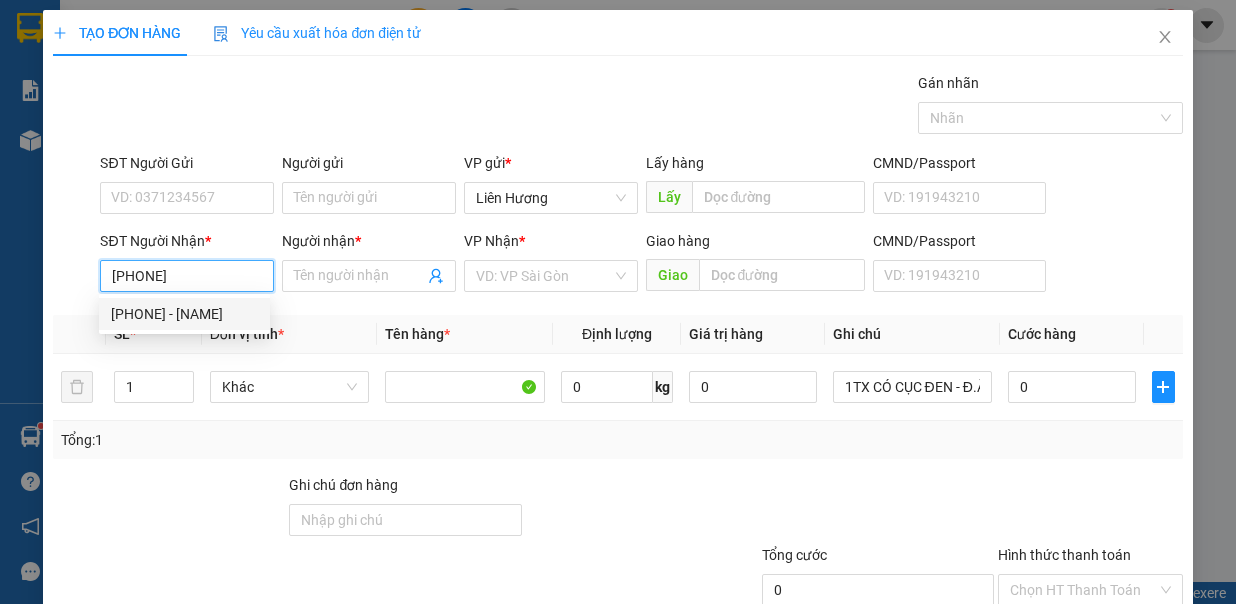 click on "0916277764 - THUỲ" at bounding box center [184, 314] 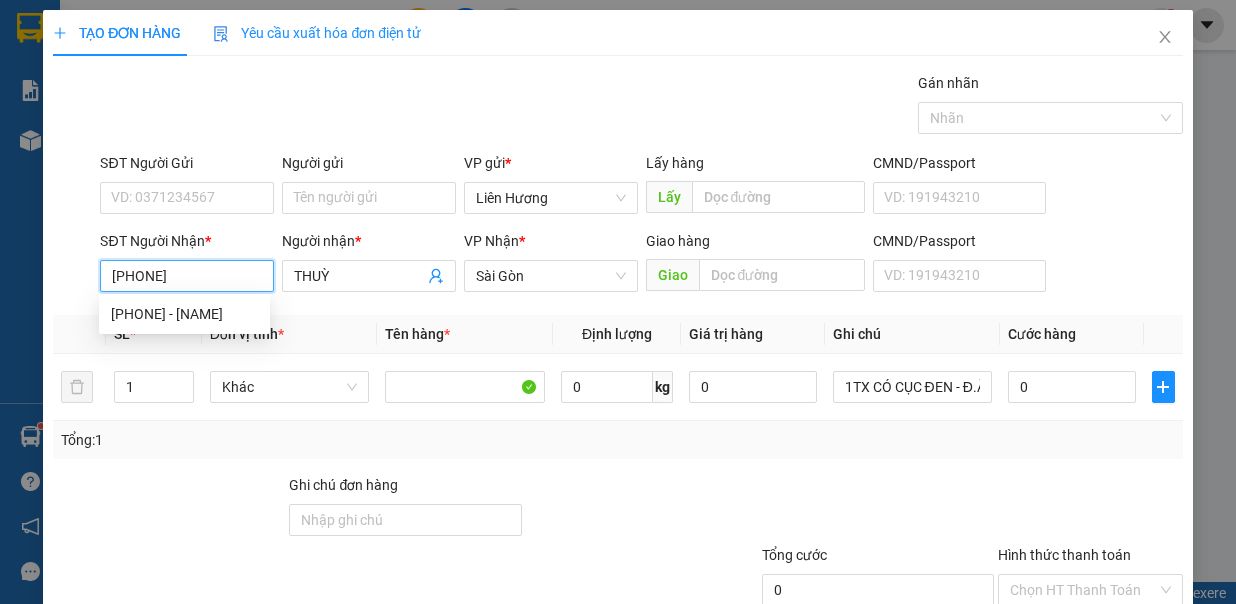 type on "0916277764" 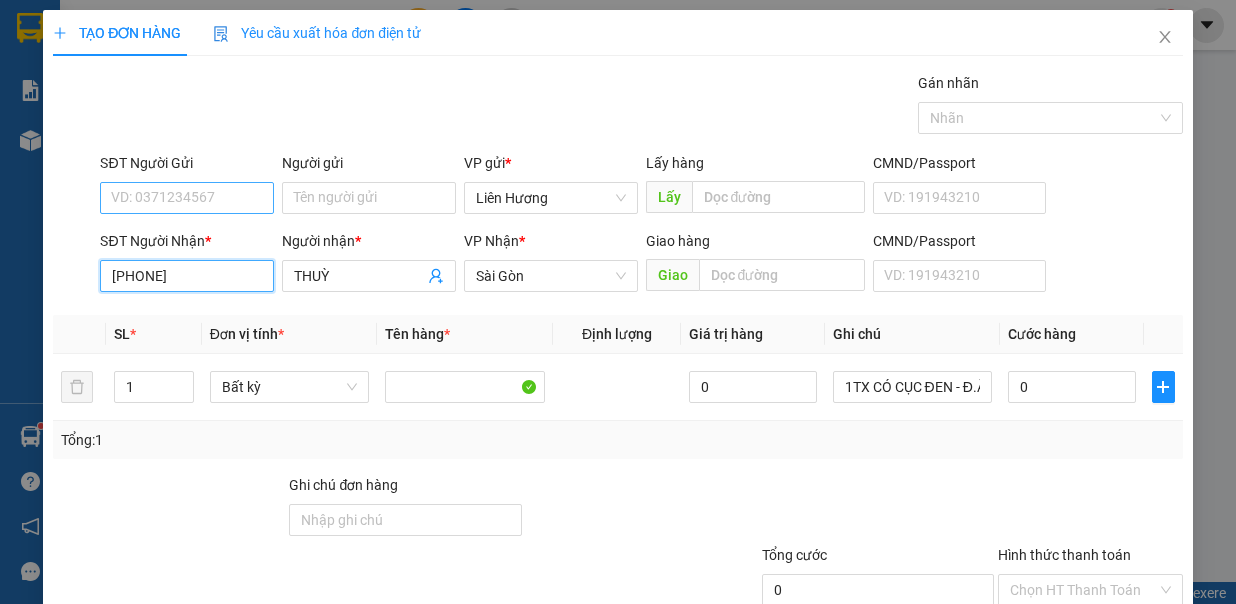 type on "0916277764" 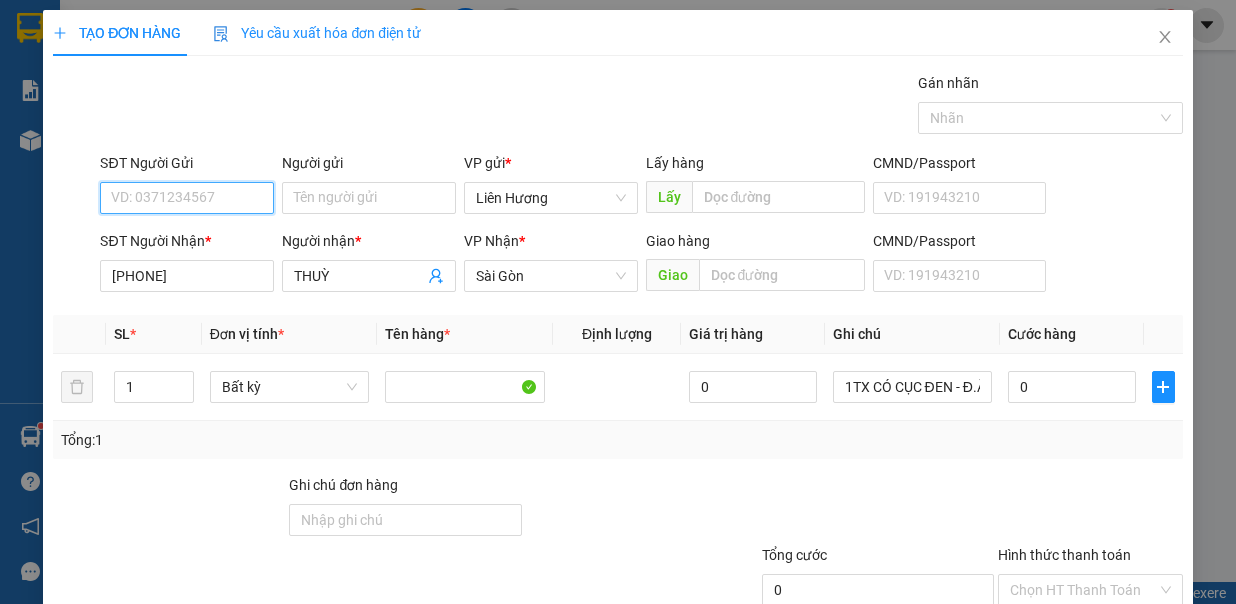click on "SĐT Người Gửi" at bounding box center [187, 198] 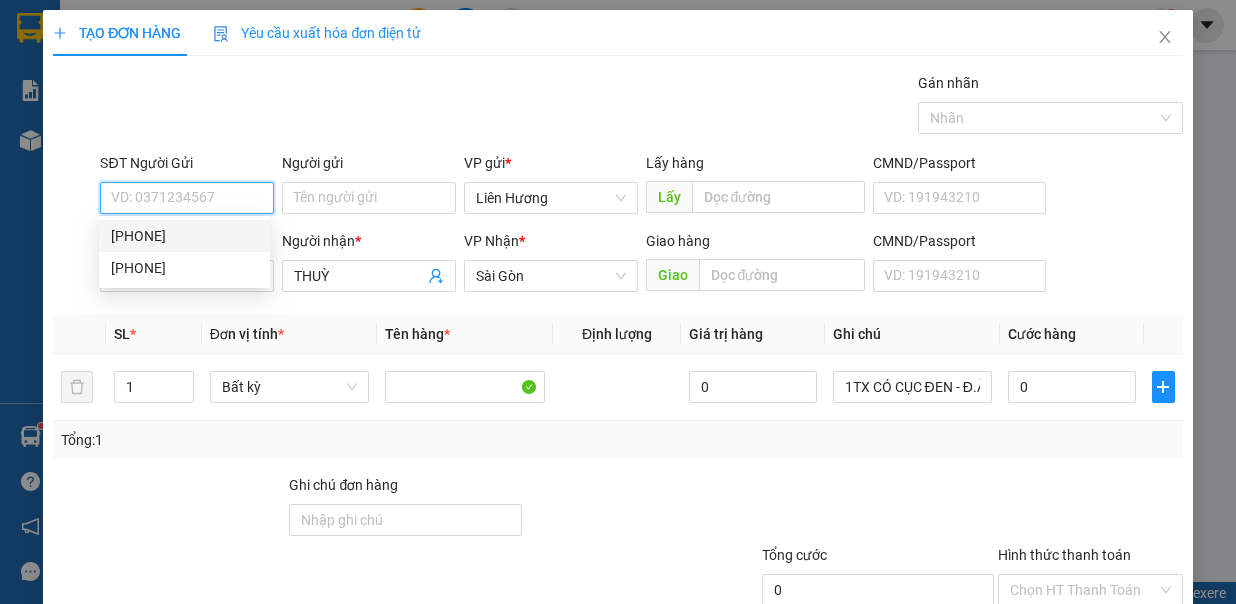drag, startPoint x: 194, startPoint y: 236, endPoint x: 236, endPoint y: 225, distance: 43.416588 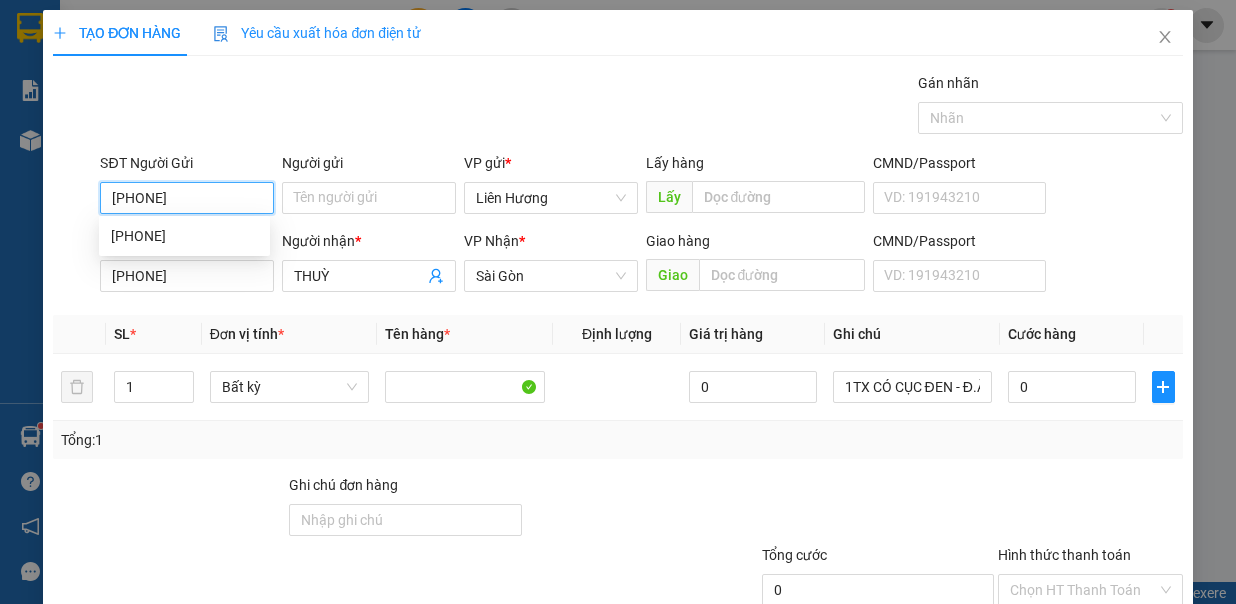 type on "0988155143" 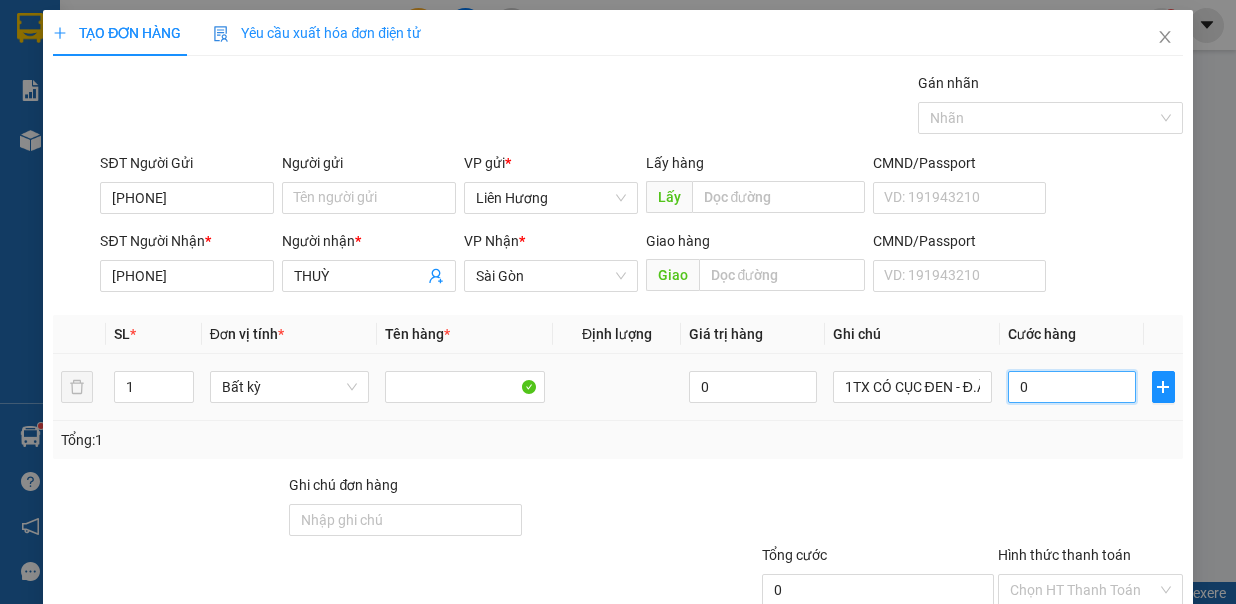 click on "0" at bounding box center (1072, 387) 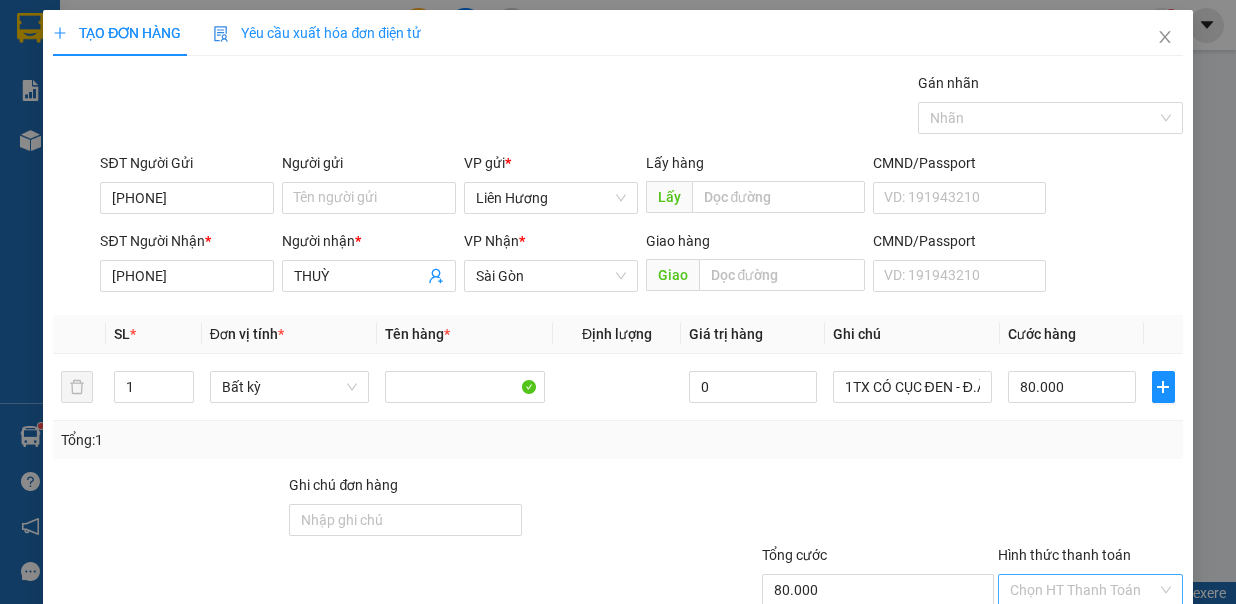 click on "Hình thức thanh toán" at bounding box center [1083, 590] 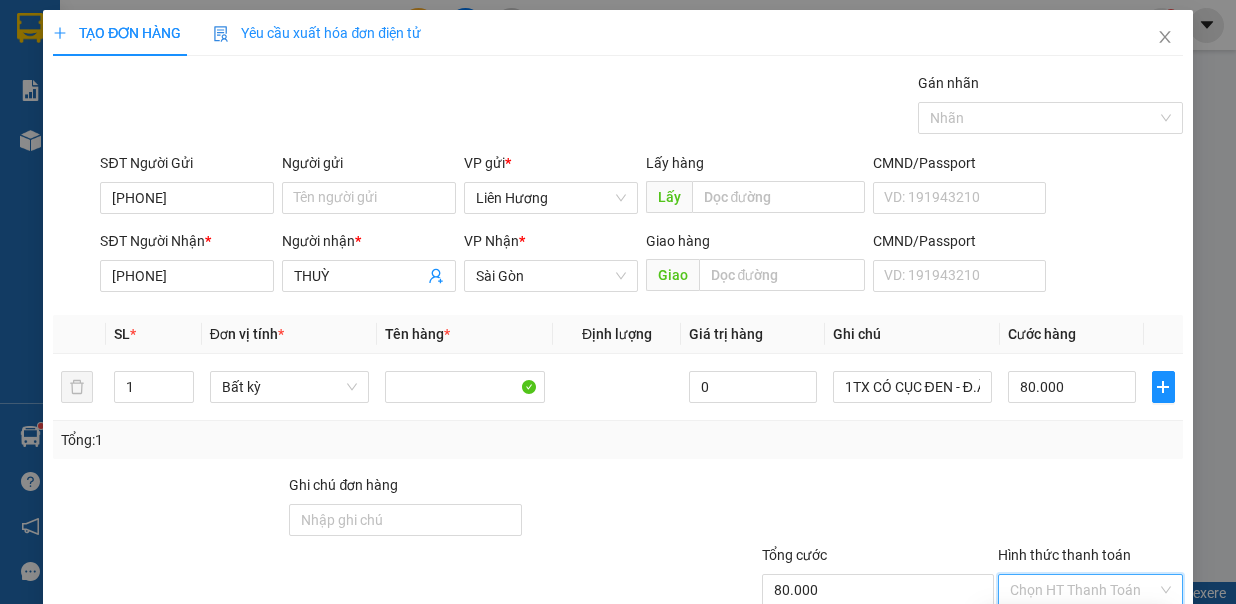 drag, startPoint x: 1101, startPoint y: 495, endPoint x: 1058, endPoint y: 511, distance: 45.88028 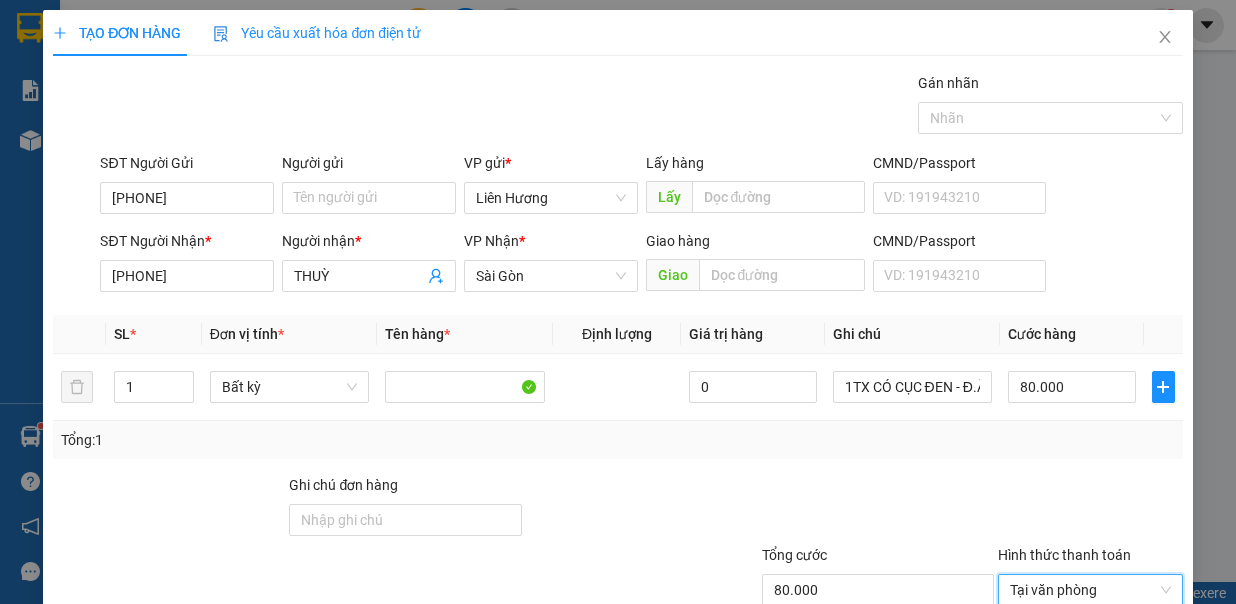 click on "Lưu và In" at bounding box center [1114, 688] 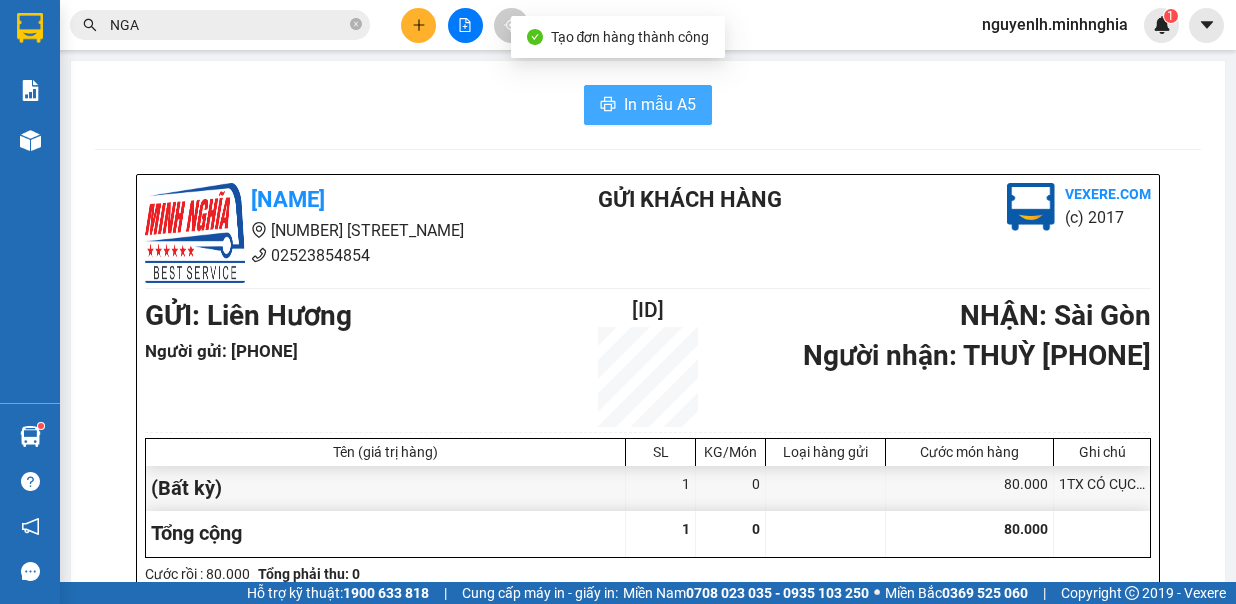 click on "In mẫu A5" at bounding box center [660, 104] 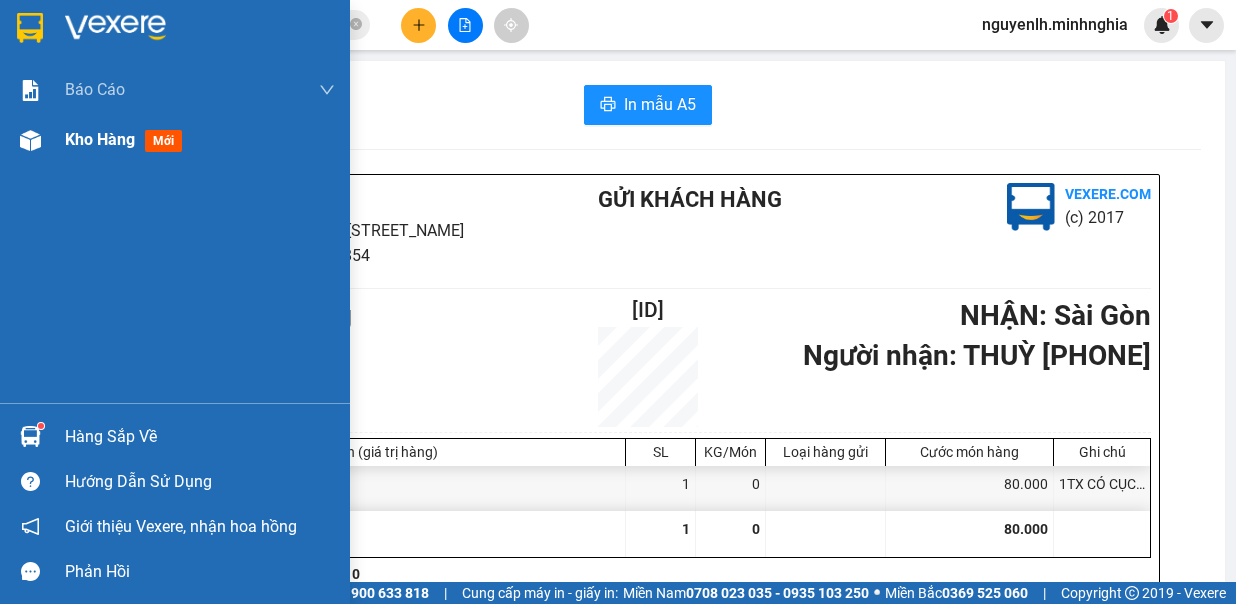 click on "Kho hàng" at bounding box center [100, 139] 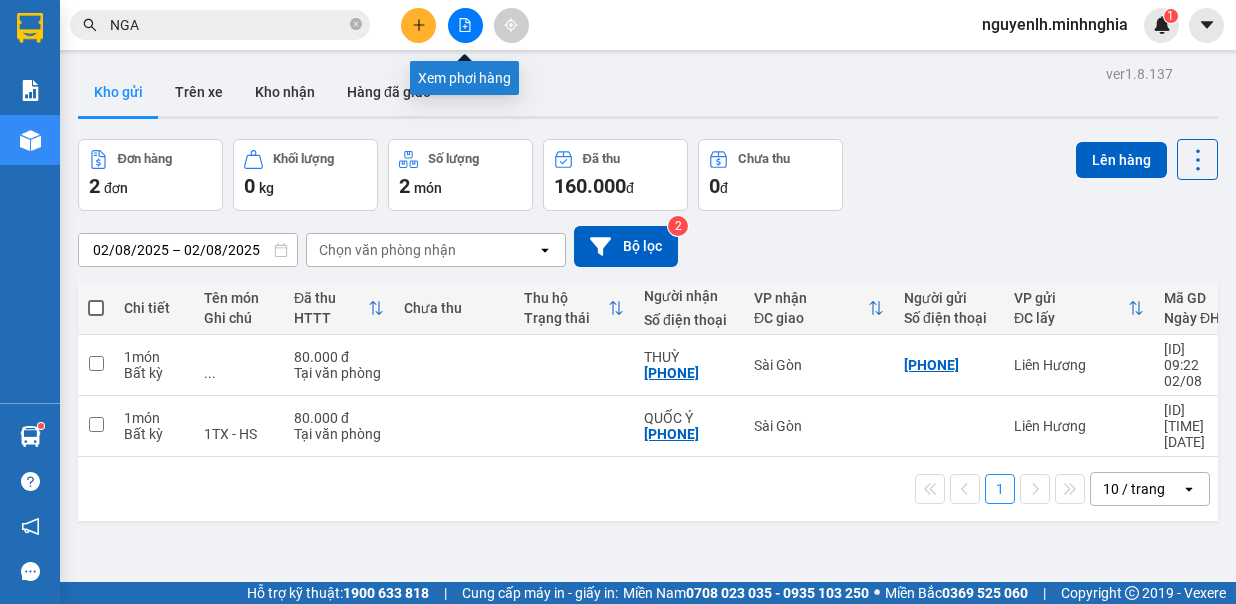 click at bounding box center (465, 25) 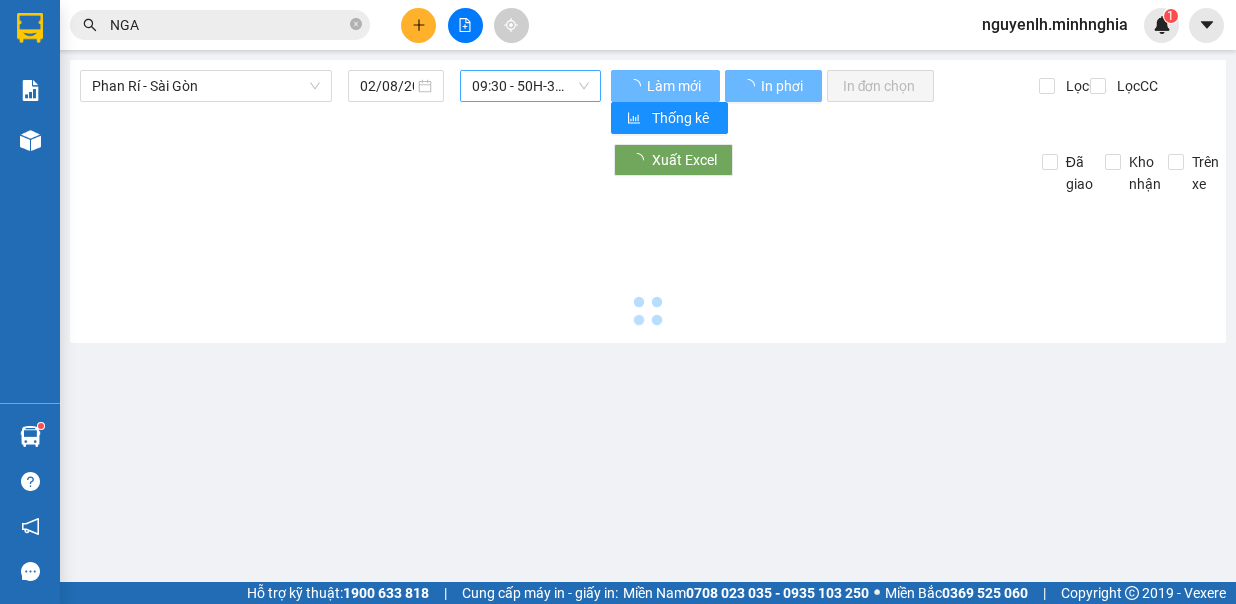 click on "09:30     - 50H-302.50" at bounding box center [530, 86] 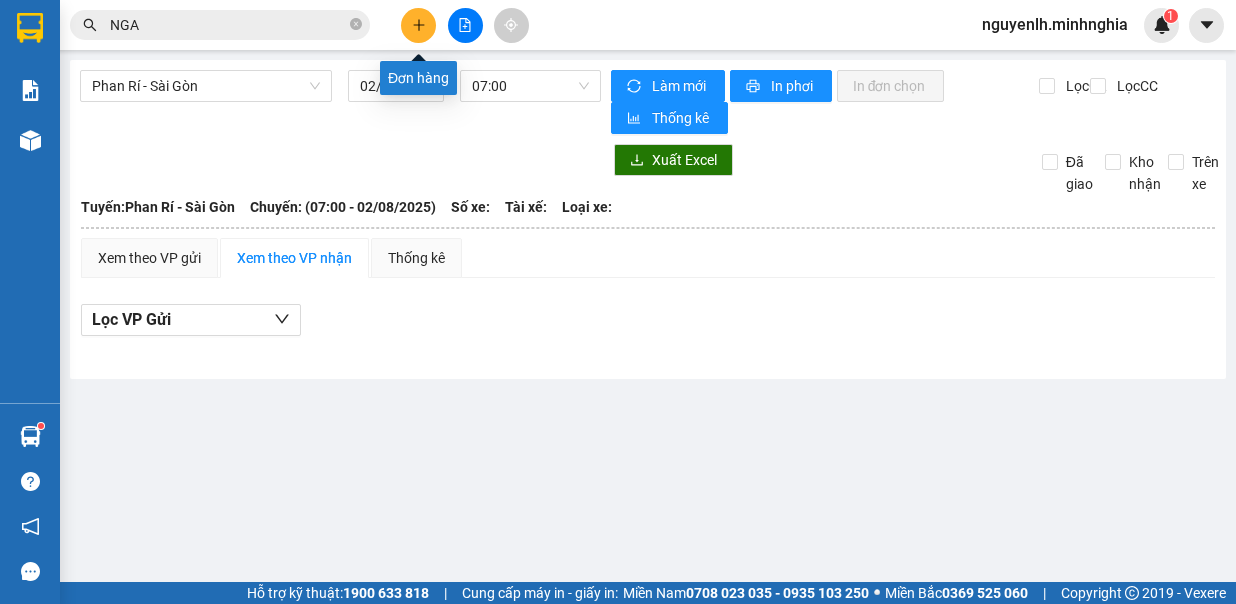 click 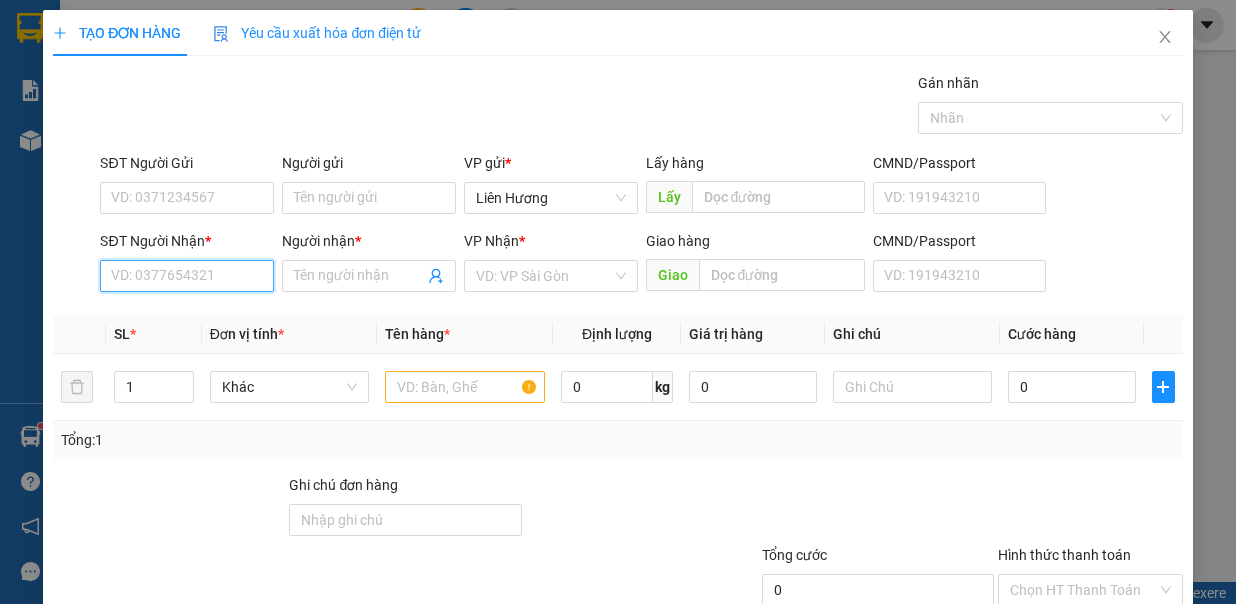 click on "SĐT Người Nhận  *" at bounding box center [187, 276] 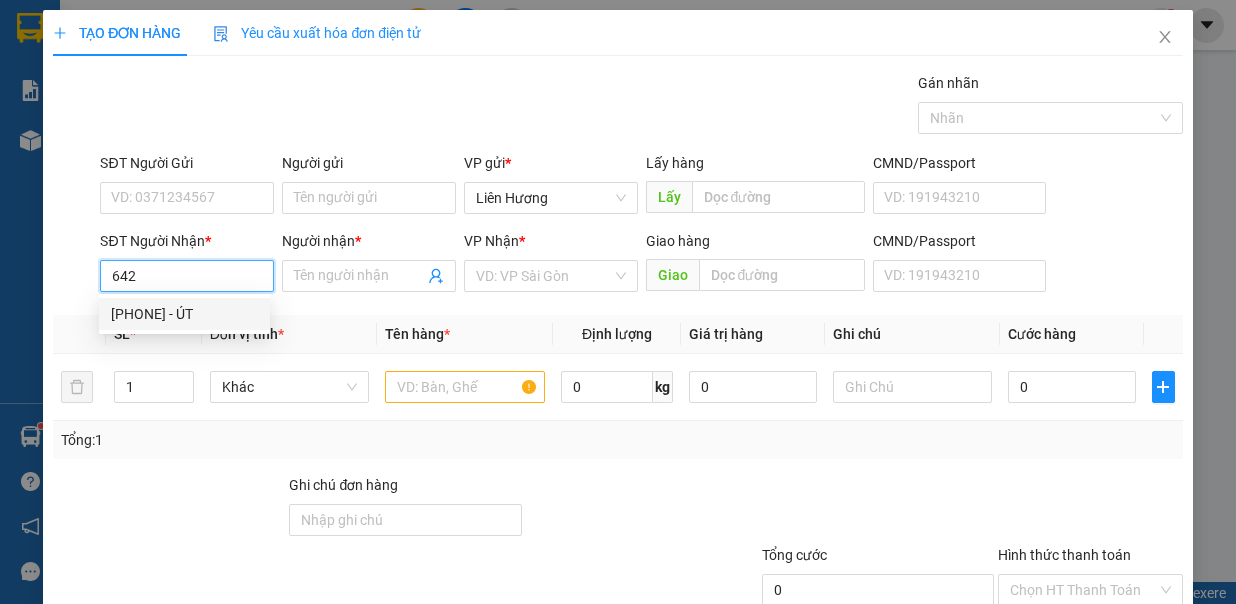 click on "0902383642 - ÚT" at bounding box center (184, 314) 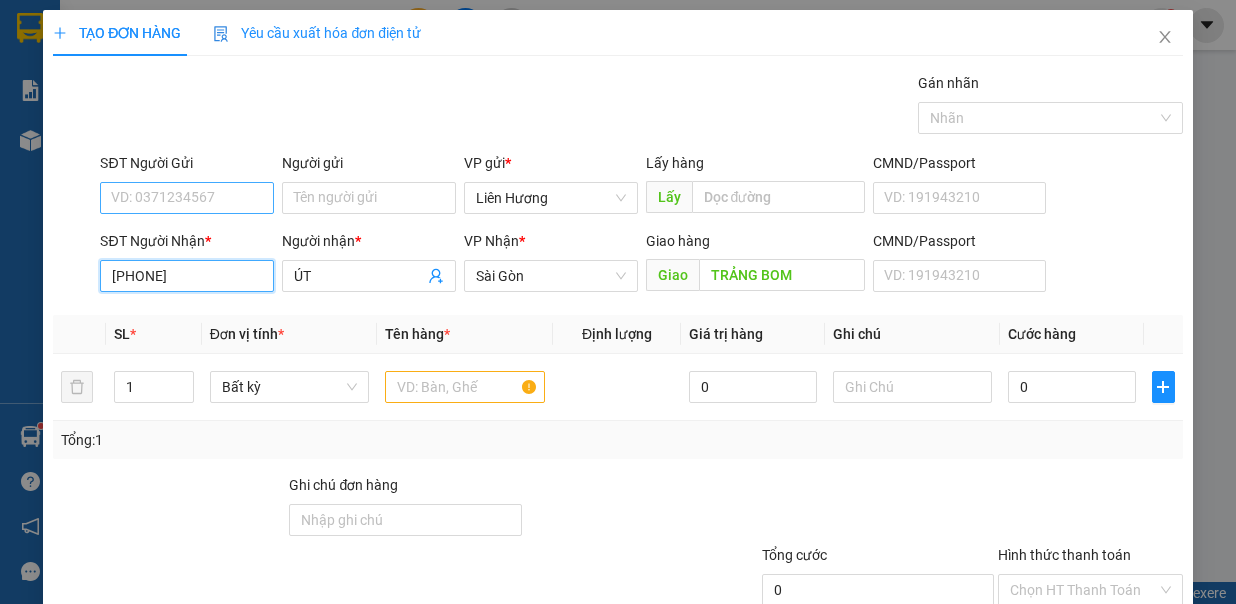 type on "0902383642" 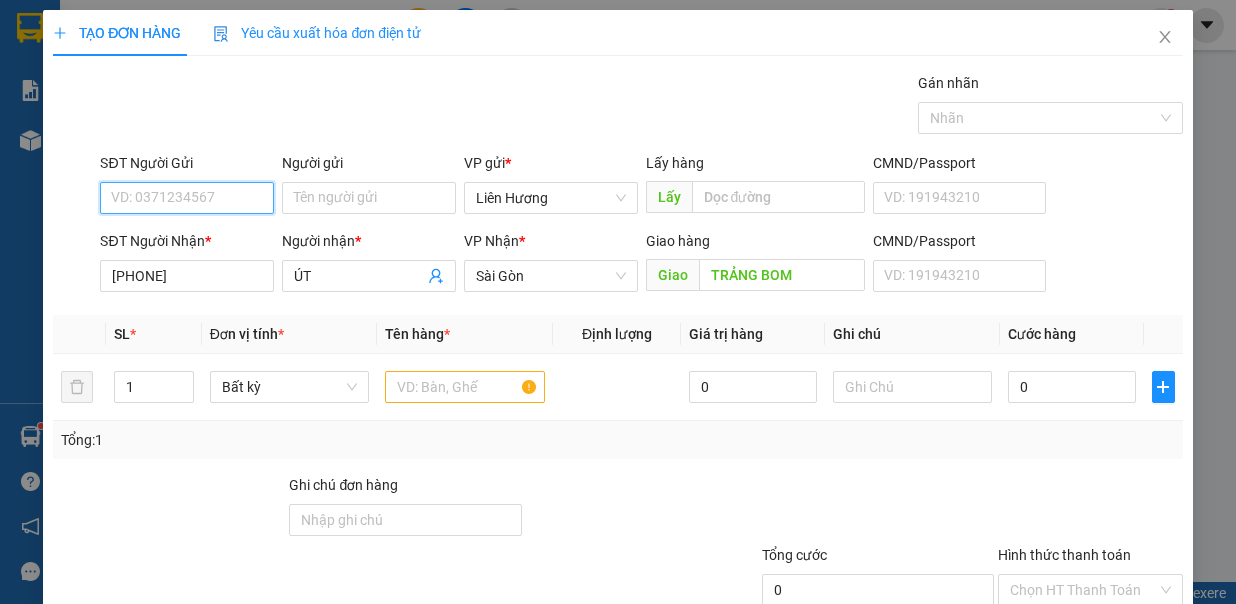 click on "SĐT Người Gửi" at bounding box center (187, 198) 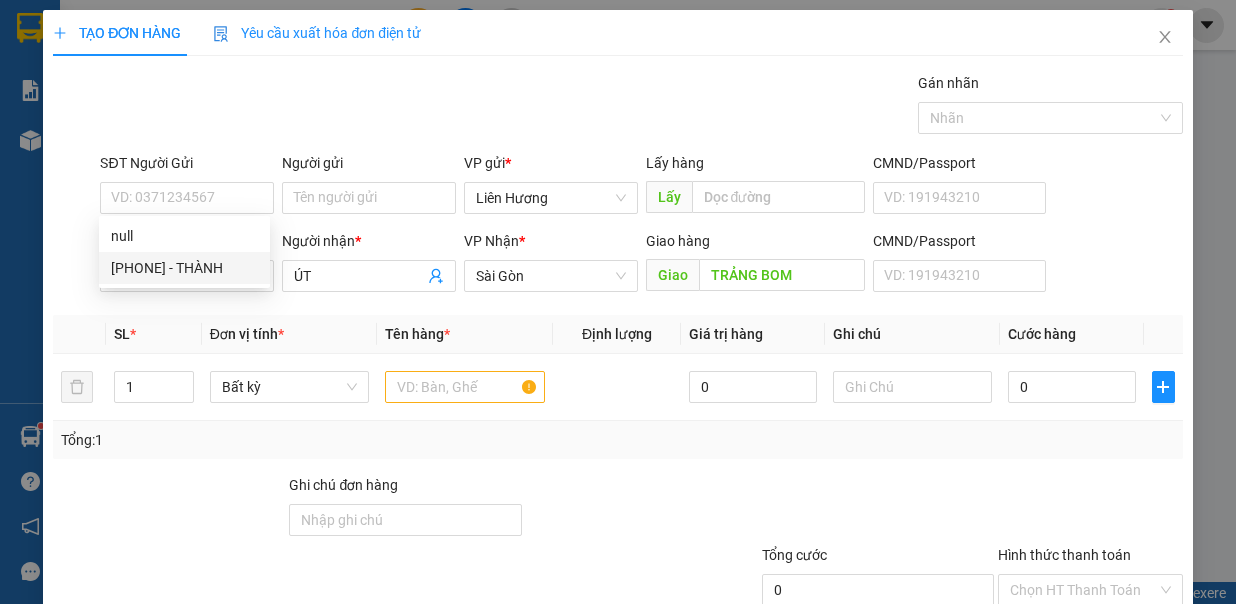 click on "null 0389844582 null   0389844582 - THÀNH" at bounding box center [184, 252] 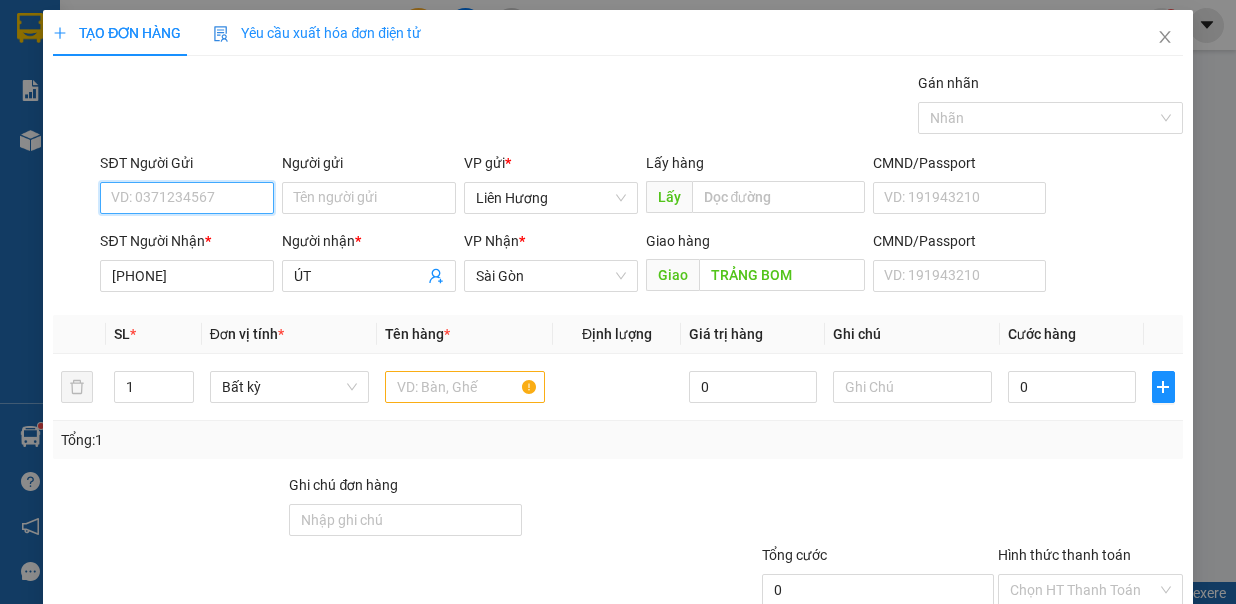 click on "SĐT Người Gửi" at bounding box center (187, 198) 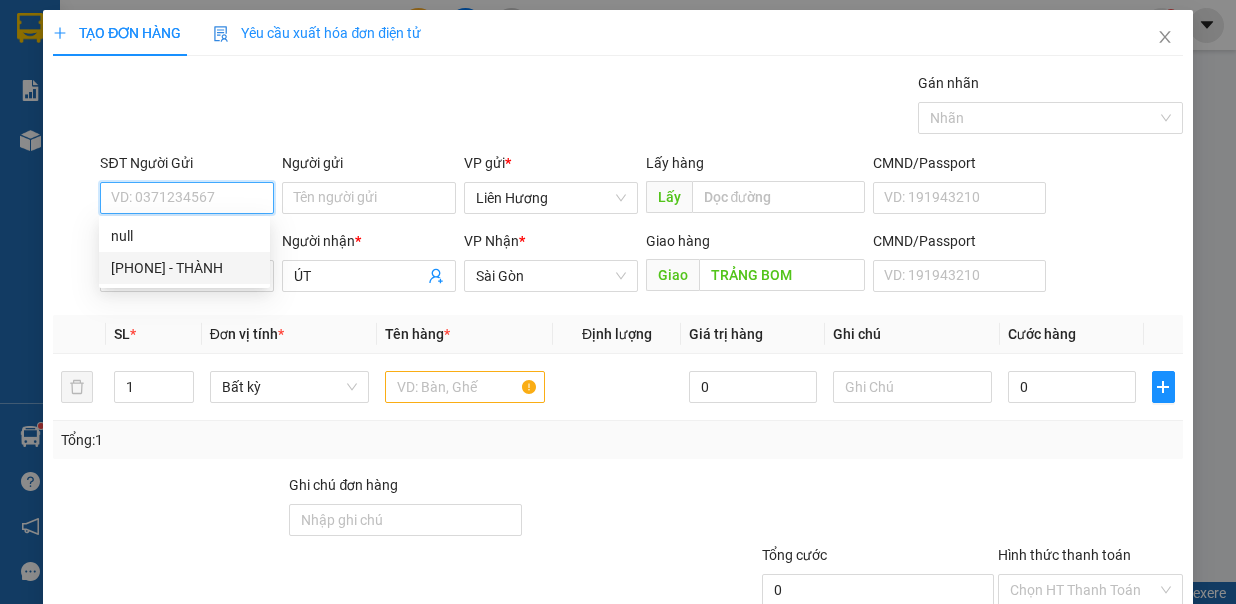 click on "0389844582 - THÀNH" at bounding box center (184, 268) 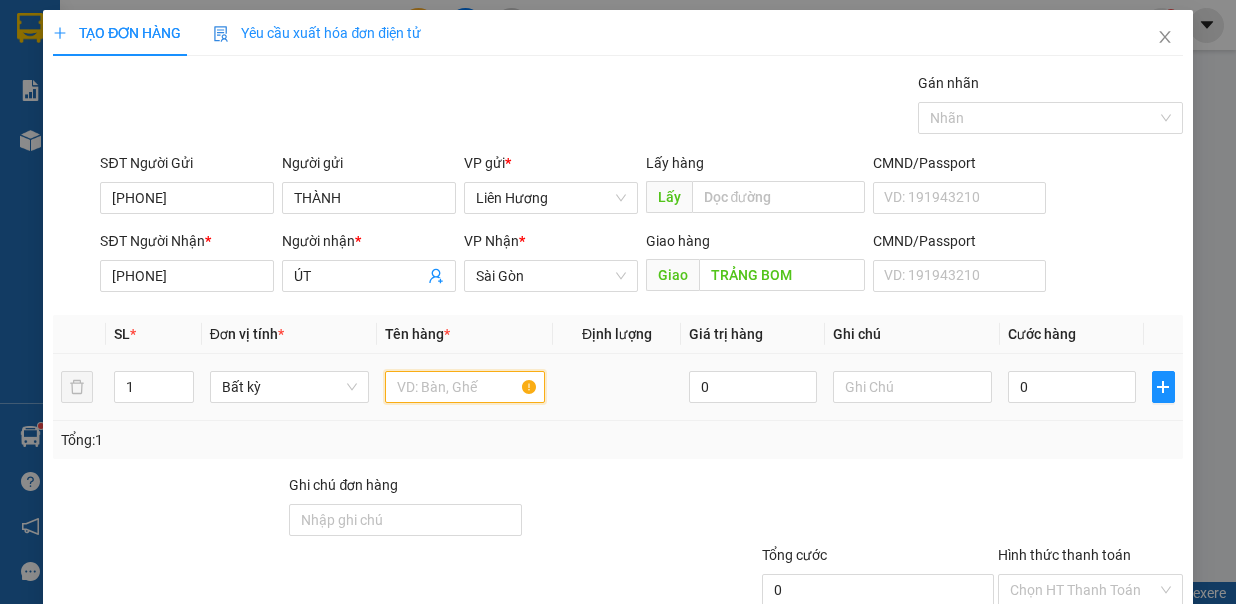 click at bounding box center [465, 387] 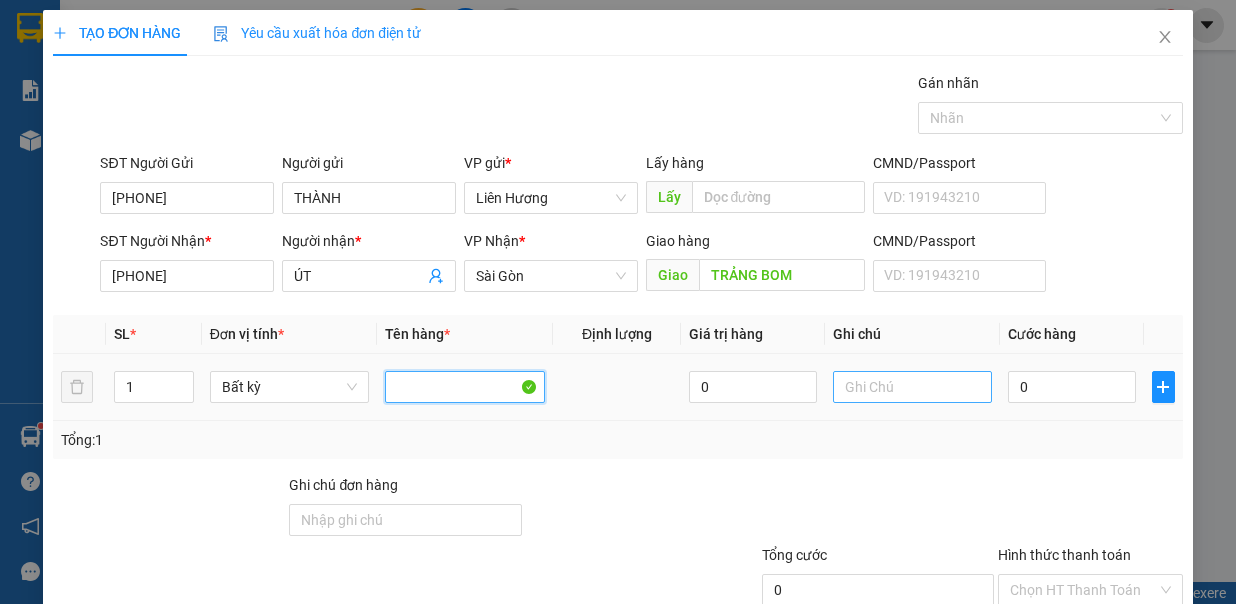 type 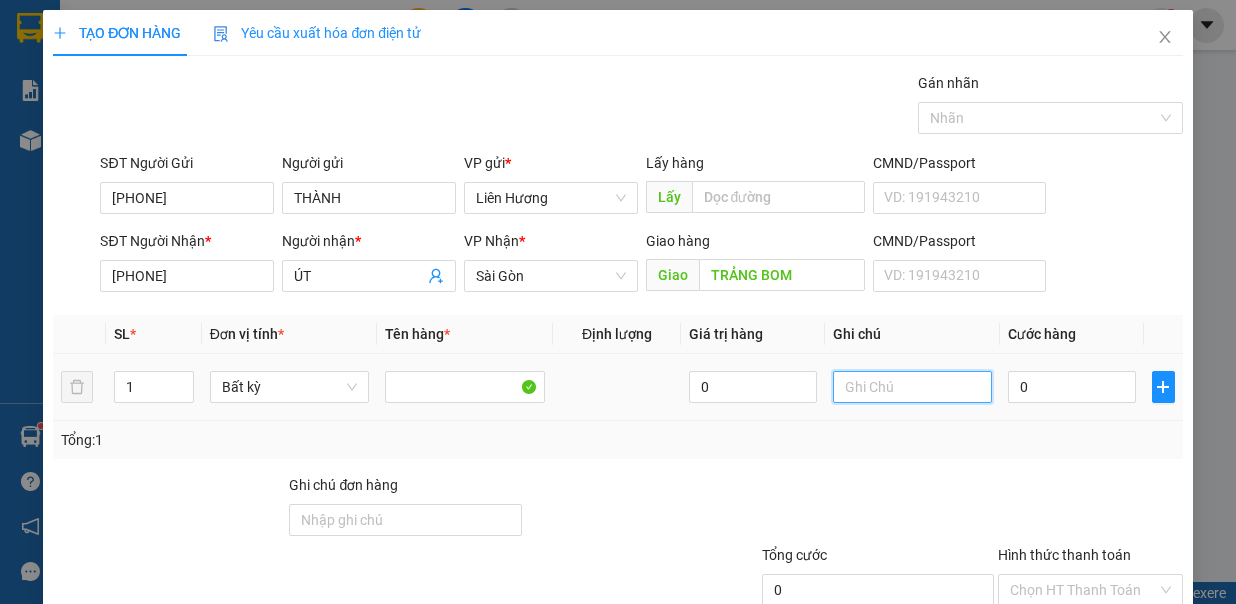 click at bounding box center [913, 387] 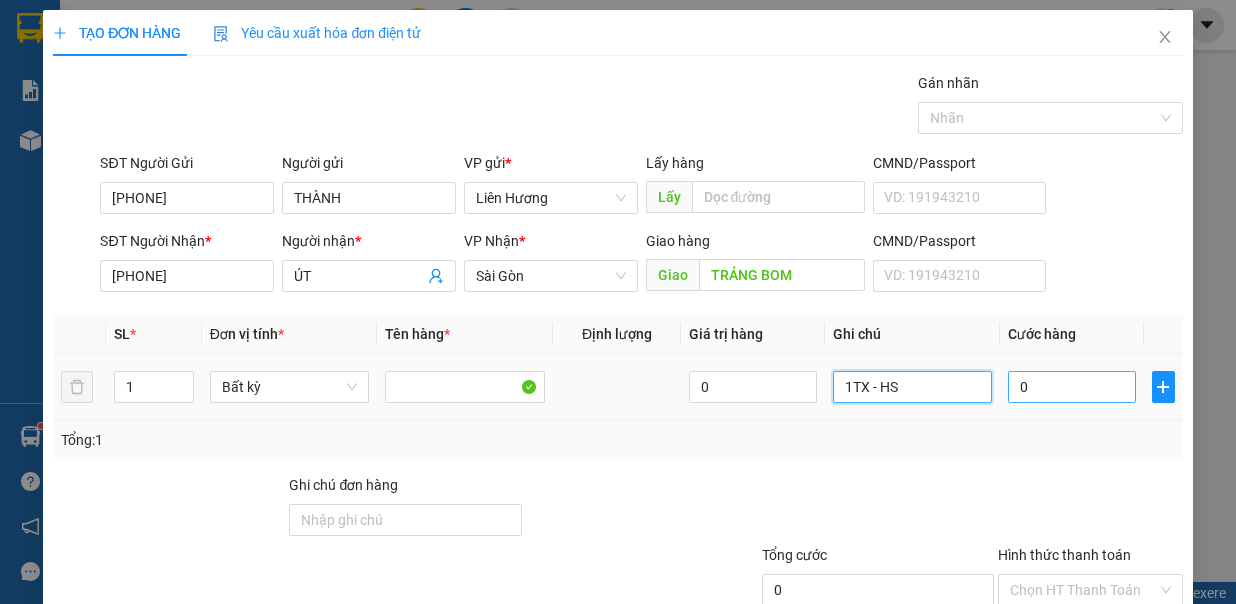 type on "1TX - HS" 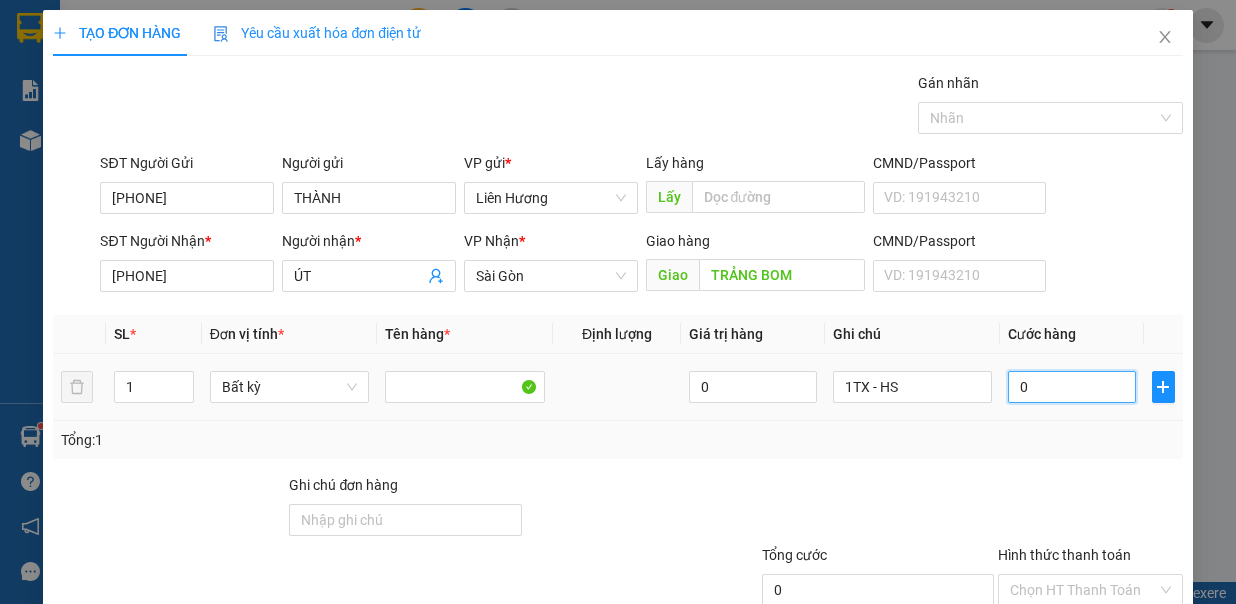 click on "0" at bounding box center (1072, 387) 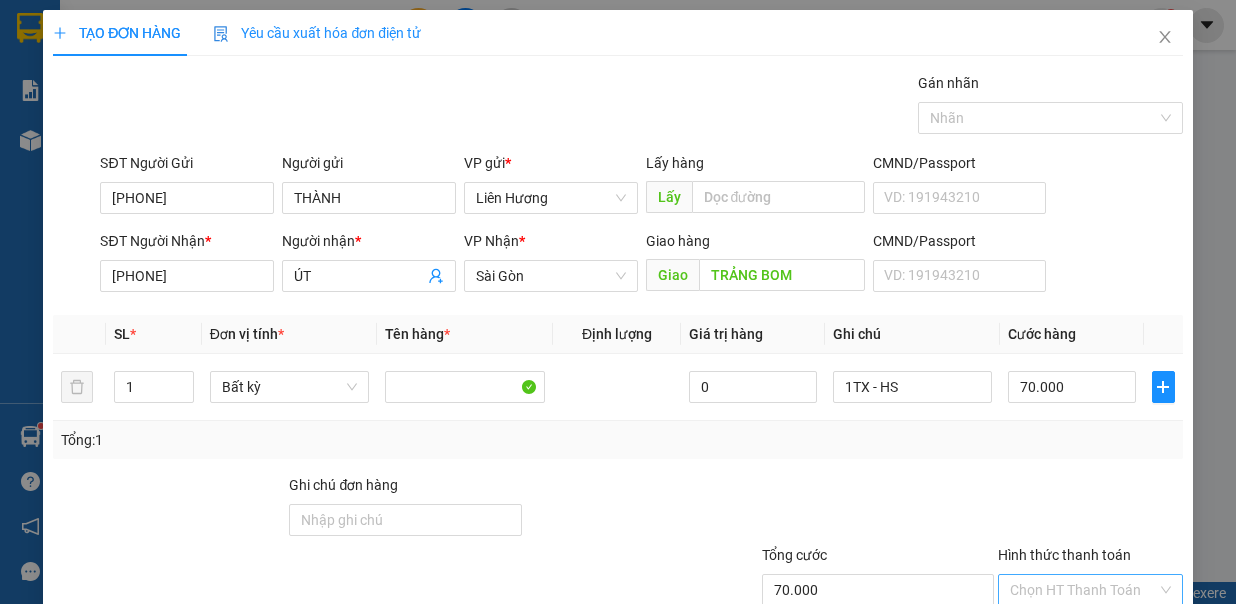click on "Hình thức thanh toán" at bounding box center [1083, 590] 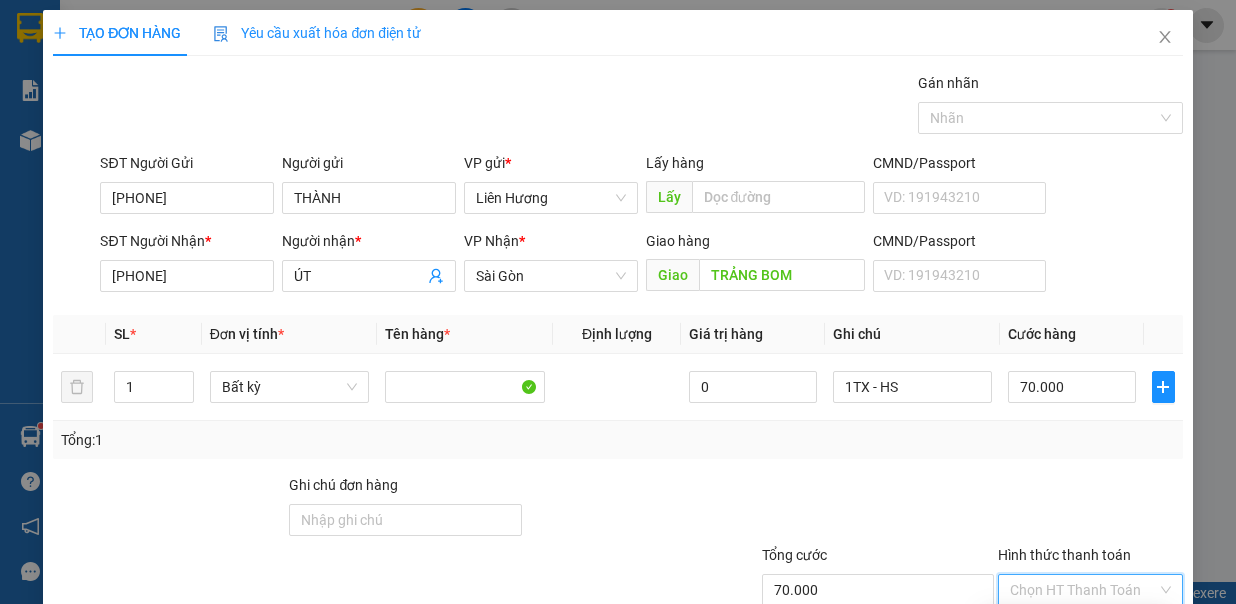 drag, startPoint x: 1113, startPoint y: 483, endPoint x: 1094, endPoint y: 519, distance: 40.706264 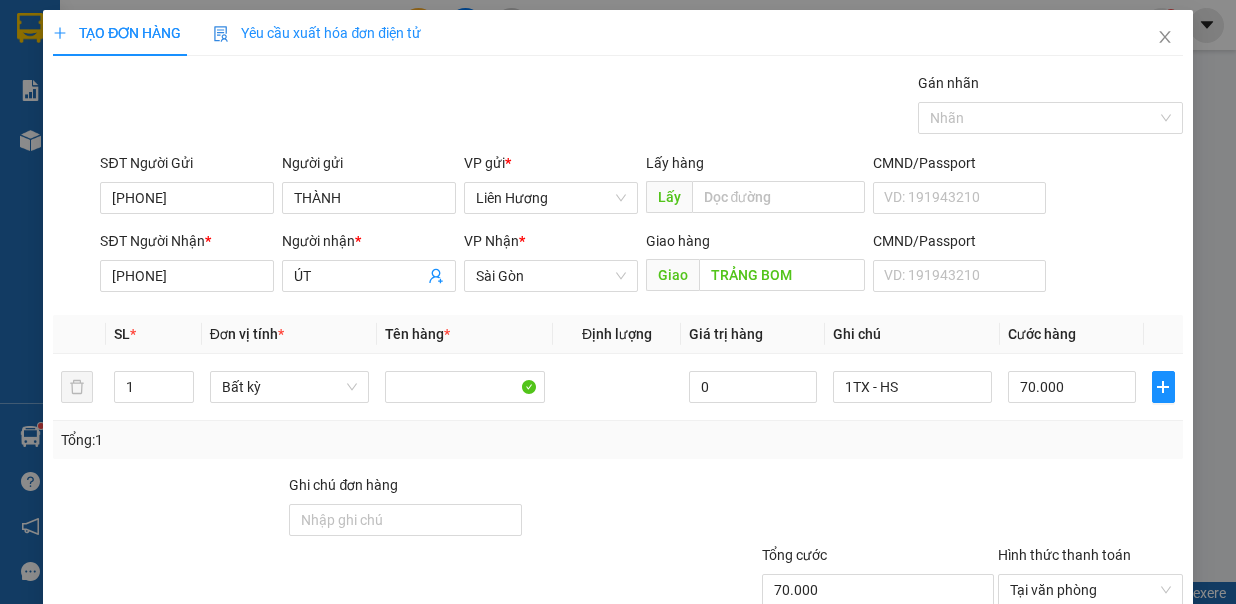 click on "Lưu và In" at bounding box center [1125, 688] 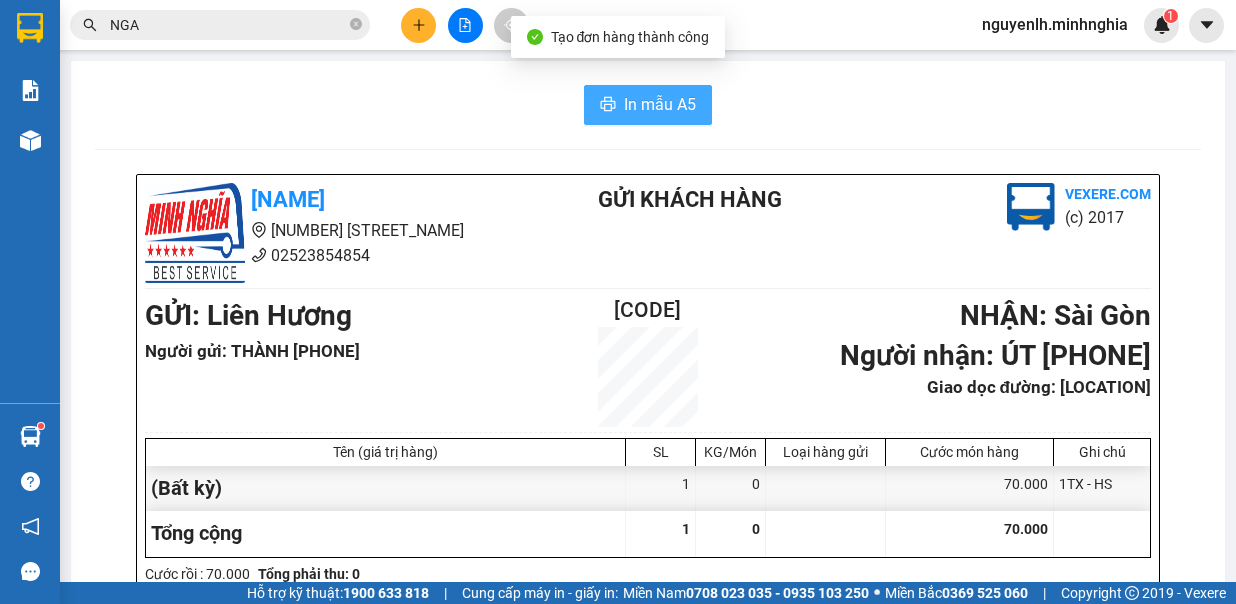 click on "In mẫu A5" at bounding box center (660, 104) 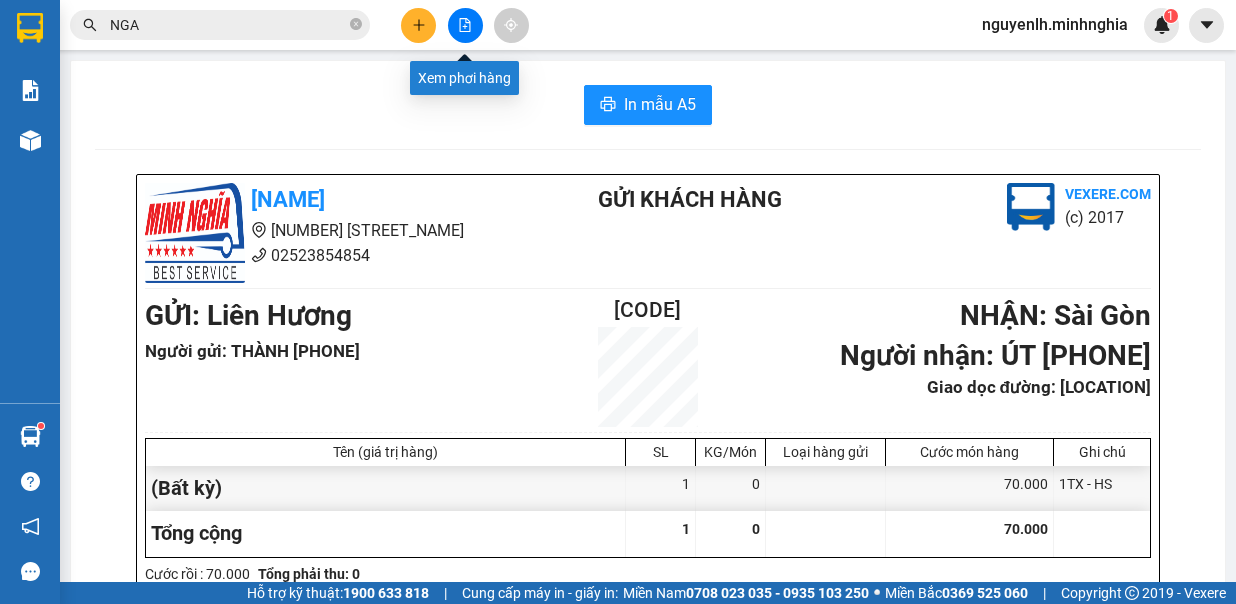click 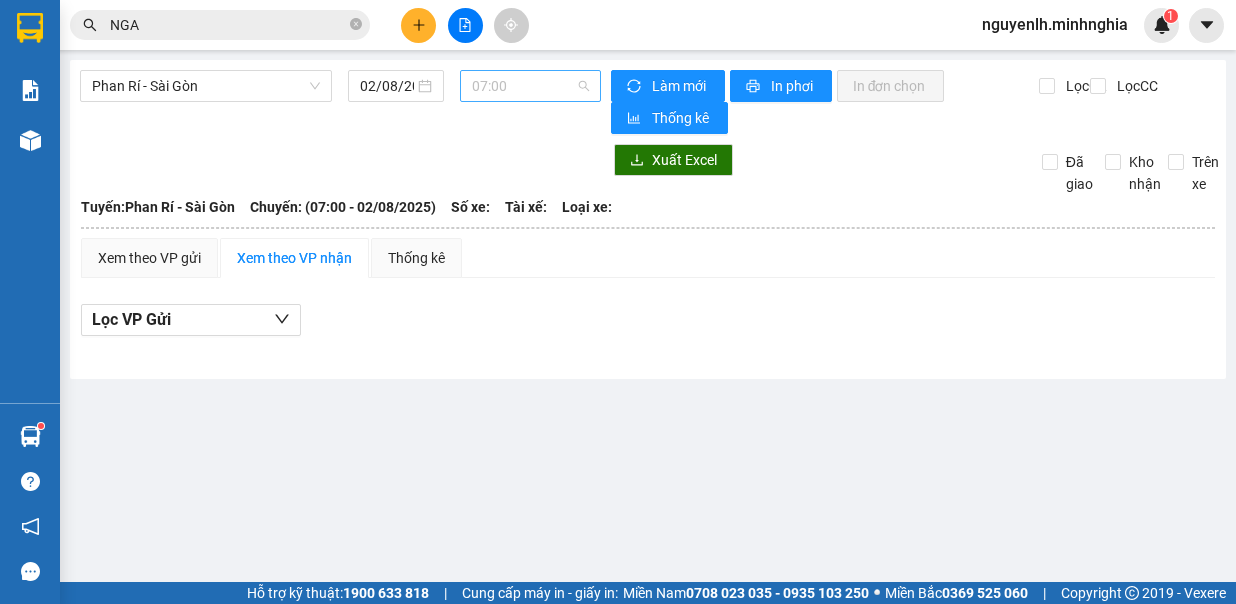 click on "07:00" at bounding box center [530, 86] 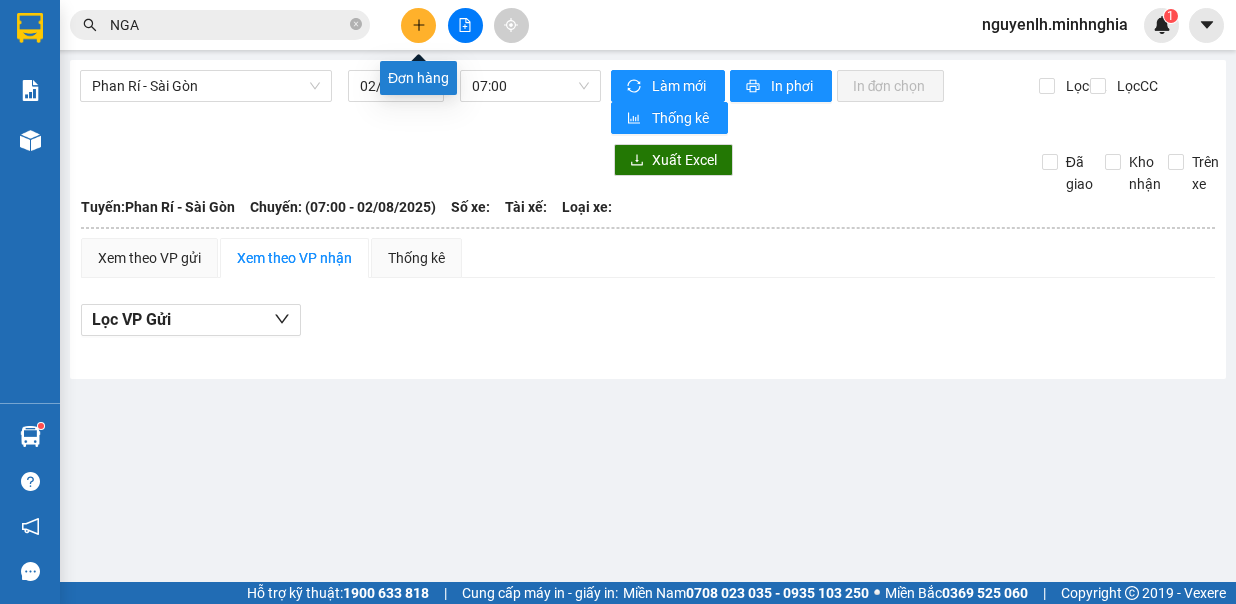 click at bounding box center [418, 25] 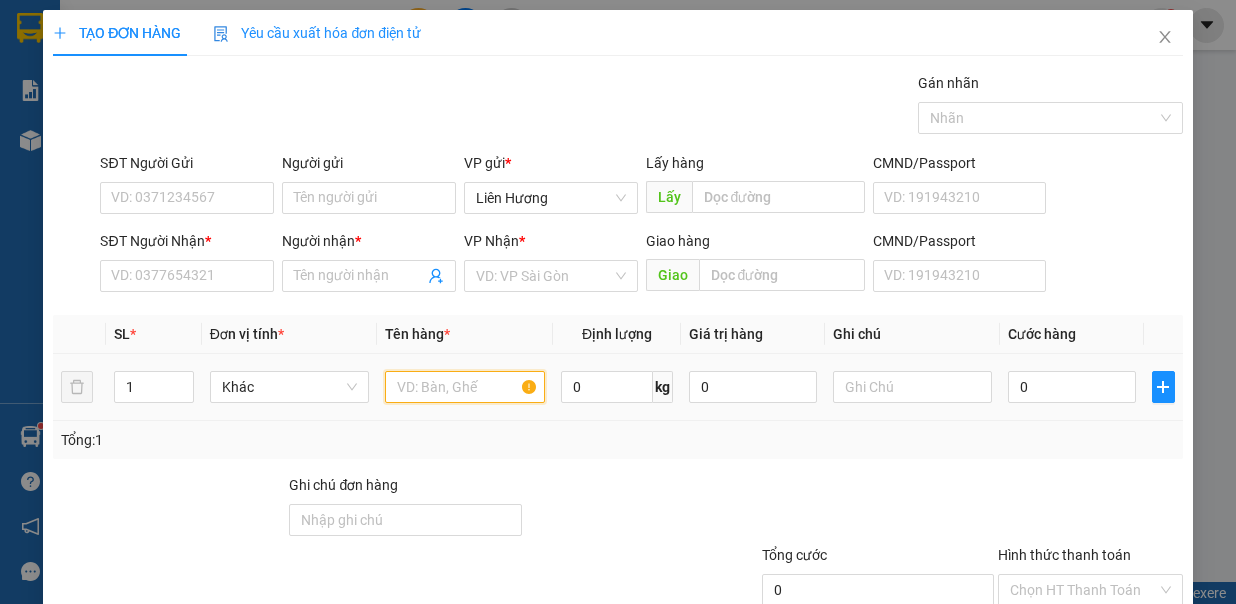click at bounding box center [465, 387] 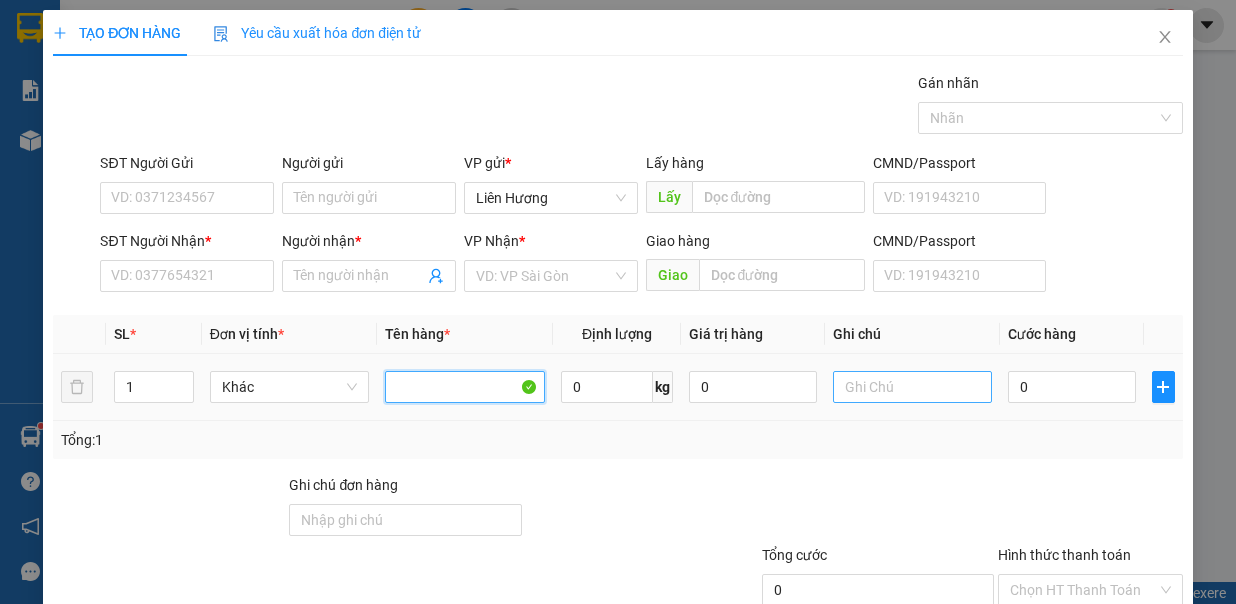 type 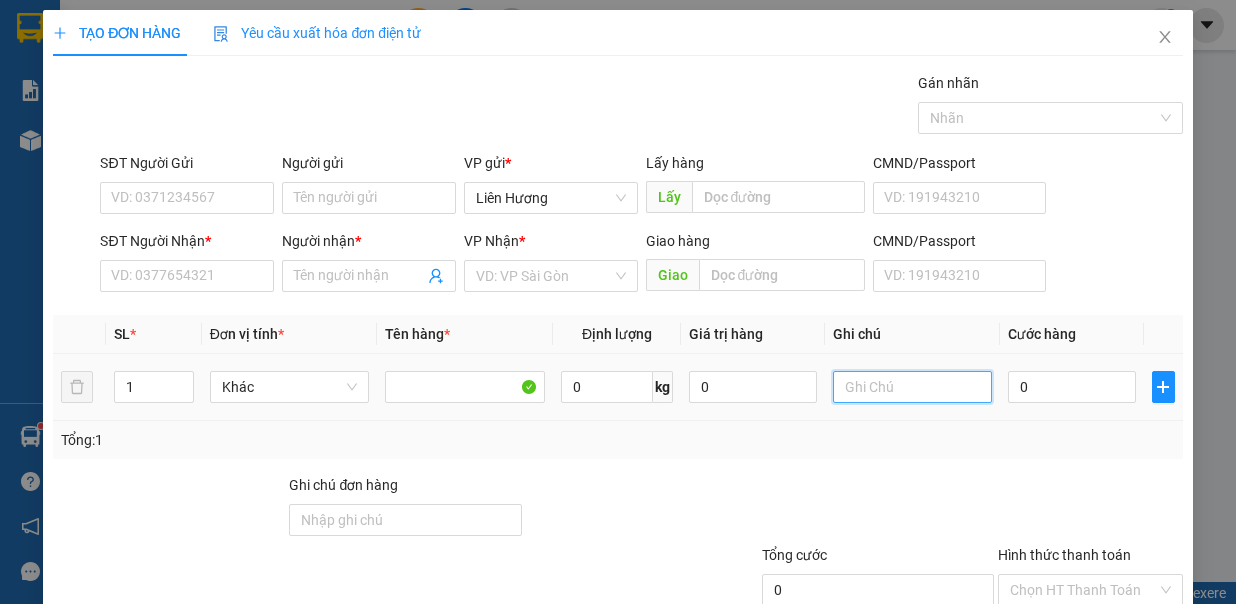 click at bounding box center [913, 387] 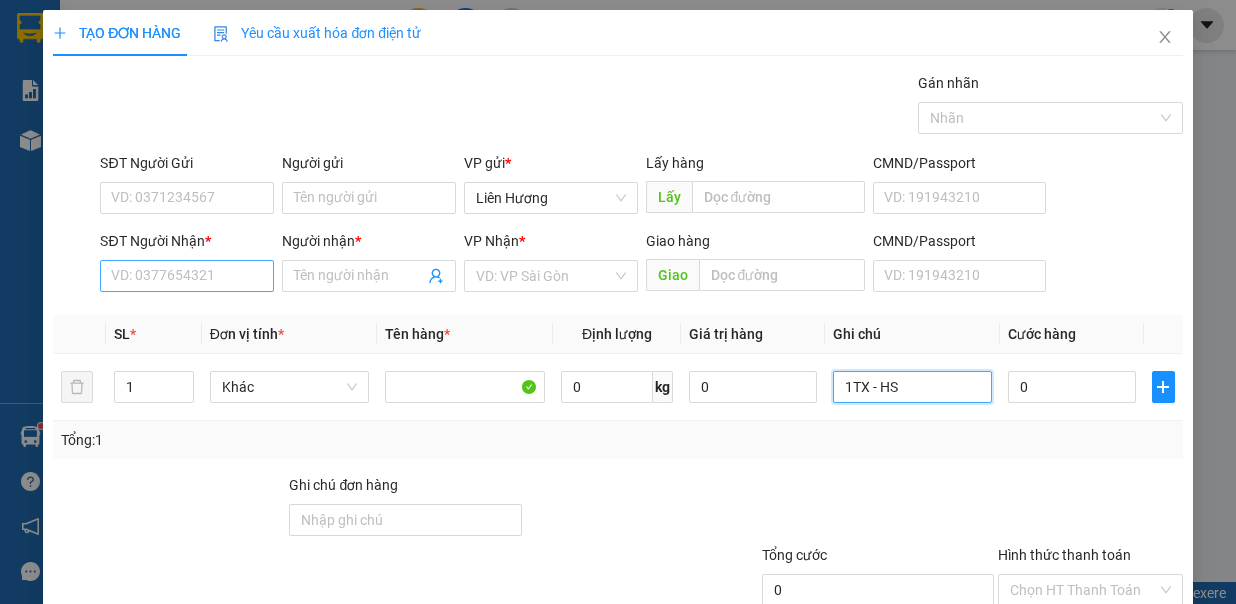 type on "1TX - HS" 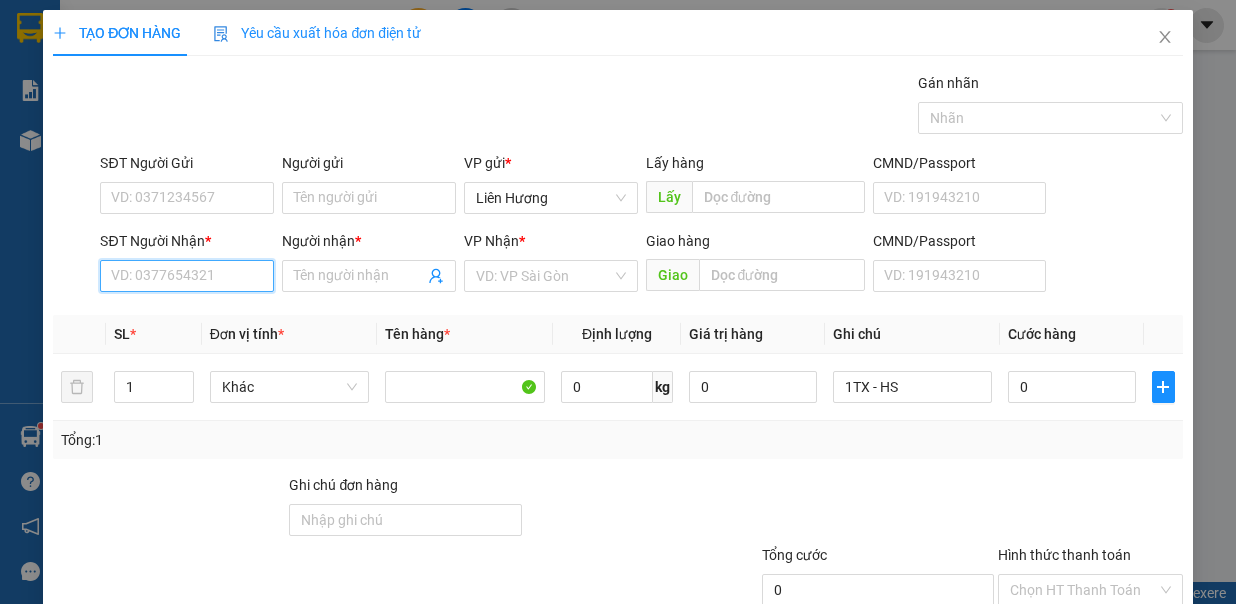 click on "SĐT Người Nhận  *" at bounding box center (187, 276) 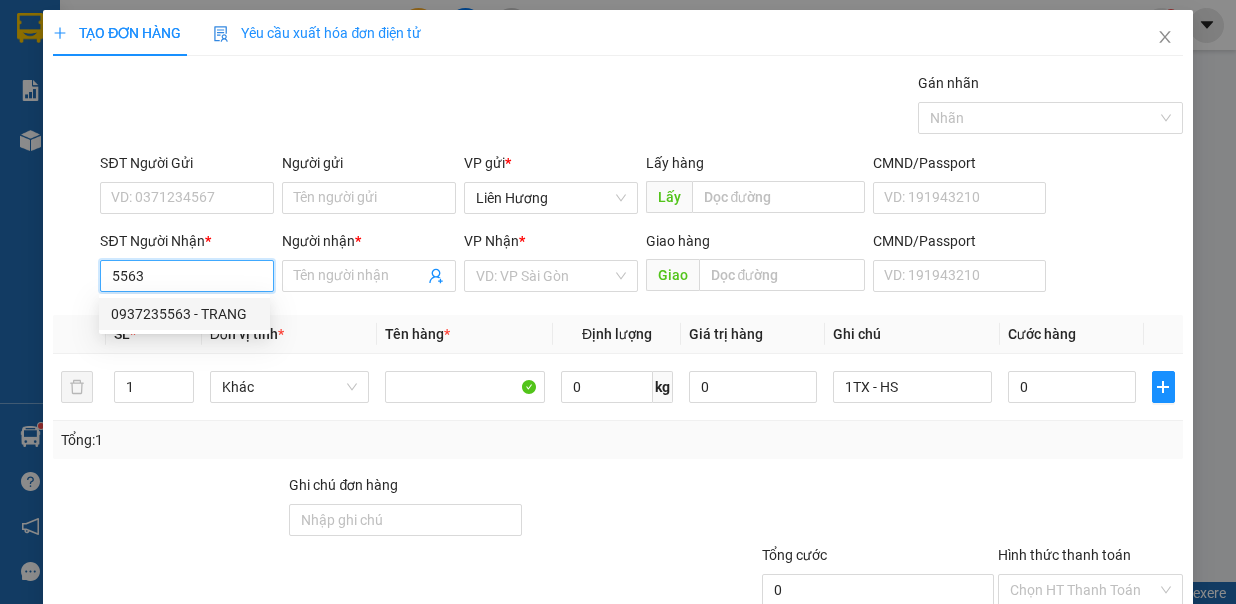 click on "0937235563 - TRANG" at bounding box center (184, 314) 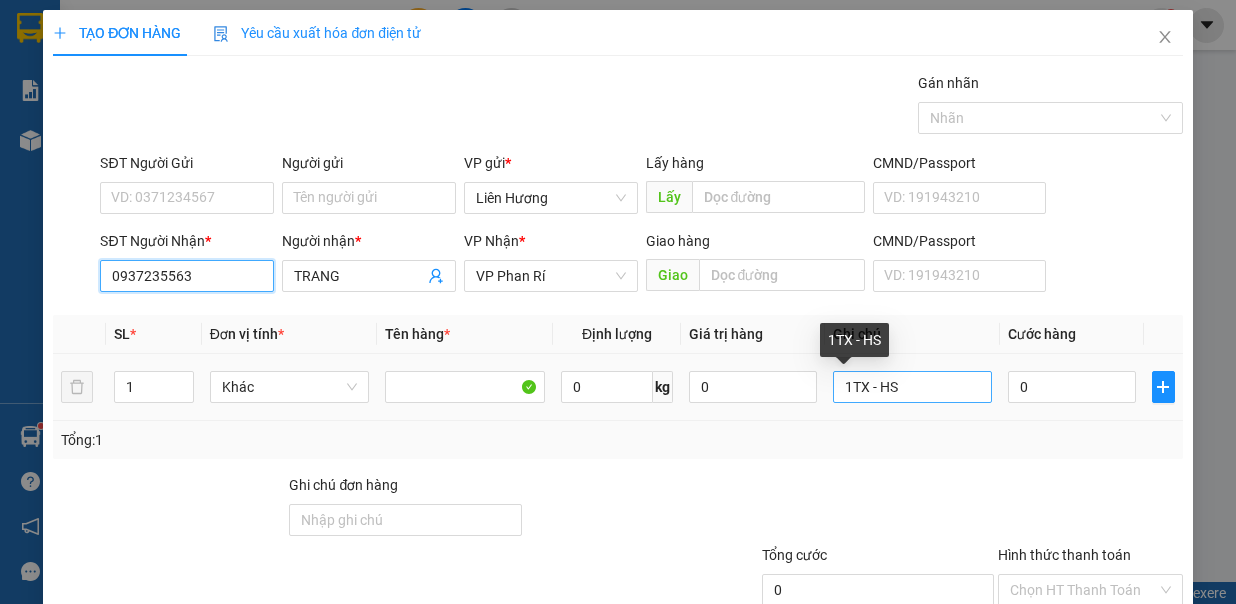 type on "0937235563" 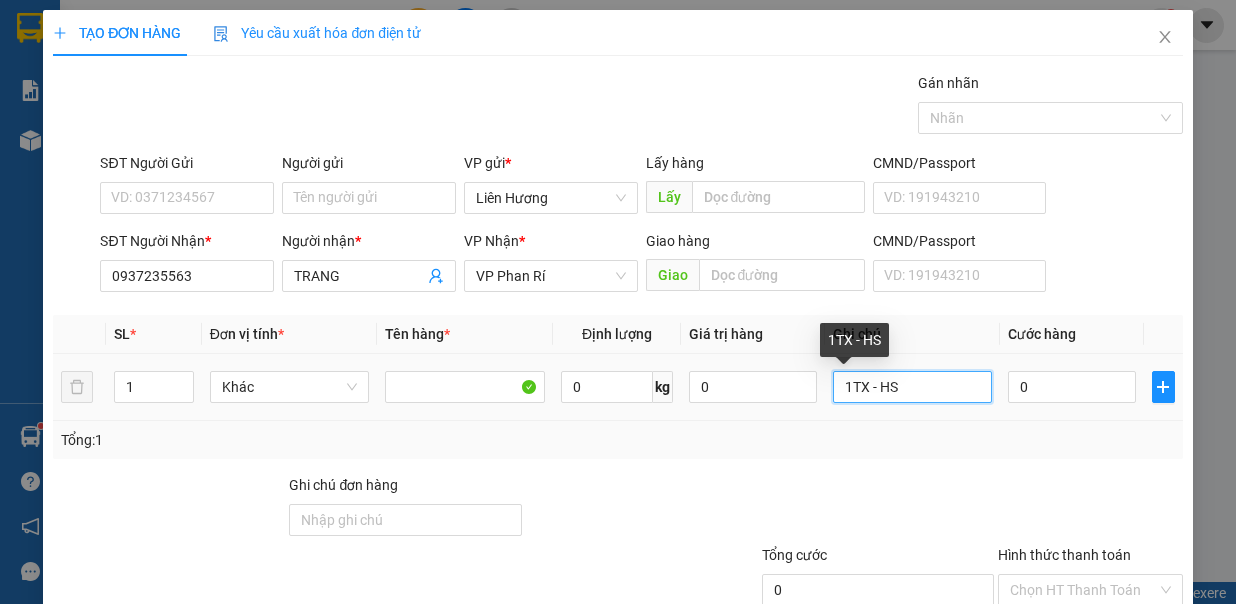 click on "1TX - HS" at bounding box center (913, 387) 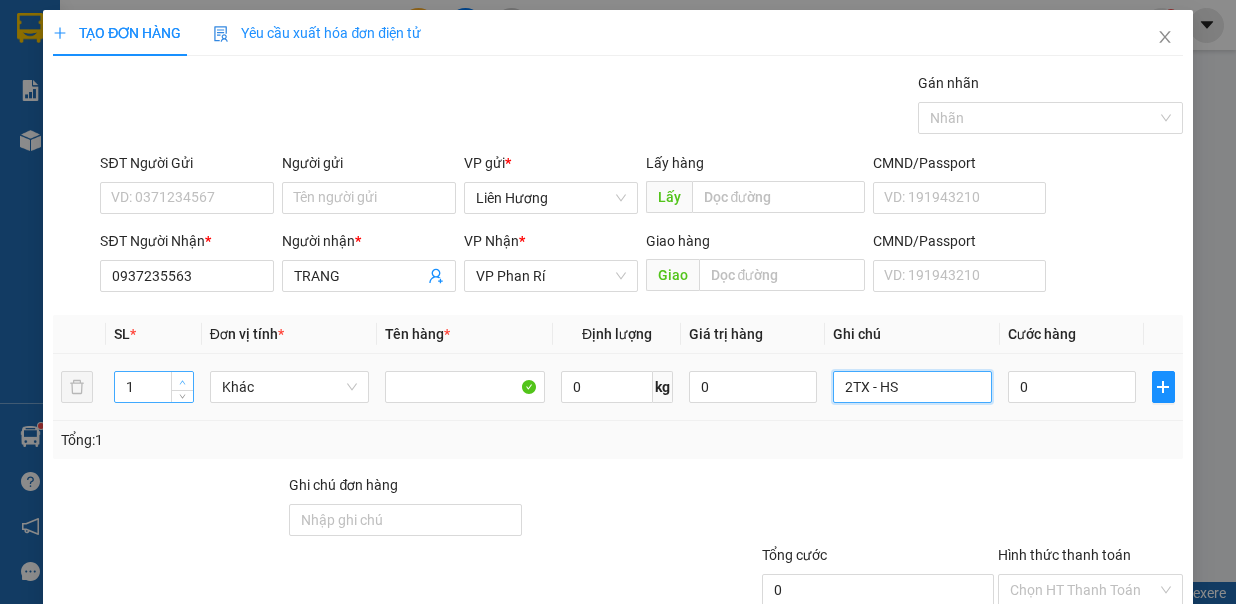 type on "2TX - HS" 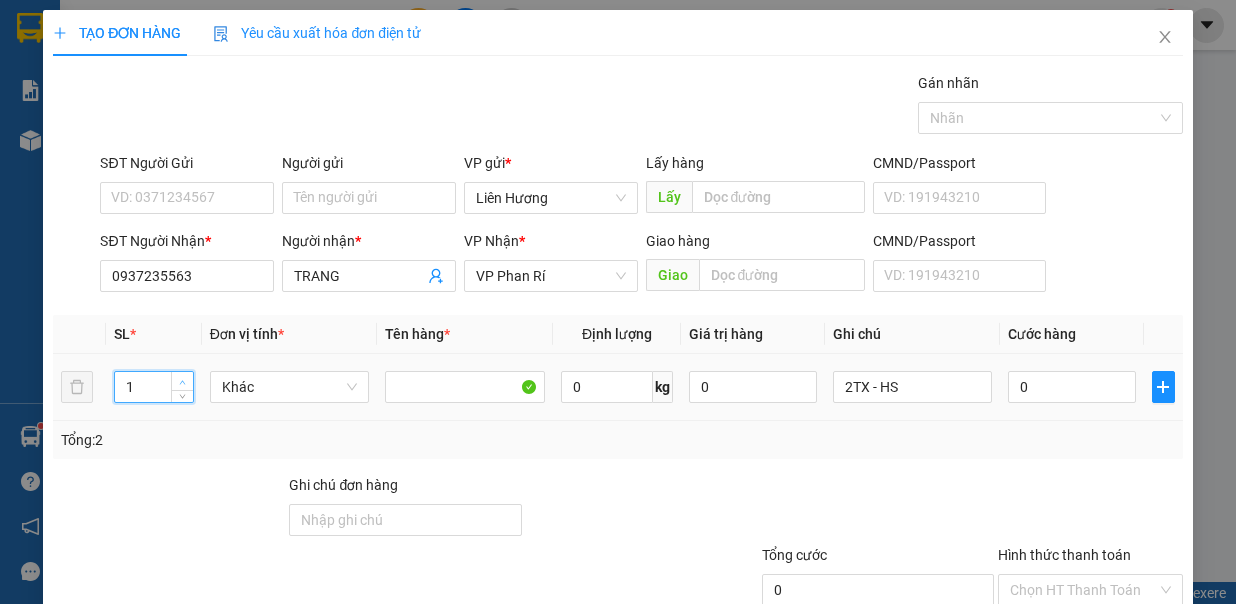 type on "2" 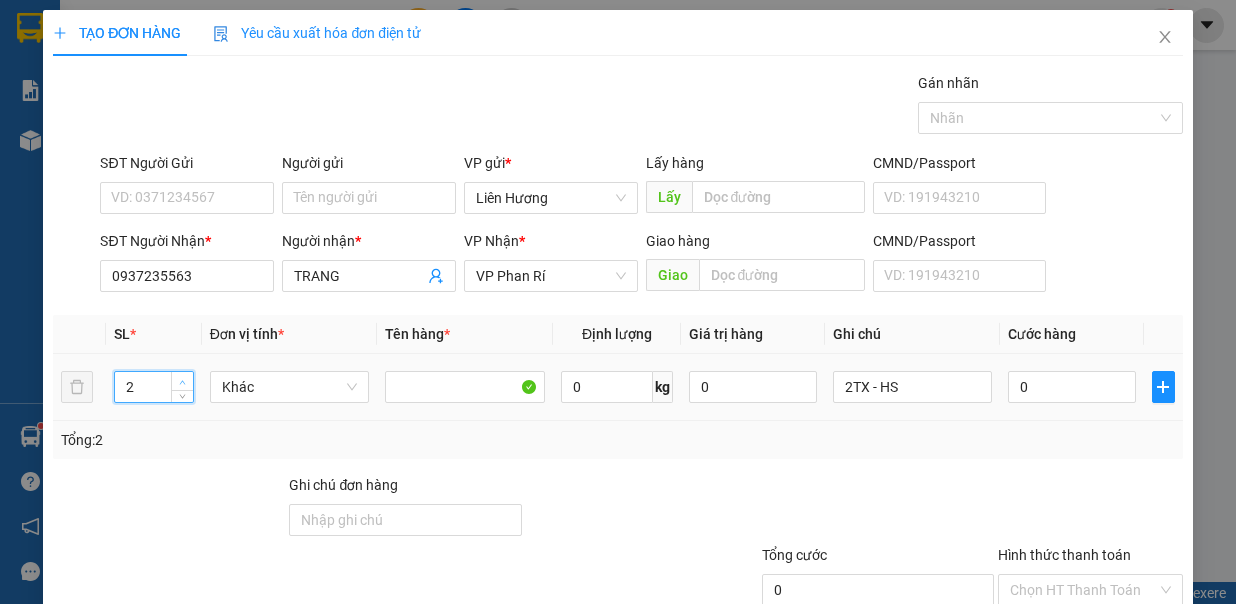 click at bounding box center (183, 382) 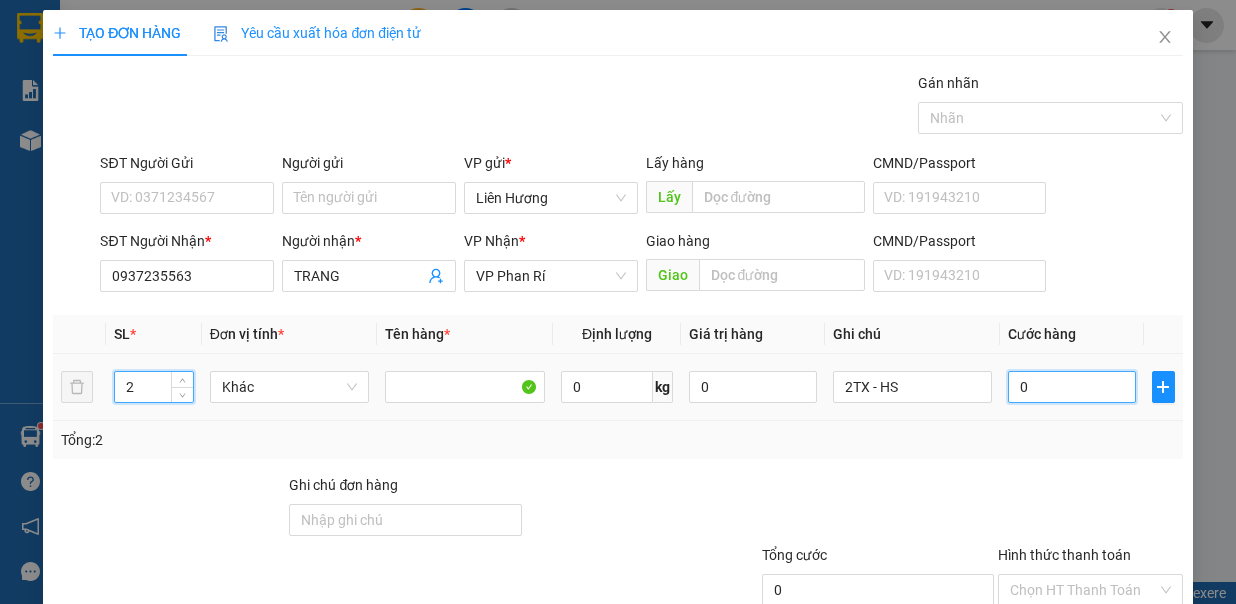click on "0" at bounding box center (1072, 387) 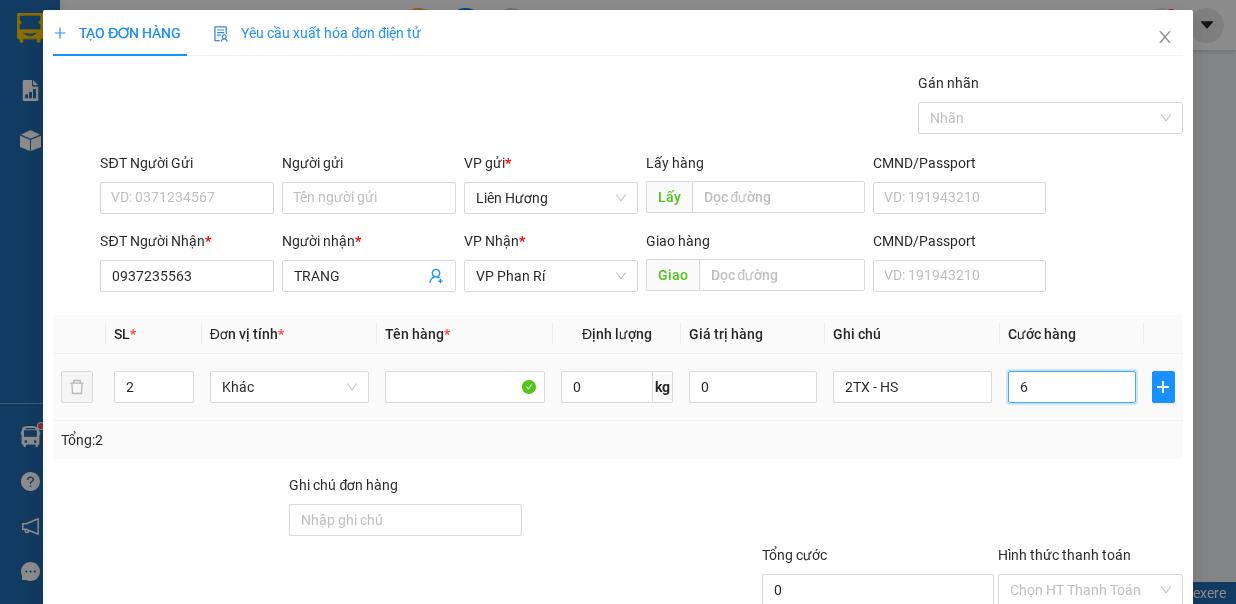 type on "60" 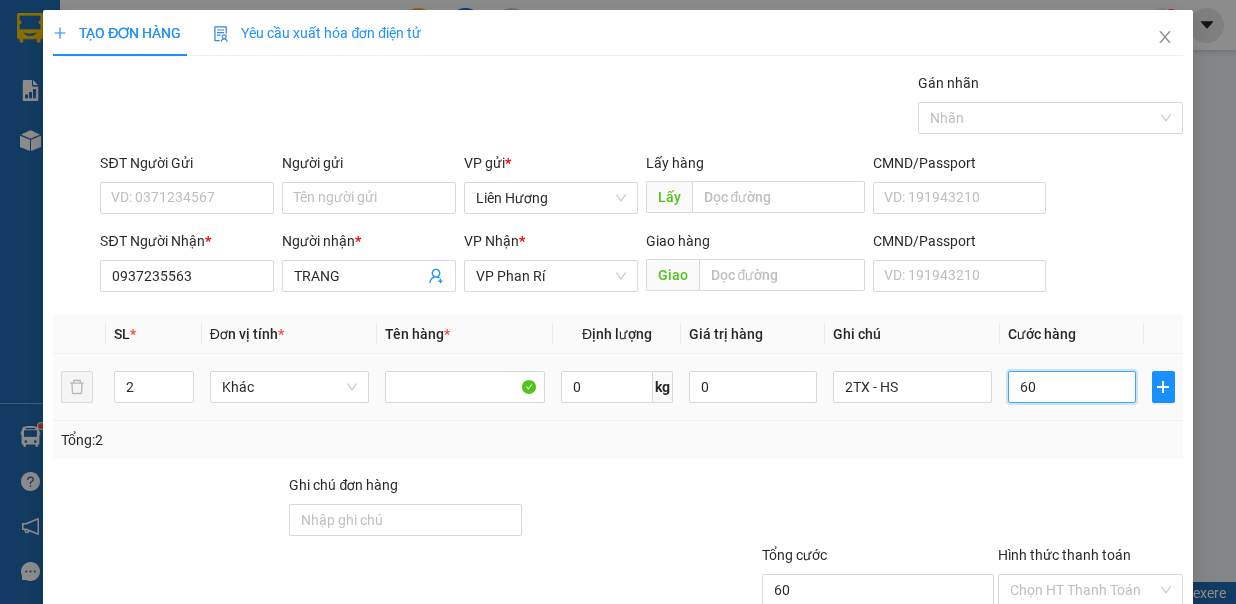 type on "60" 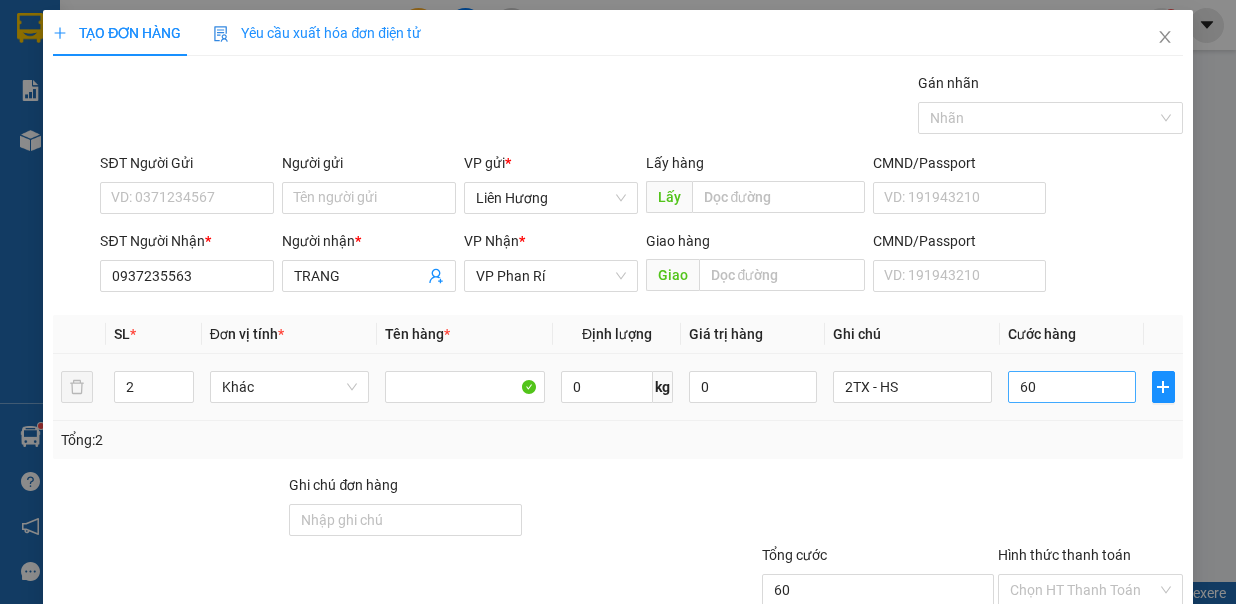 type on "60.000" 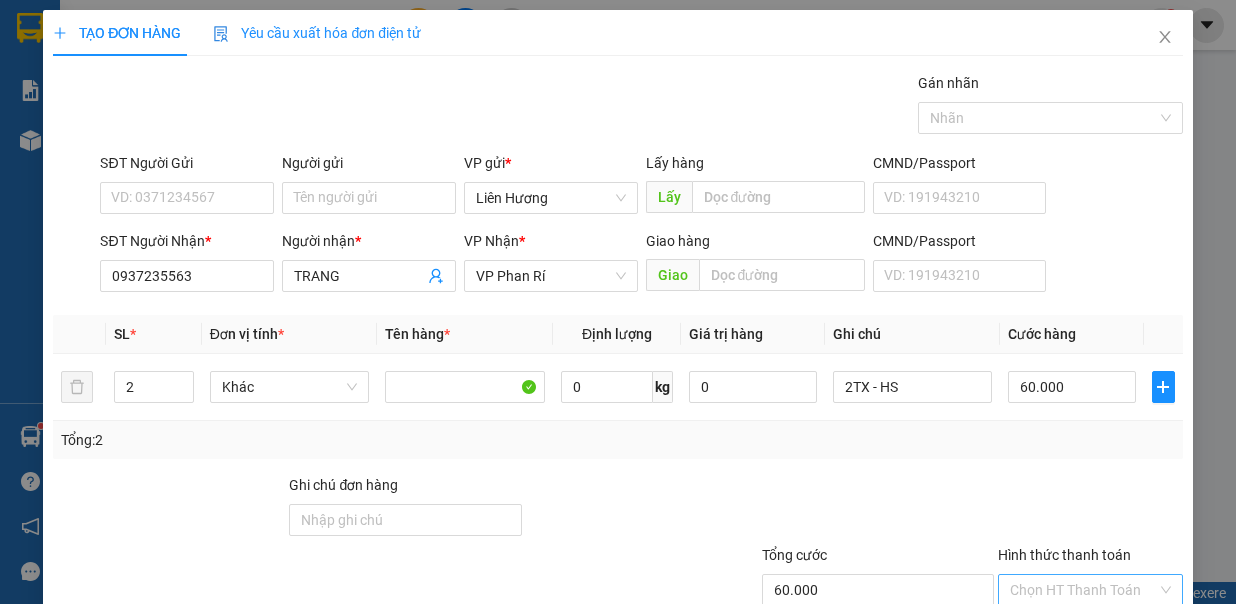 click on "Hình thức thanh toán" at bounding box center [1083, 590] 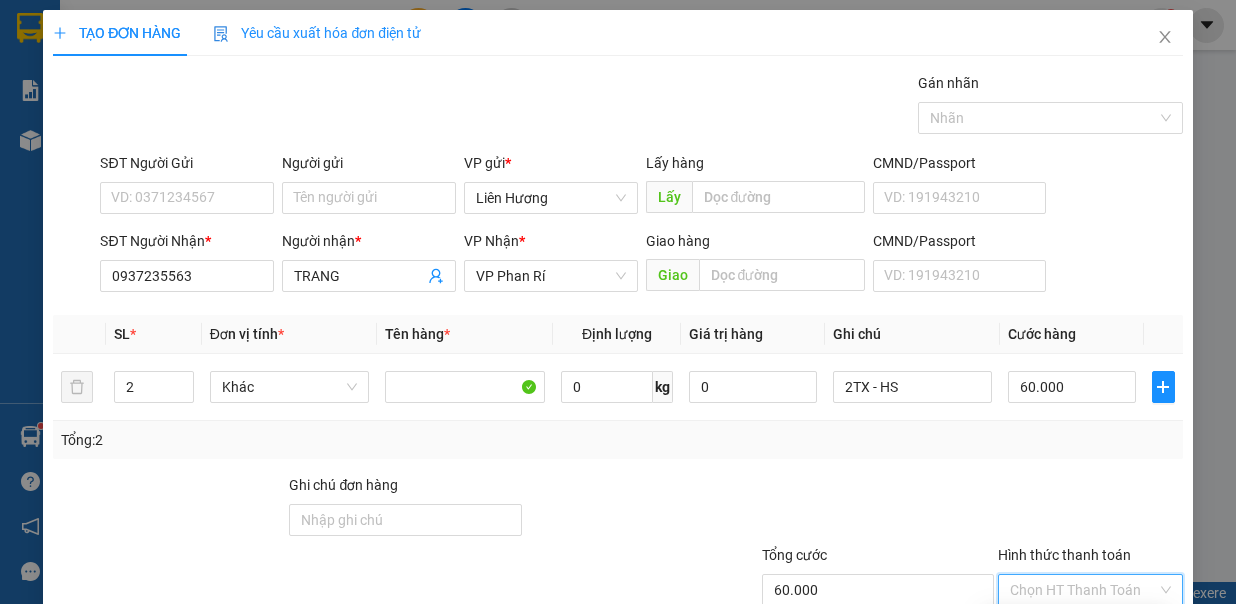 click on "Tại văn phòng" at bounding box center (1076, 625) 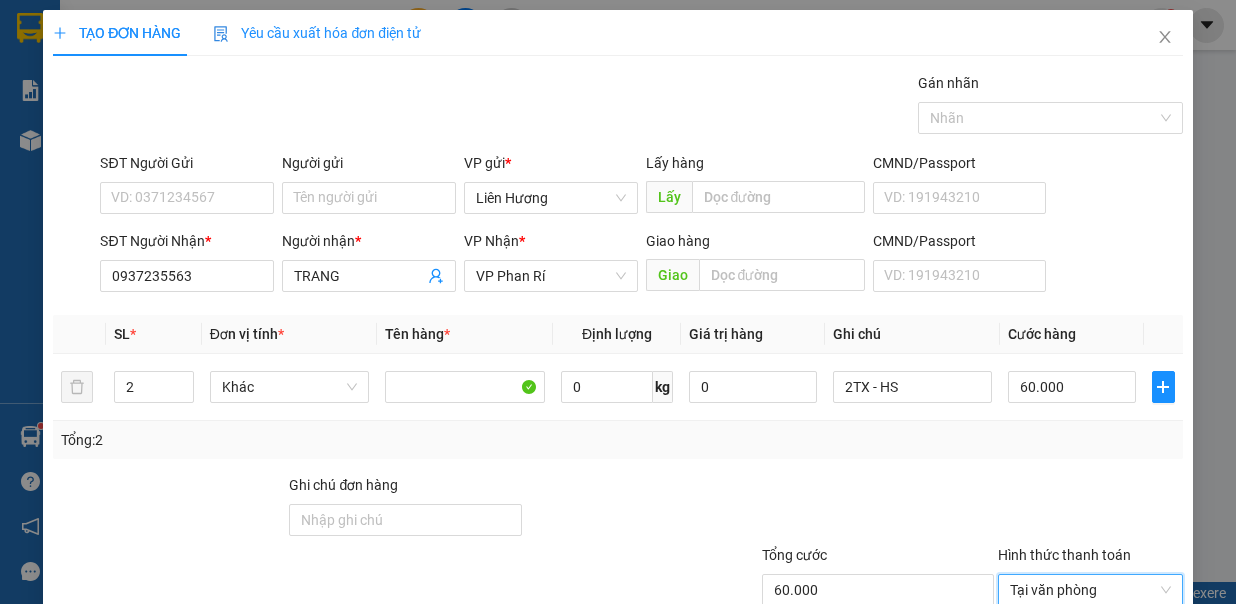 drag, startPoint x: 1098, startPoint y: 544, endPoint x: 1080, endPoint y: 545, distance: 18.027756 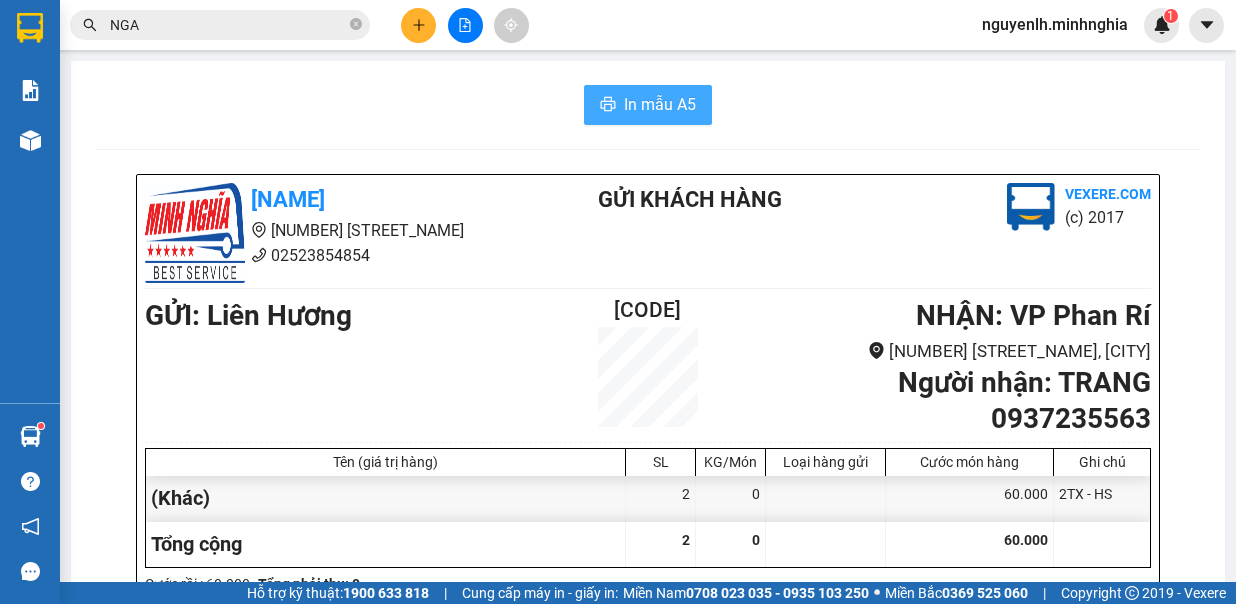 click on "In mẫu A5" at bounding box center (660, 104) 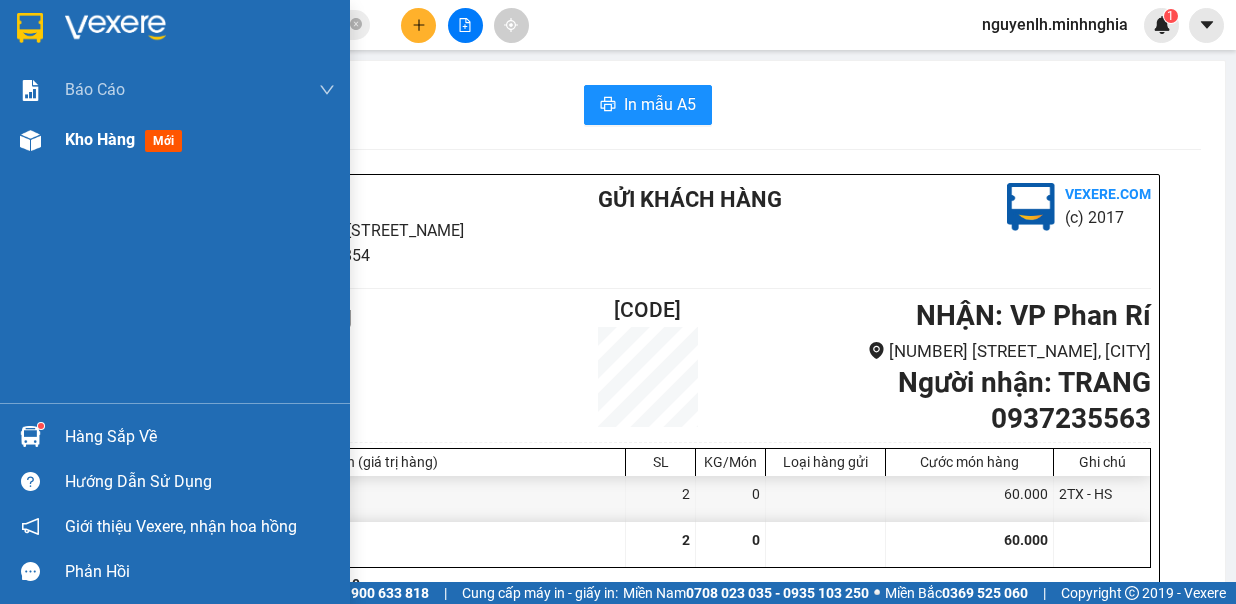 click on "Kho hàng" at bounding box center (100, 139) 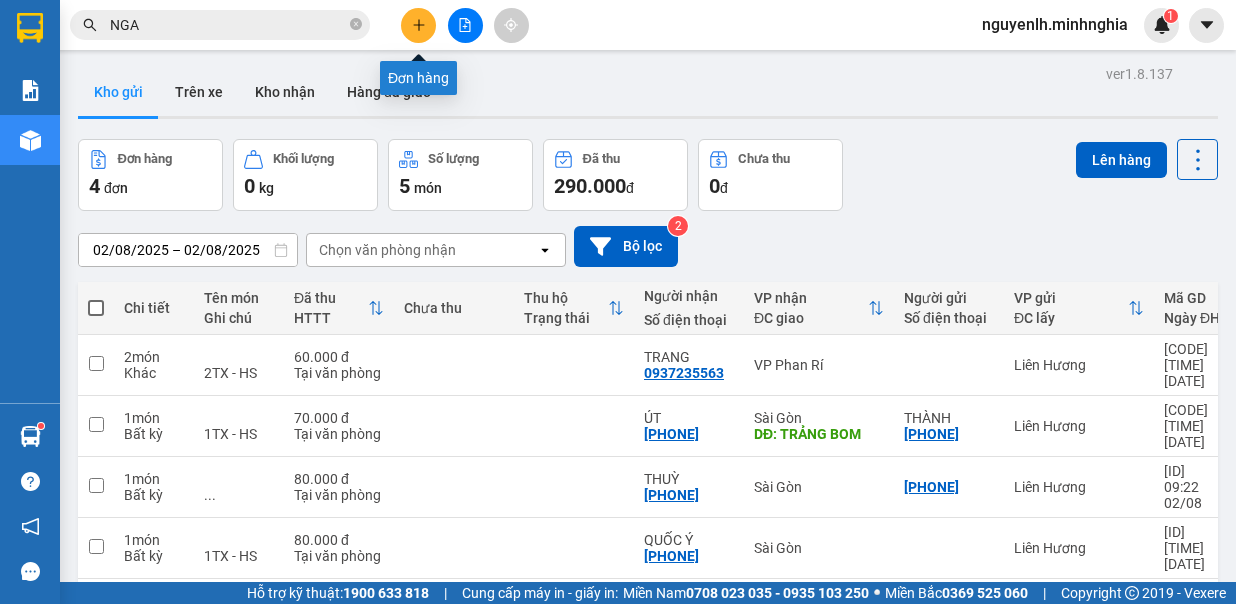 click 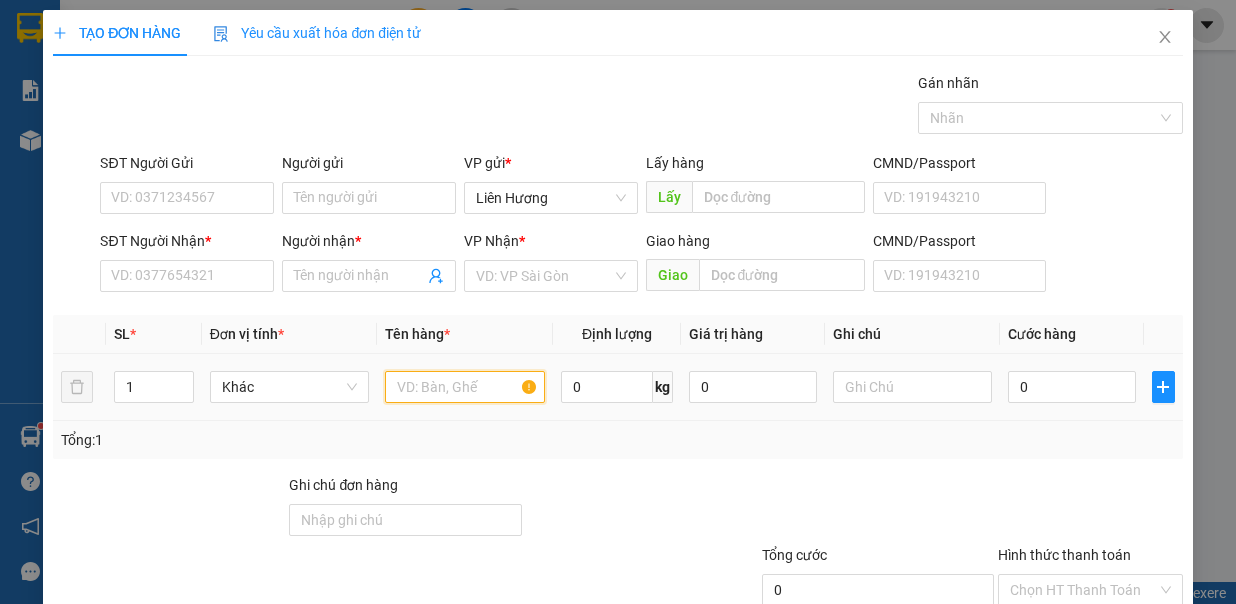 click at bounding box center [465, 387] 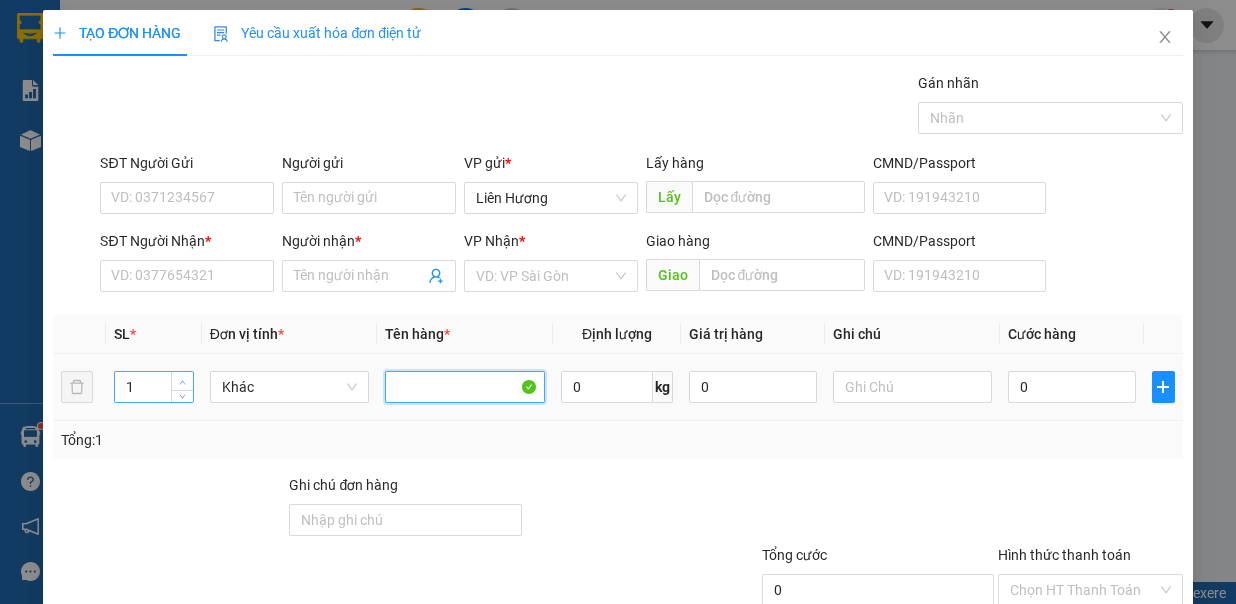 type 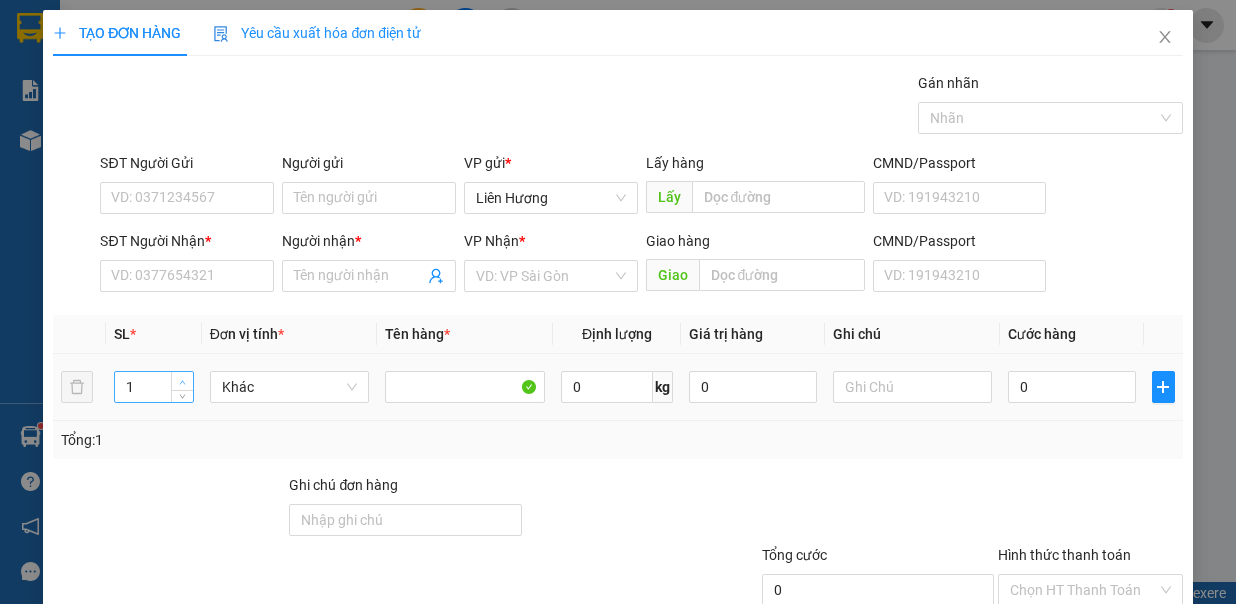 type on "2" 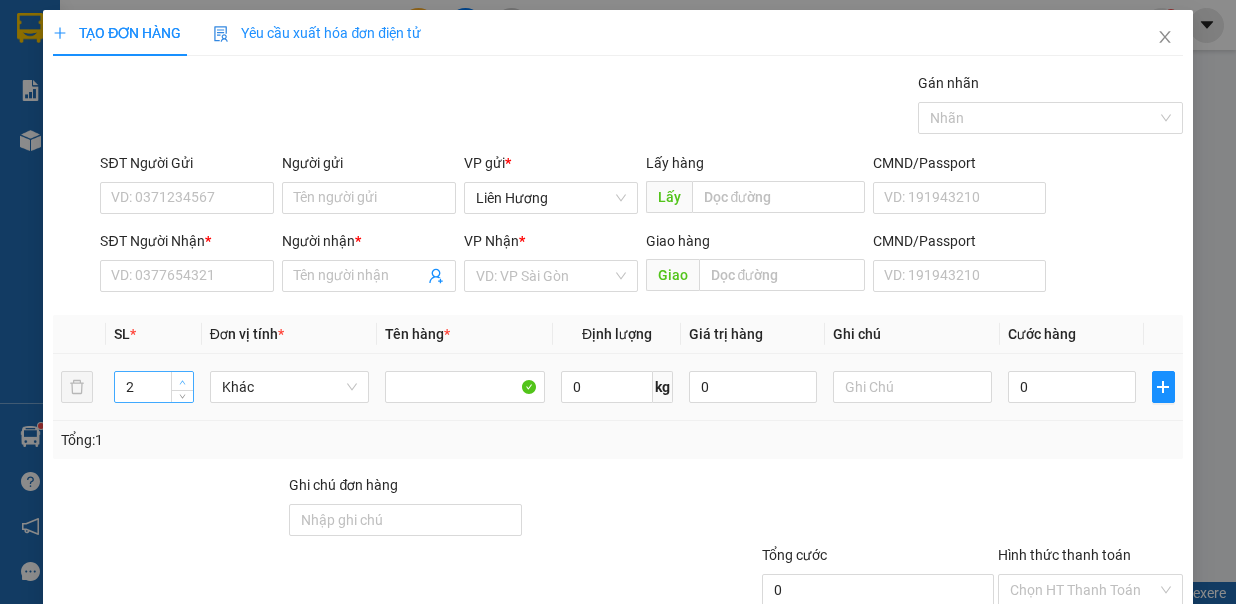 click at bounding box center [182, 381] 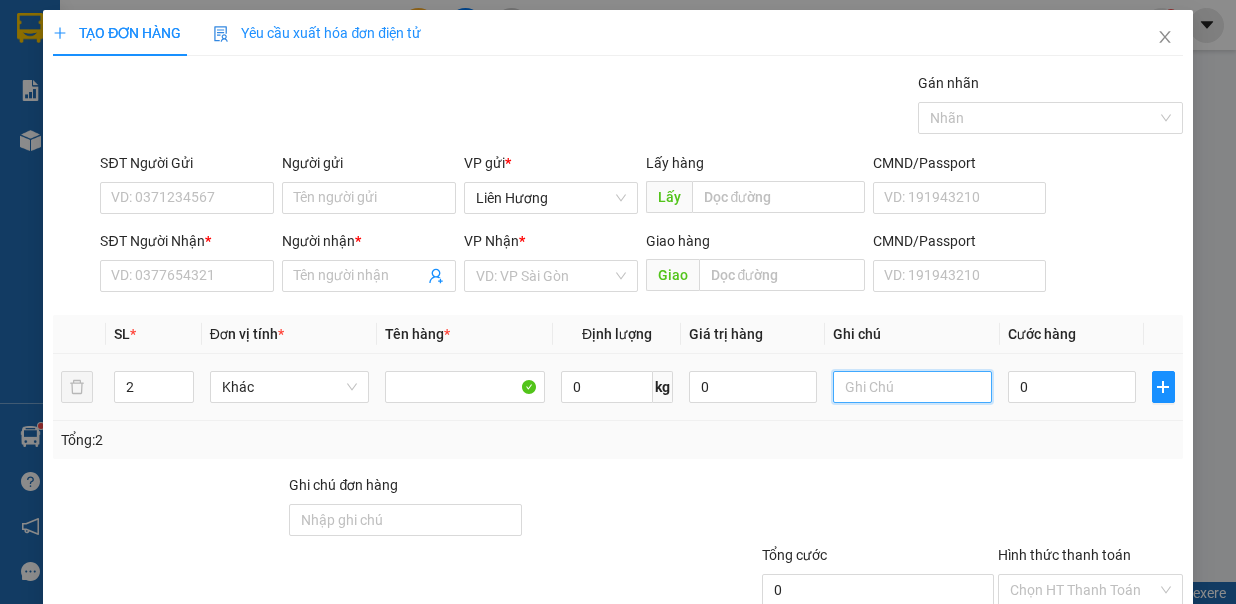 click at bounding box center [913, 387] 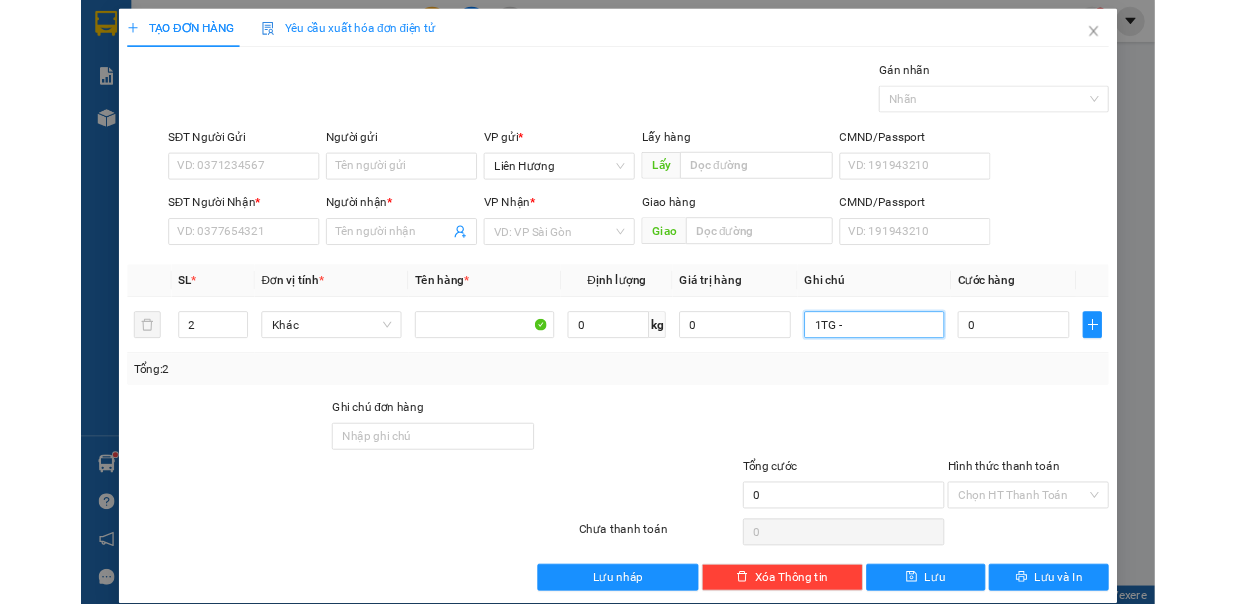 scroll, scrollTop: 0, scrollLeft: 0, axis: both 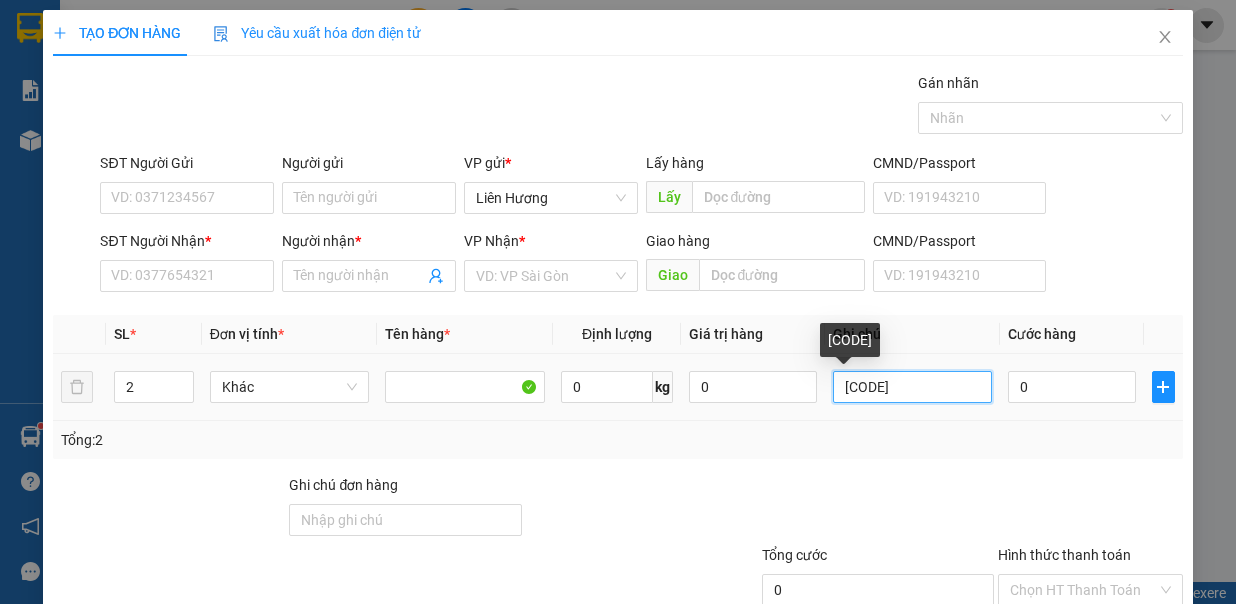 click on "1TG - NƯỚC MẮM 1TX - Đ.ĂN" at bounding box center (913, 387) 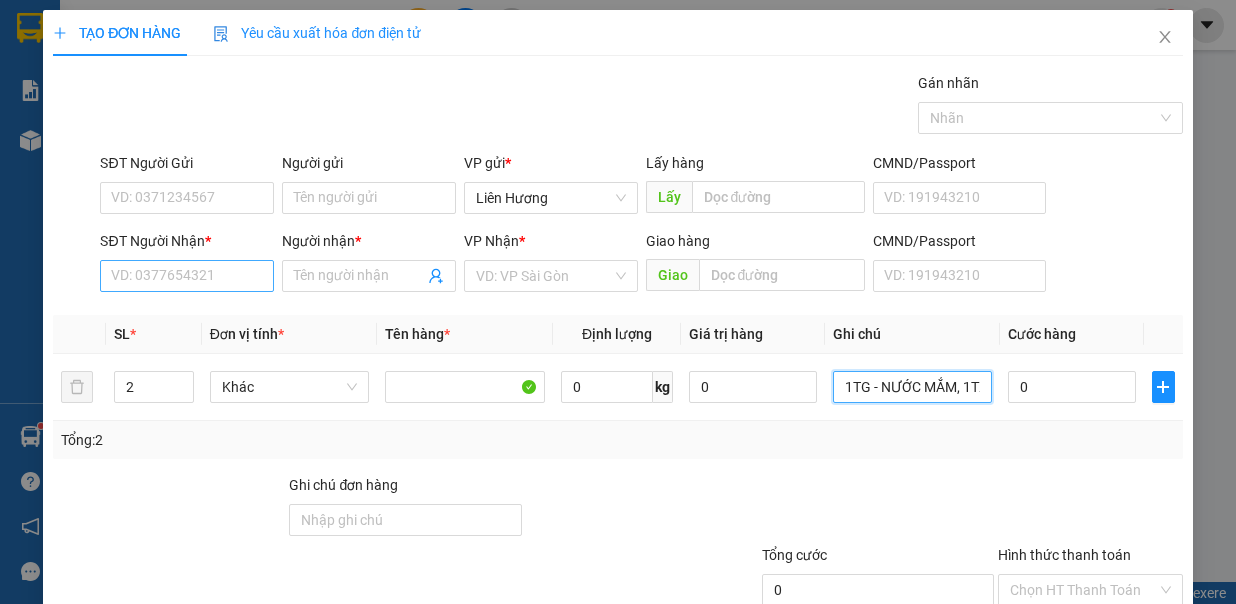 type on "1TG - NƯỚC MẮM, 1TX - Đ.ĂN" 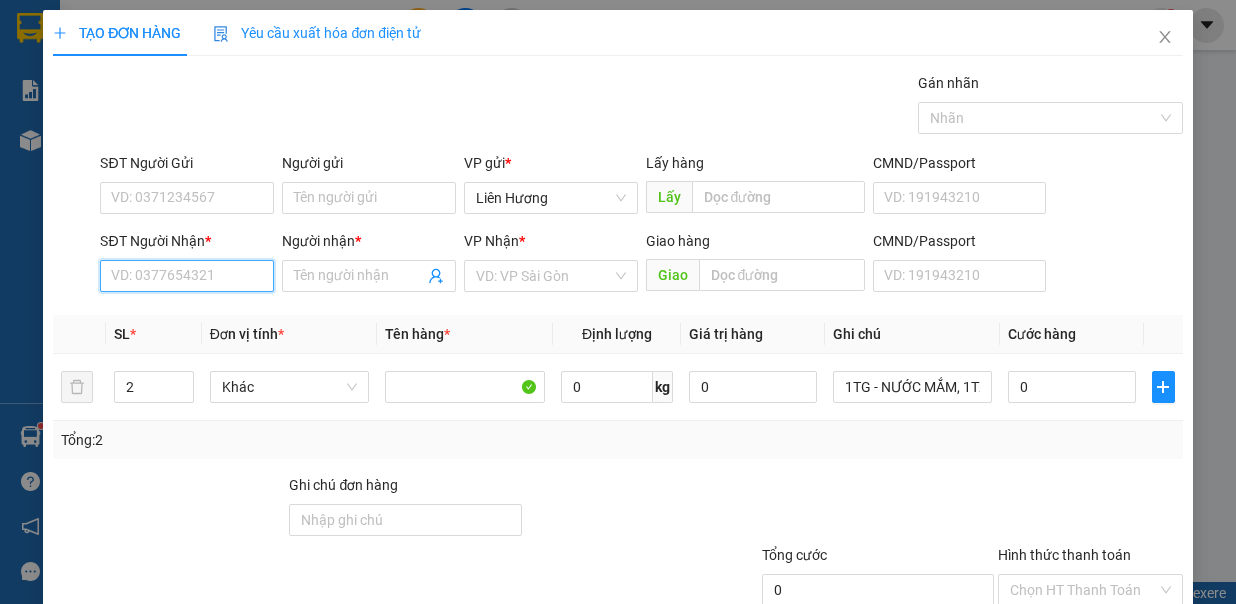 click on "SĐT Người Nhận  *" at bounding box center (187, 276) 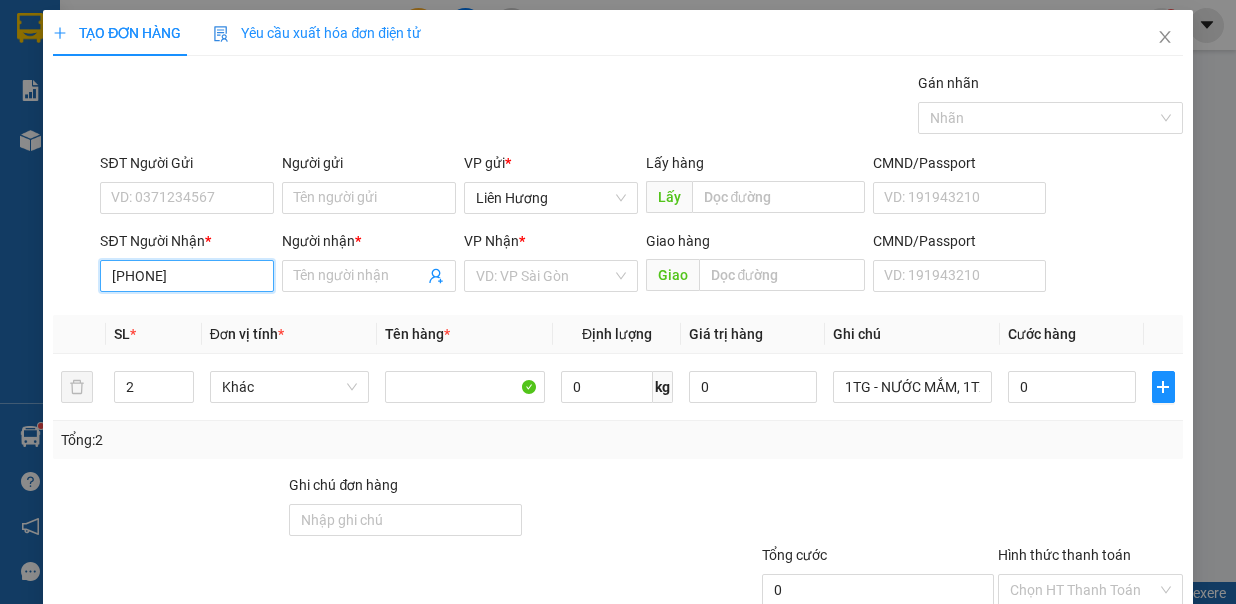 click on "09076768" at bounding box center (187, 276) 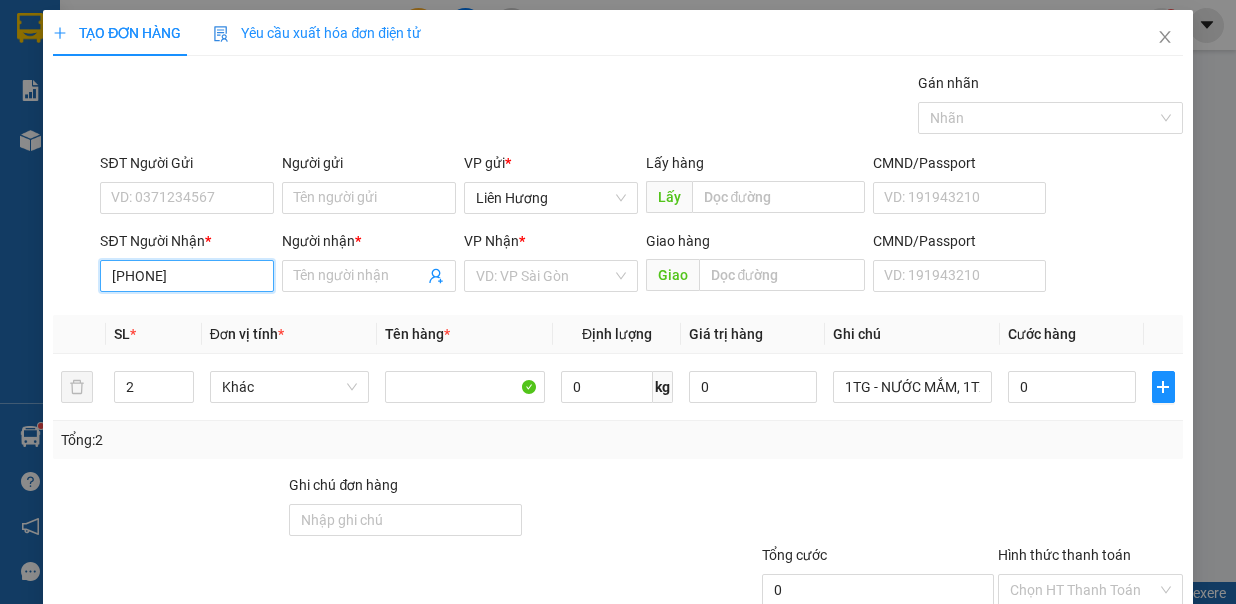 click on "09078768" at bounding box center [187, 276] 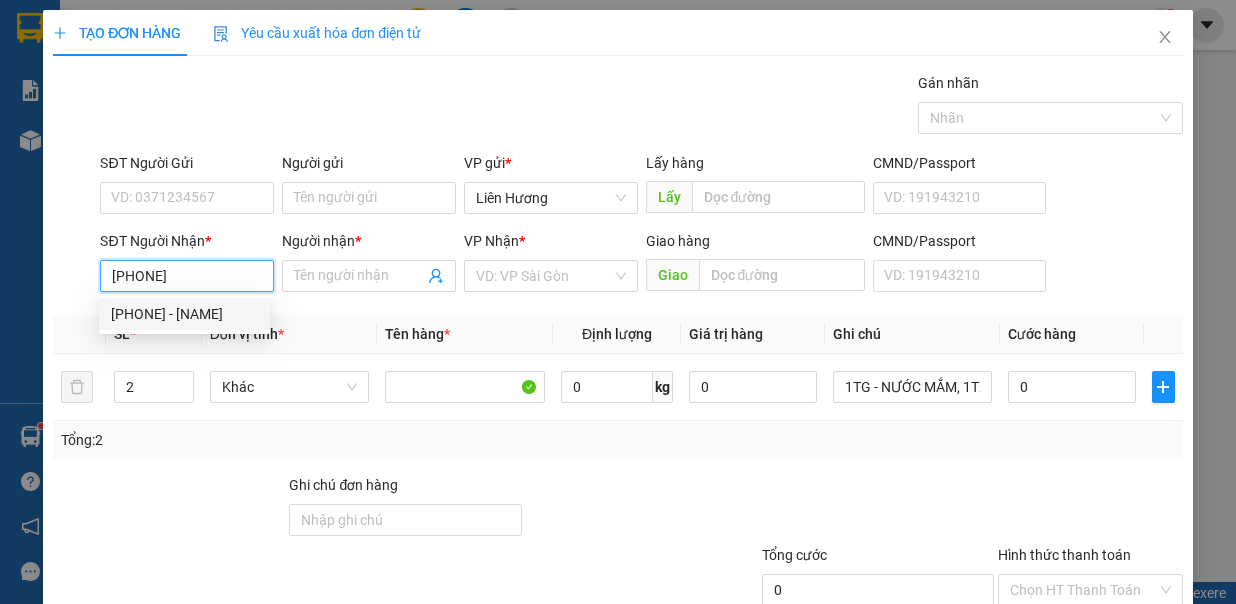 drag, startPoint x: 218, startPoint y: 311, endPoint x: 225, endPoint y: 285, distance: 26.925823 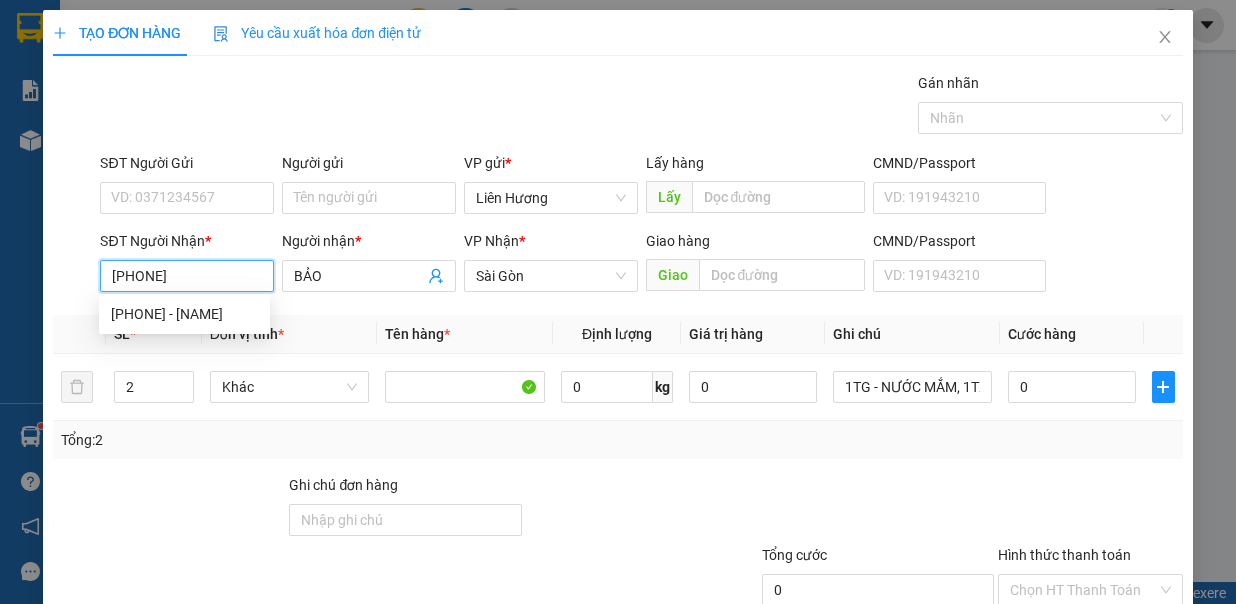 type on "0907876865" 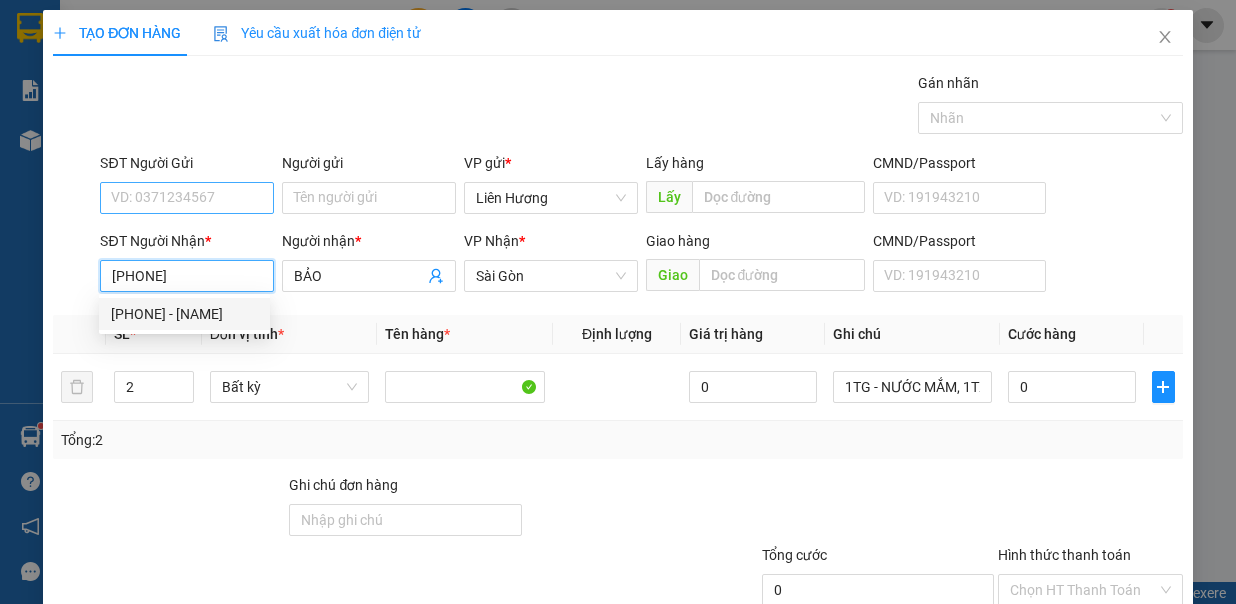 type on "0907876865" 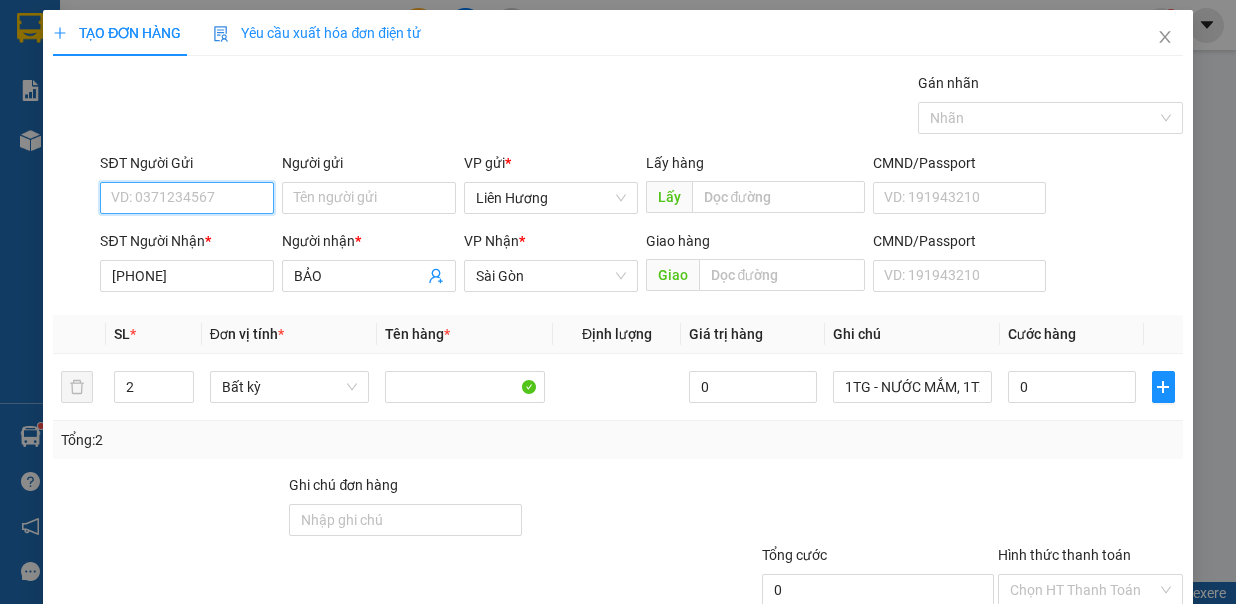 click on "SĐT Người Gửi" at bounding box center (187, 198) 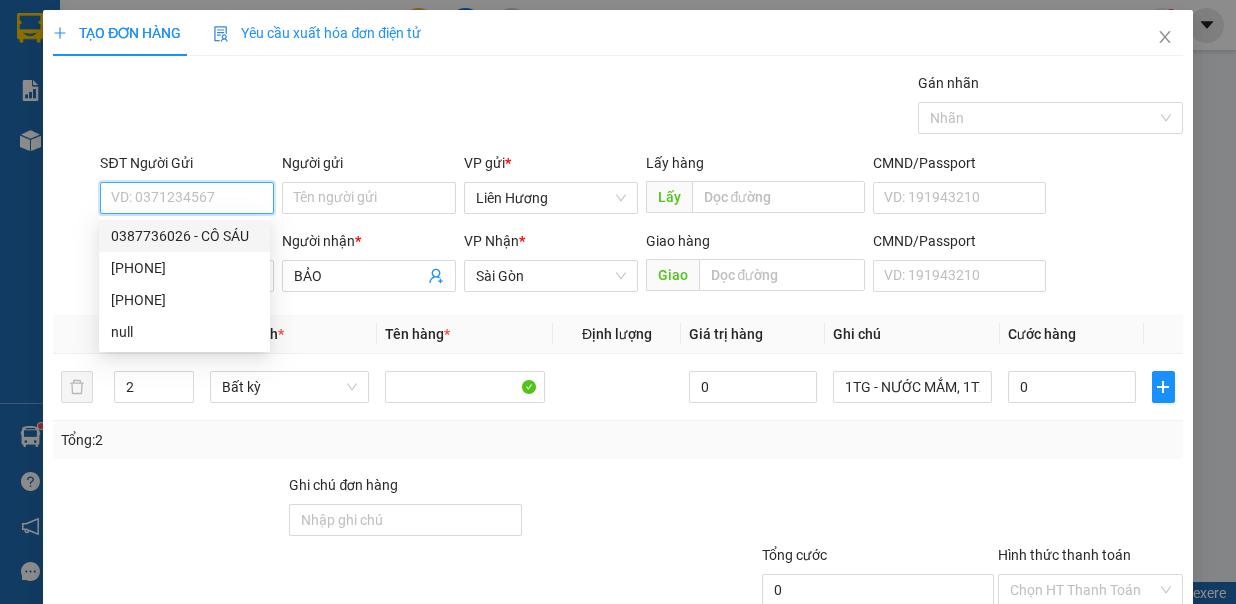 click on "0387736026 - CÔ SÁU" at bounding box center (184, 236) 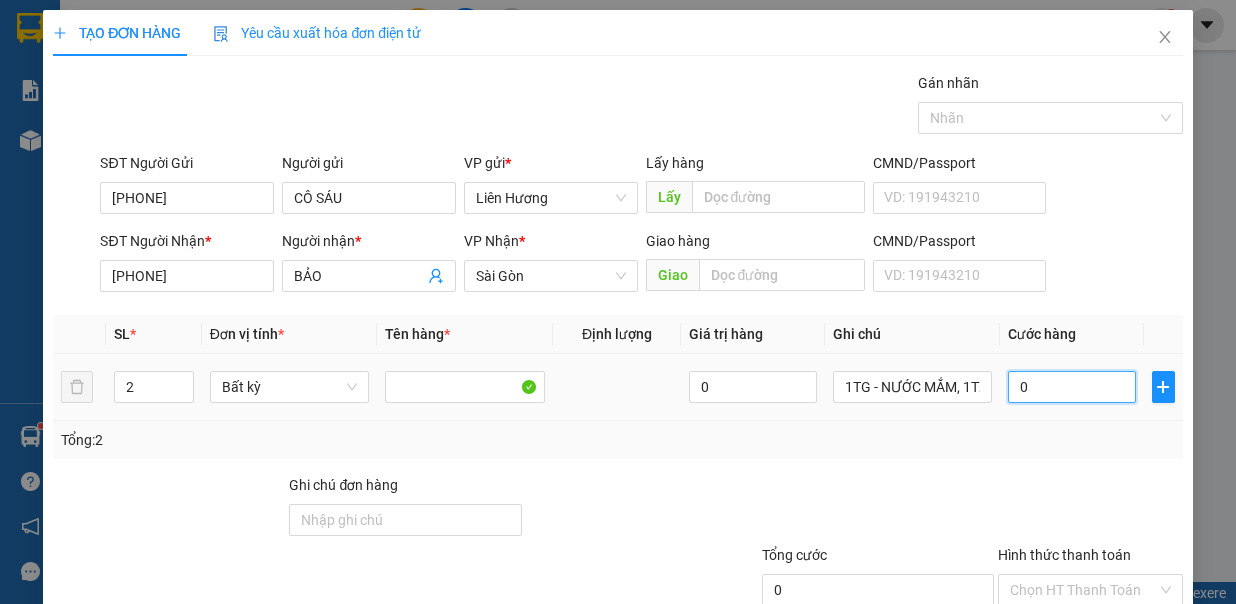 click on "0" at bounding box center [1072, 387] 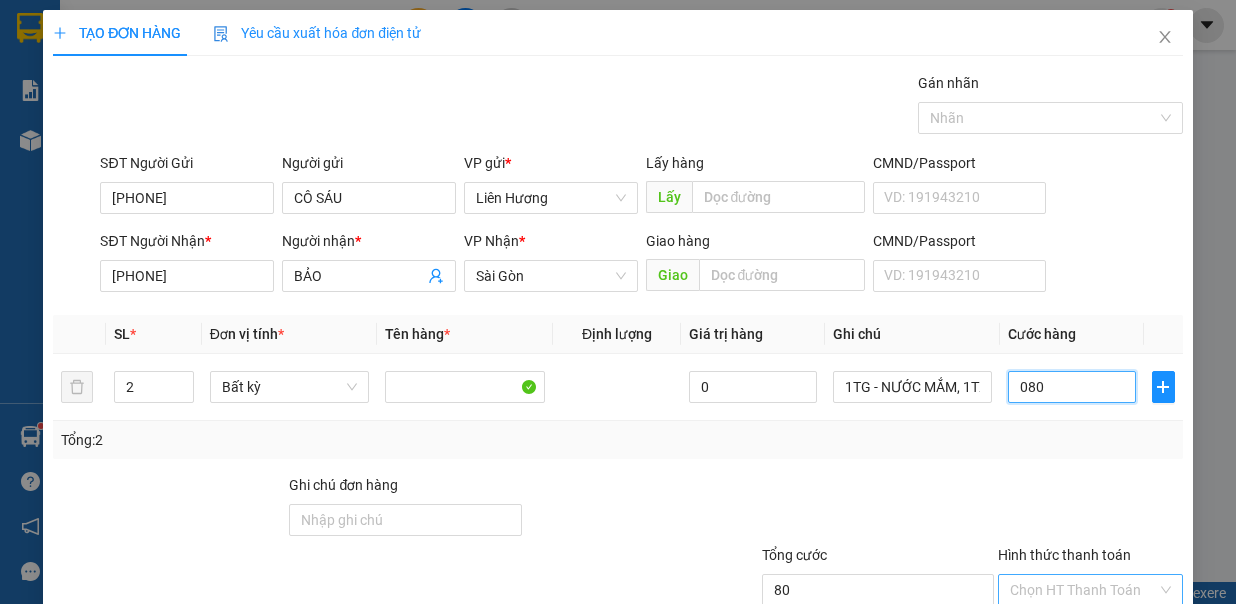 scroll, scrollTop: 133, scrollLeft: 0, axis: vertical 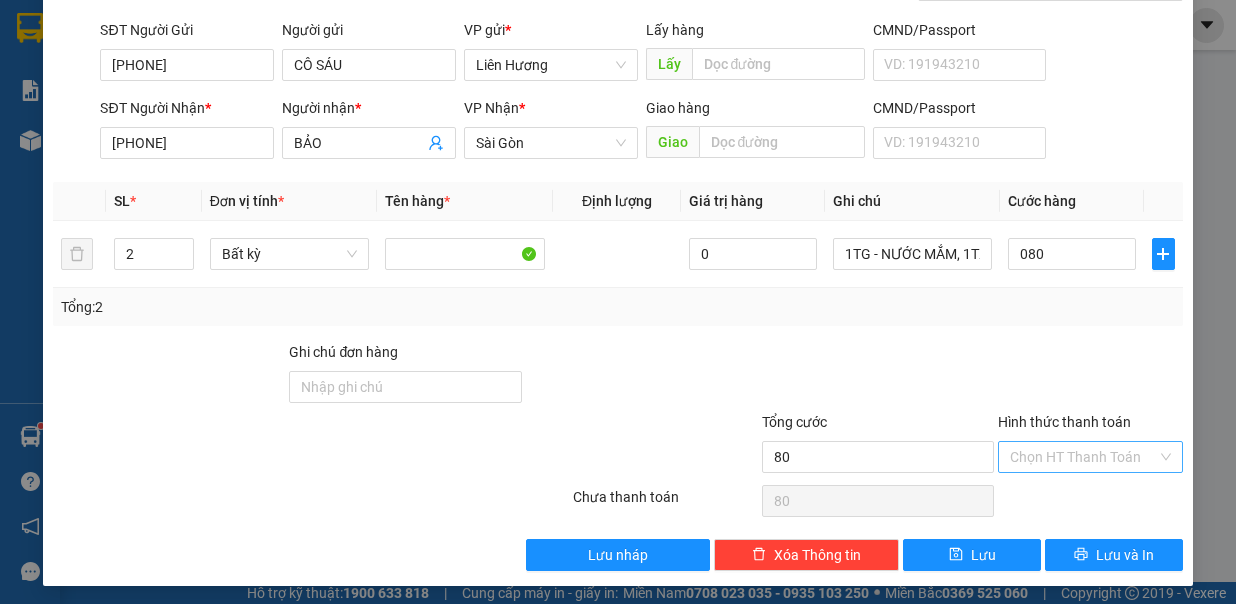 click on "Hình thức thanh toán" at bounding box center (1083, 457) 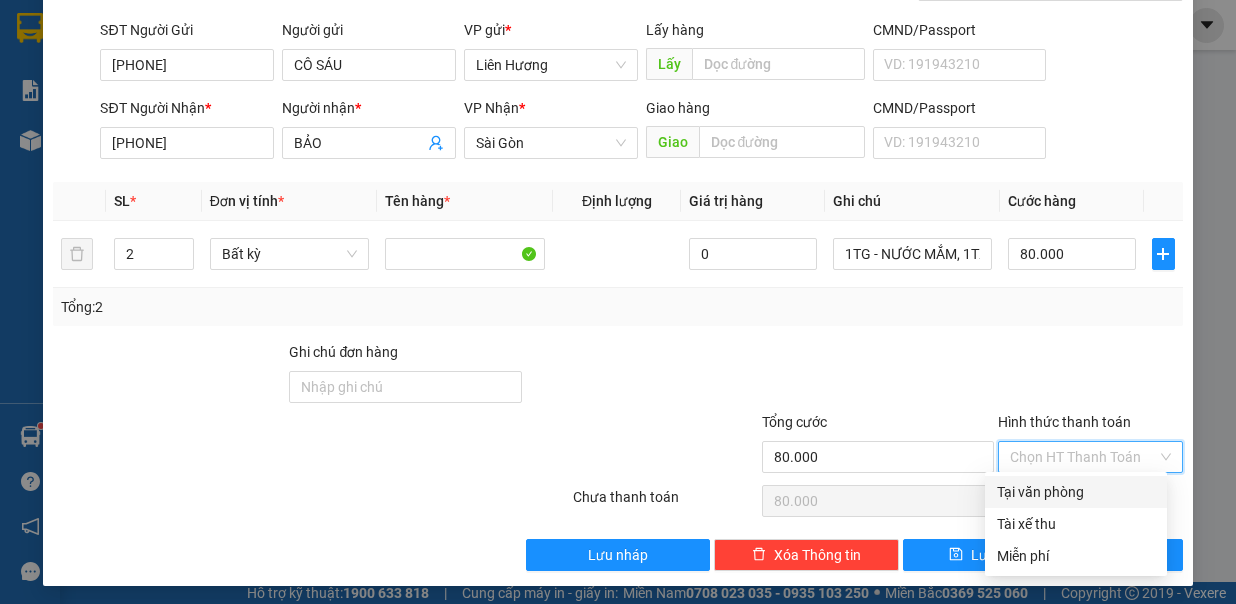 click on "Tại văn phòng" at bounding box center (1076, 492) 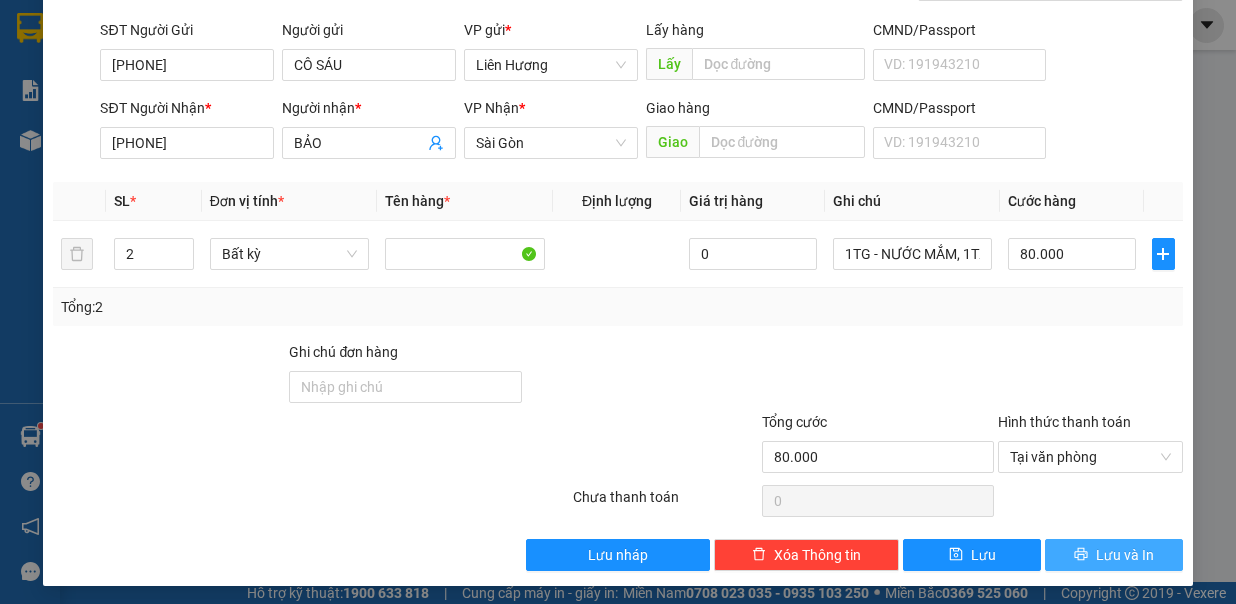 drag, startPoint x: 1097, startPoint y: 549, endPoint x: 1104, endPoint y: 525, distance: 25 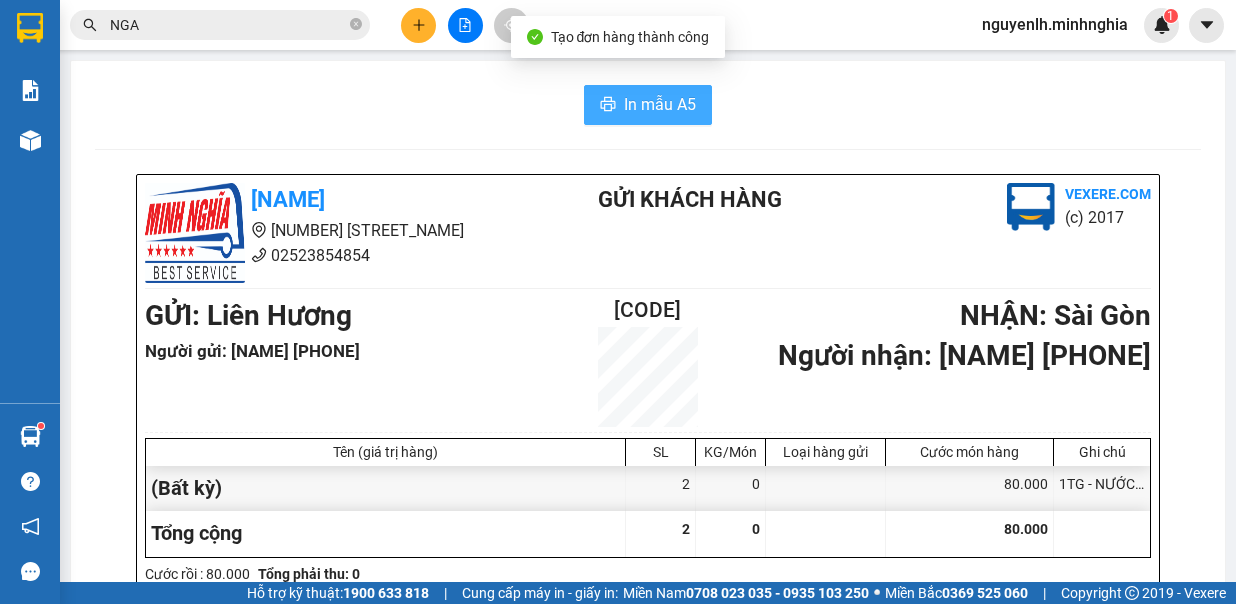 click on "In mẫu A5" at bounding box center (660, 104) 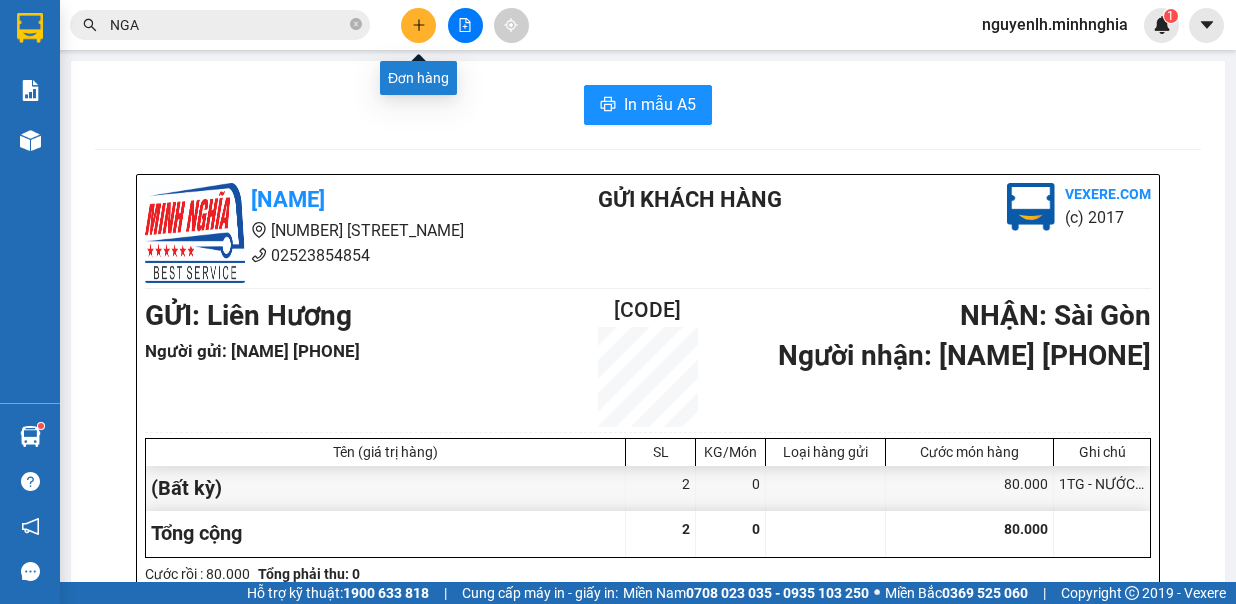 click 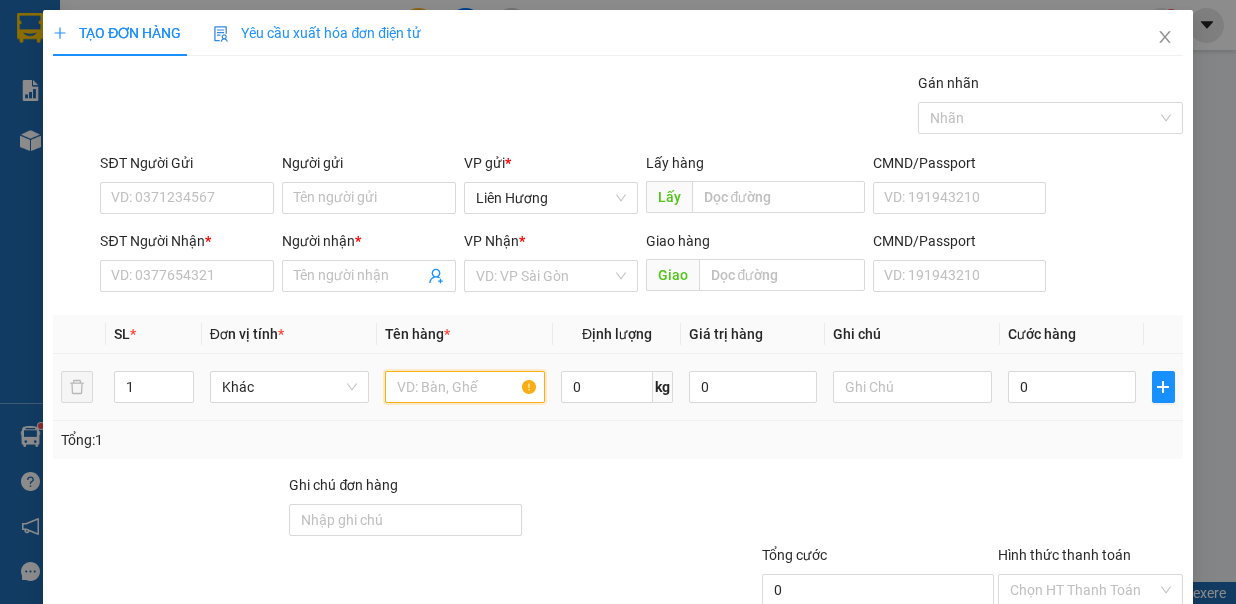 click at bounding box center (465, 387) 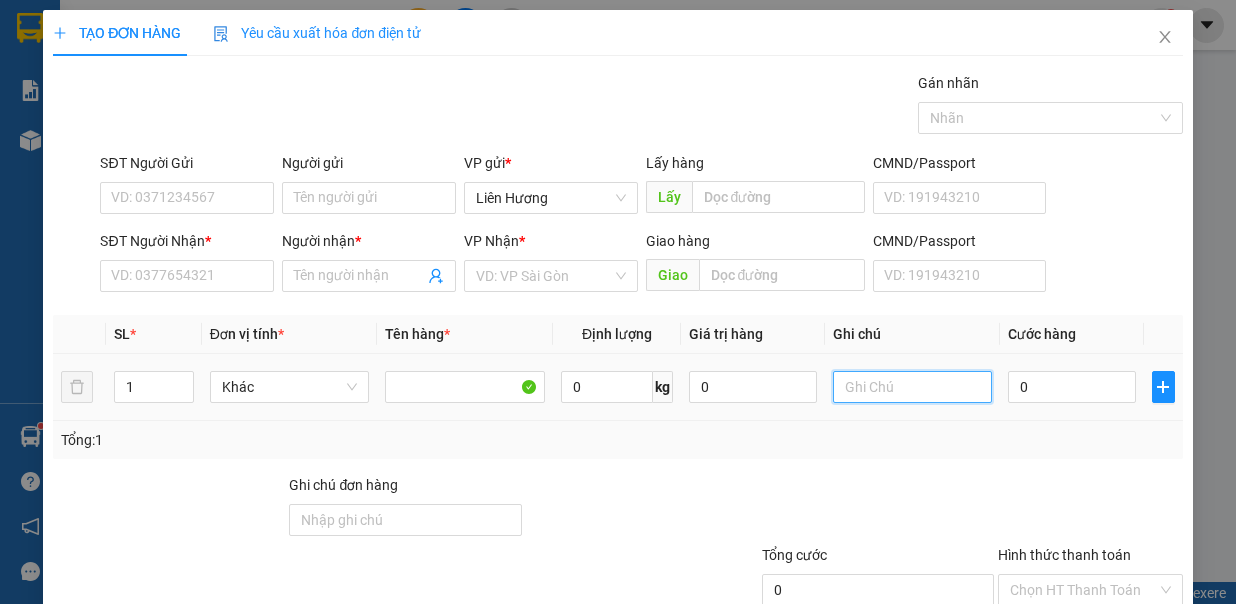 click at bounding box center (913, 387) 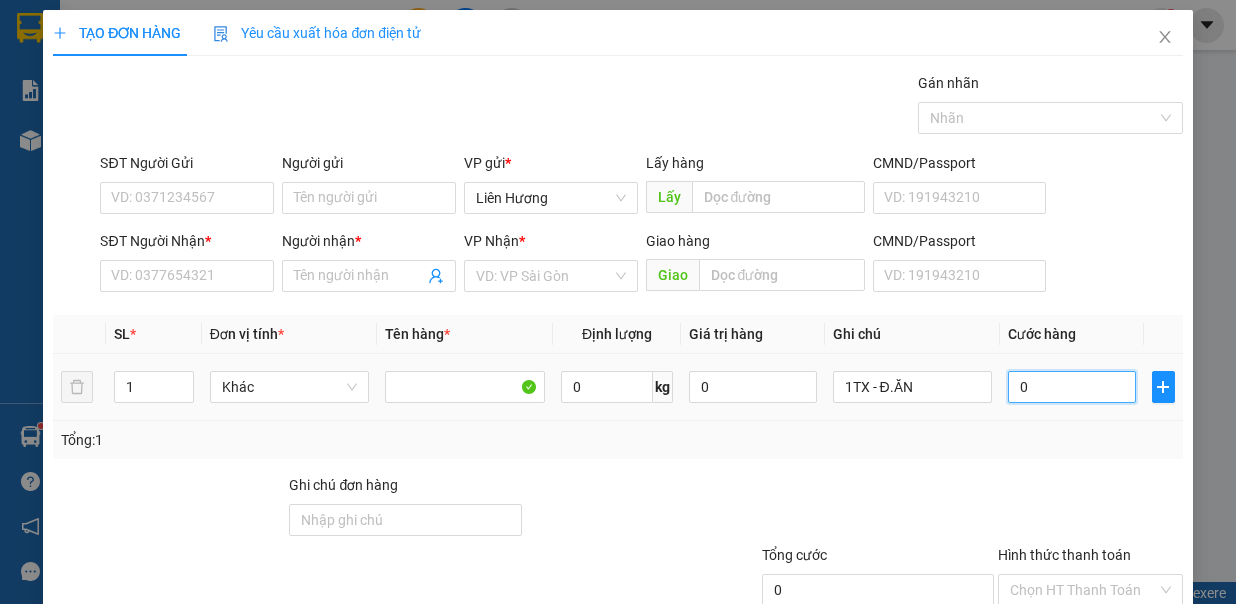 click on "0" at bounding box center (1072, 387) 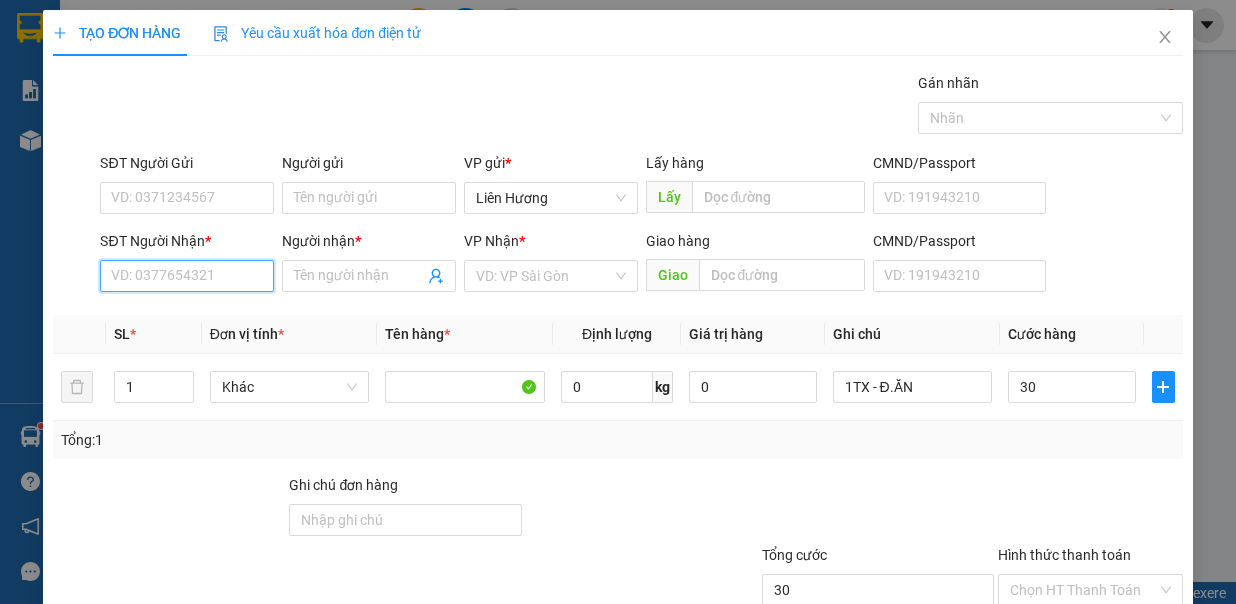 click on "SĐT Người Nhận  *" at bounding box center [187, 276] 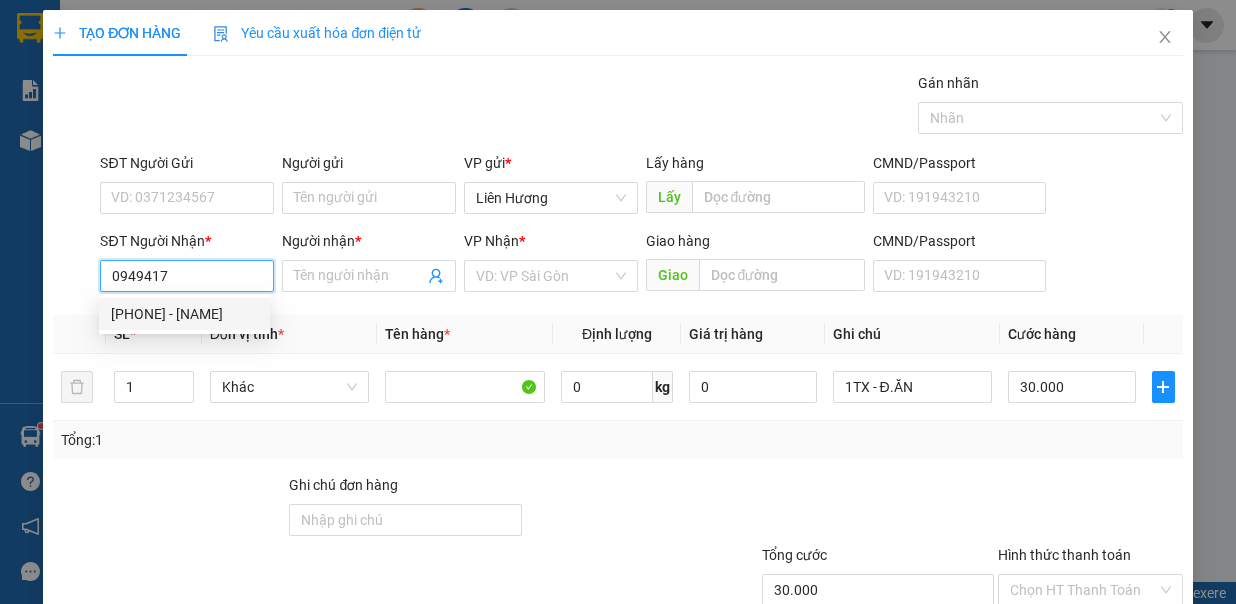 click on "0949417102 - NGÂN" at bounding box center (184, 314) 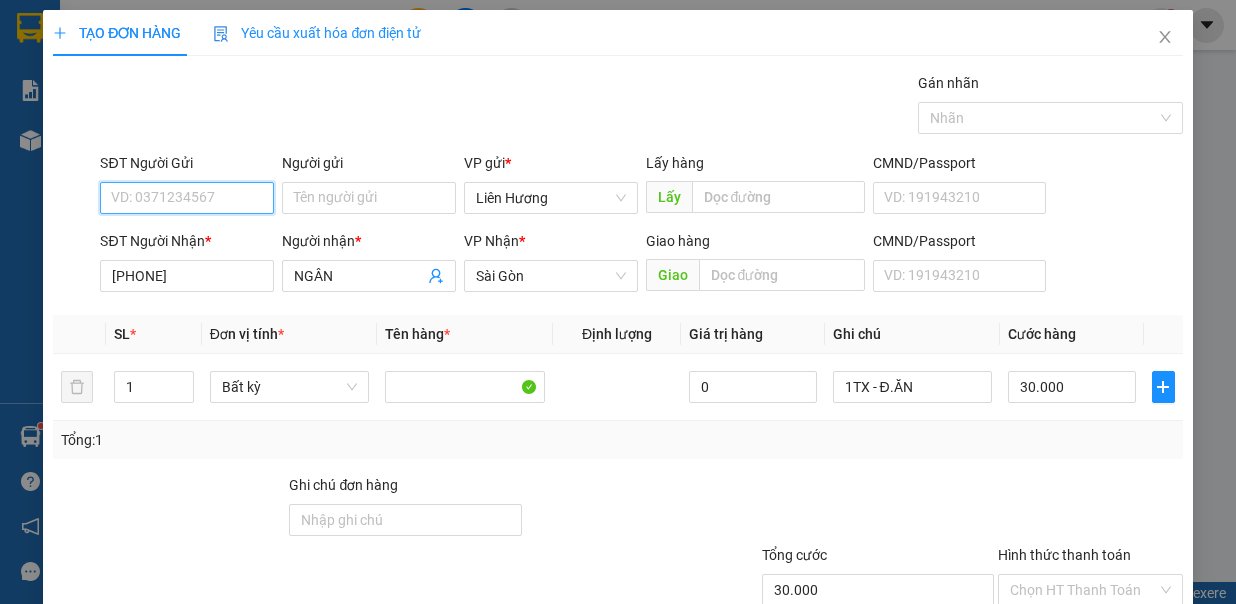 click on "SĐT Người Gửi" at bounding box center [187, 198] 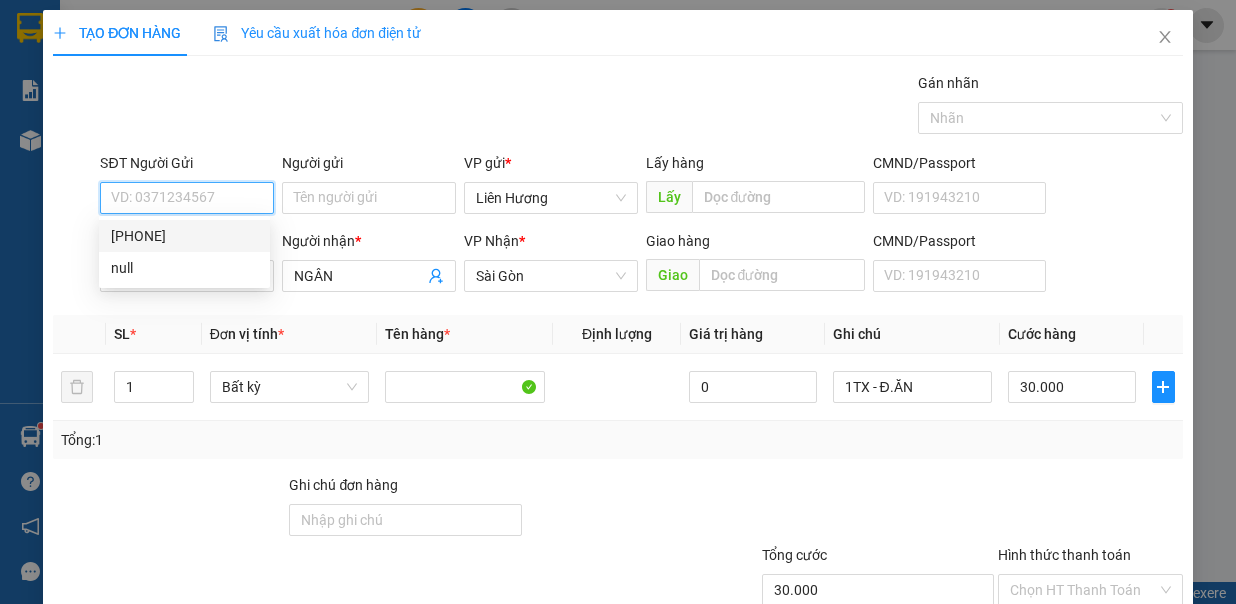 click on "0387164212" at bounding box center (184, 236) 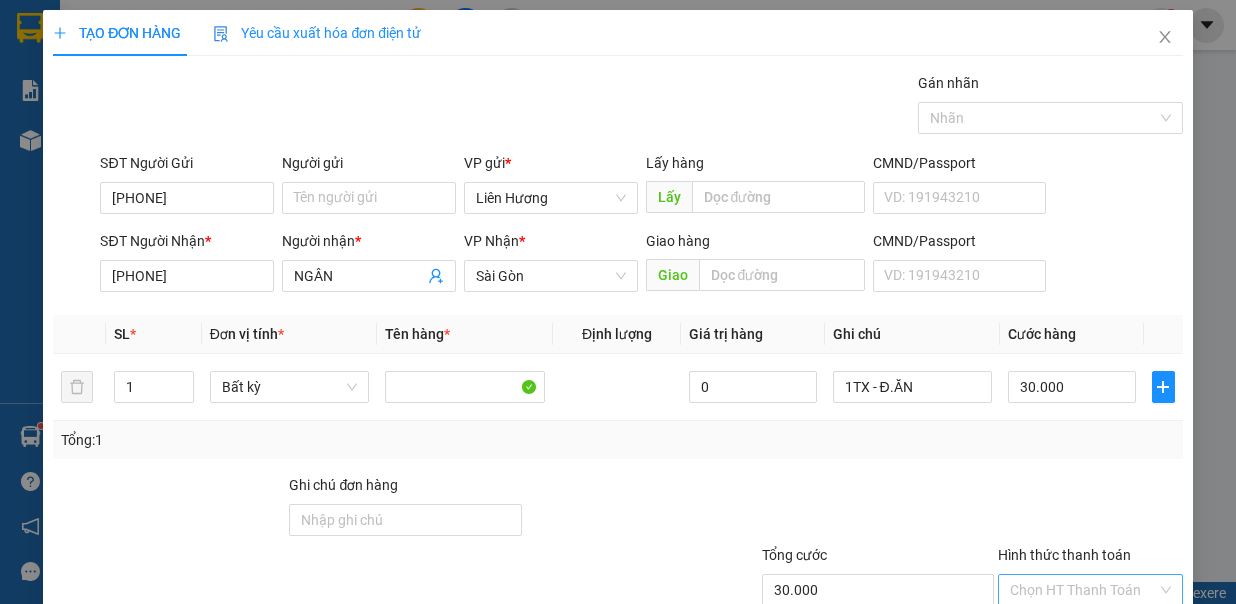 click on "Hình thức thanh toán" at bounding box center (1083, 590) 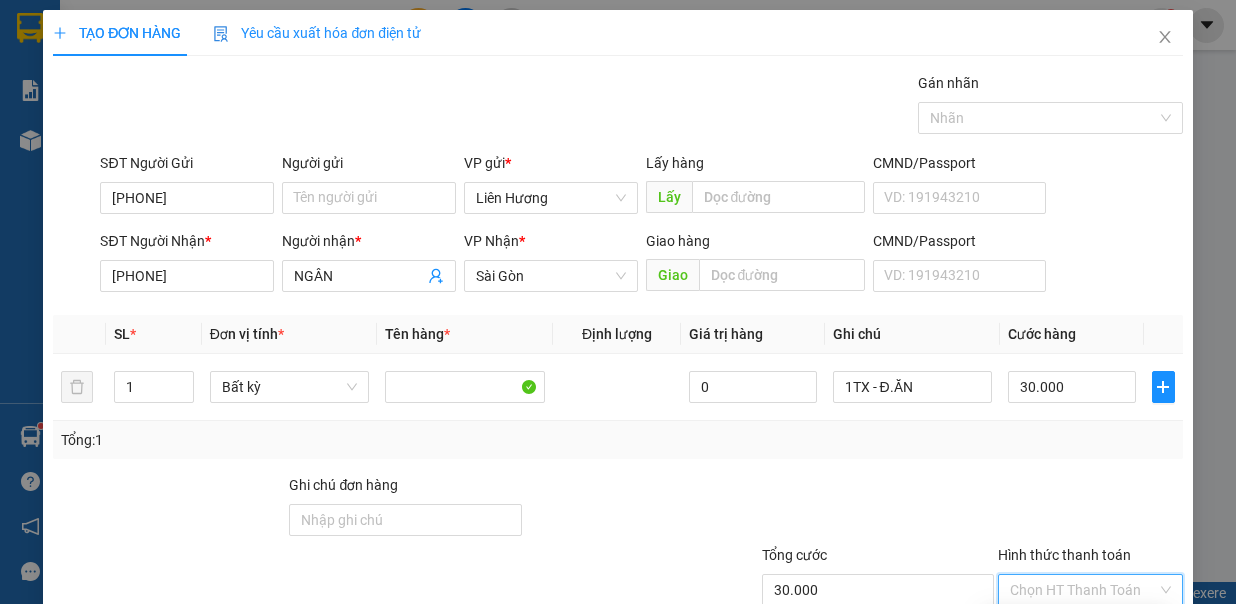 click on "Tại văn phòng" at bounding box center [1076, 625] 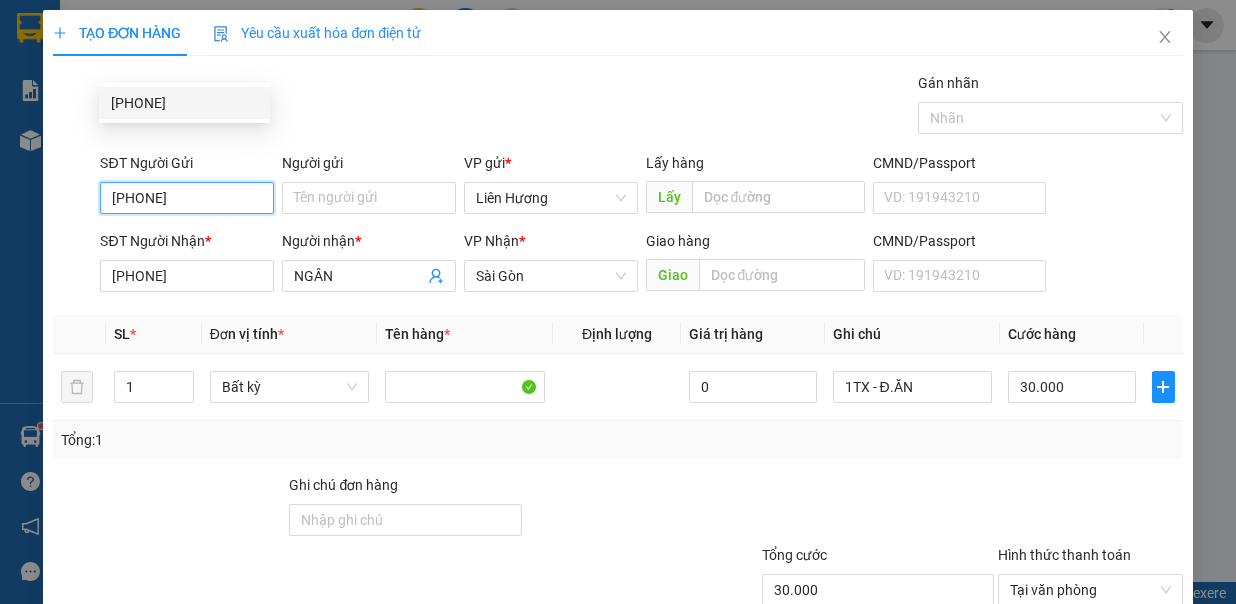 drag, startPoint x: 247, startPoint y: 64, endPoint x: 92, endPoint y: 73, distance: 155.26108 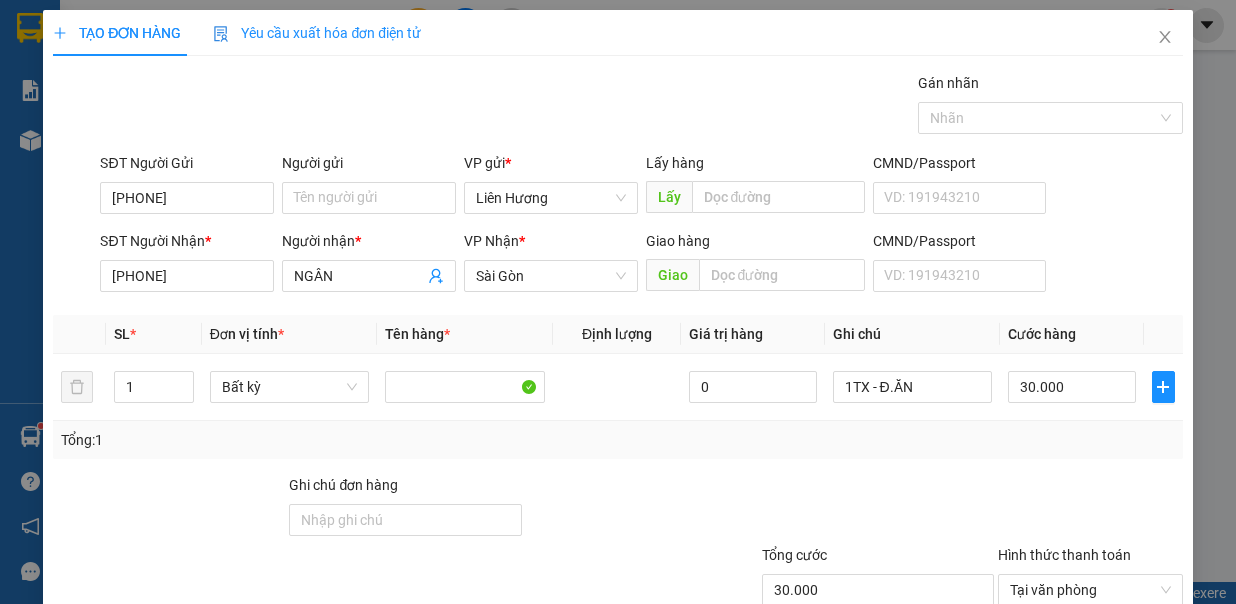 click on "Lưu và In" at bounding box center [1114, 688] 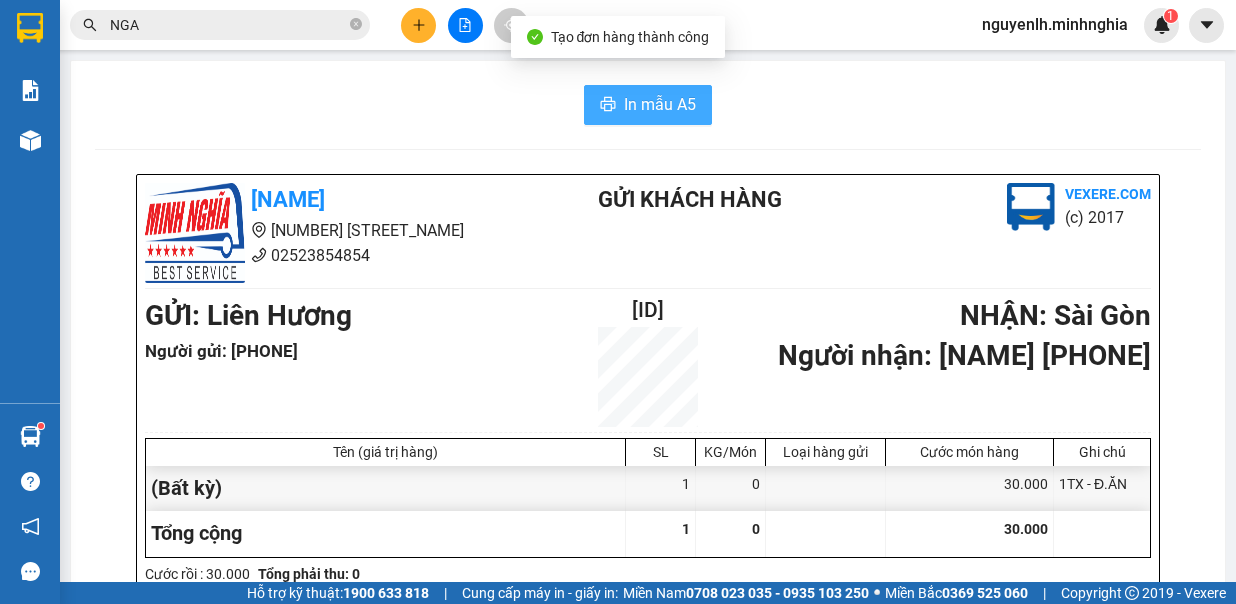 click on "In mẫu A5" at bounding box center [660, 104] 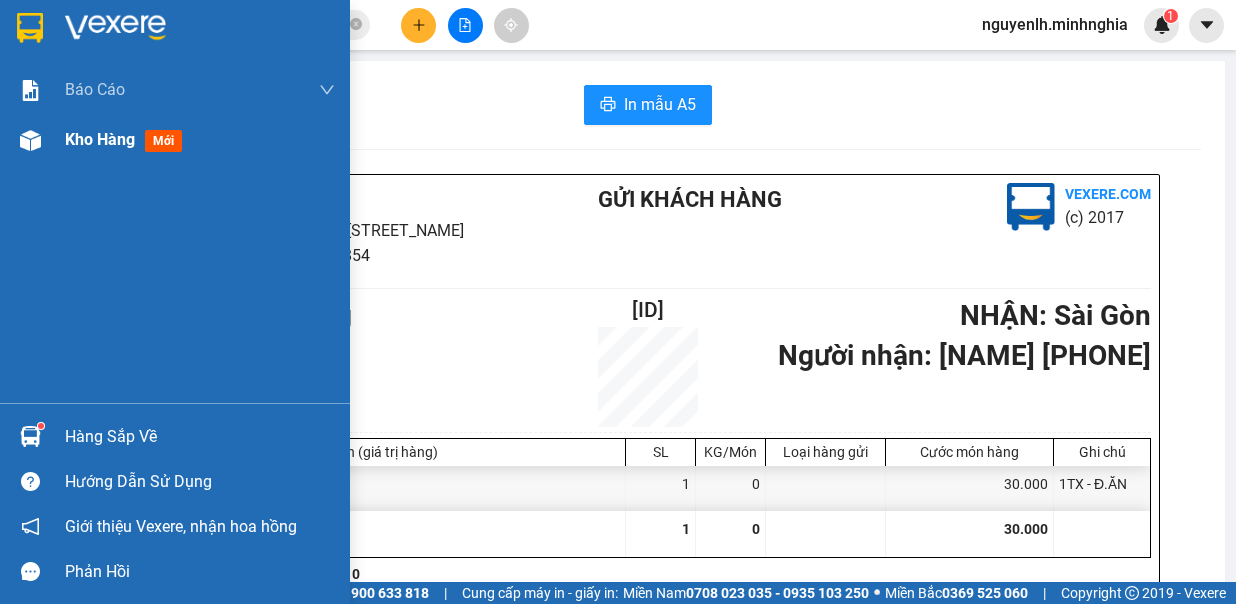 click on "Kho hàng" at bounding box center [100, 139] 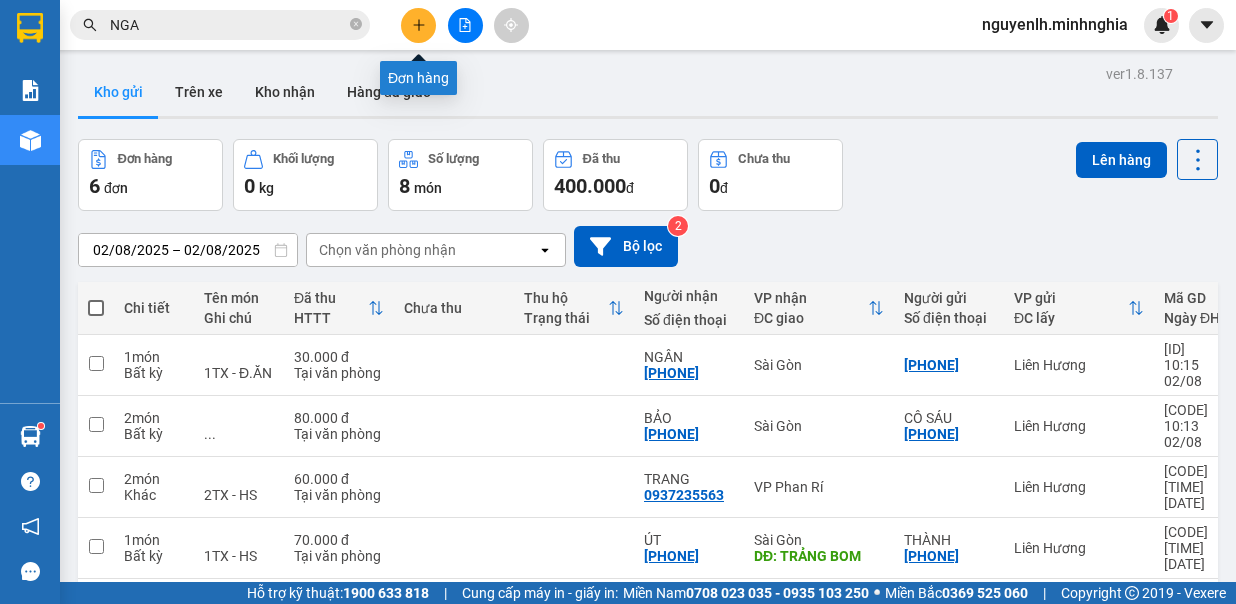 click 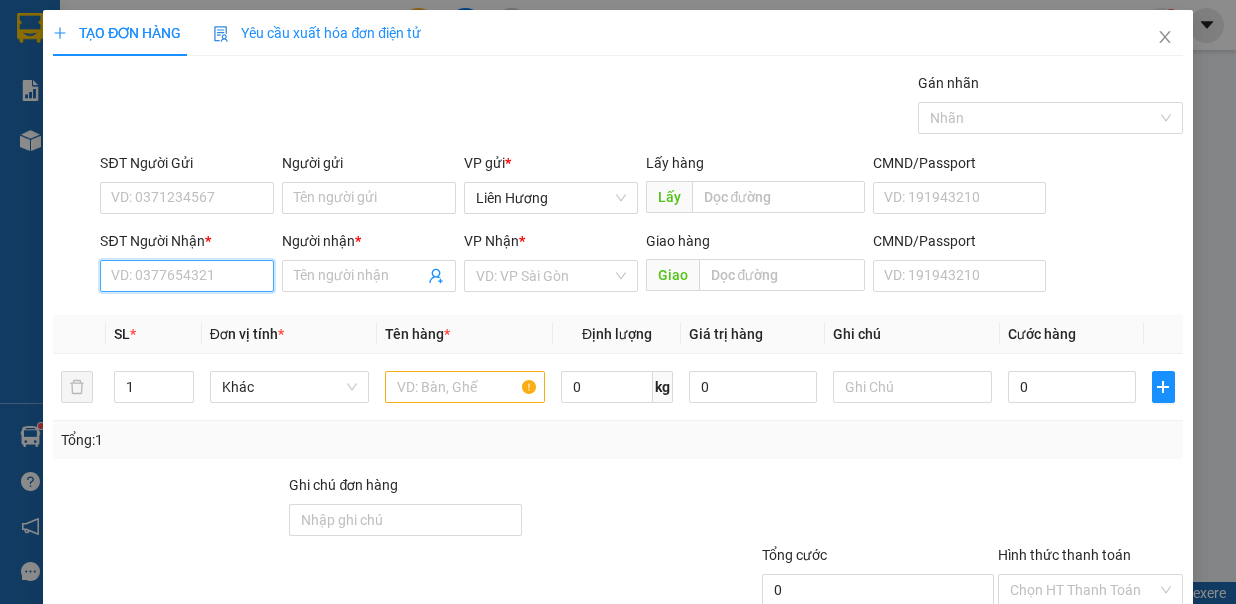 click on "SĐT Người Nhận  *" at bounding box center (187, 276) 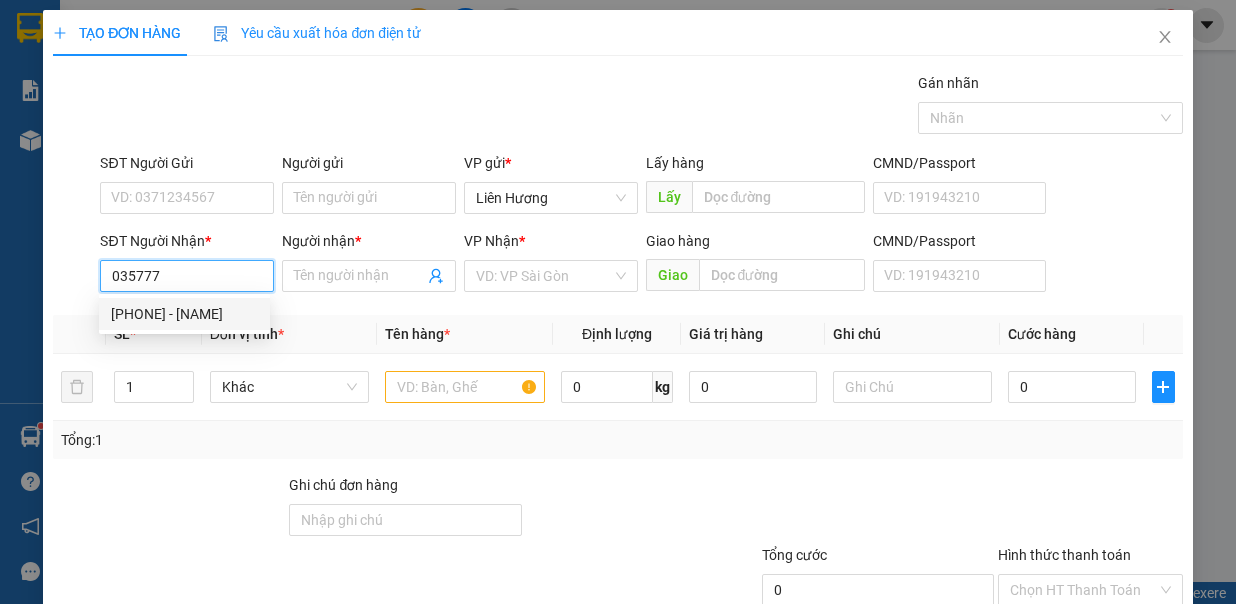 click on "0357778210 - HÒA" at bounding box center (184, 314) 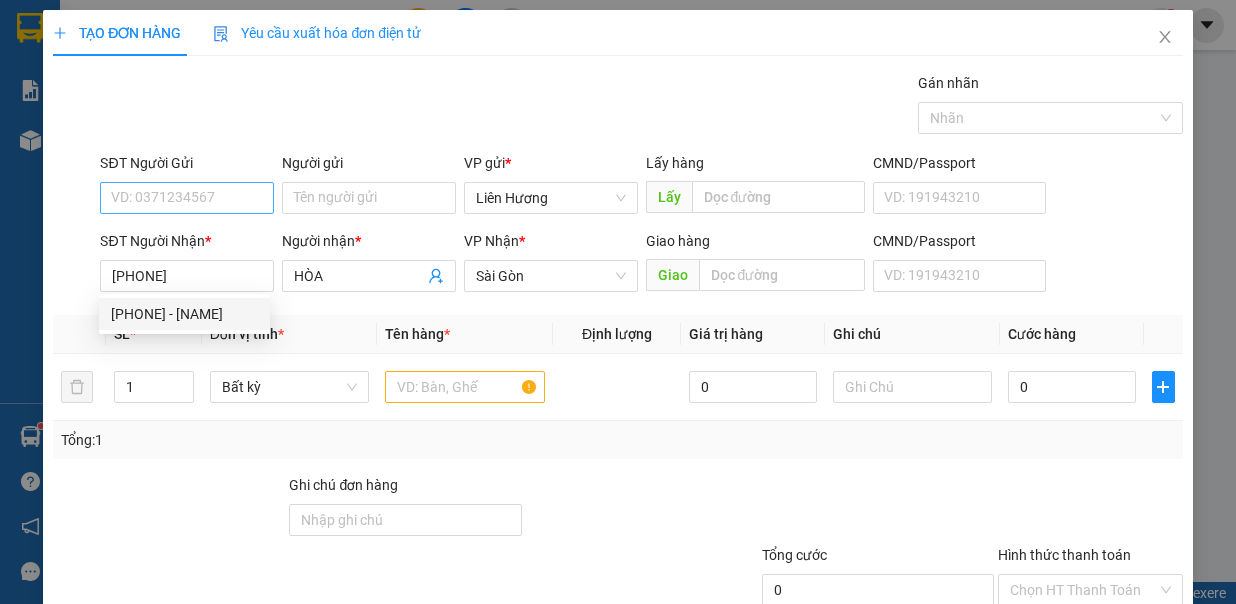 drag, startPoint x: 204, startPoint y: 173, endPoint x: 224, endPoint y: 207, distance: 39.446167 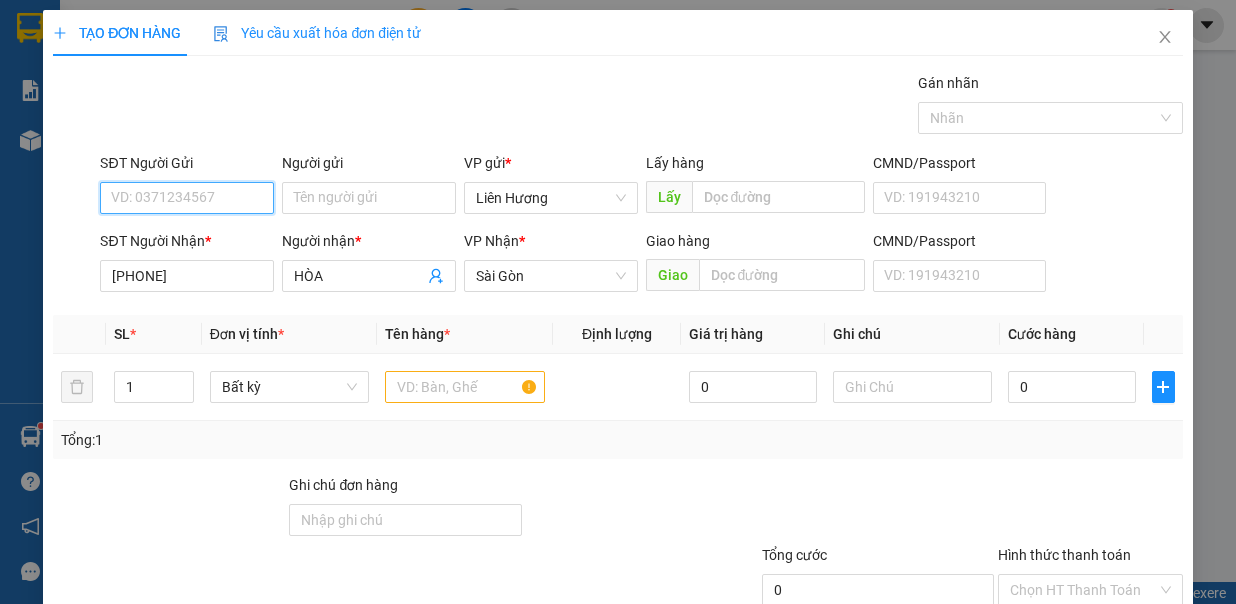 click on "SĐT Người Gửi" at bounding box center (187, 198) 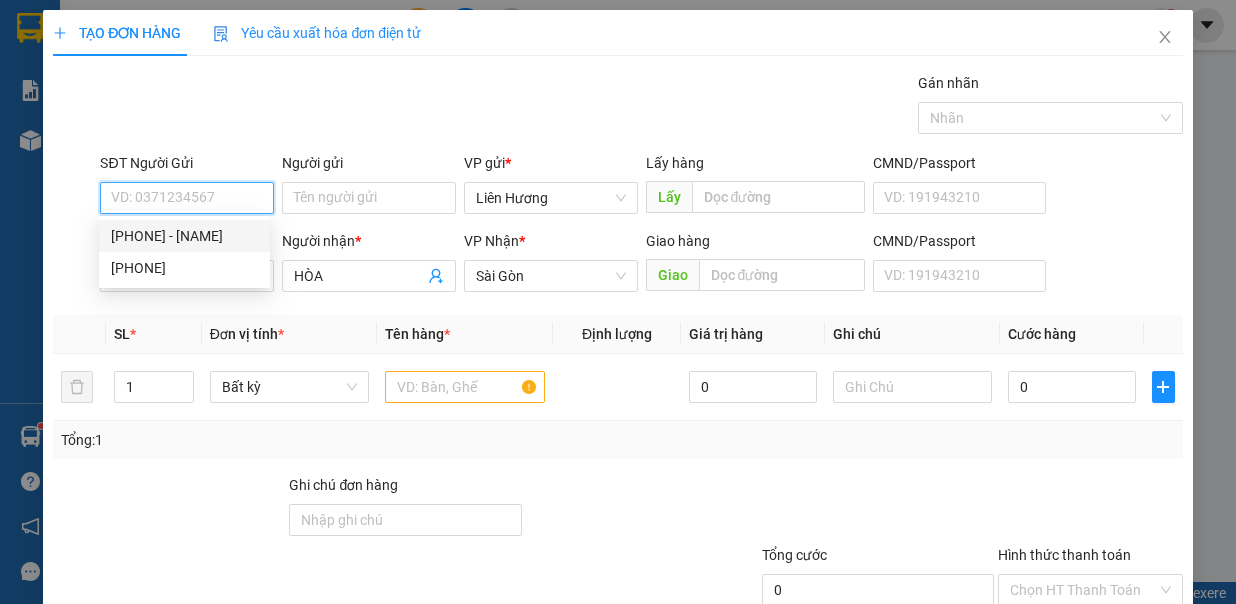 click on "0345247453 - TUYỀN" at bounding box center (184, 236) 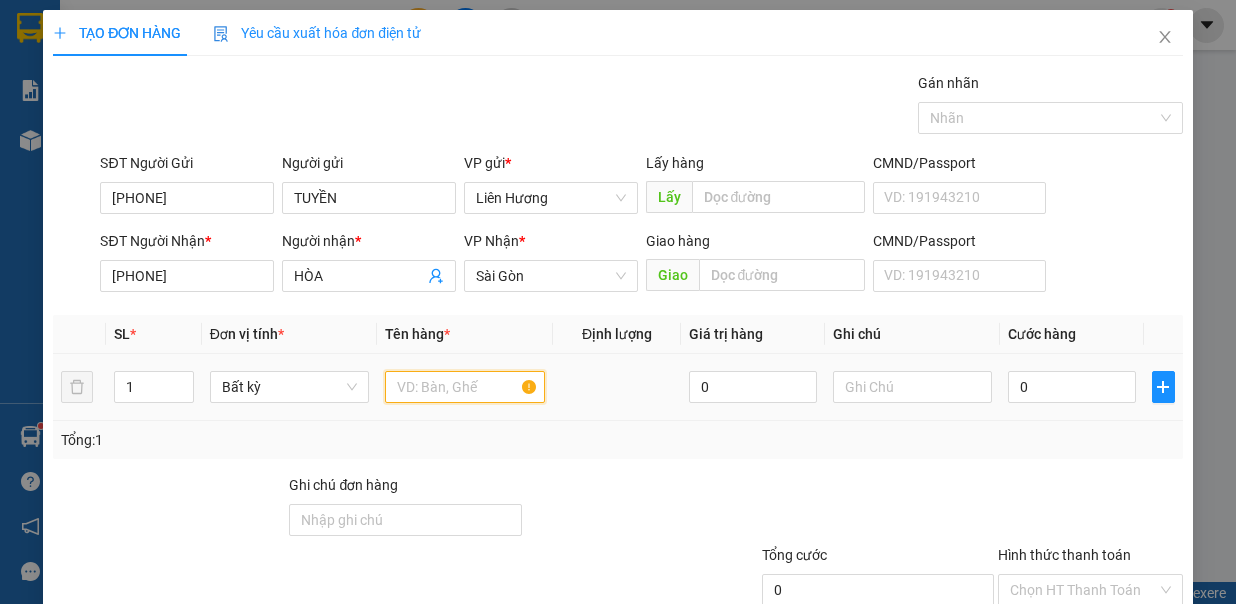 click at bounding box center (465, 387) 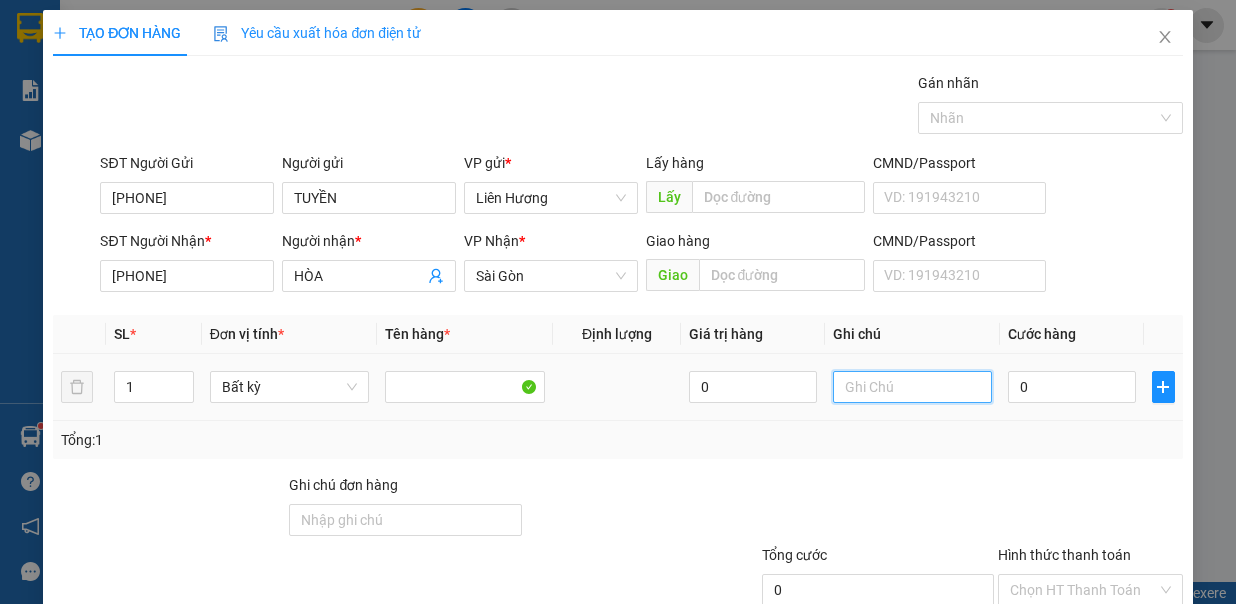 click at bounding box center (913, 387) 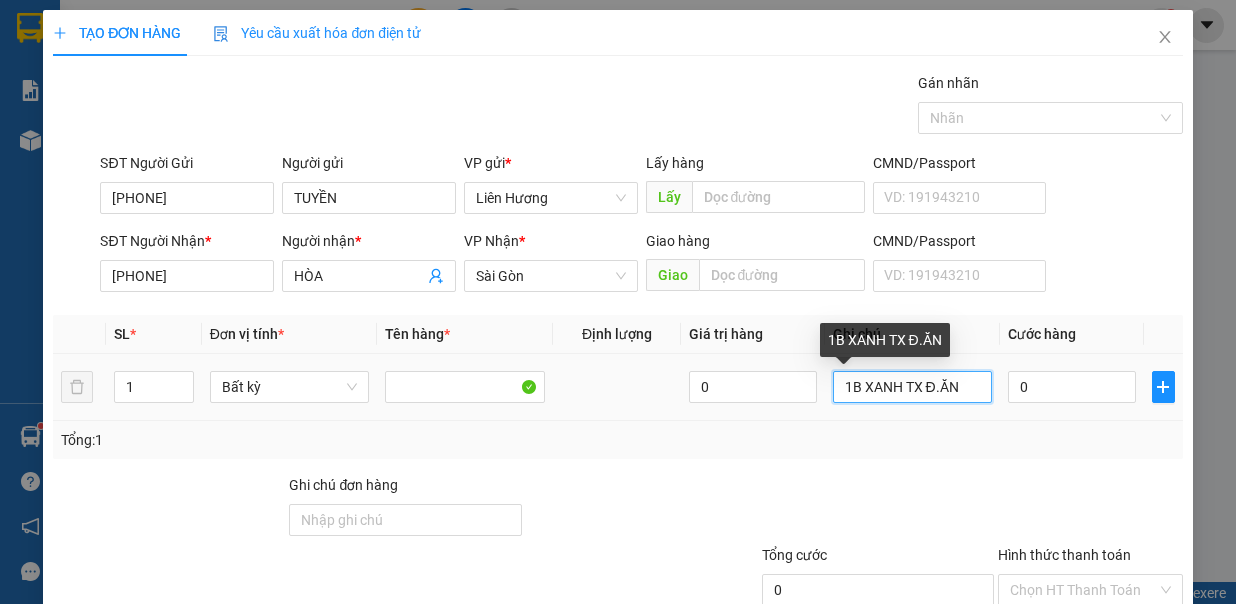 click on "1B XANH TX Đ.ĂN" at bounding box center [913, 387] 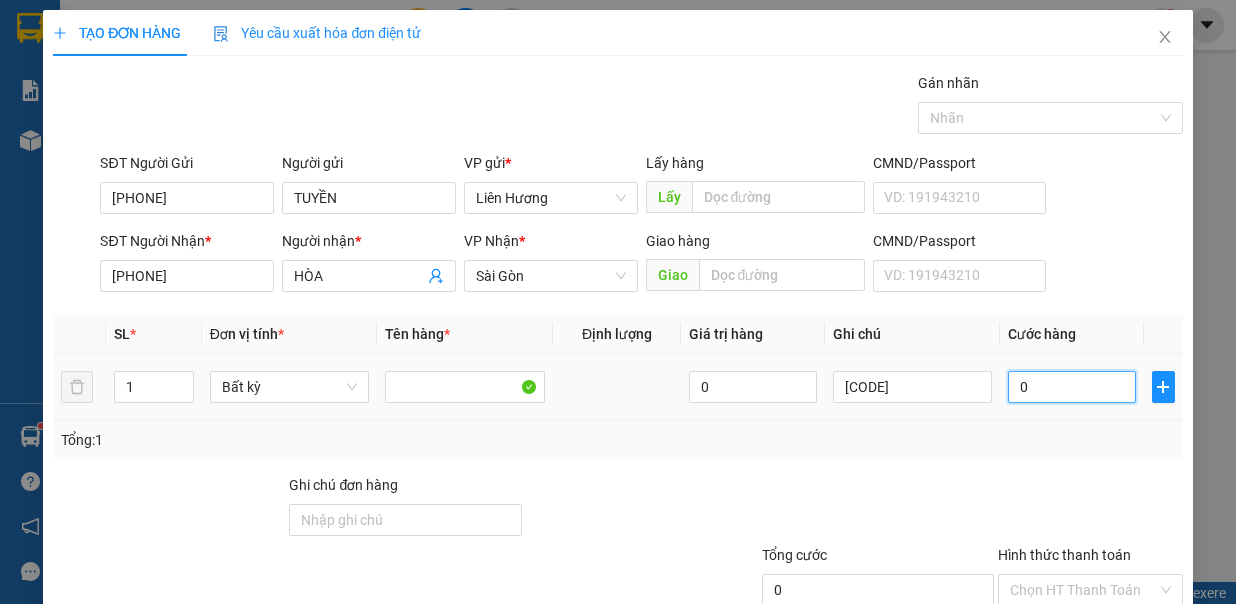 click on "0" at bounding box center [1072, 387] 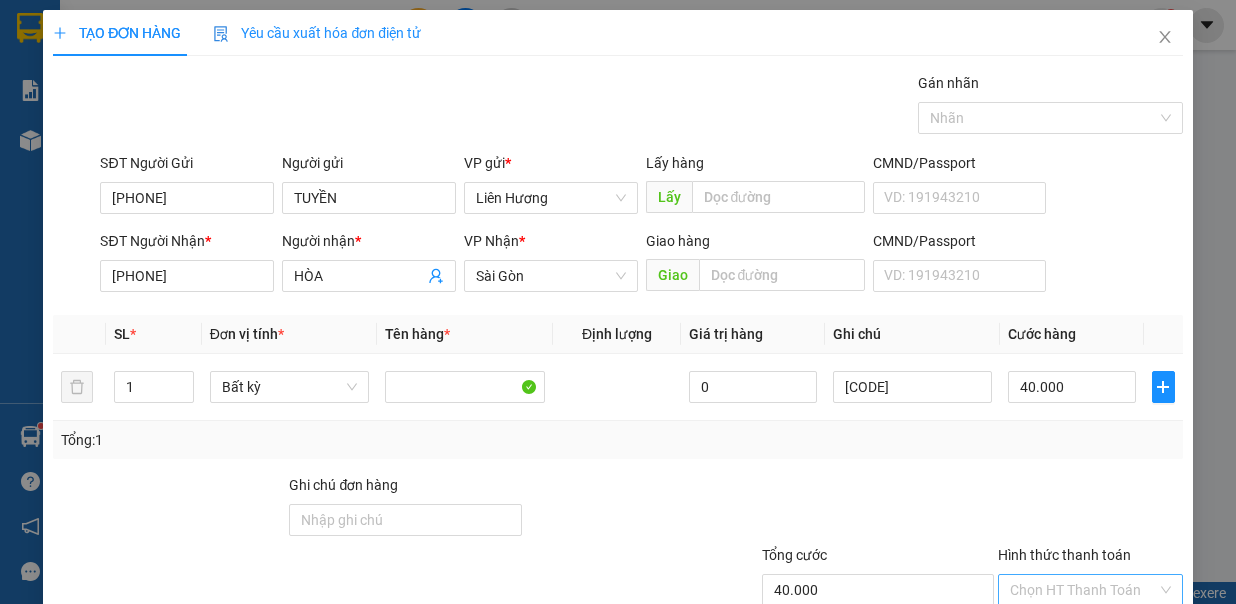 click on "Hình thức thanh toán" at bounding box center (1083, 590) 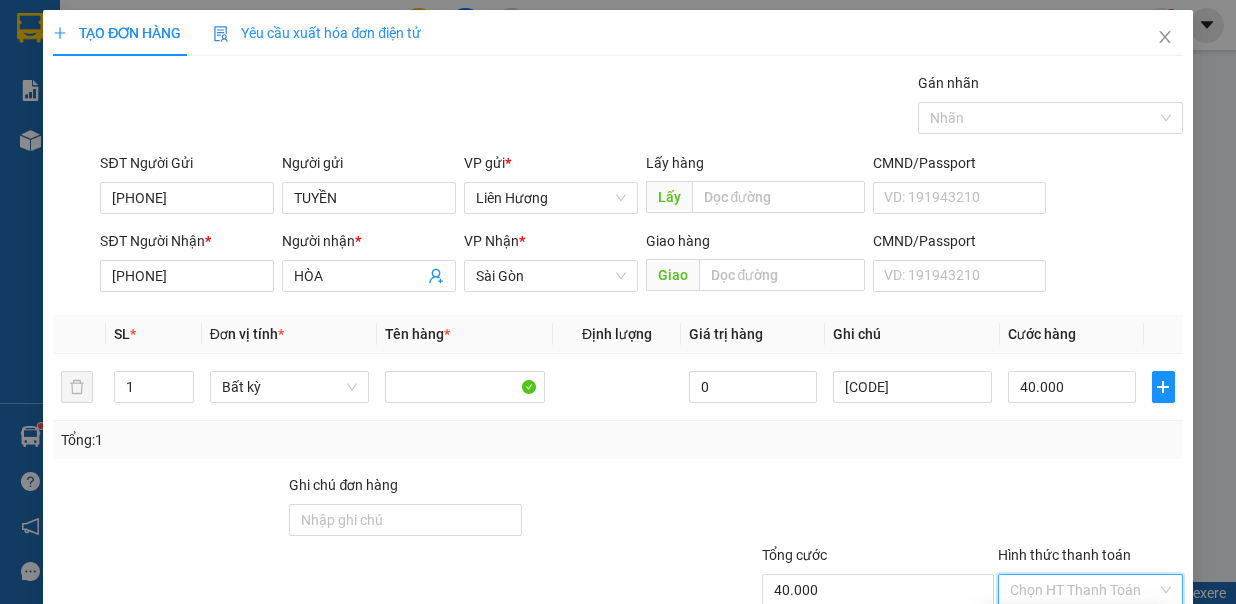 click on "Tại văn phòng" at bounding box center [1076, 625] 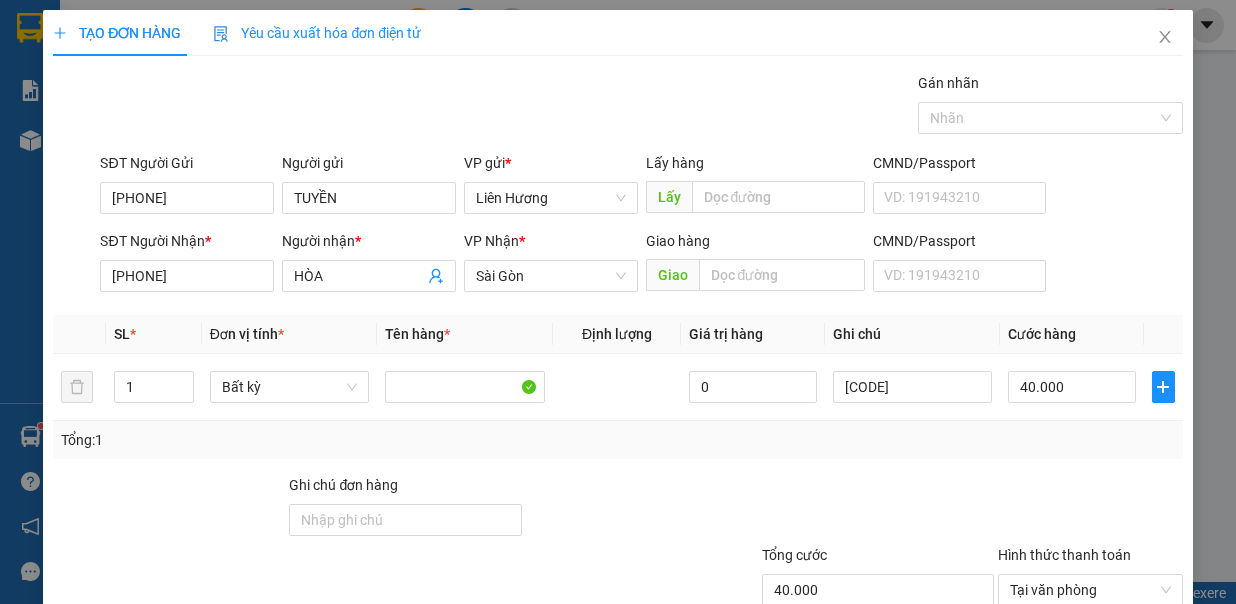 click on "Lưu và In" at bounding box center (1125, 688) 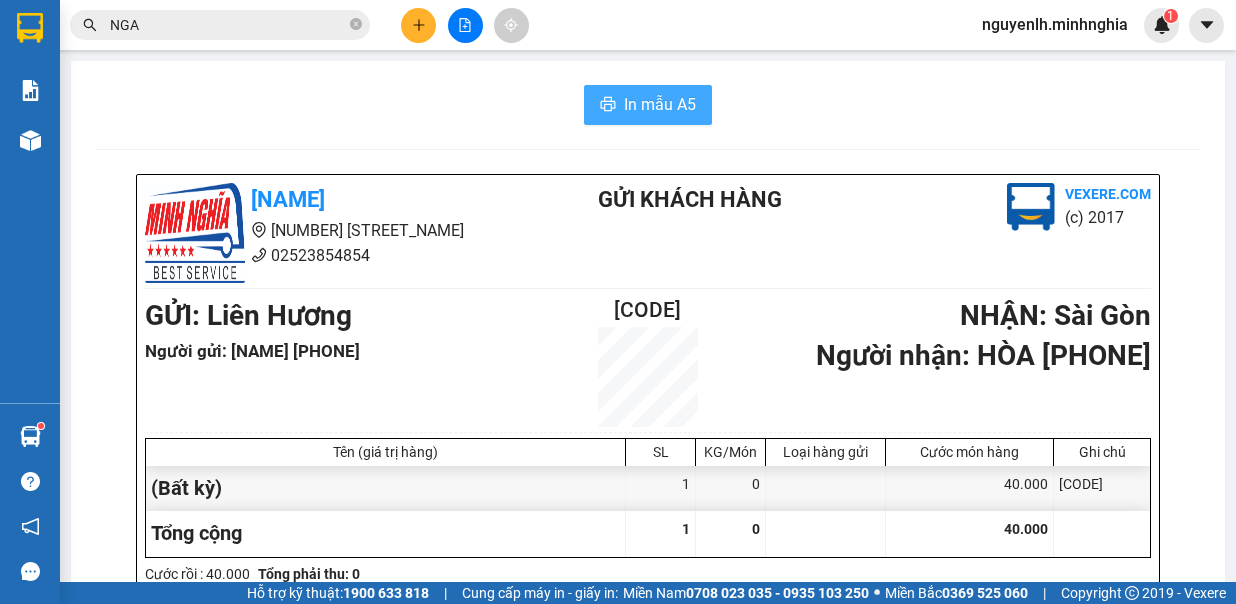 click on "In mẫu A5" at bounding box center (648, 105) 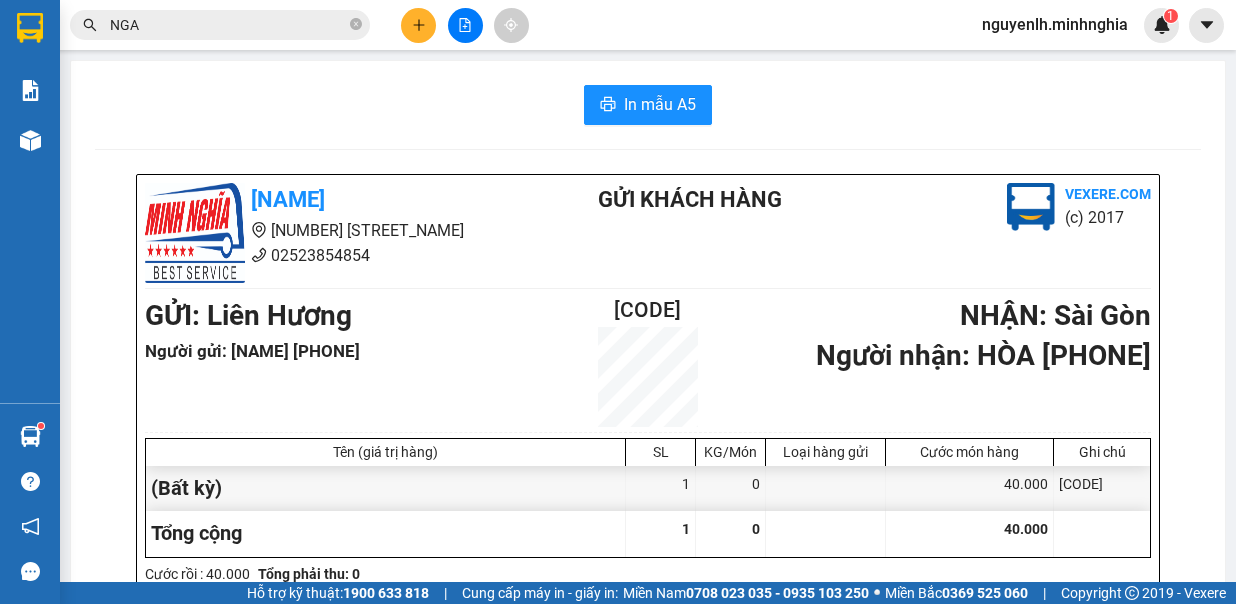 click at bounding box center [418, 25] 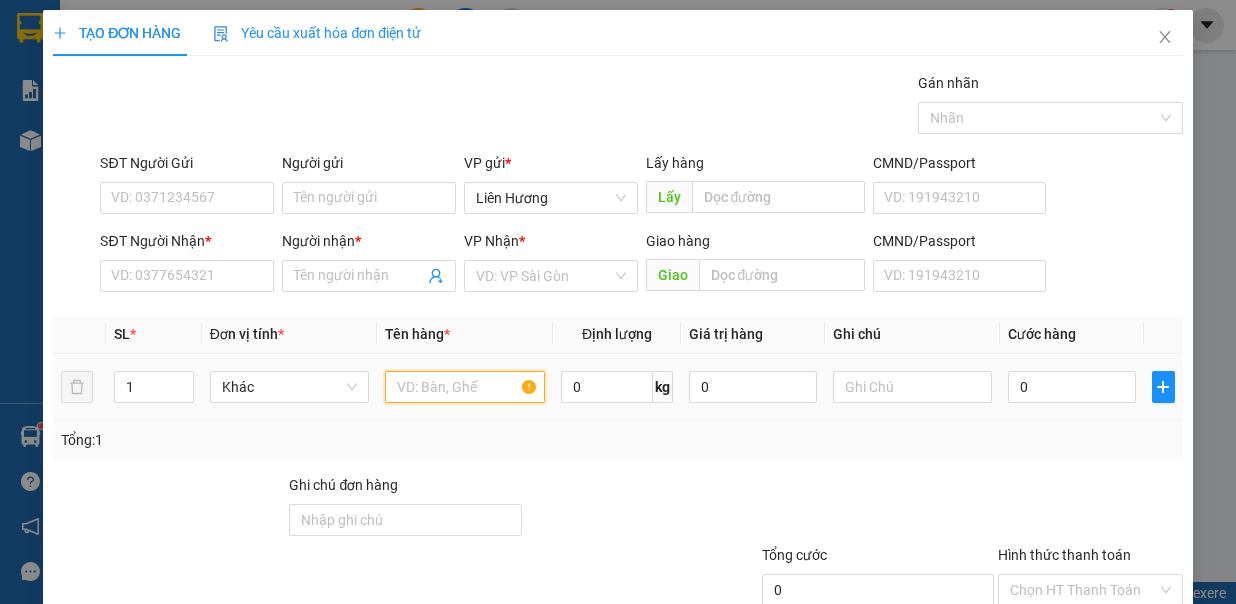 click at bounding box center (465, 387) 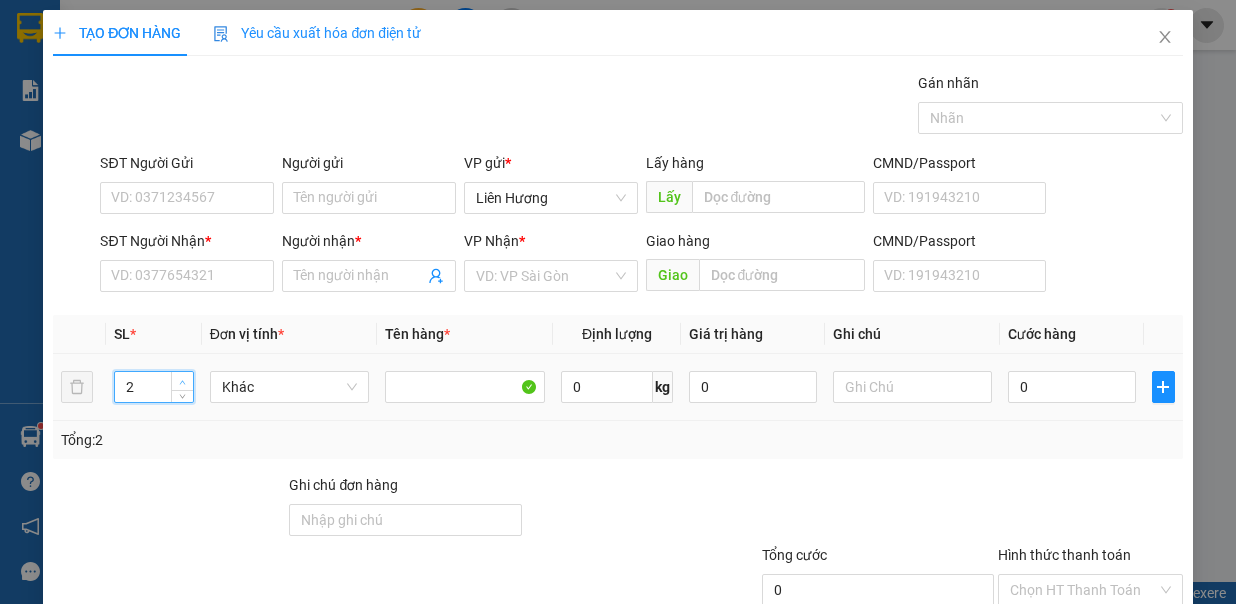 click at bounding box center (183, 382) 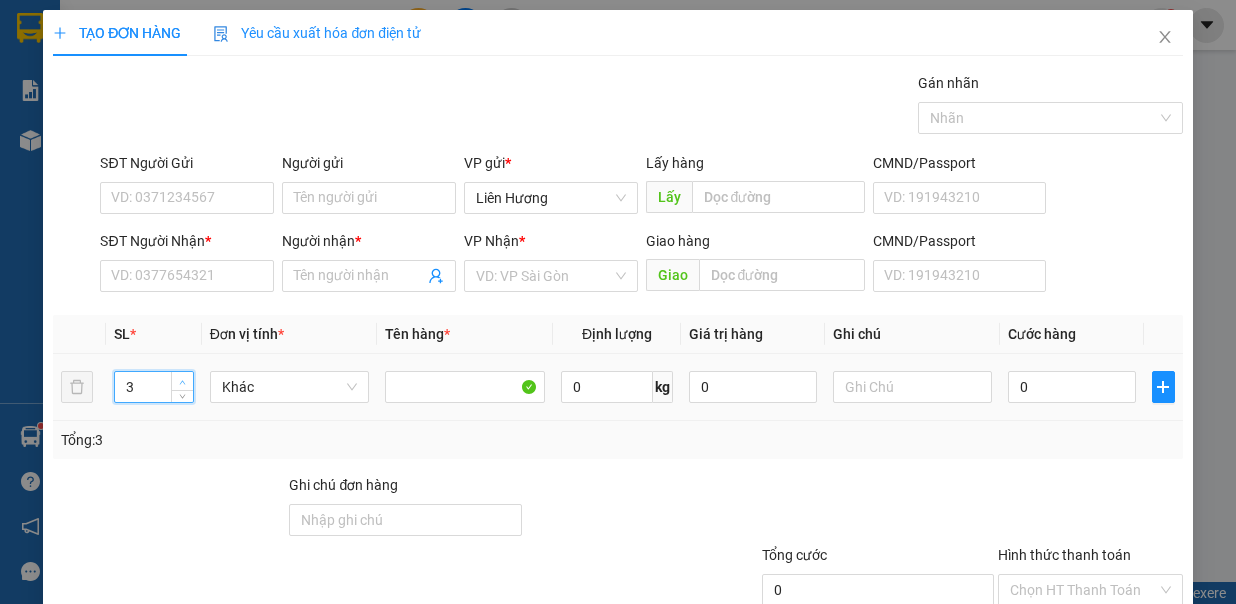 click at bounding box center [183, 382] 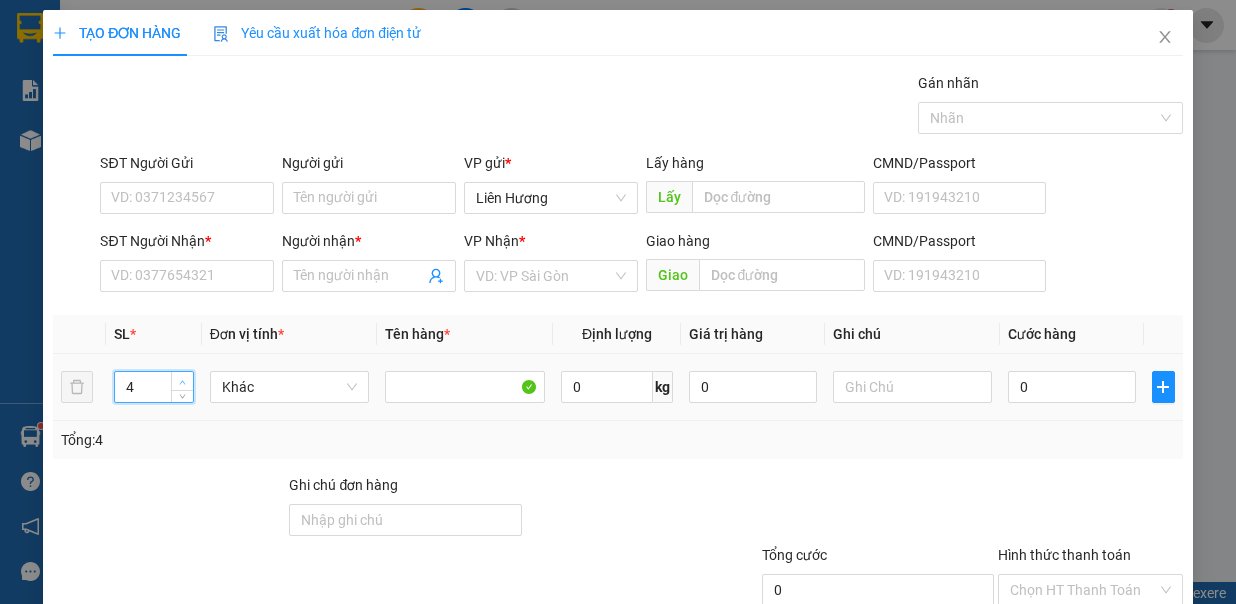 click at bounding box center [183, 382] 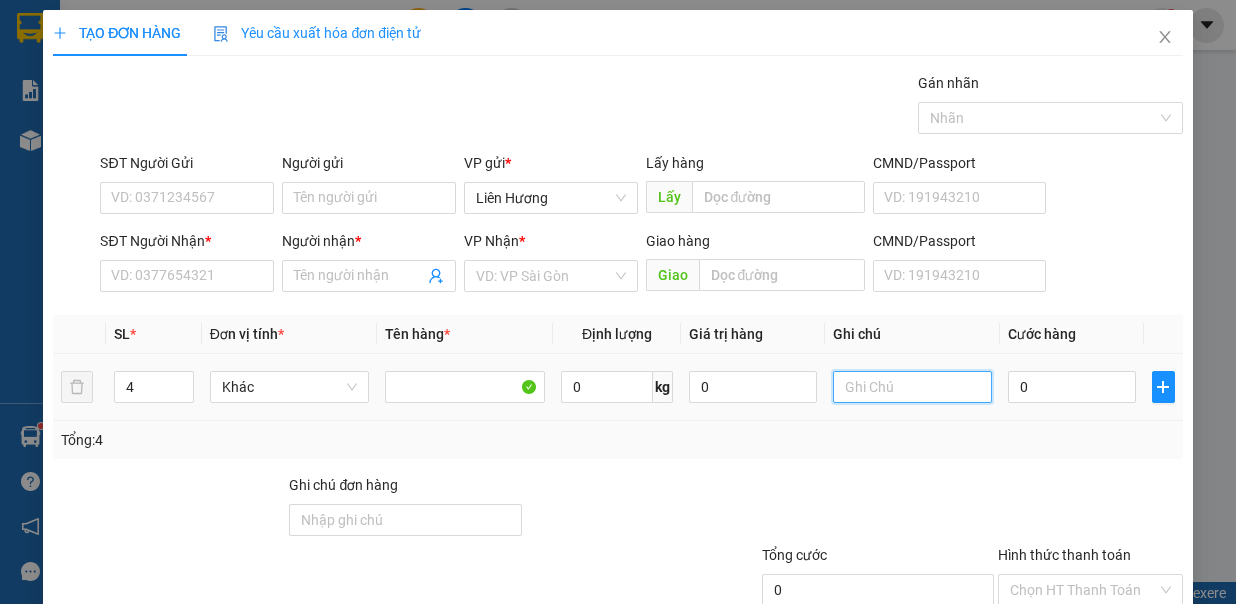 click at bounding box center (913, 387) 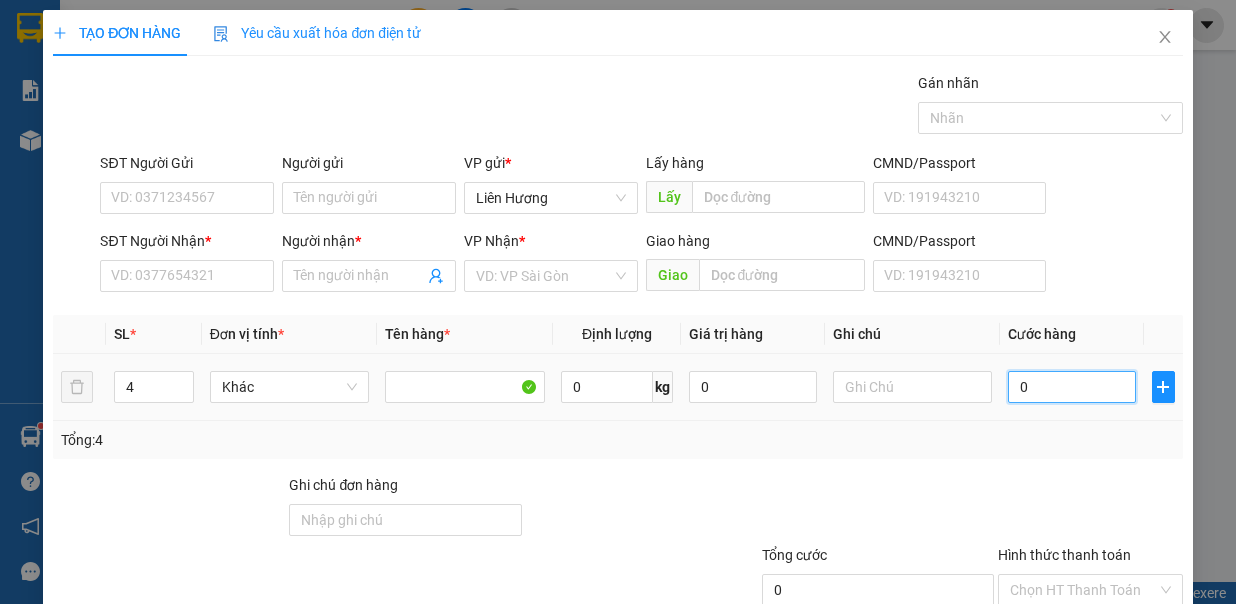 click on "0" at bounding box center (1072, 387) 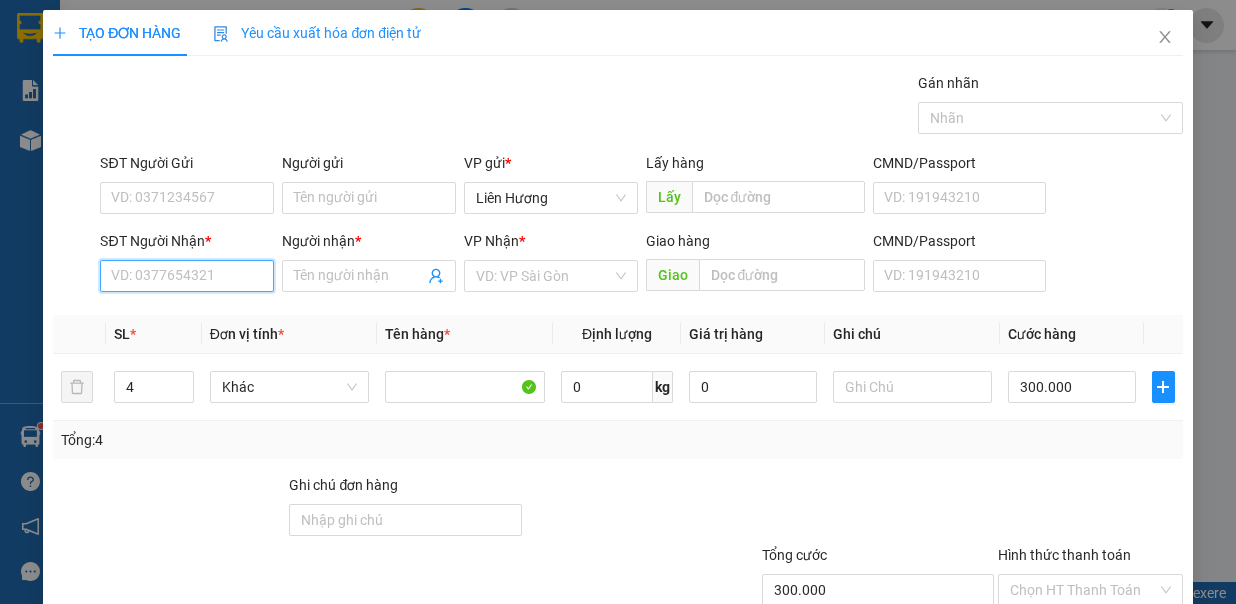 click on "SĐT Người Nhận  *" at bounding box center (187, 276) 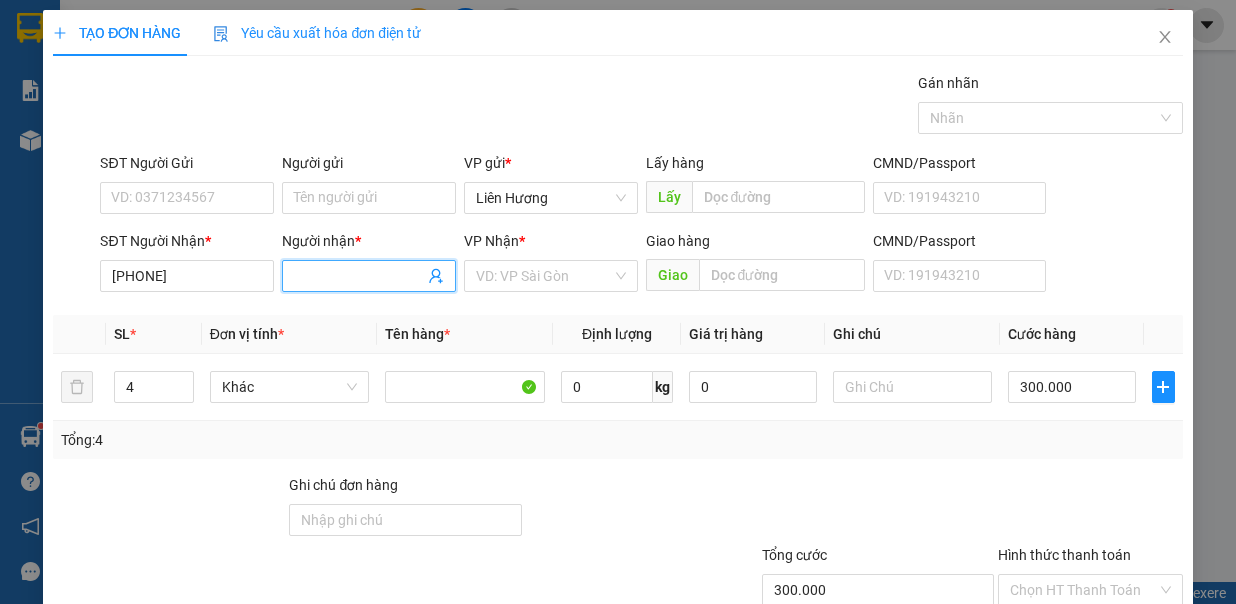 click on "Người nhận  *" at bounding box center (359, 276) 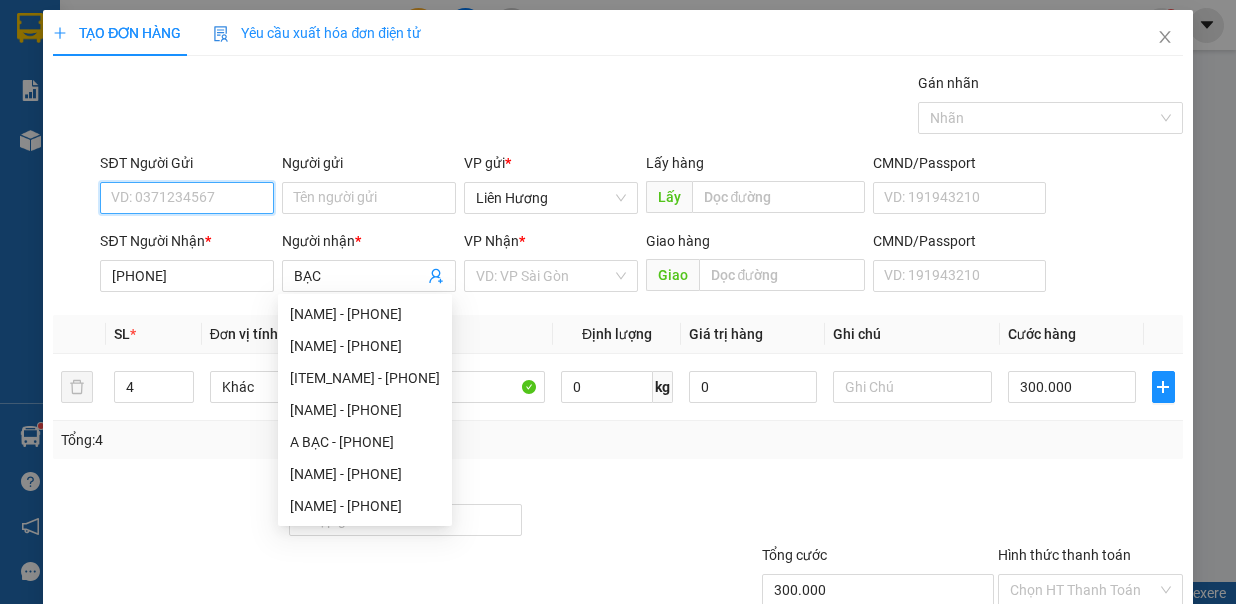 click on "SĐT Người Gửi" at bounding box center (187, 198) 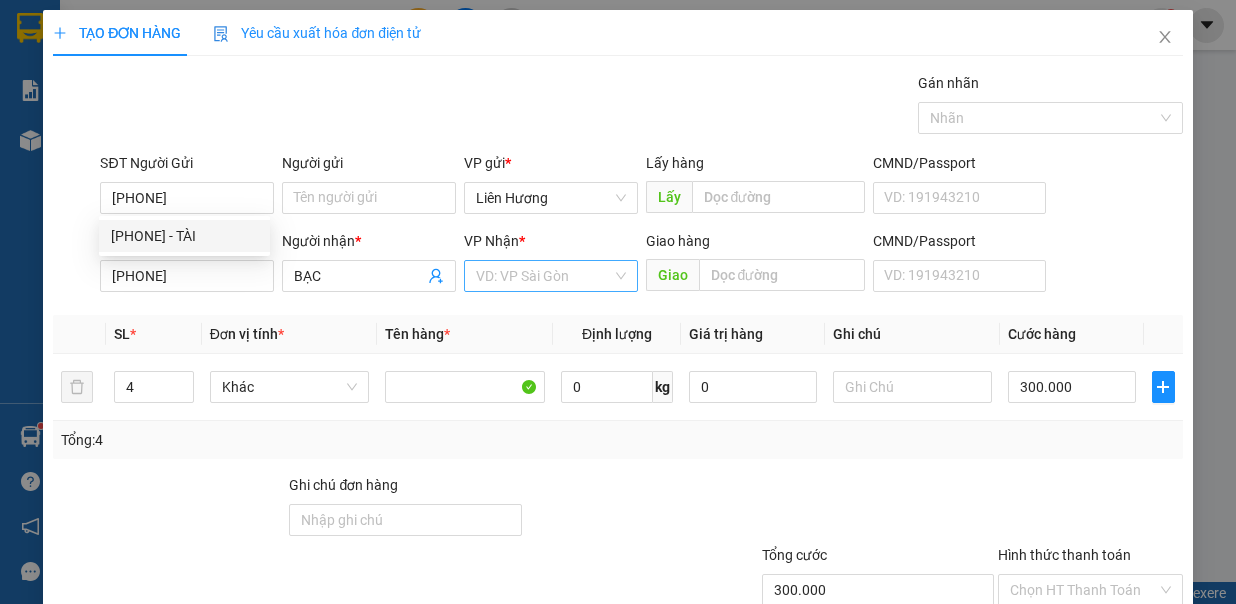 click at bounding box center [544, 276] 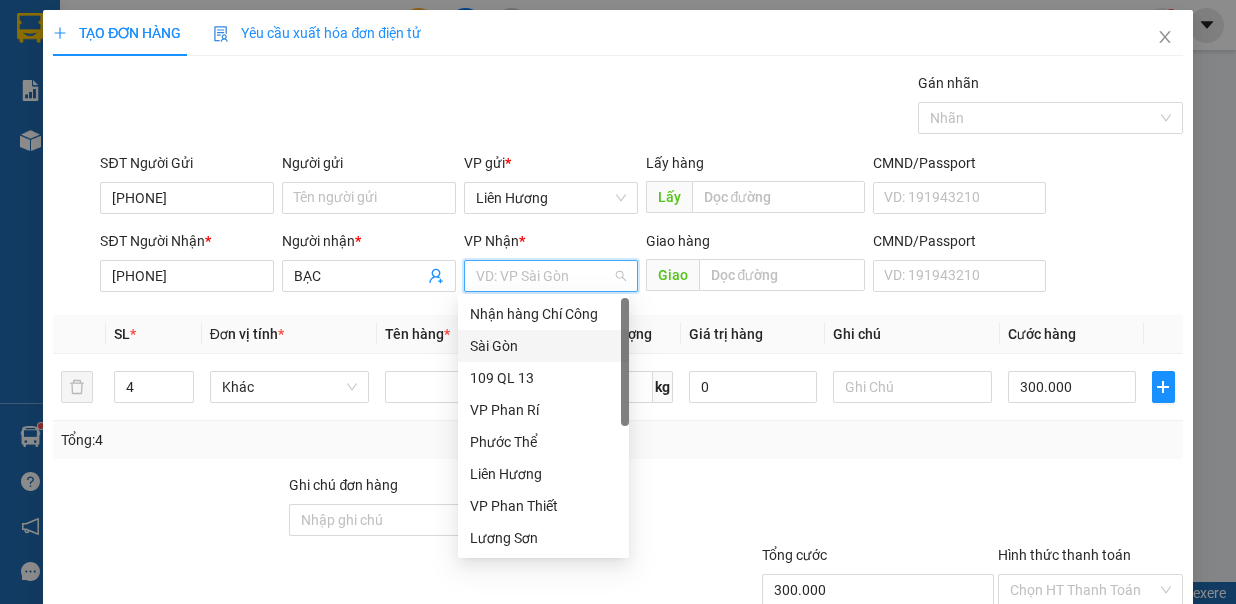 drag, startPoint x: 540, startPoint y: 355, endPoint x: 564, endPoint y: 339, distance: 28.84441 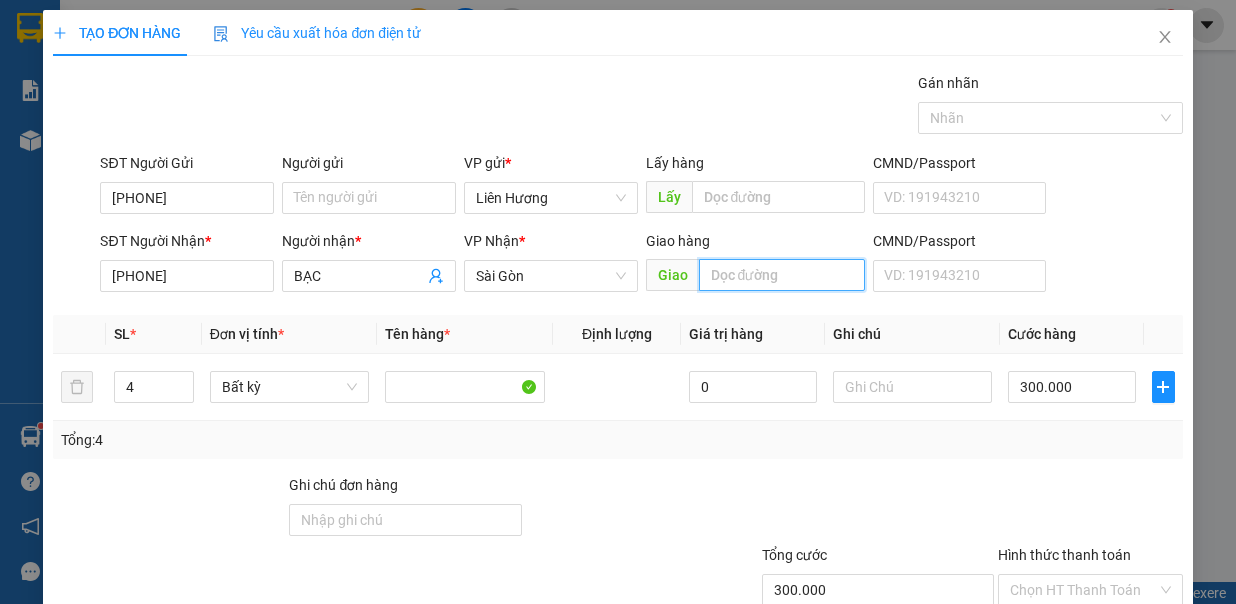 click at bounding box center [782, 275] 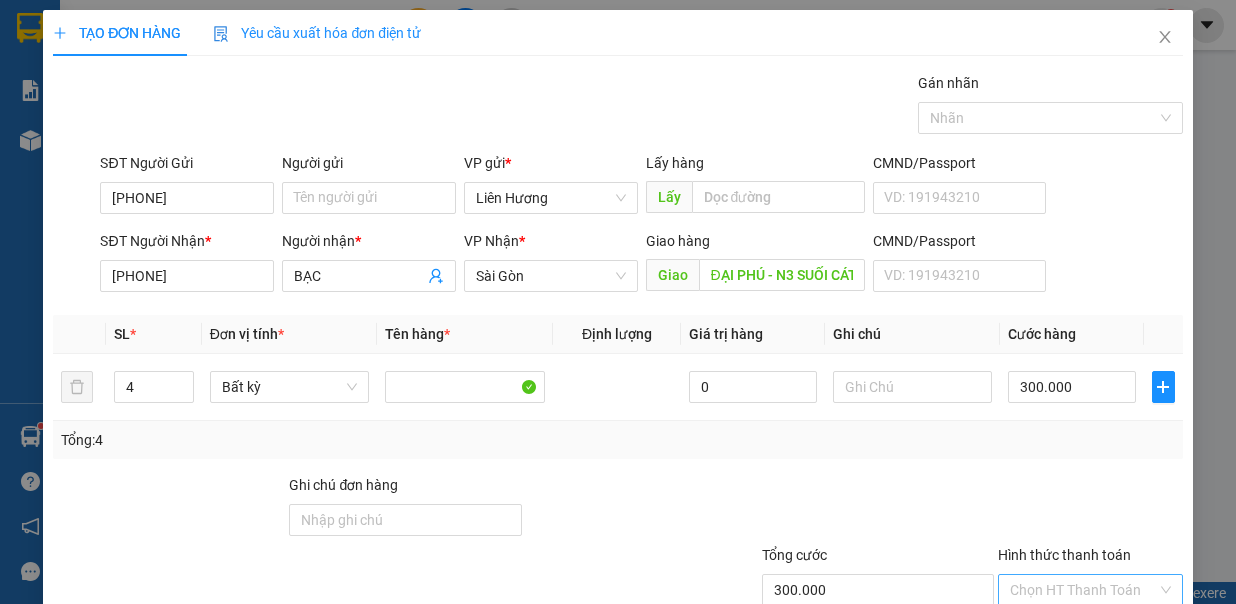 click on "Hình thức thanh toán" at bounding box center (1083, 590) 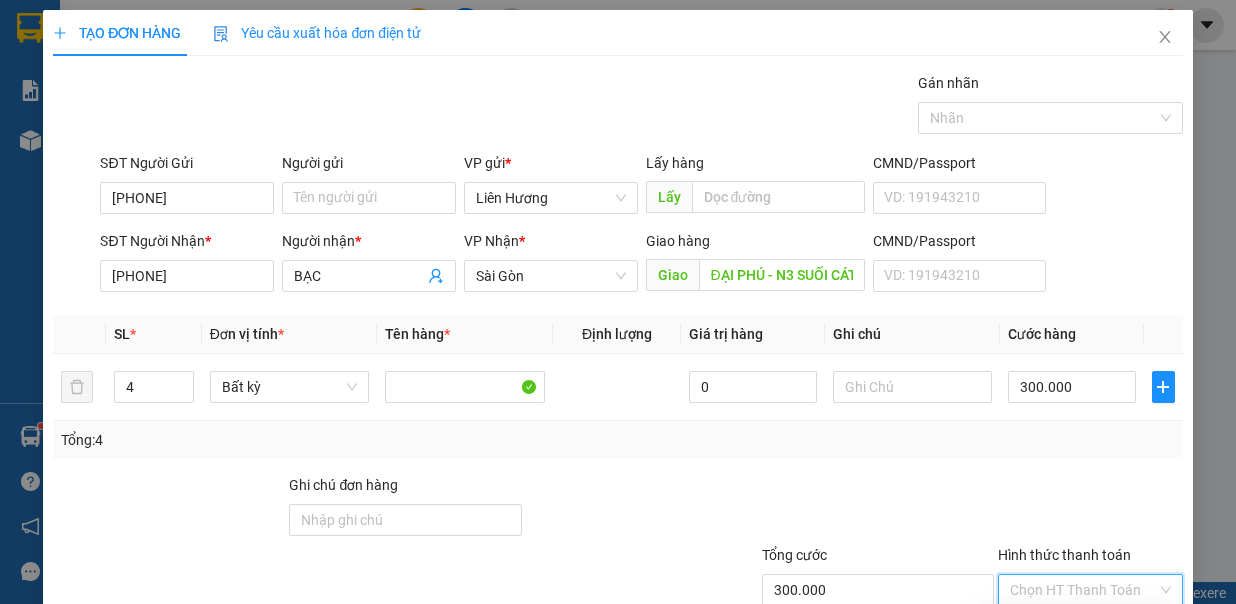 click on "Tại văn phòng" at bounding box center [1076, 625] 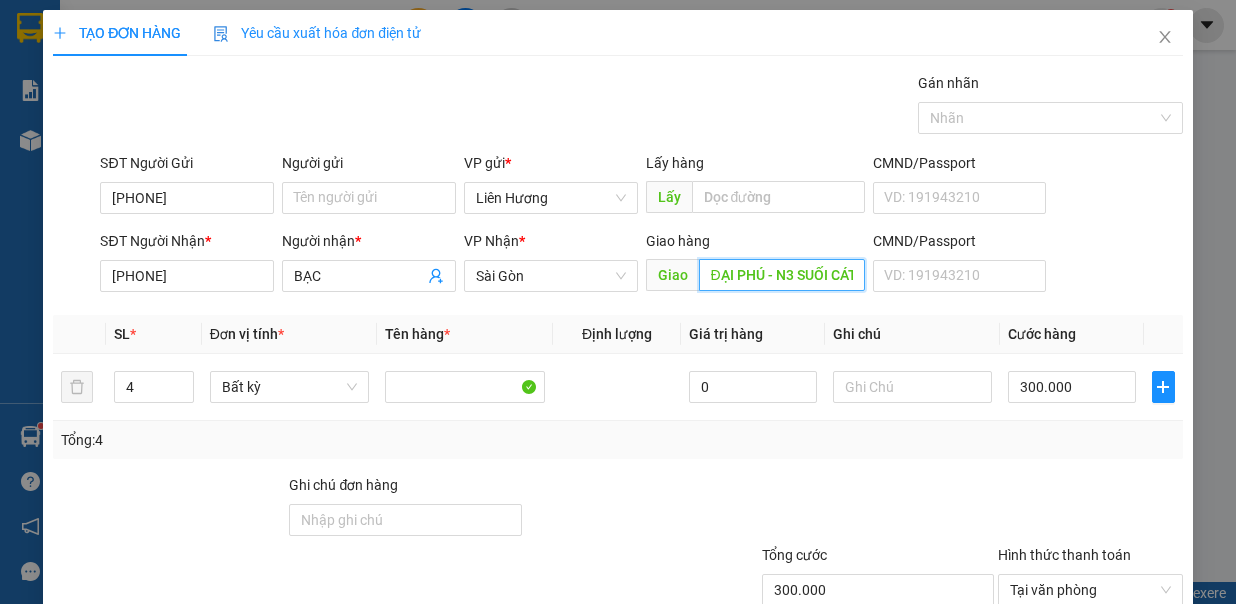 click on "ĐẠI PHÚ - N3 SUỐI CÁT" at bounding box center (782, 275) 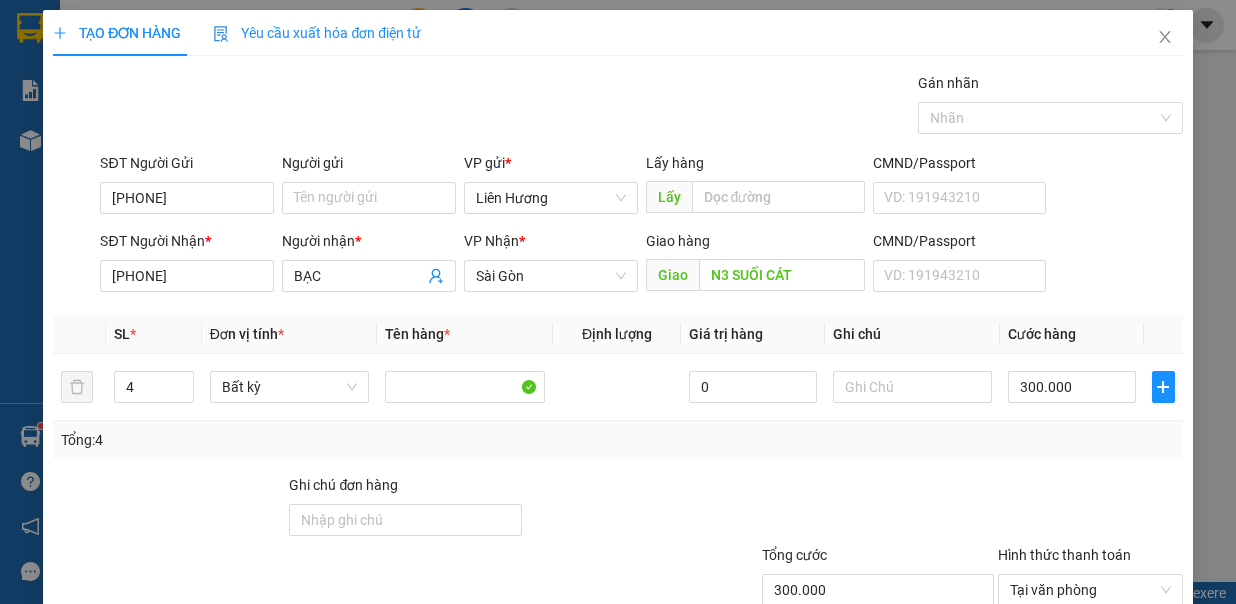 click on "Lưu và In" at bounding box center [1125, 688] 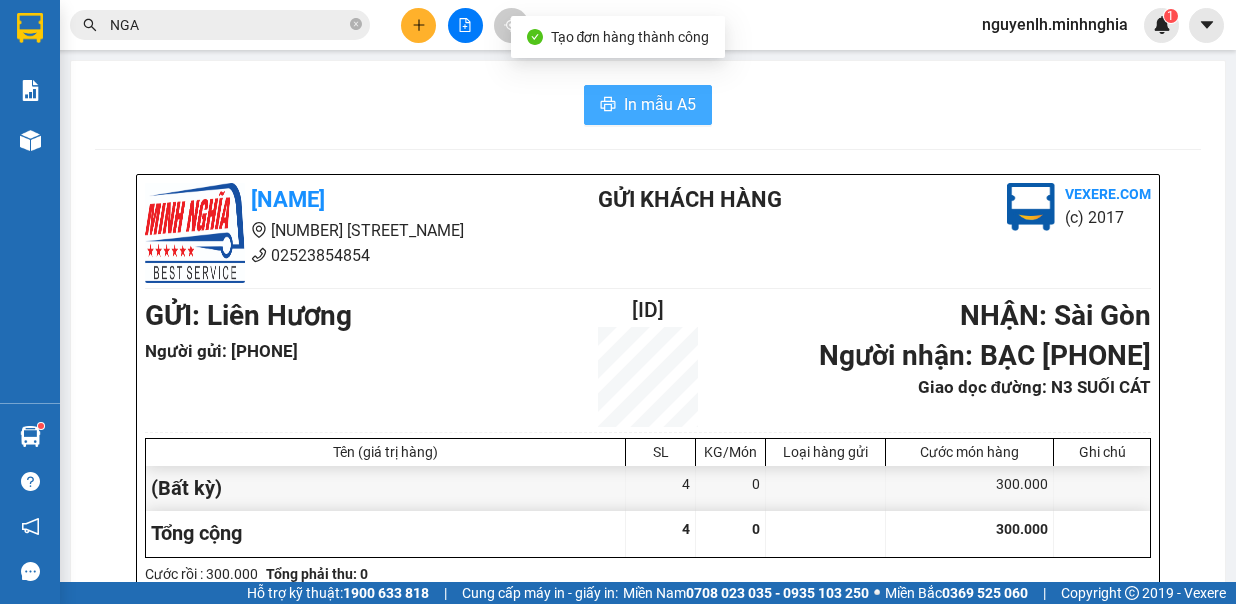 click on "In mẫu A5" at bounding box center (660, 104) 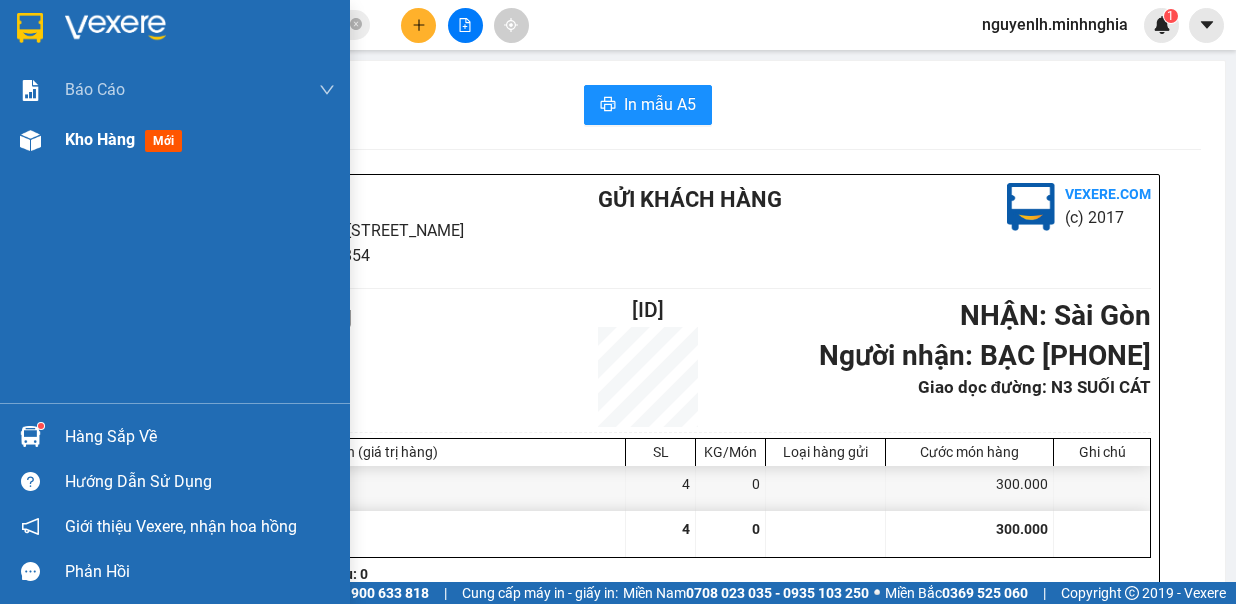 click on "Kho hàng" at bounding box center (100, 139) 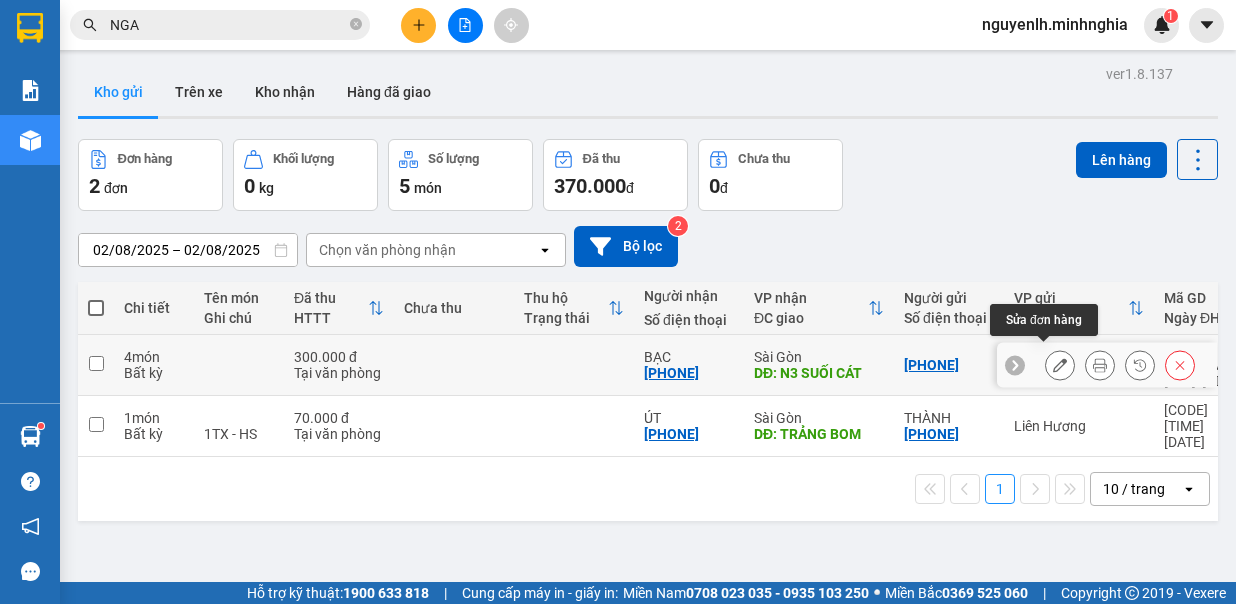 click 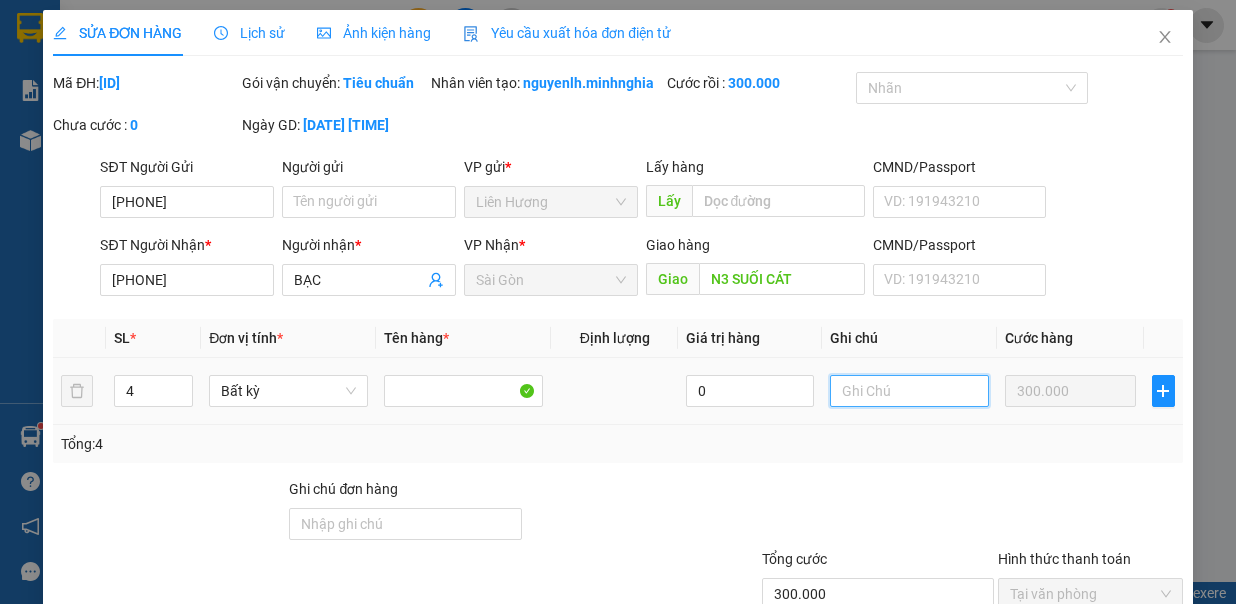 click at bounding box center (909, 391) 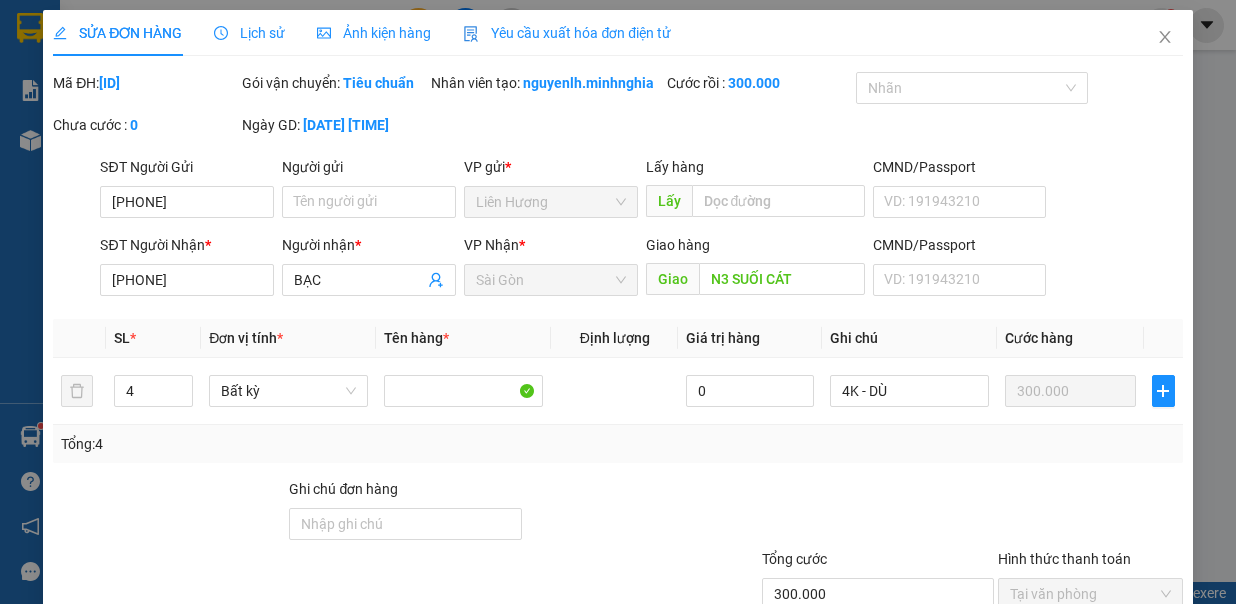 click on "Lưu thay đổi" at bounding box center (983, 692) 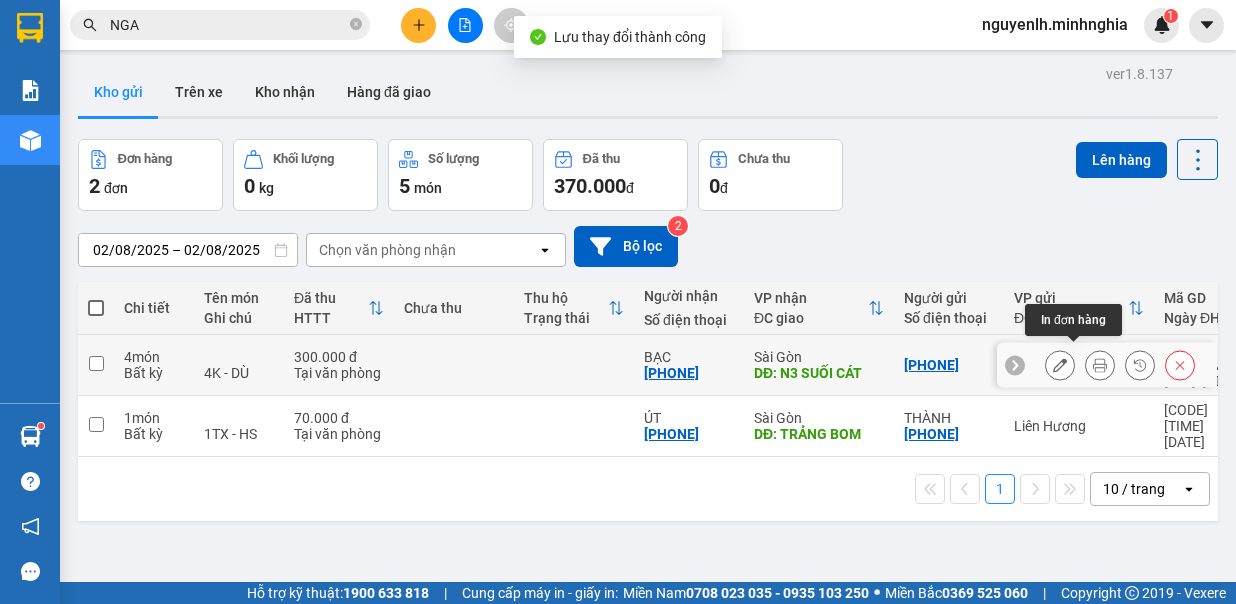 click 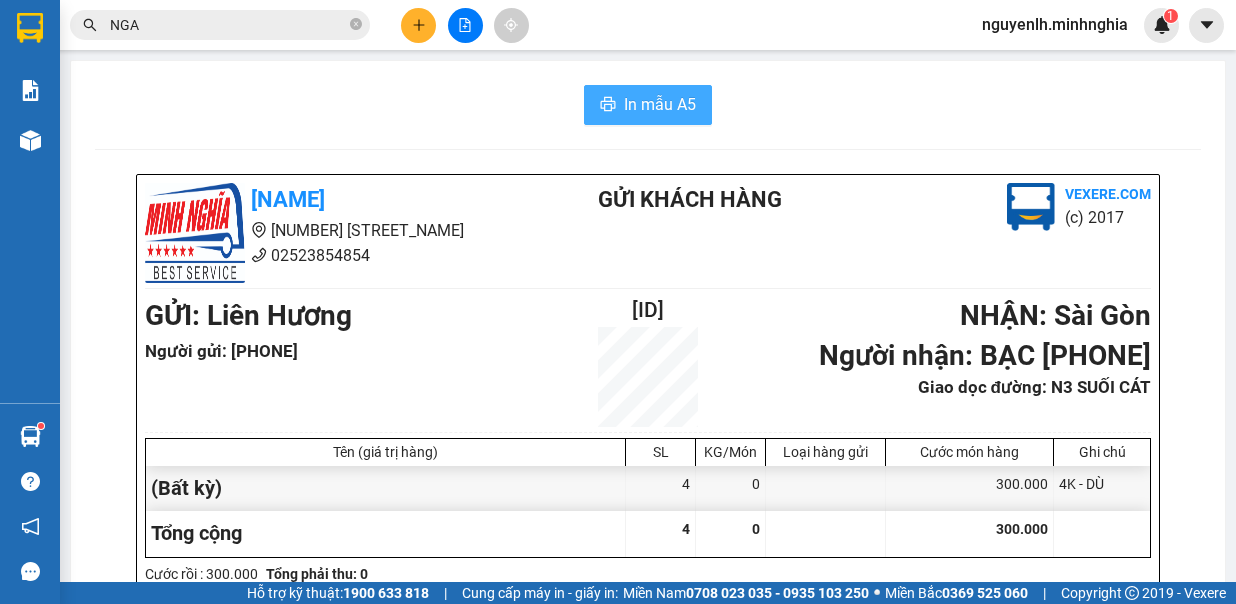 click on "In mẫu A5" at bounding box center (660, 104) 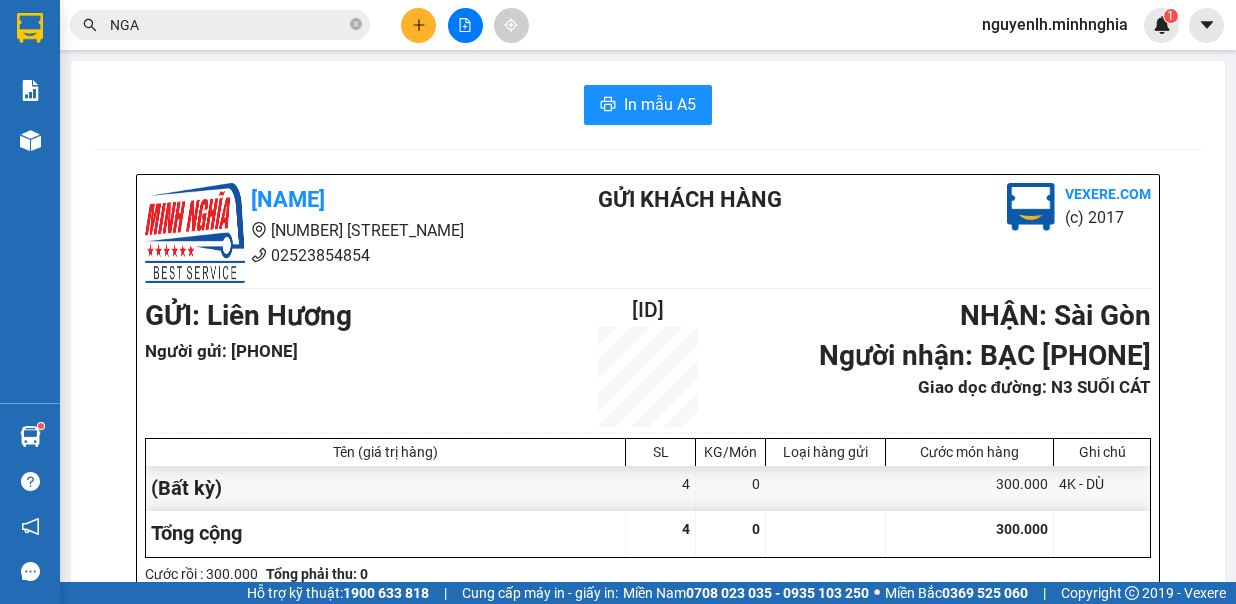 click at bounding box center (465, 25) 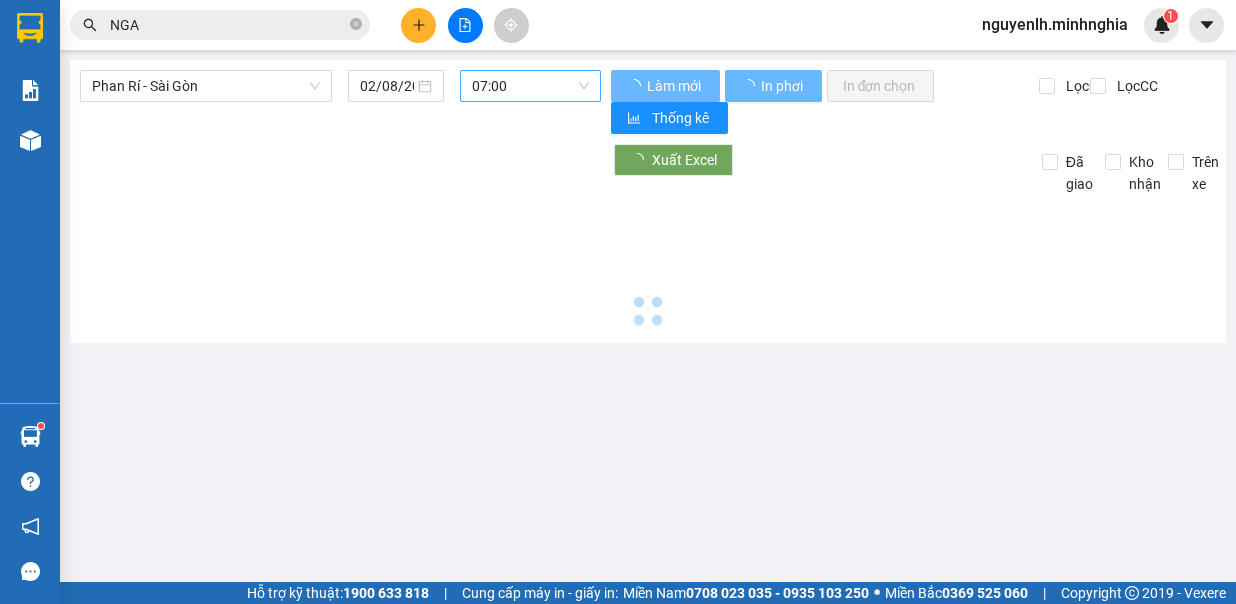 click on "07:00" at bounding box center (530, 86) 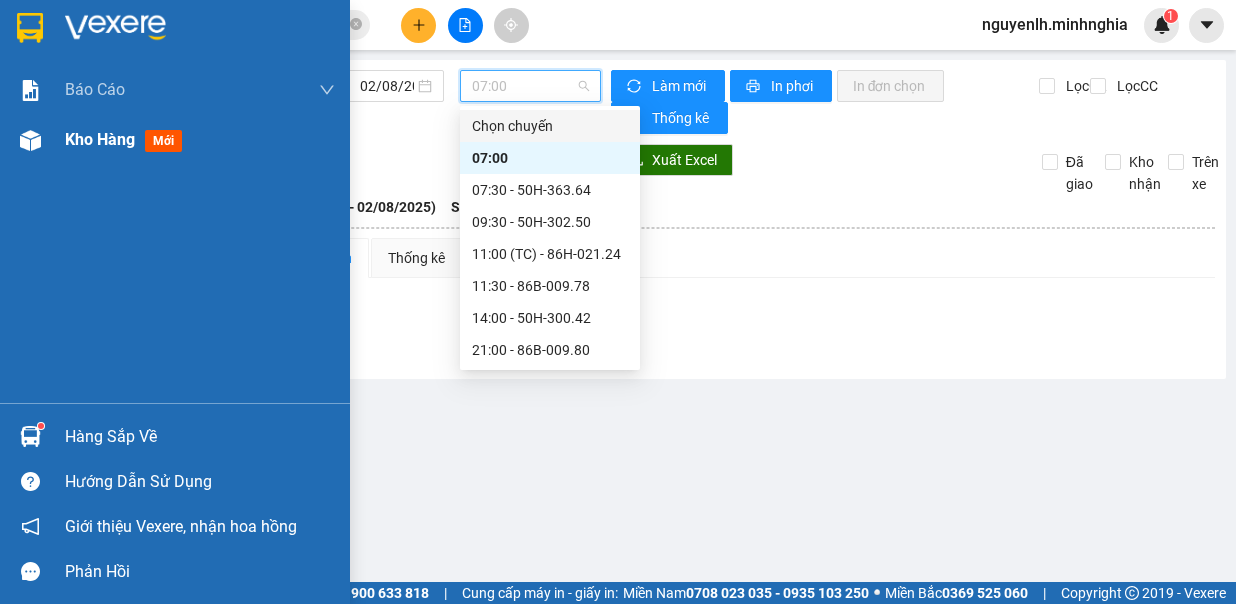 click on "Kho hàng mới" at bounding box center (175, 140) 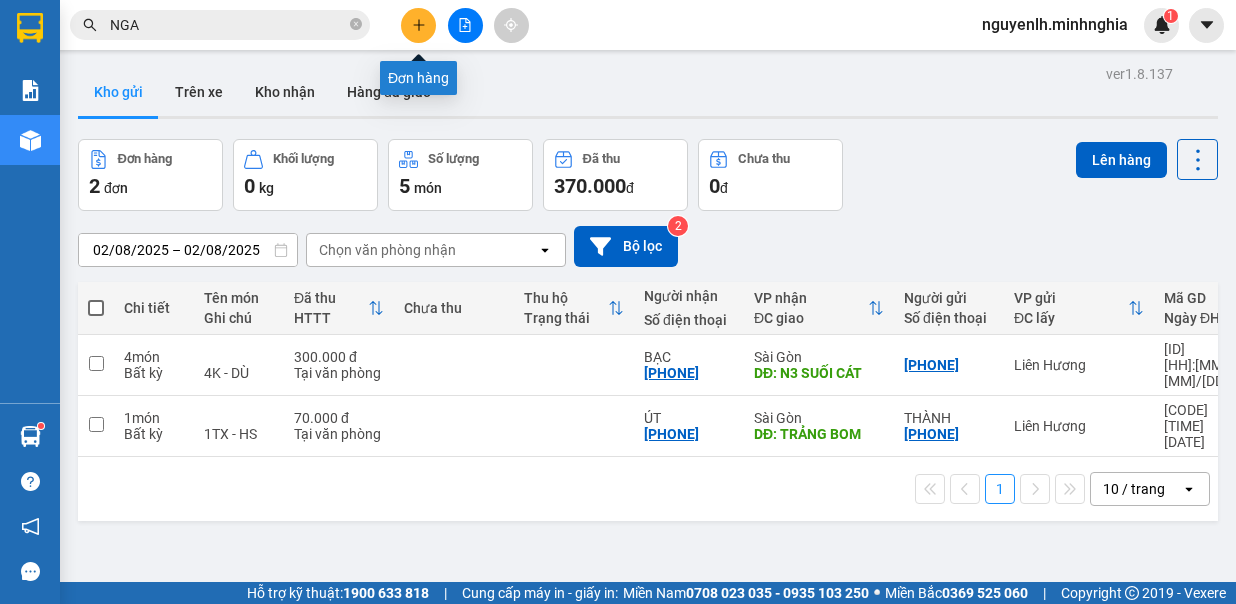 click 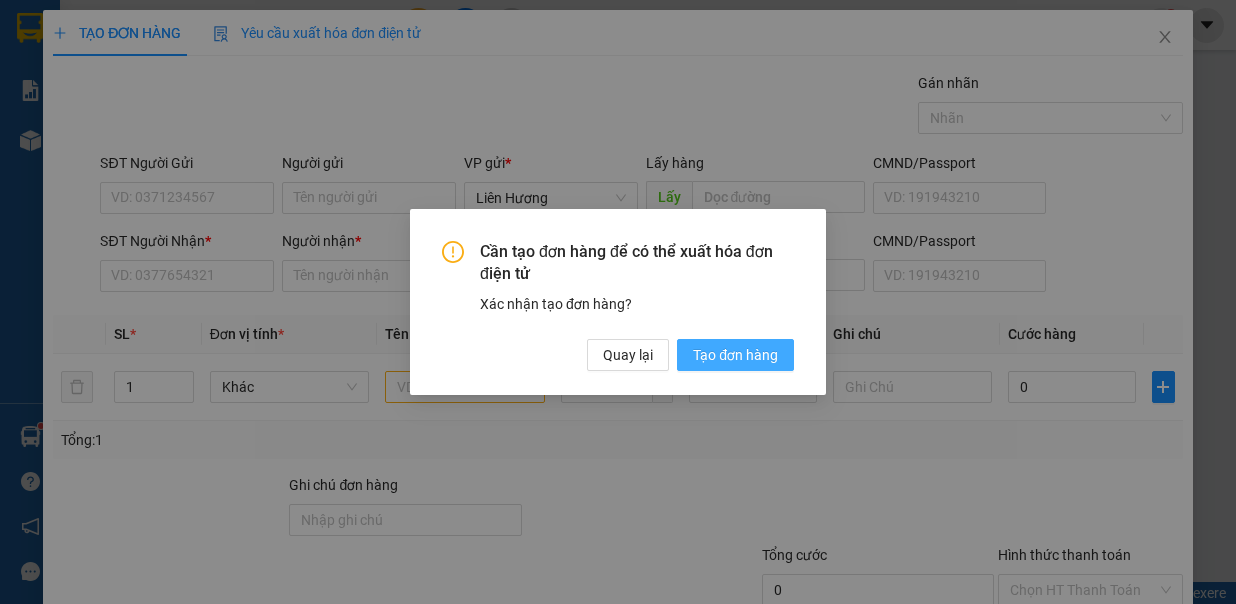 click on "Tạo đơn hàng" at bounding box center (735, 355) 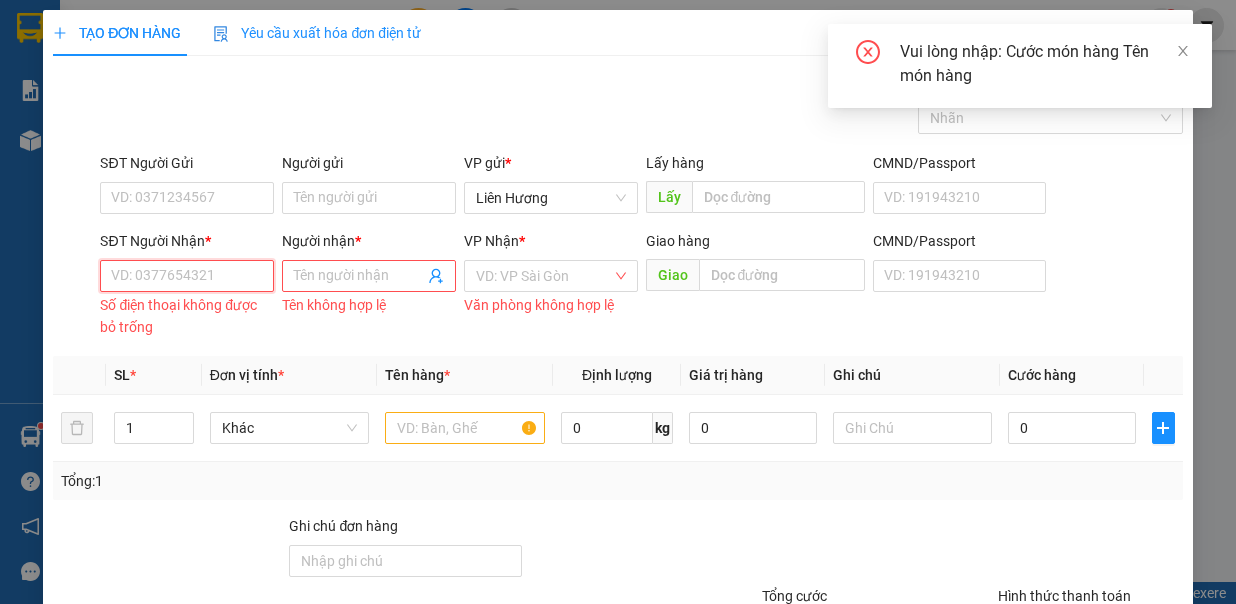 click on "SĐT Người Nhận  *" at bounding box center (187, 276) 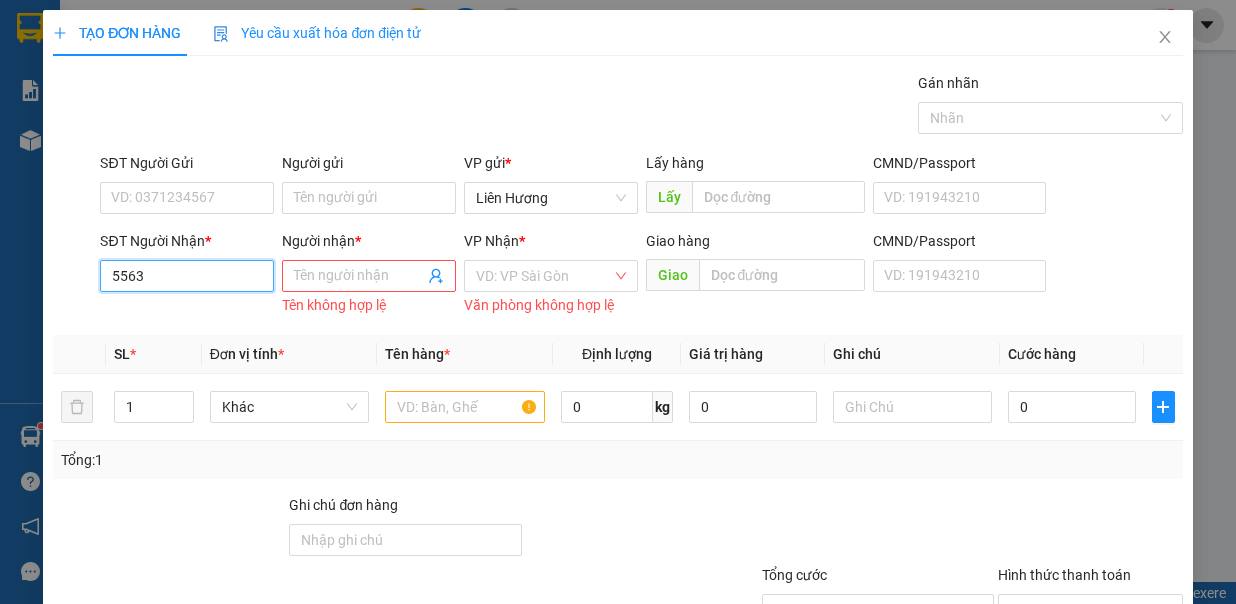 click on "5563" at bounding box center (187, 276) 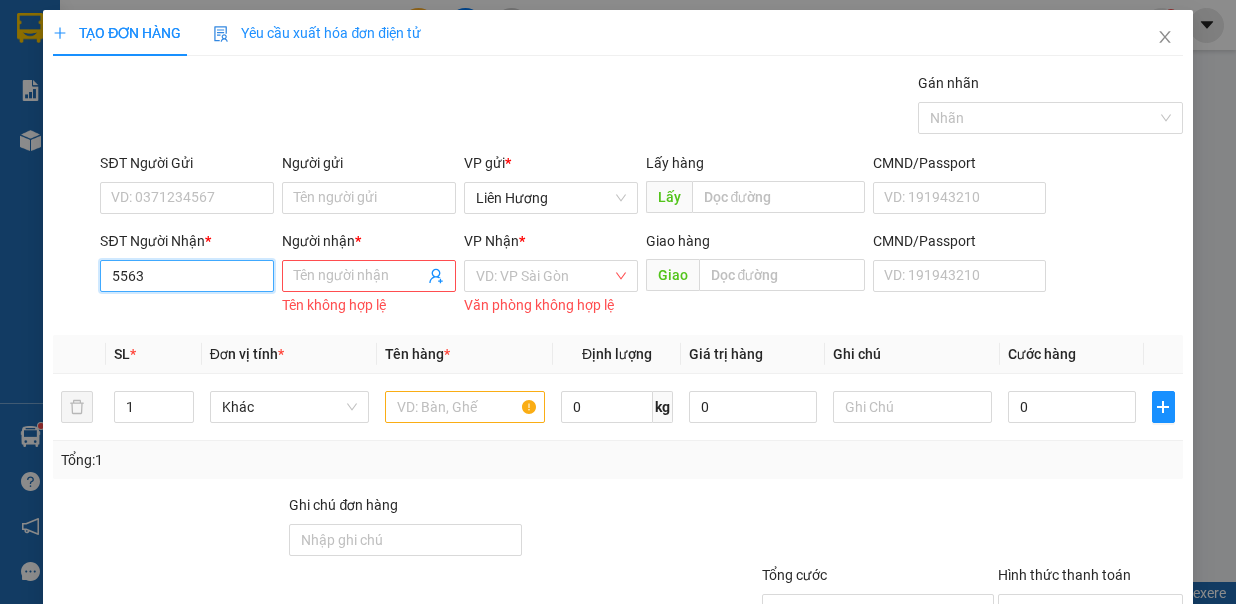 click on "5563" at bounding box center [187, 276] 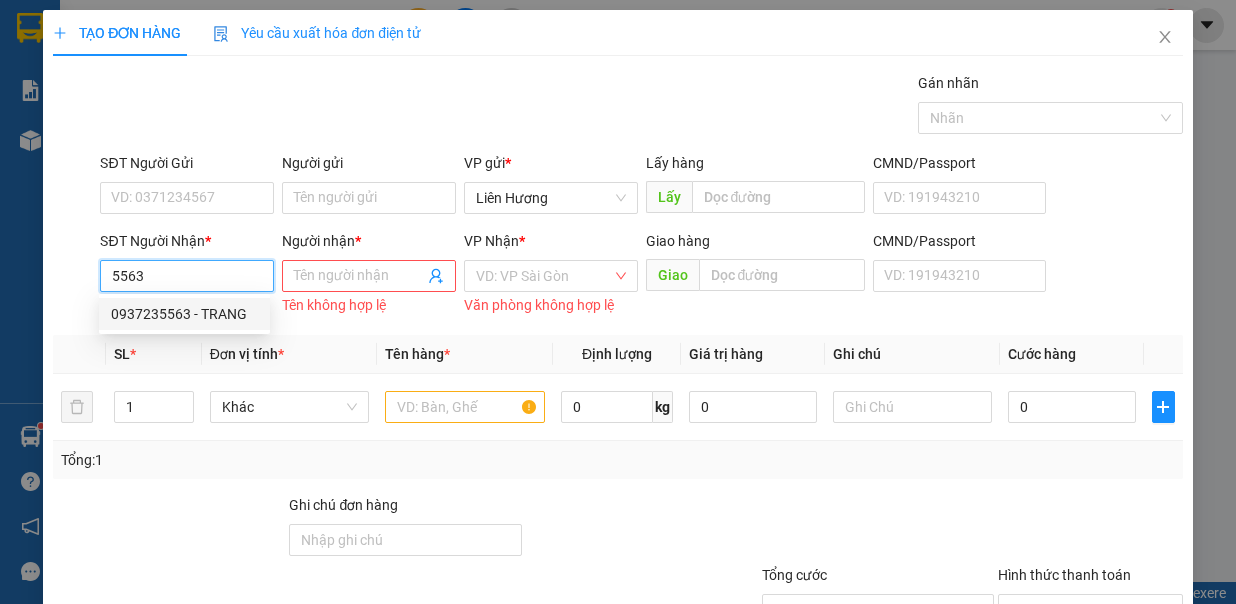 click on "0937235563 - TRANG" at bounding box center [184, 314] 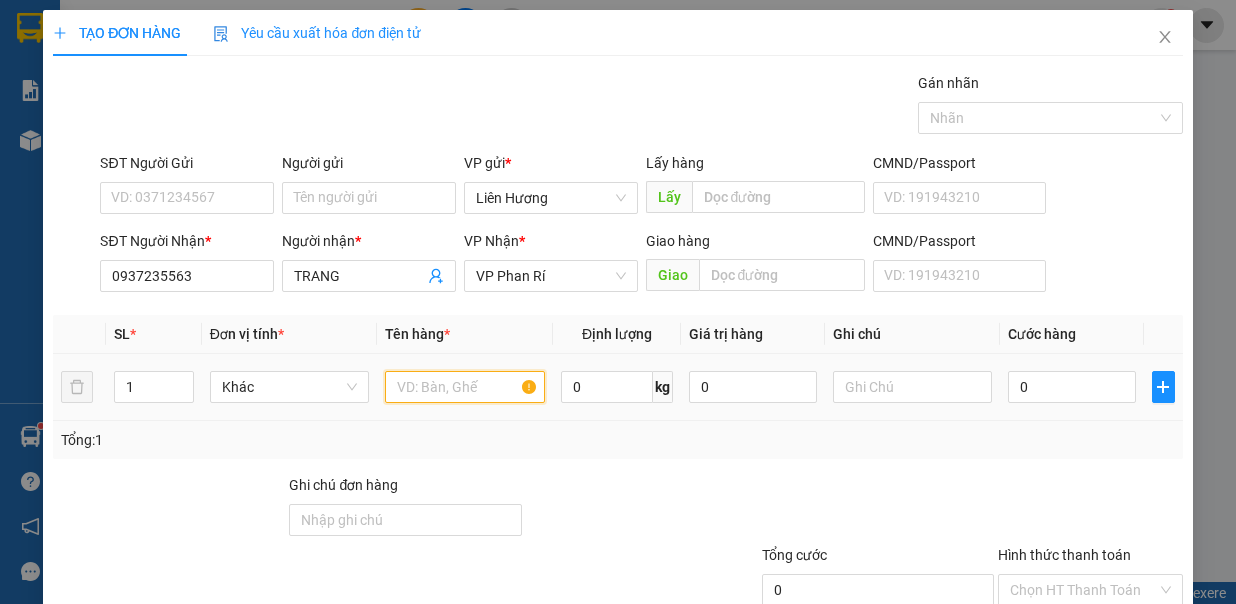 click at bounding box center [465, 387] 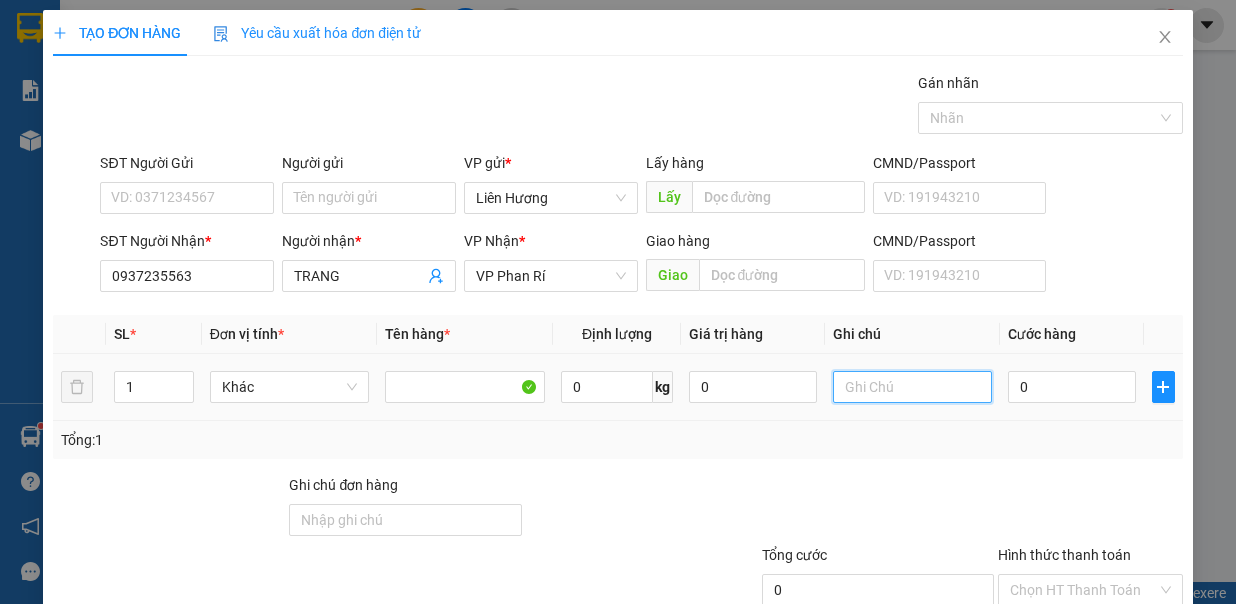 click at bounding box center [913, 387] 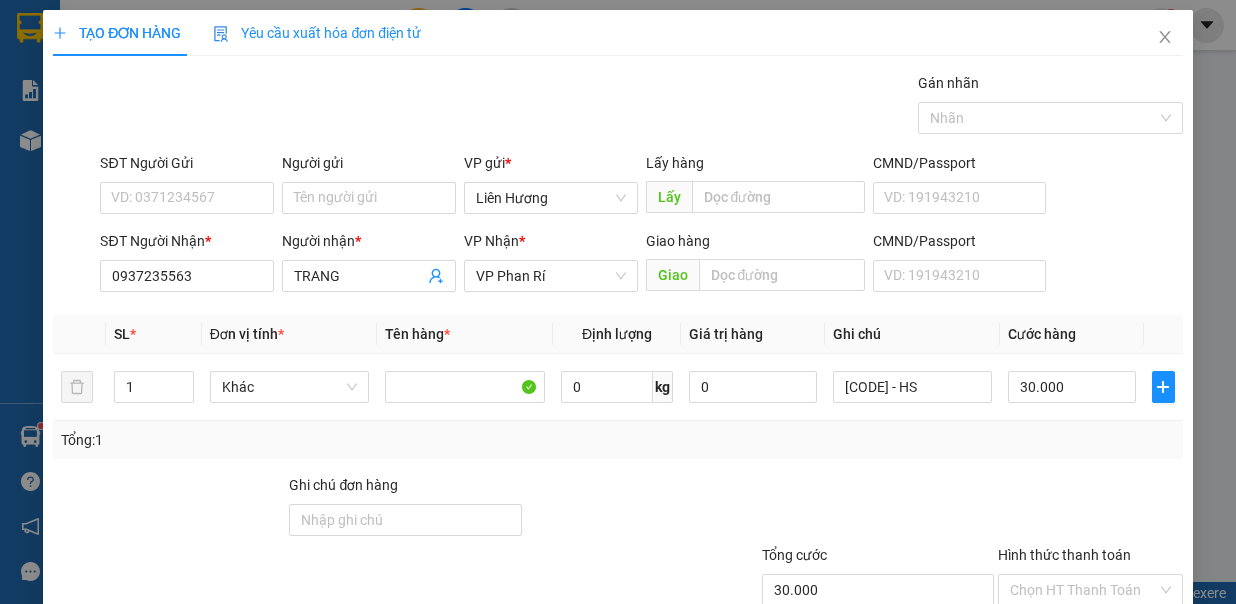 click on "Hình thức thanh toán" at bounding box center (1083, 590) 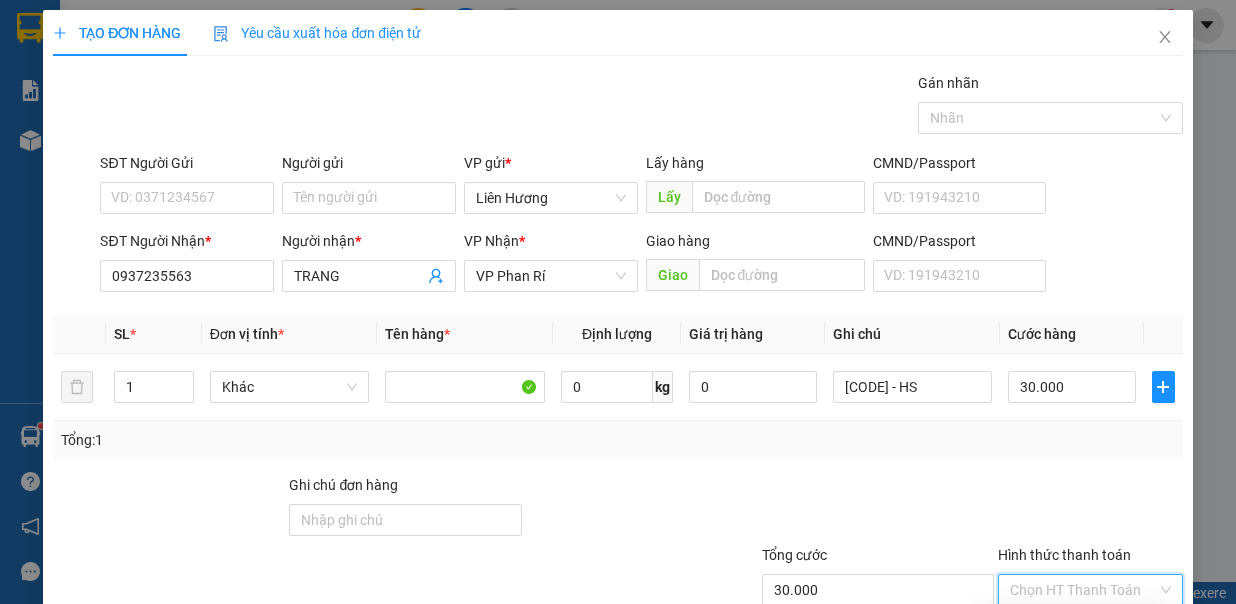 click on "Tại văn phòng" at bounding box center (1076, 625) 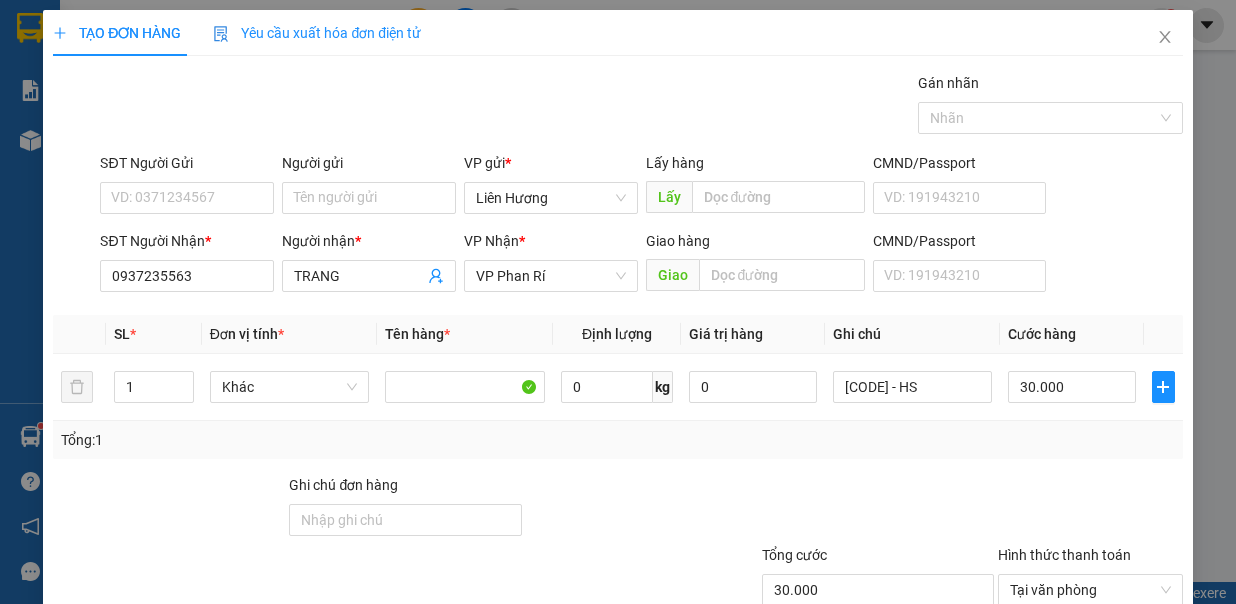 drag, startPoint x: 1067, startPoint y: 539, endPoint x: 931, endPoint y: 523, distance: 136.93794 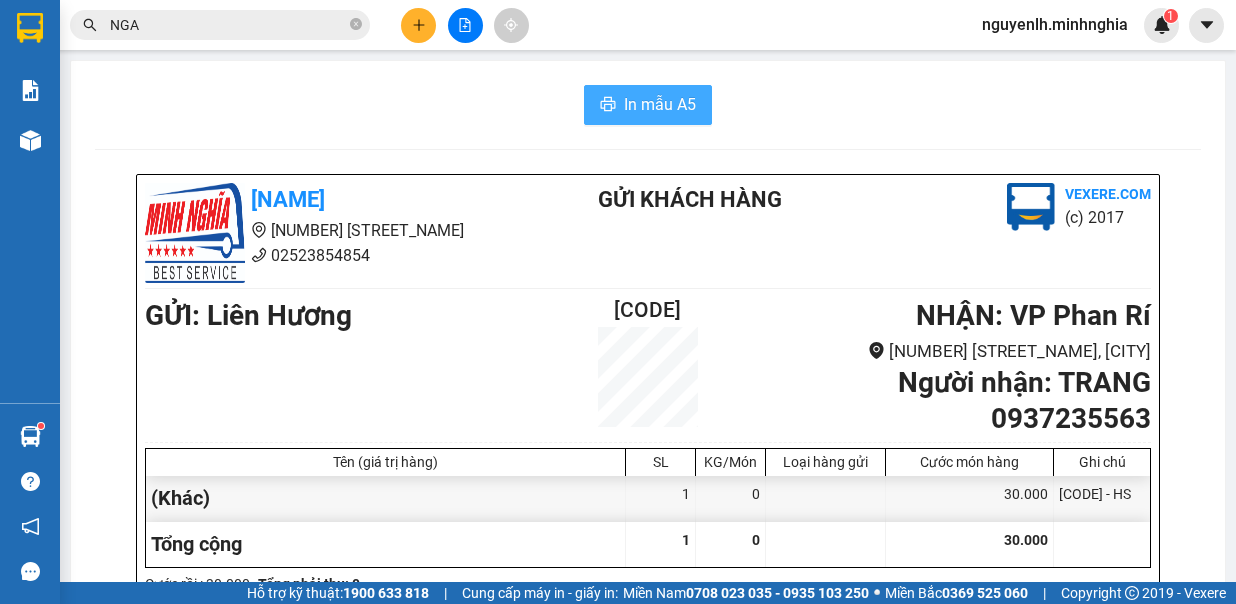 click on "In mẫu A5" at bounding box center (648, 105) 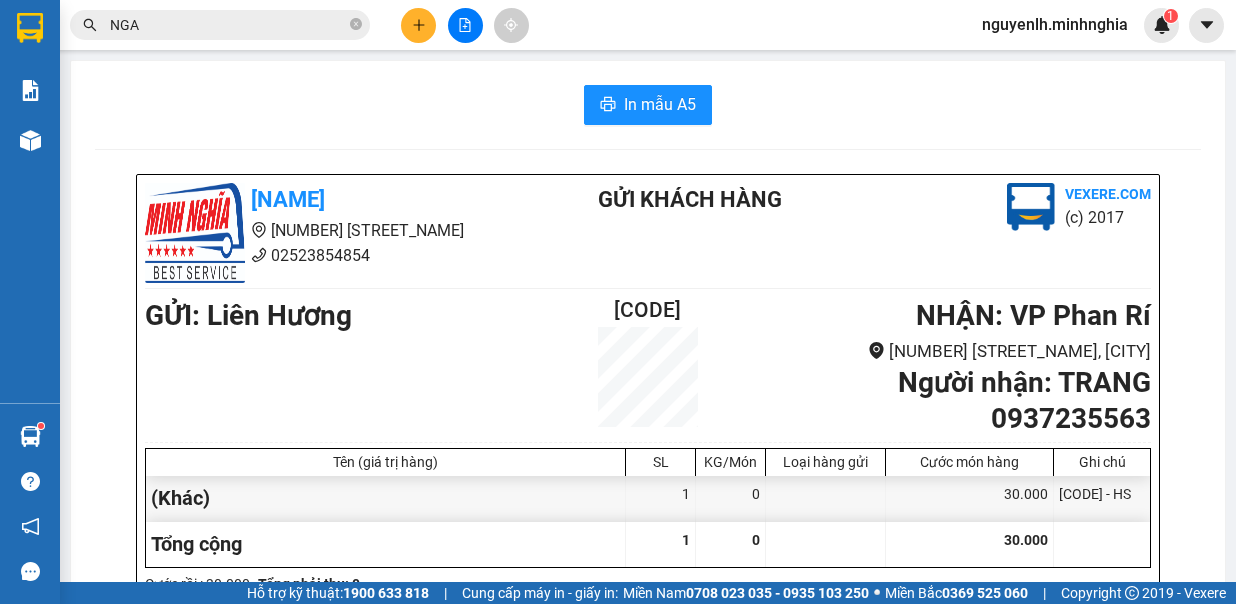 click 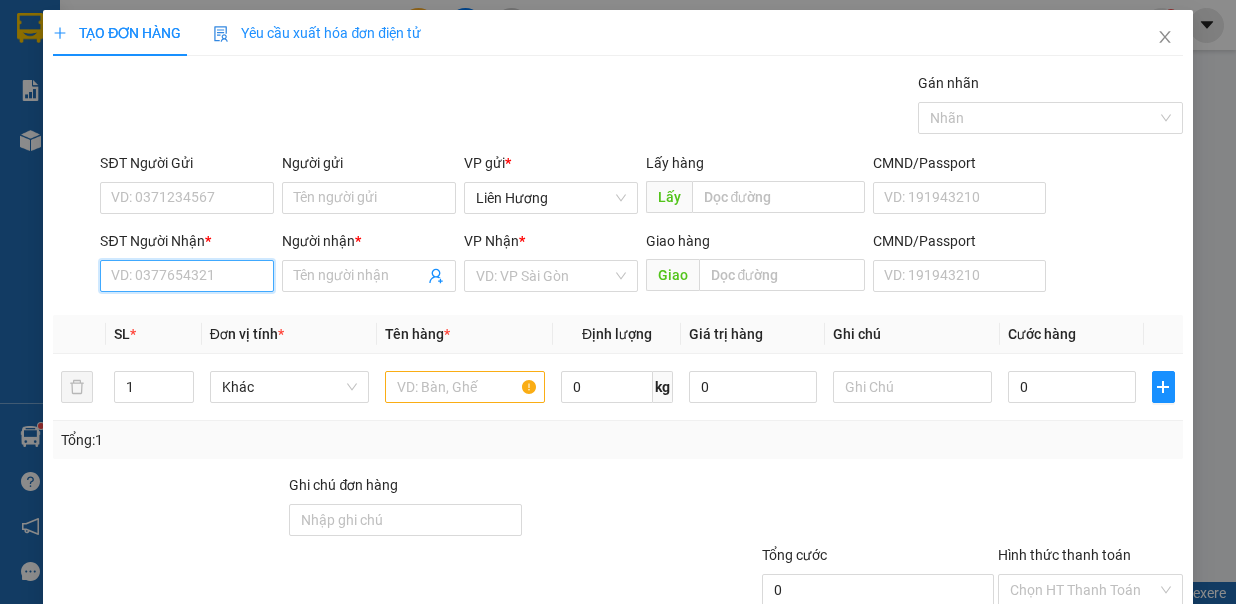 click on "SĐT Người Nhận  *" at bounding box center [187, 276] 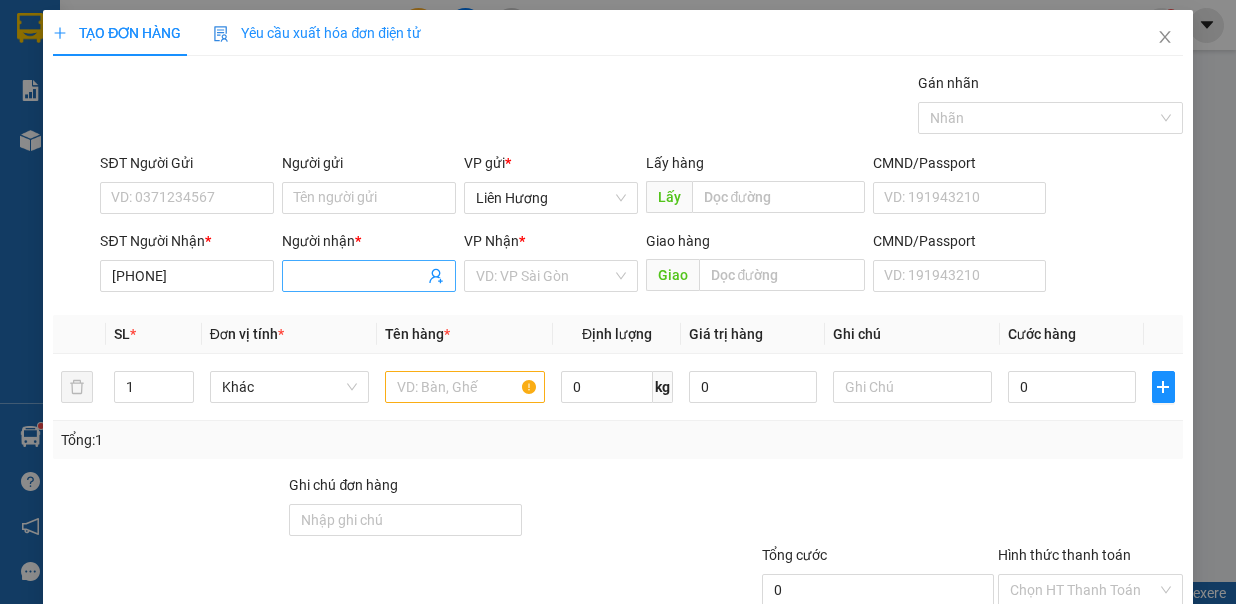 click at bounding box center [369, 276] 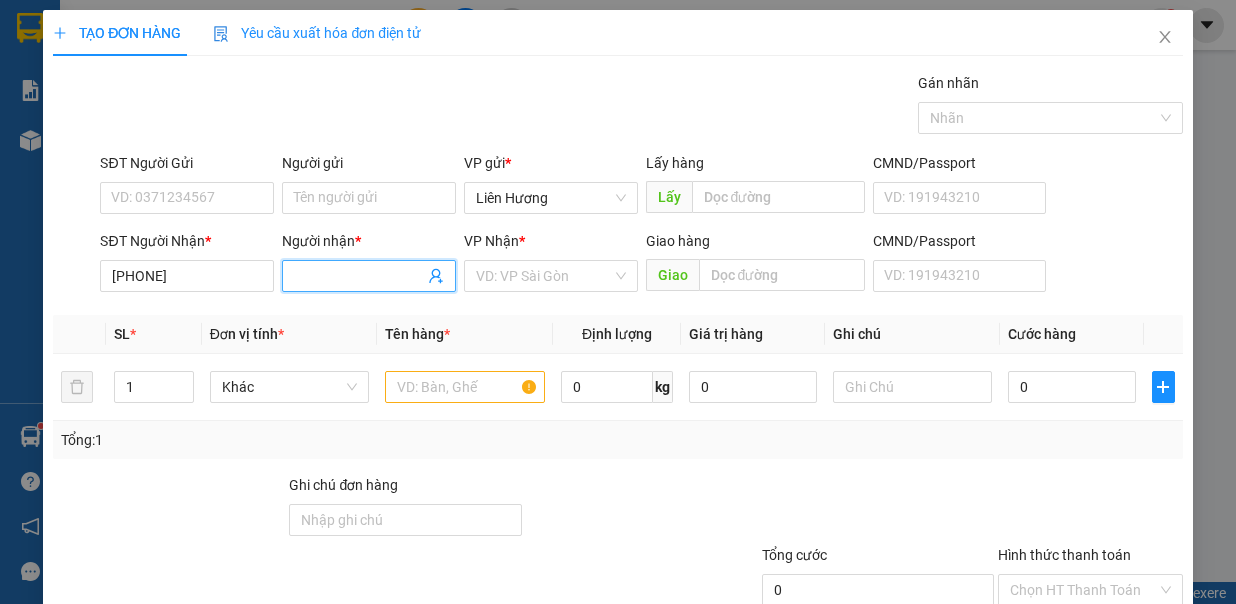 click on "Người nhận  *" at bounding box center (359, 276) 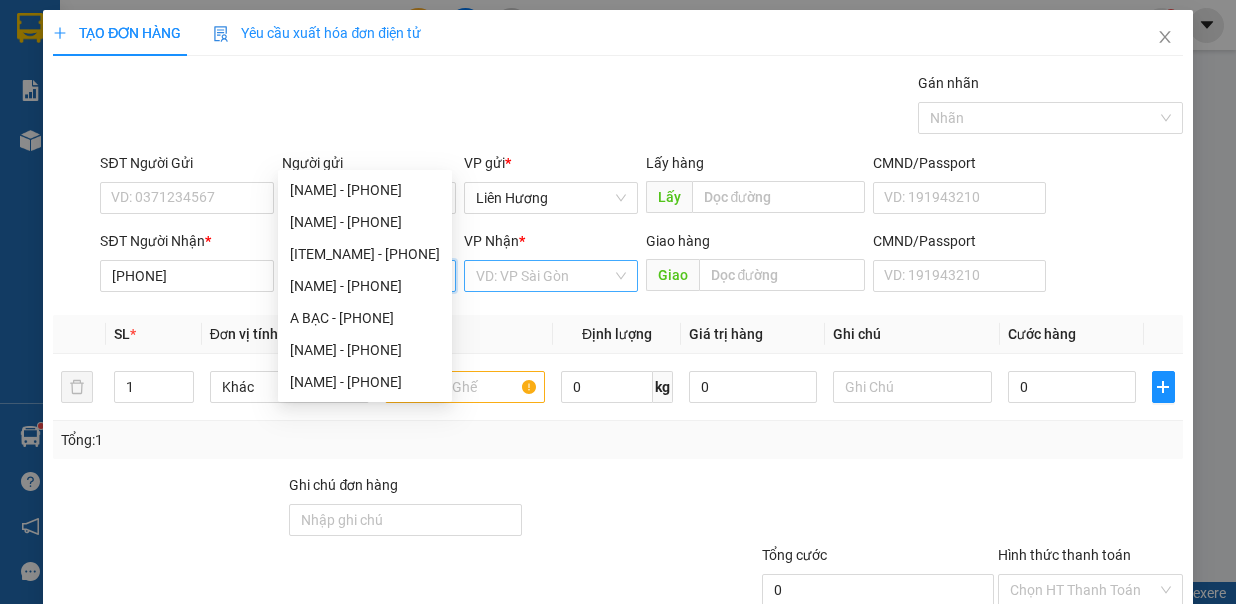 click at bounding box center (544, 276) 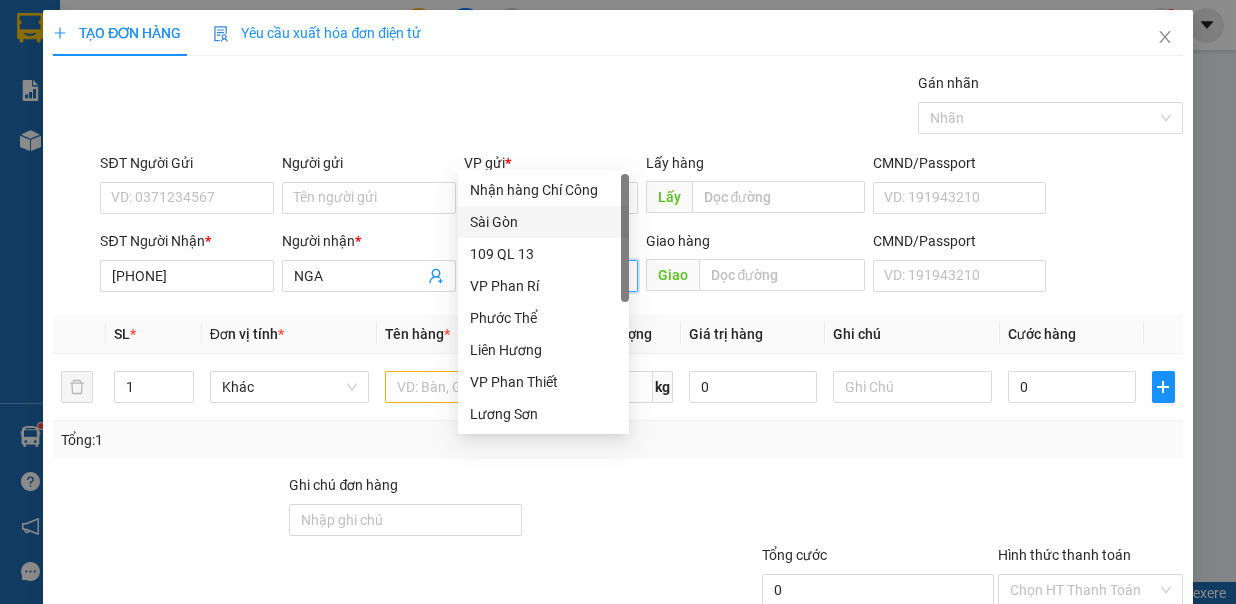 click on "Sài Gòn" at bounding box center (543, 222) 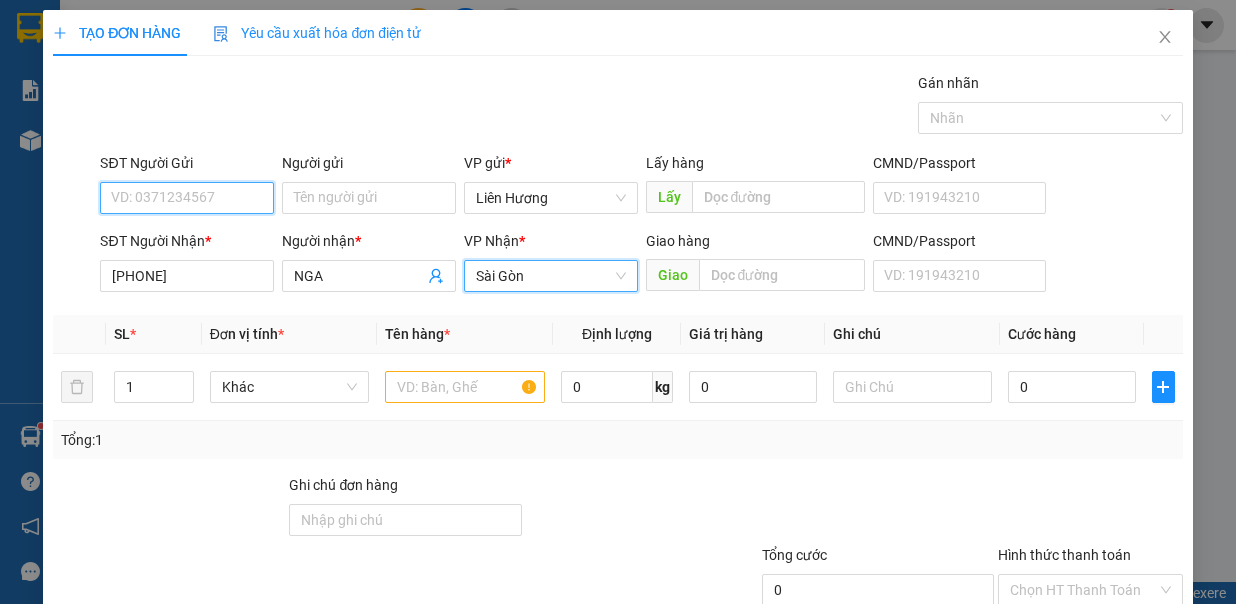 click on "SĐT Người Gửi" at bounding box center (187, 198) 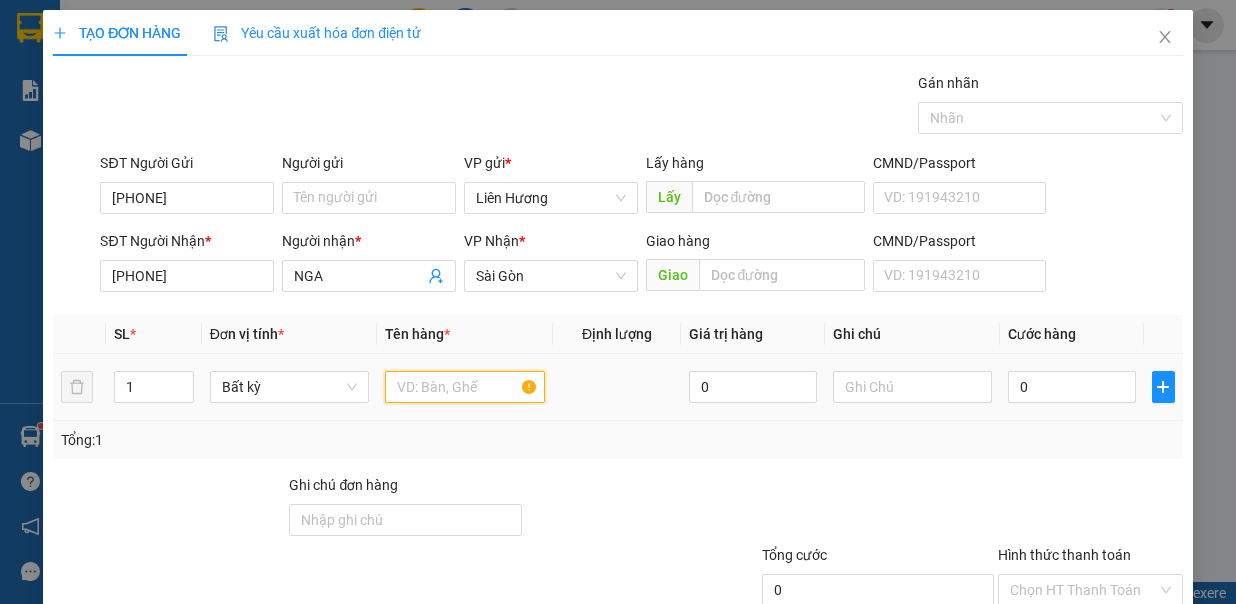 click at bounding box center (465, 387) 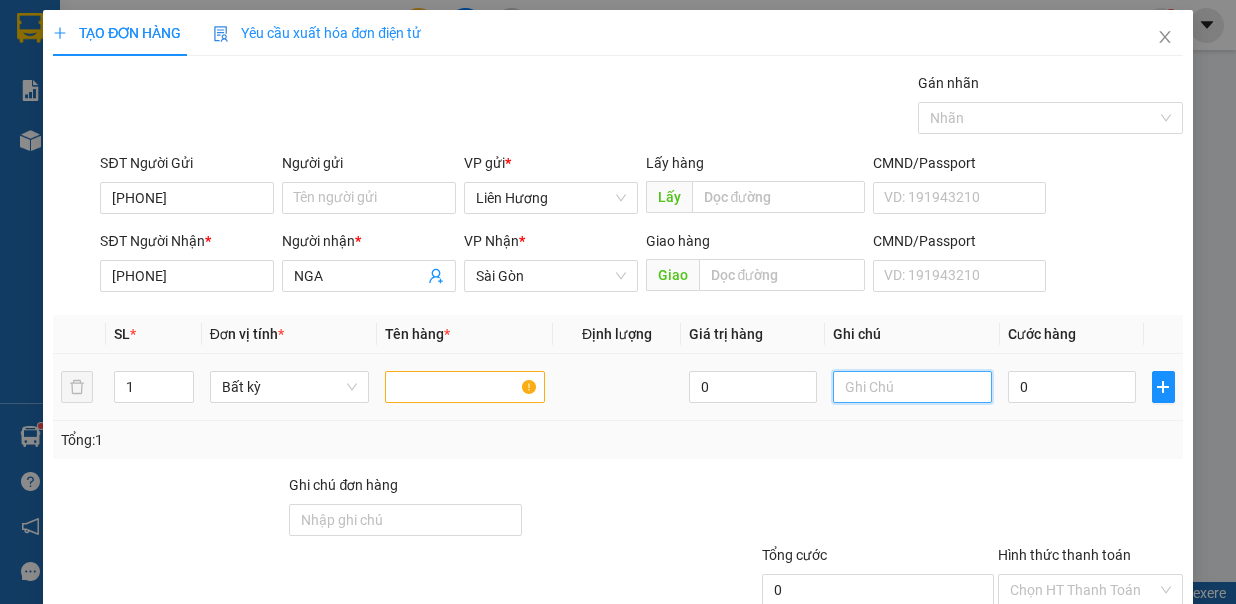 click at bounding box center [913, 387] 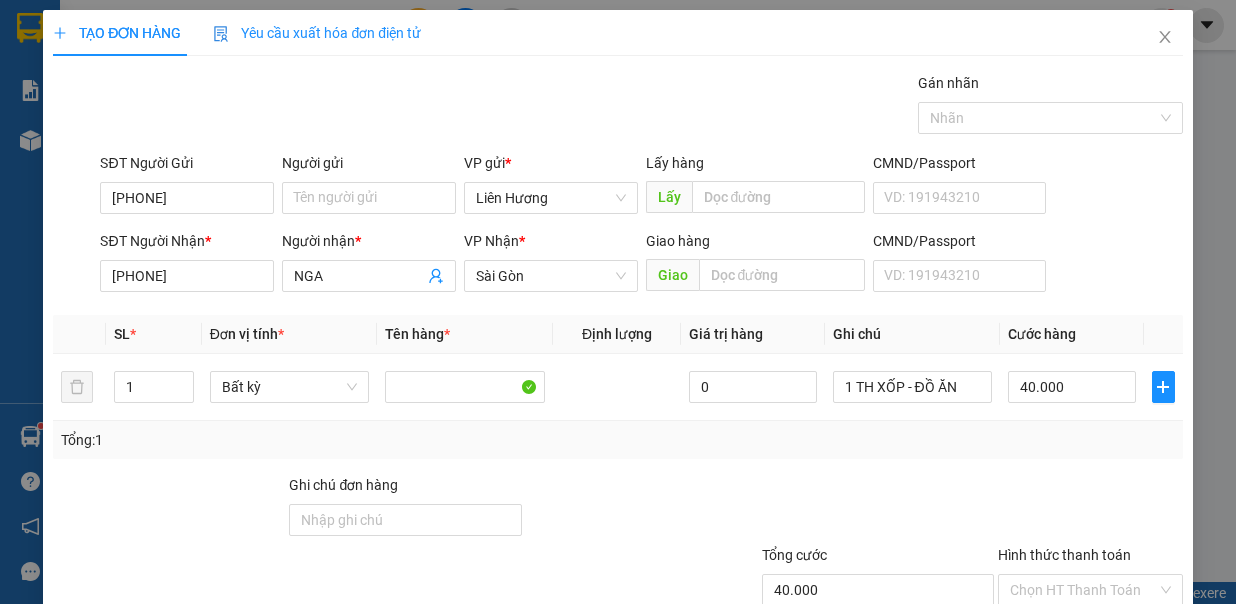 drag, startPoint x: 1068, startPoint y: 439, endPoint x: 1027, endPoint y: 491, distance: 66.21933 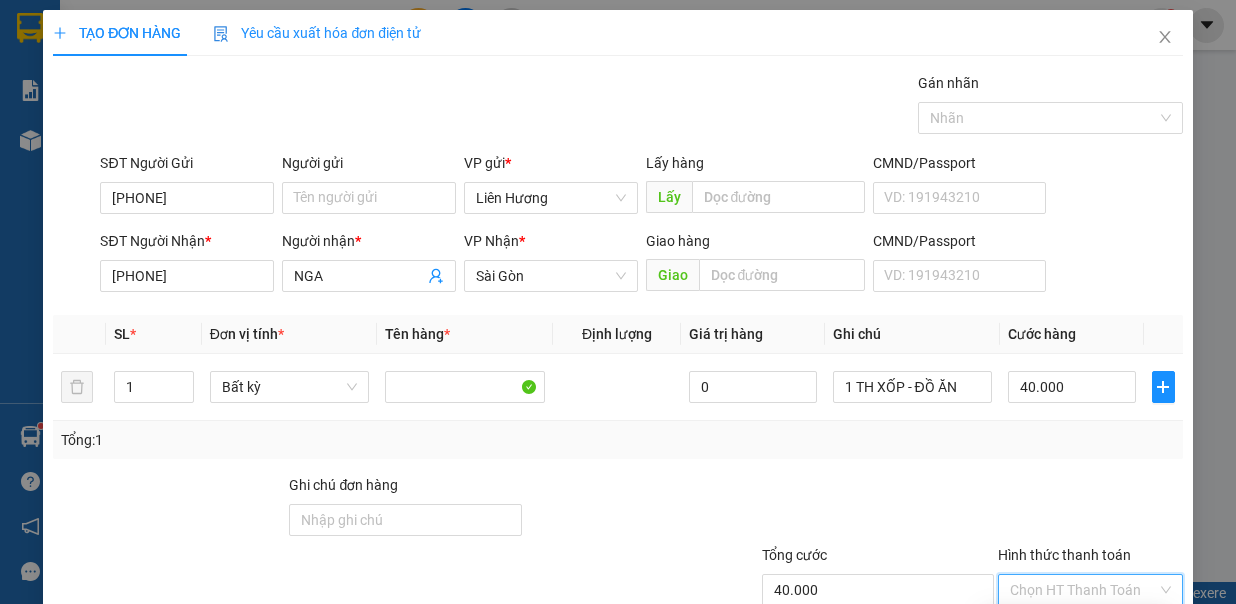 click on "Tại văn phòng" at bounding box center (1076, 625) 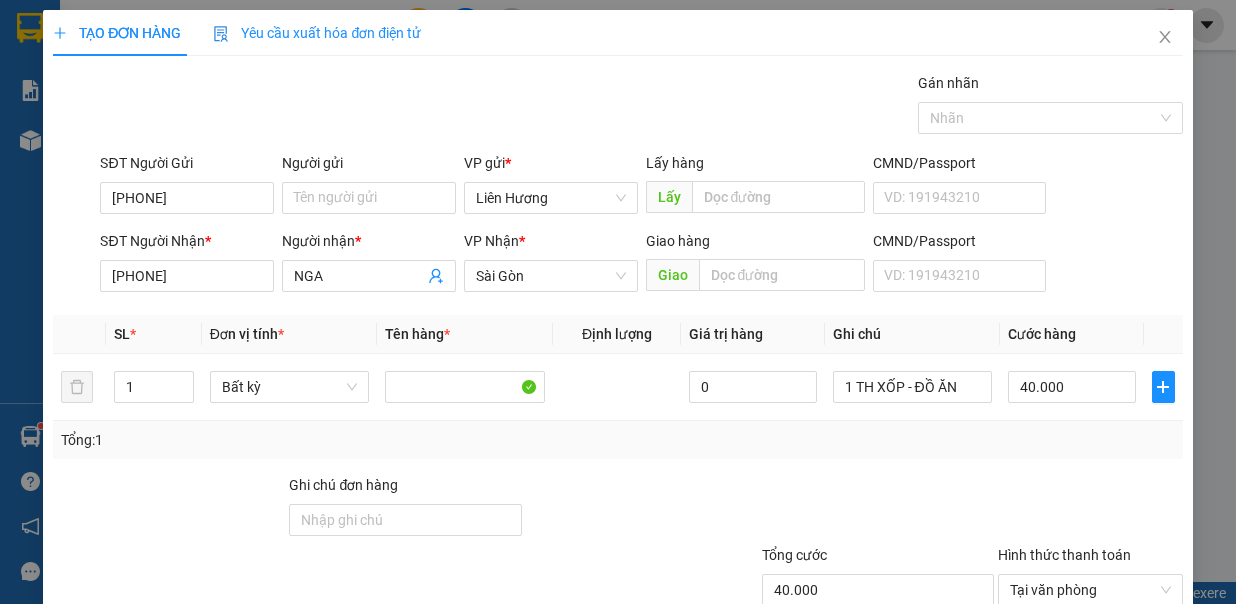 click on "Lưu và In" at bounding box center (1114, 688) 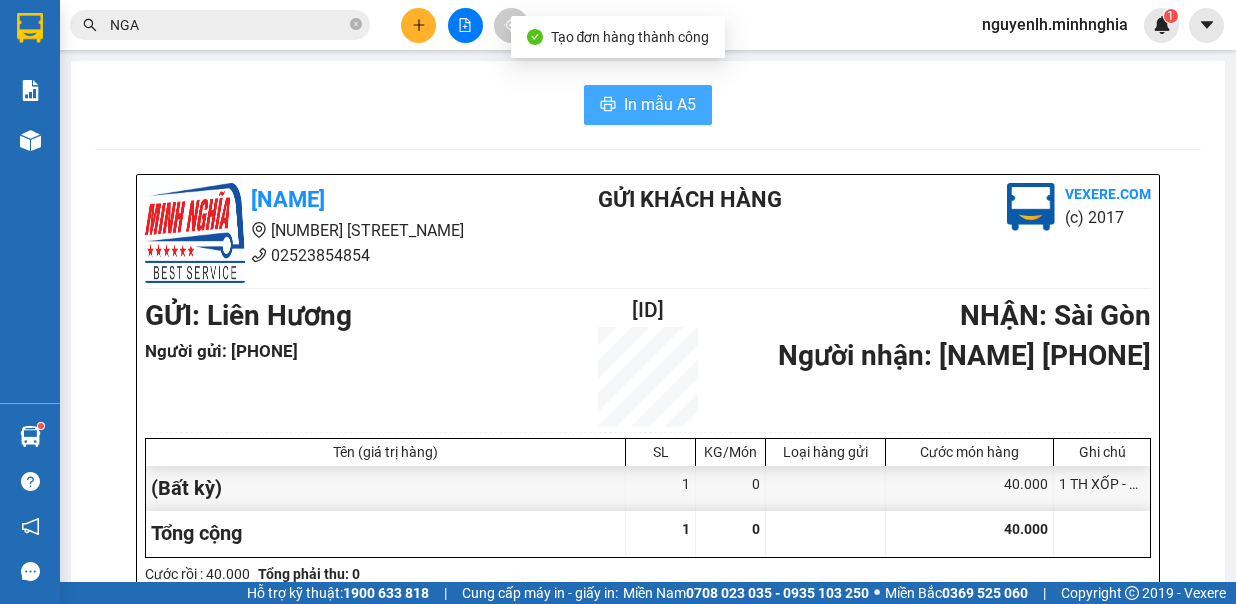 click 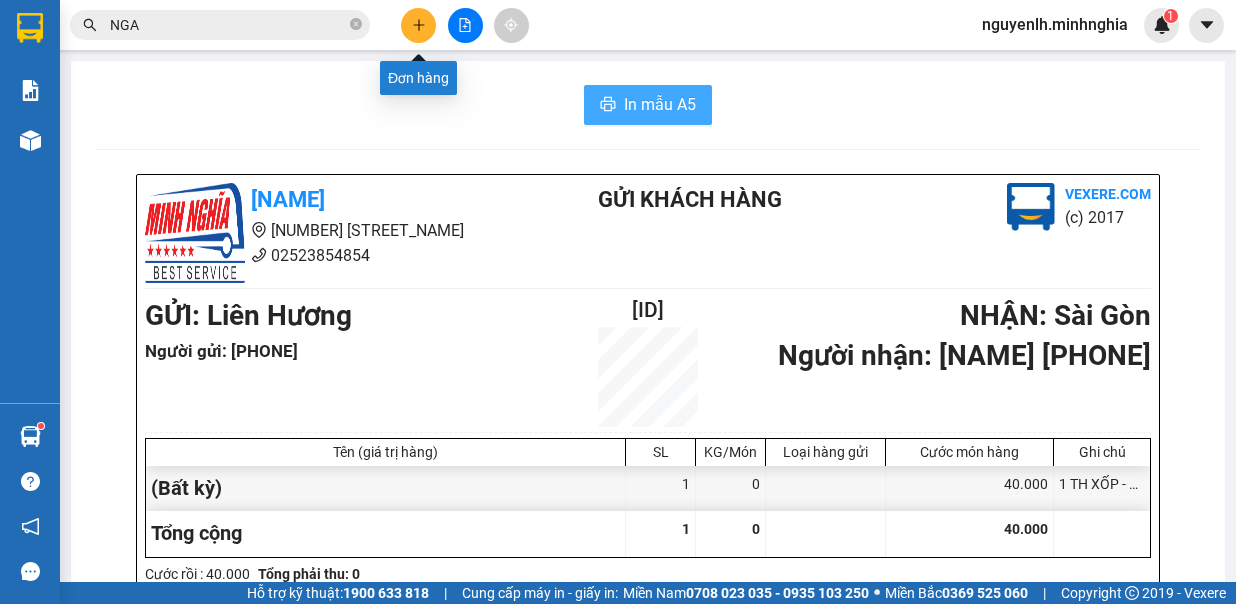 click 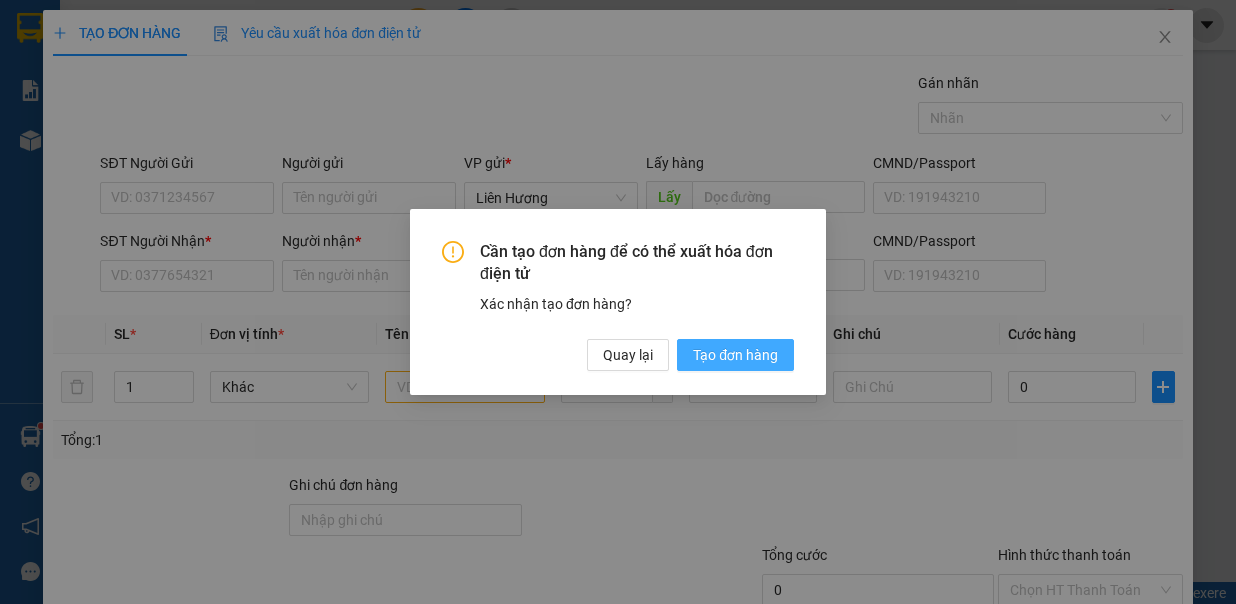 click on "Tạo đơn hàng" at bounding box center [735, 355] 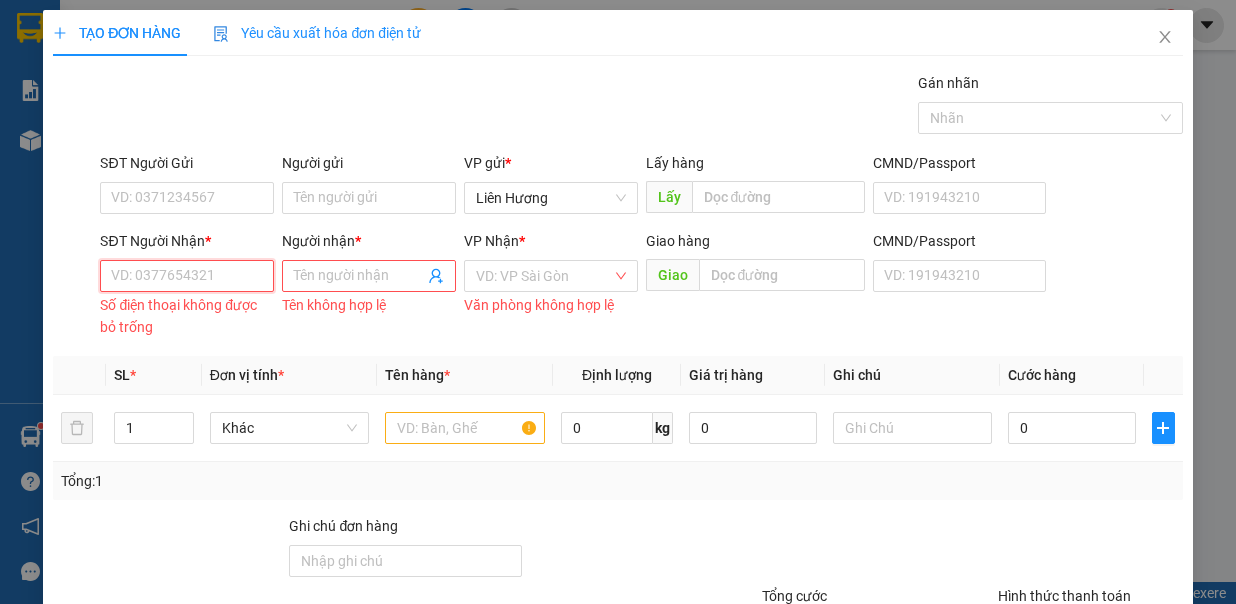 click on "SĐT Người Nhận  *" at bounding box center (187, 276) 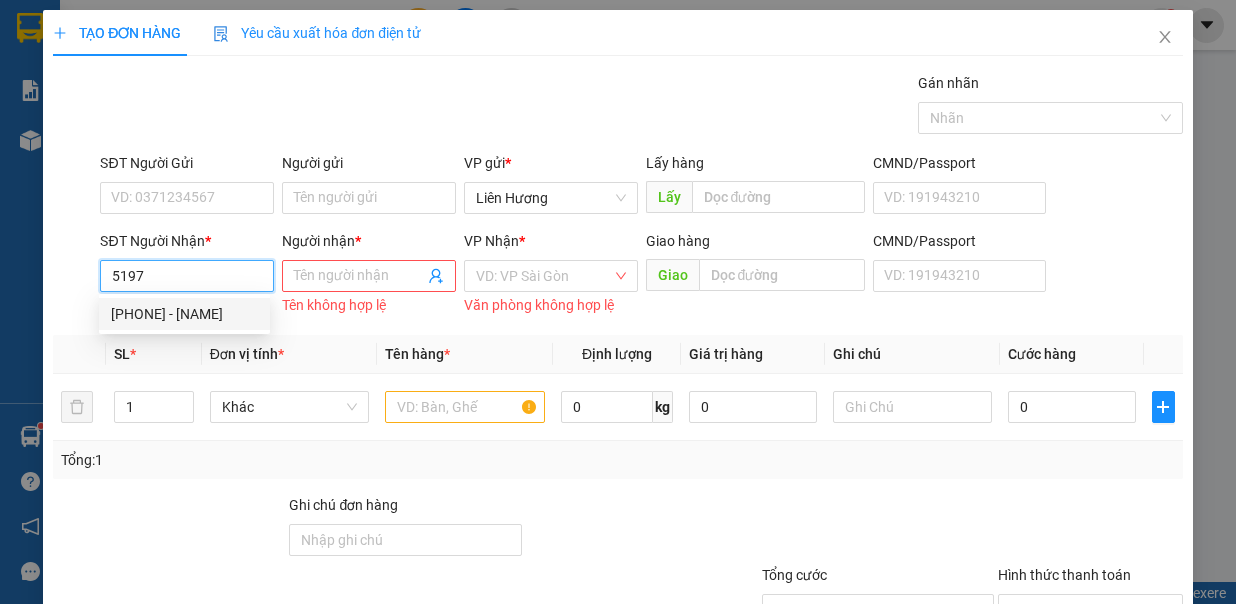click on "0909875197 - XUYẾN" at bounding box center (184, 314) 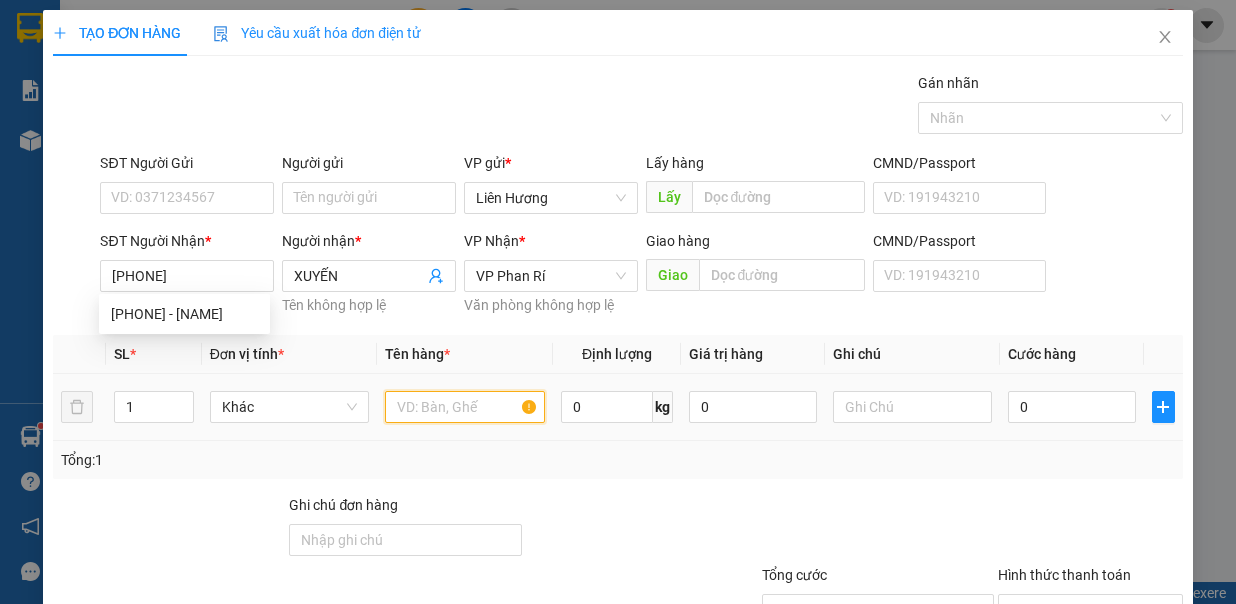 click at bounding box center [465, 407] 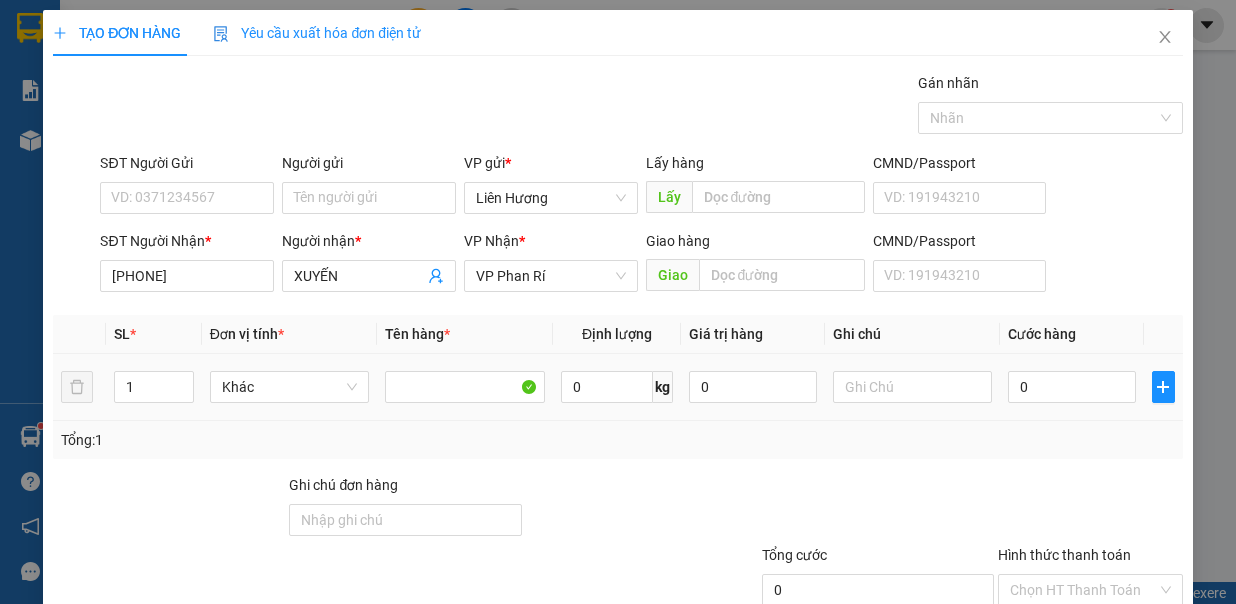 click on "0" at bounding box center [1072, 387] 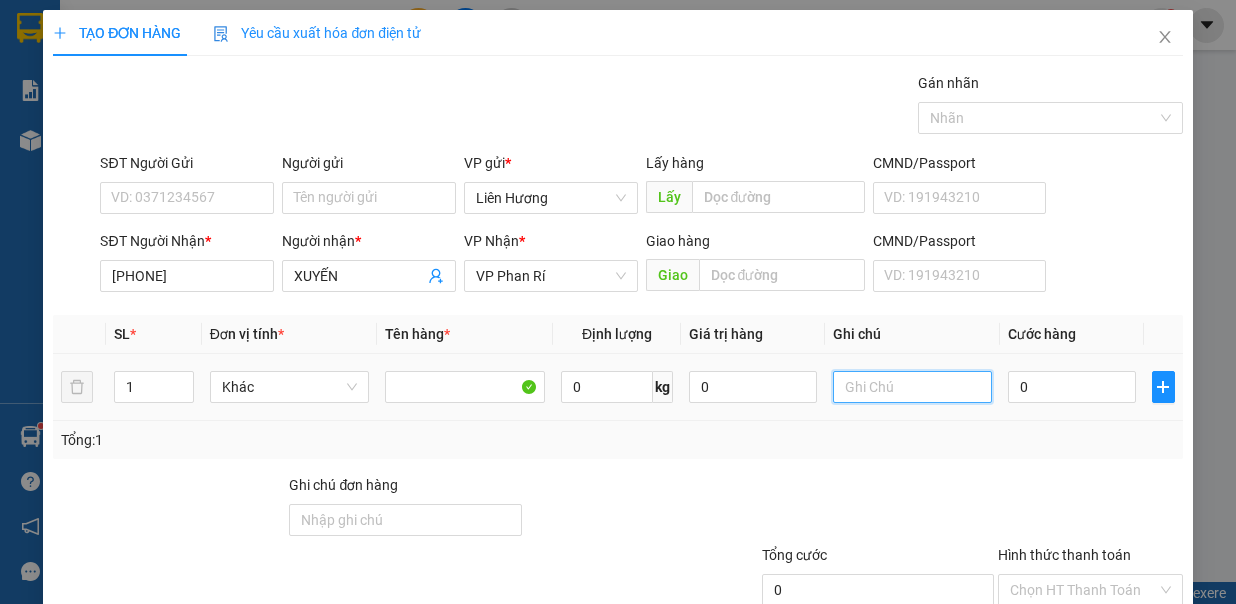 click at bounding box center (913, 387) 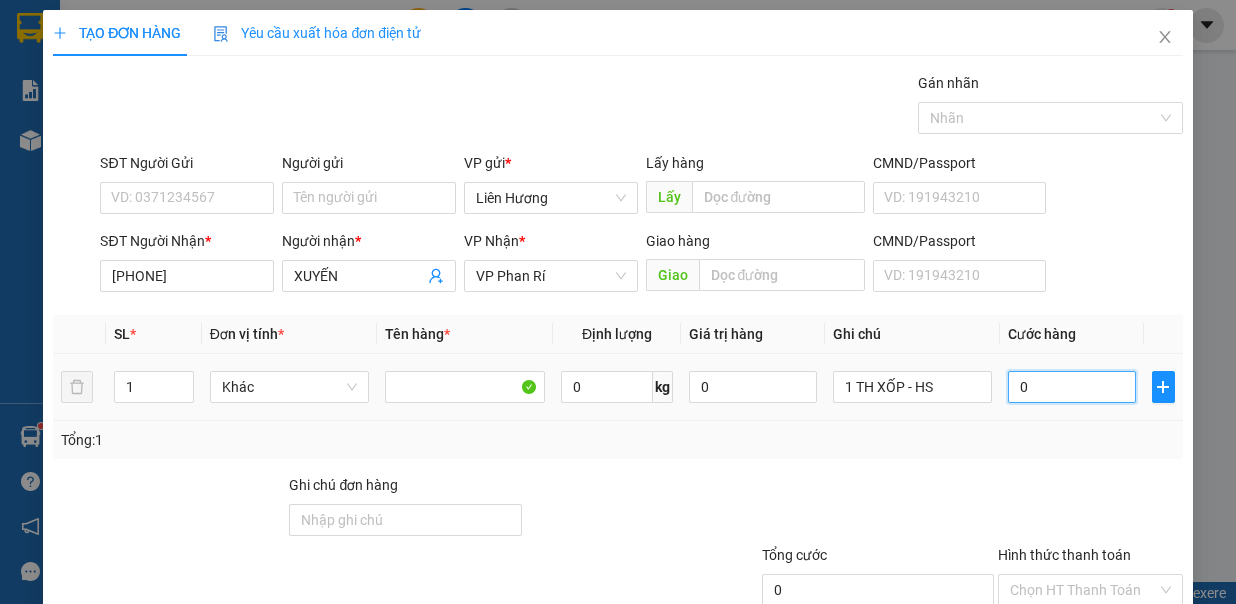 click on "0" at bounding box center (1072, 387) 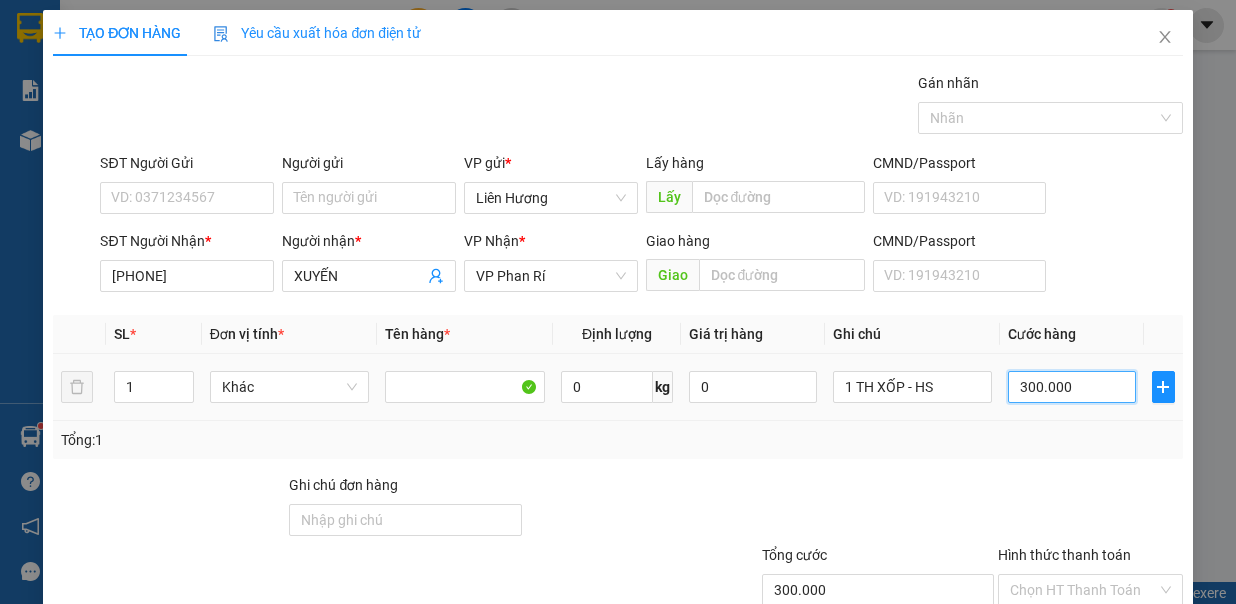 click on "300.000" at bounding box center [1072, 387] 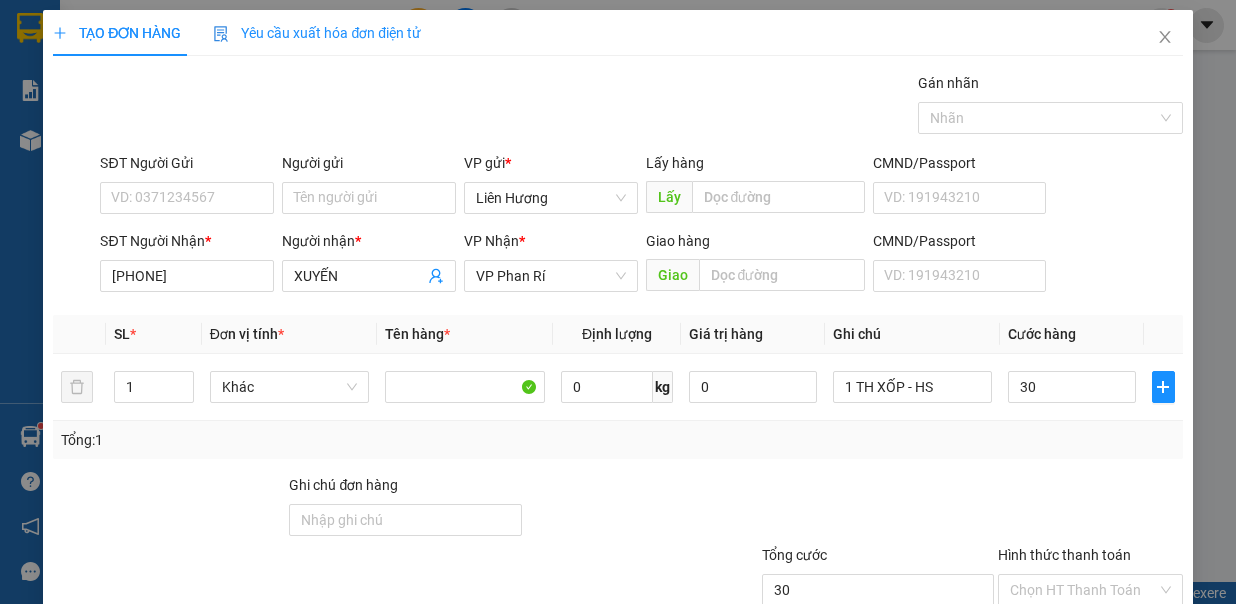 click on "Tổng:  1" at bounding box center (617, 440) 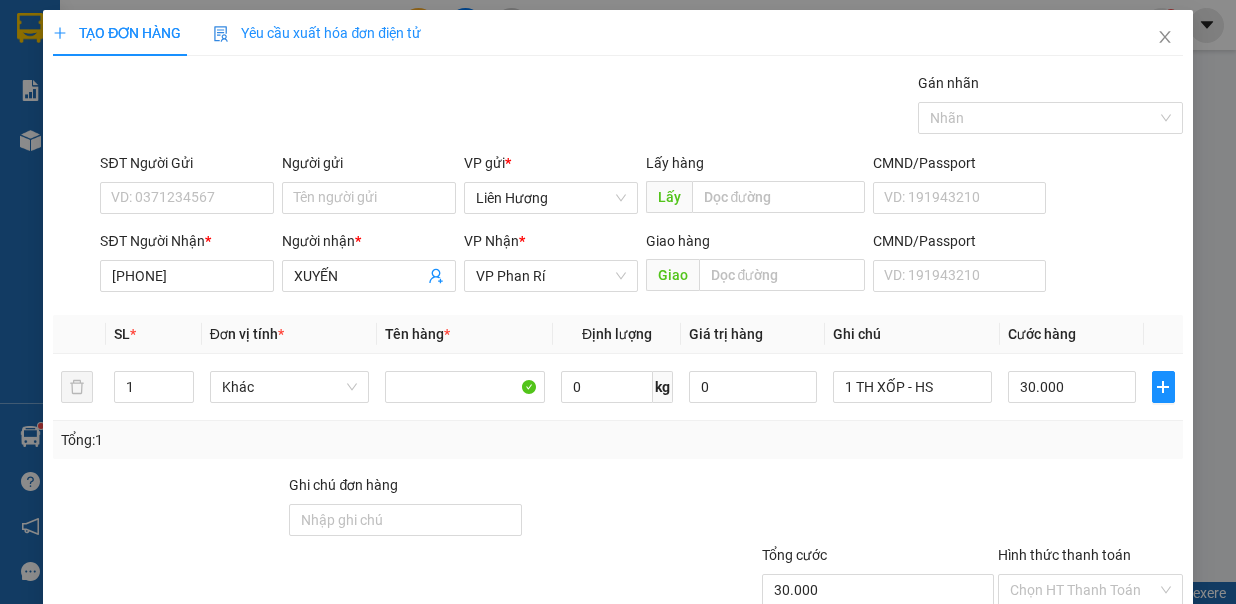 drag, startPoint x: 1043, startPoint y: 453, endPoint x: 1040, endPoint y: 476, distance: 23.194826 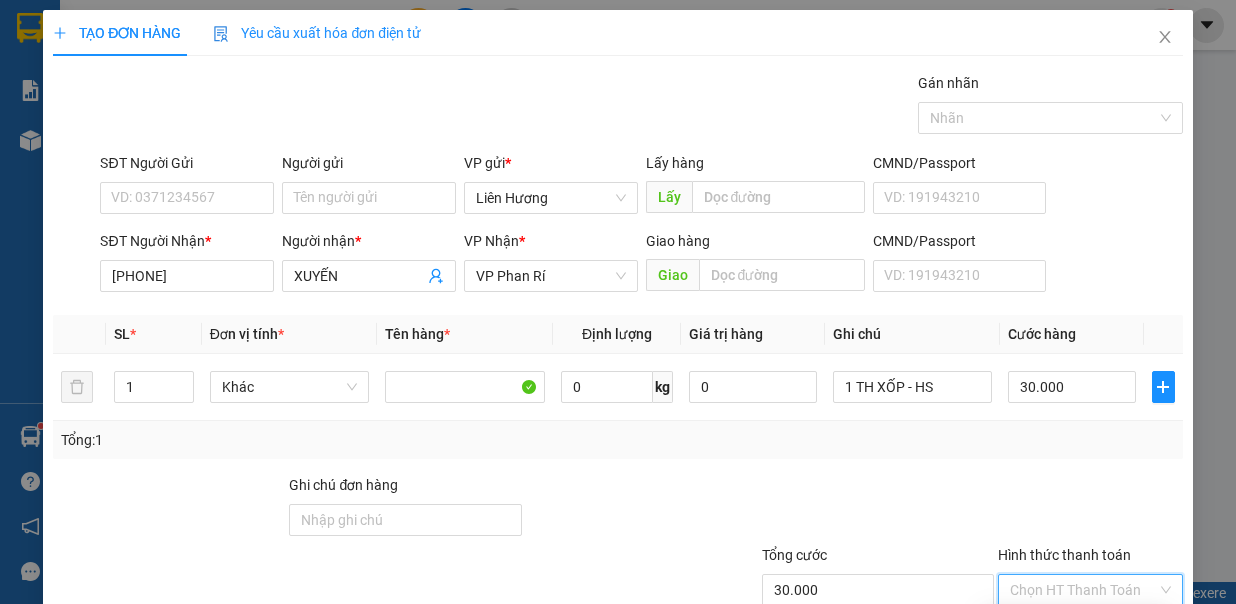 click on "Tại văn phòng" at bounding box center (1076, 625) 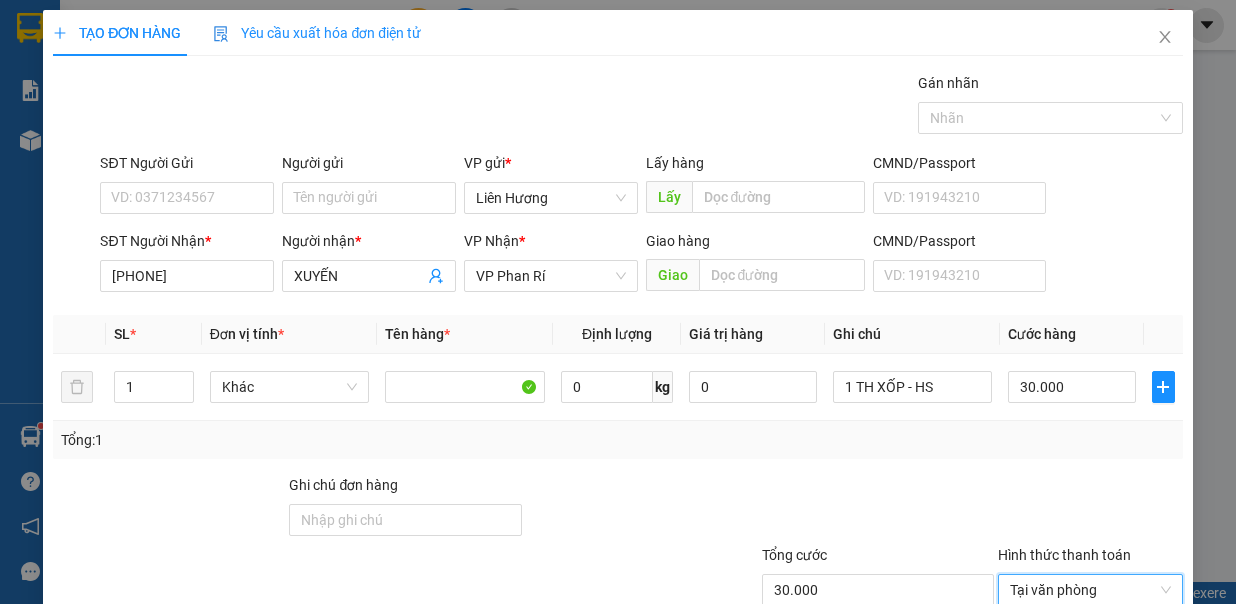 click on "Lưu và In" at bounding box center (1114, 688) 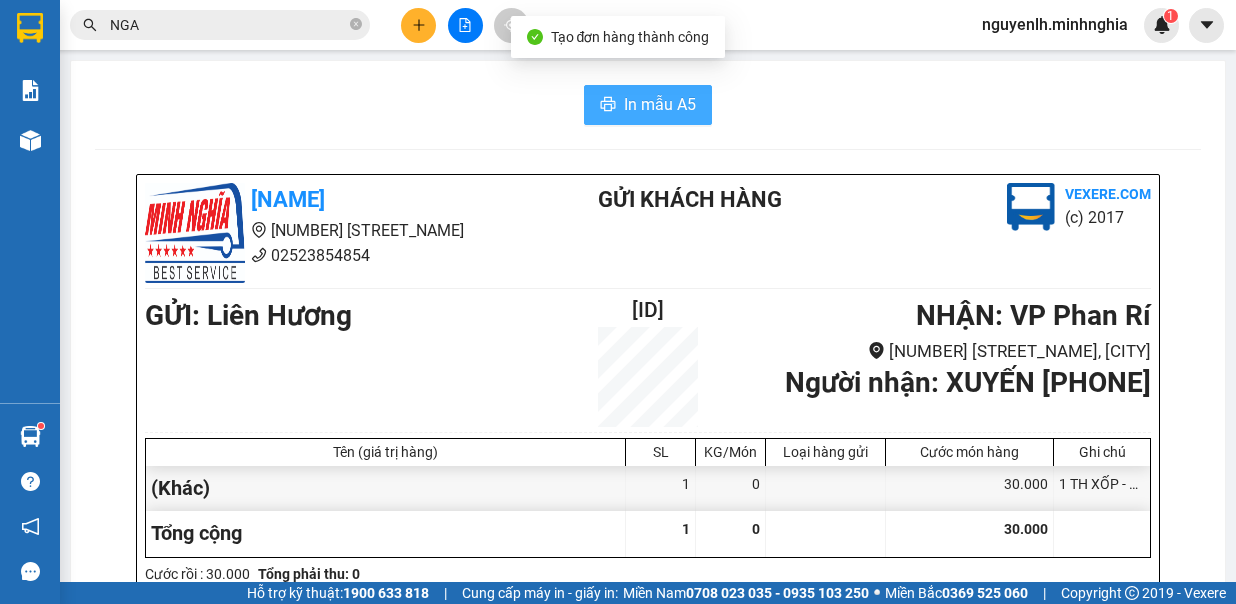 click on "In mẫu A5" at bounding box center [660, 104] 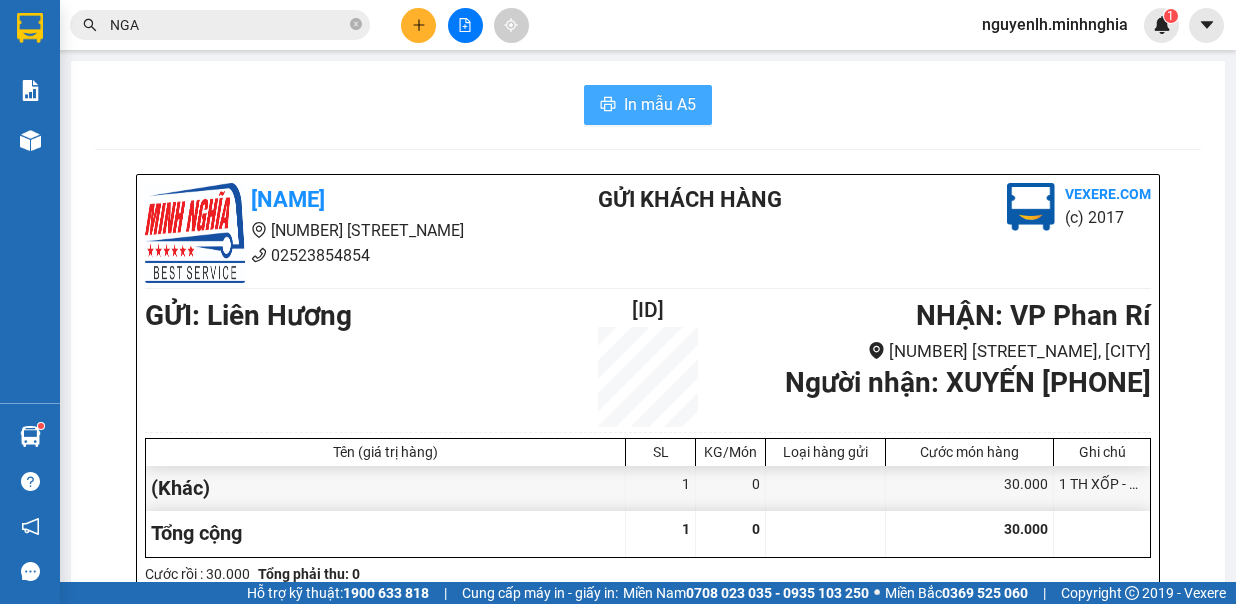 click on "In mẫu A5" at bounding box center [648, 105] 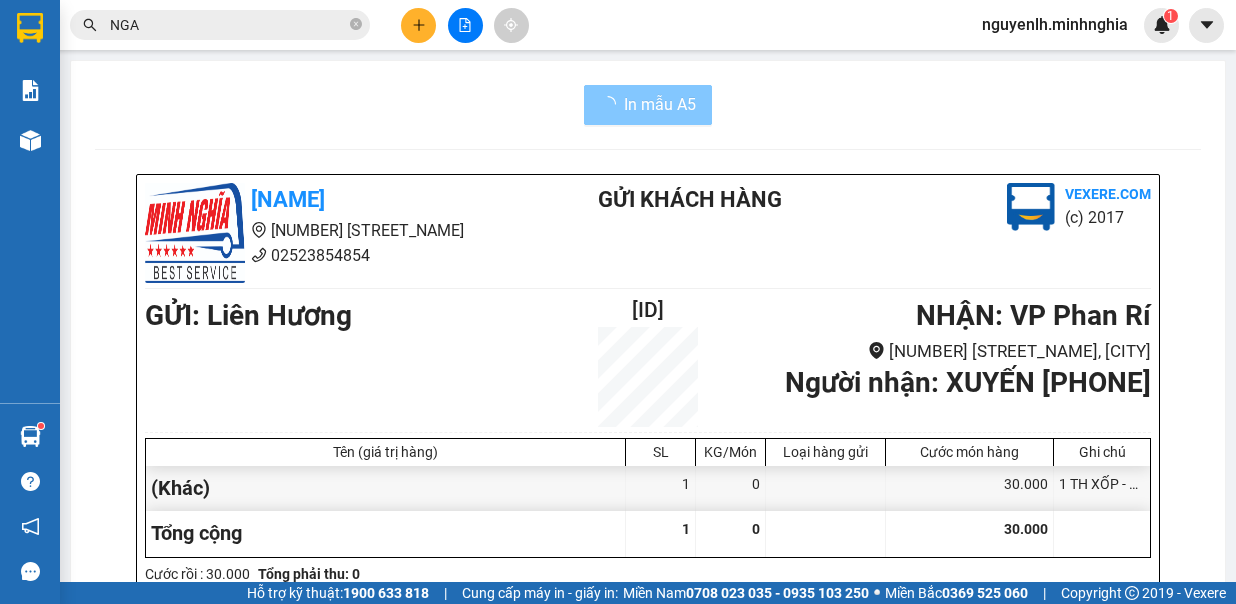 click on "In mẫu A5" at bounding box center (648, 105) 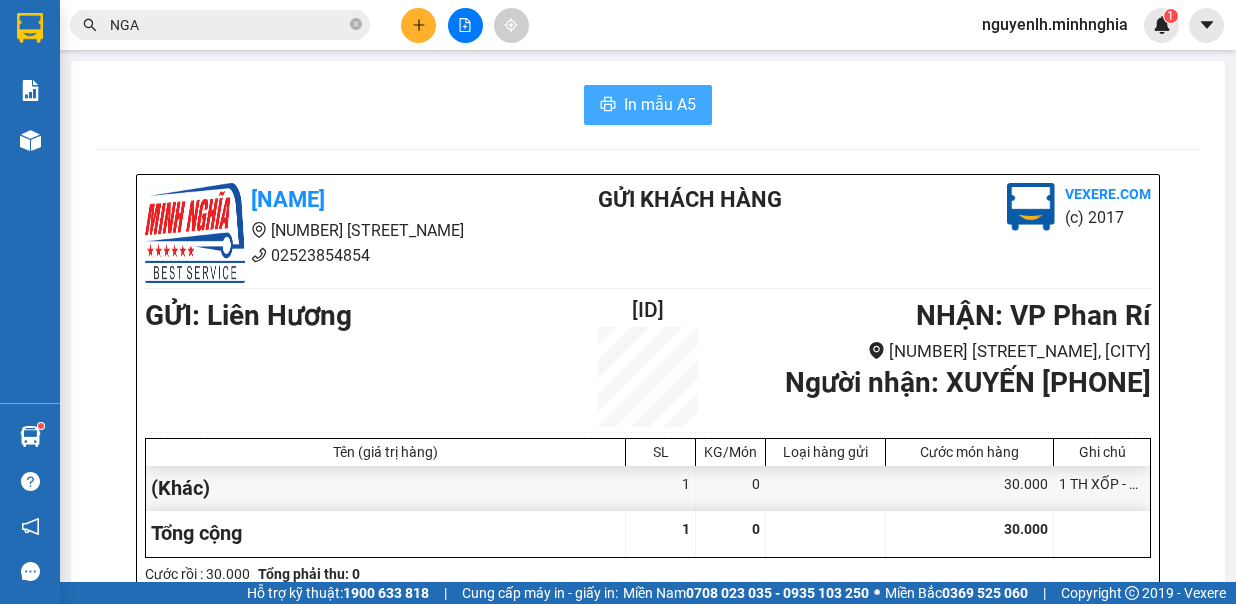 click on "In mẫu A5" at bounding box center (660, 104) 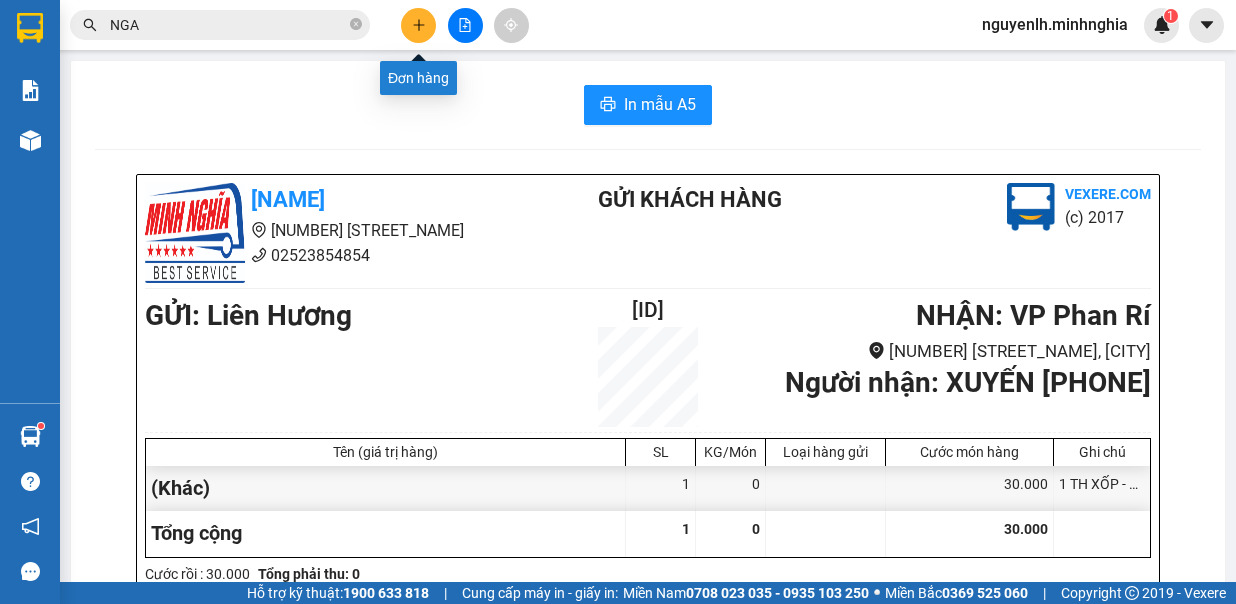 click at bounding box center (418, 25) 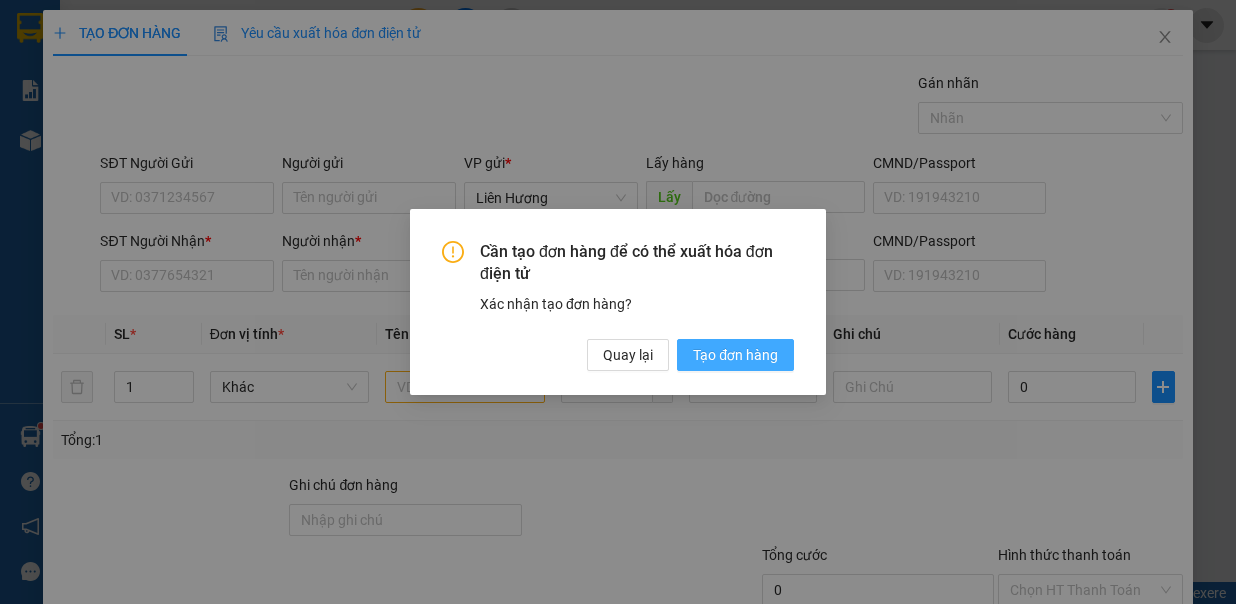 click on "Tạo đơn hàng" at bounding box center [735, 355] 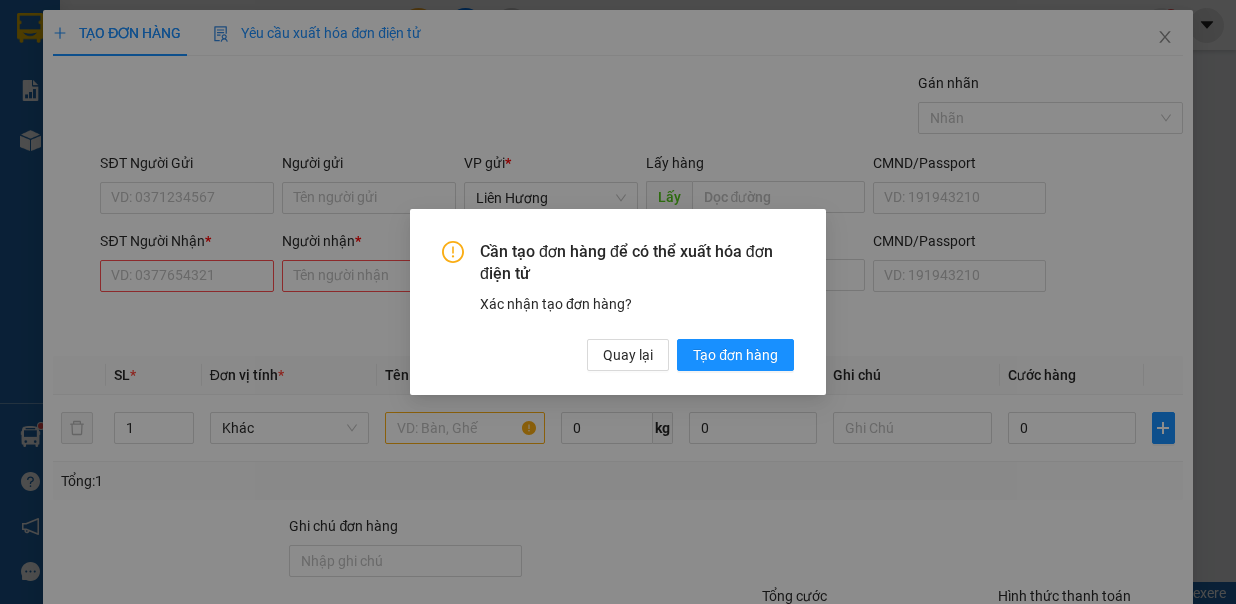 click on "Cần tạo đơn hàng để có thể xuất hóa đơn điện tử Xác nhận tạo đơn hàng? Quay lại Tạo đơn hàng" at bounding box center [618, 302] 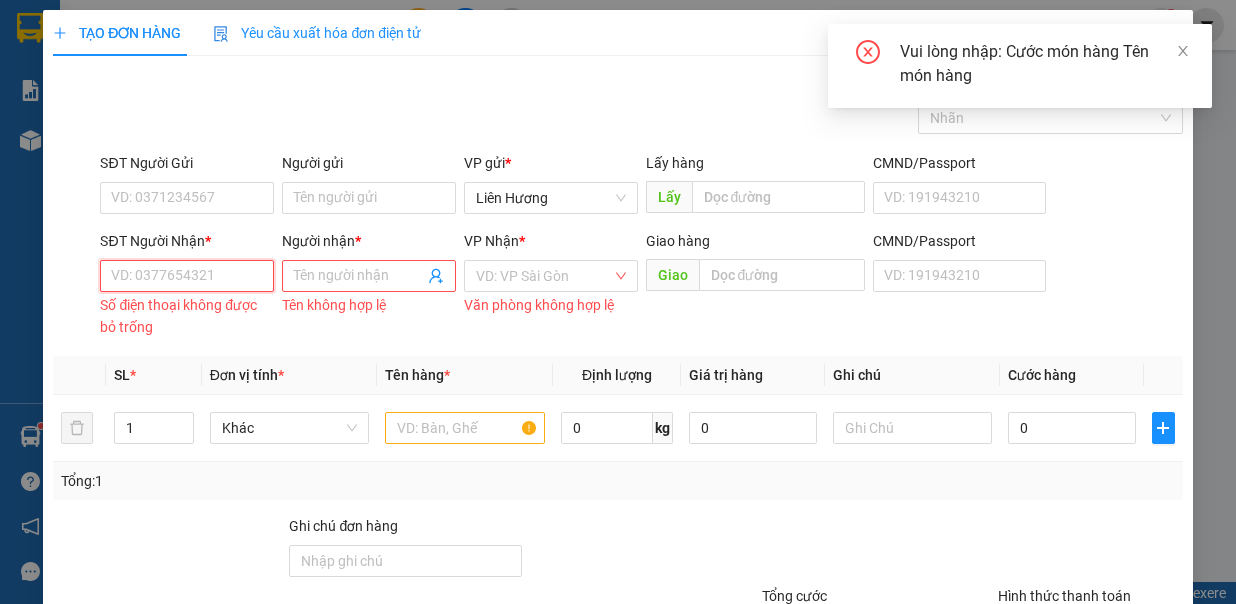 click on "SĐT Người Nhận  *" at bounding box center [187, 276] 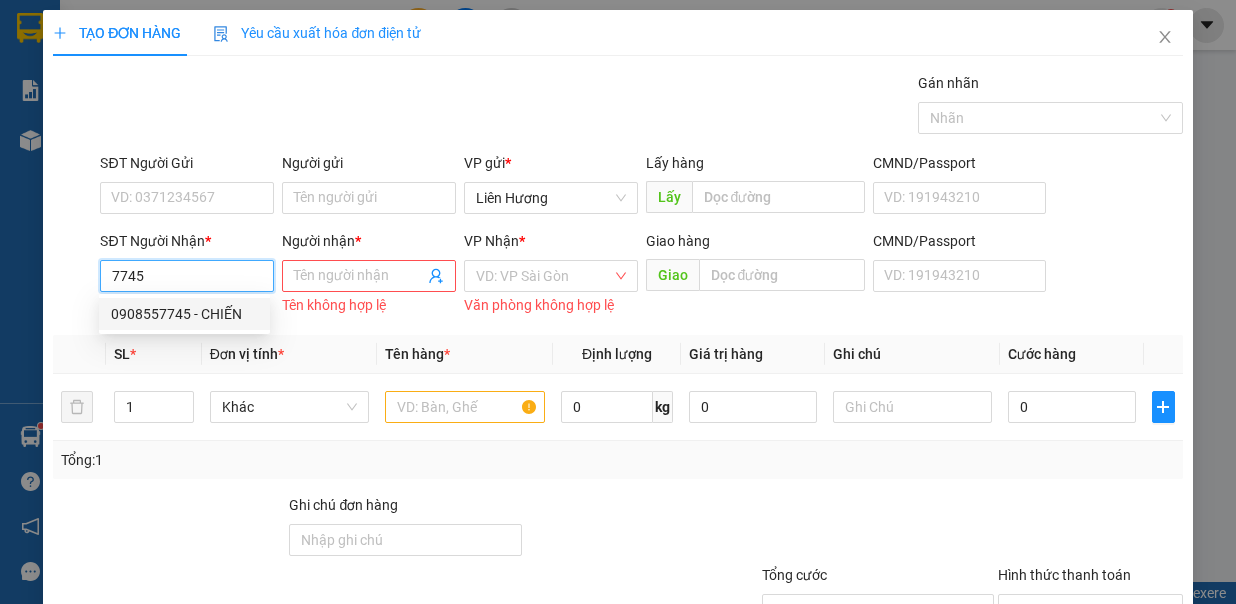 click on "0908557745 - CHIẾN" at bounding box center [184, 314] 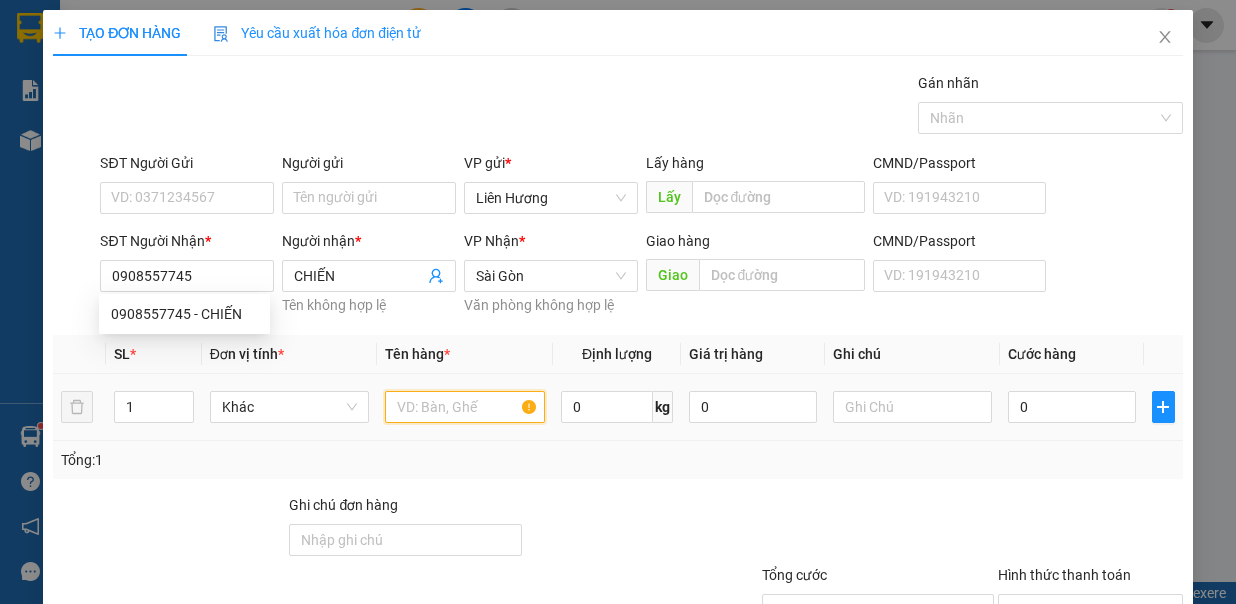 click at bounding box center [465, 407] 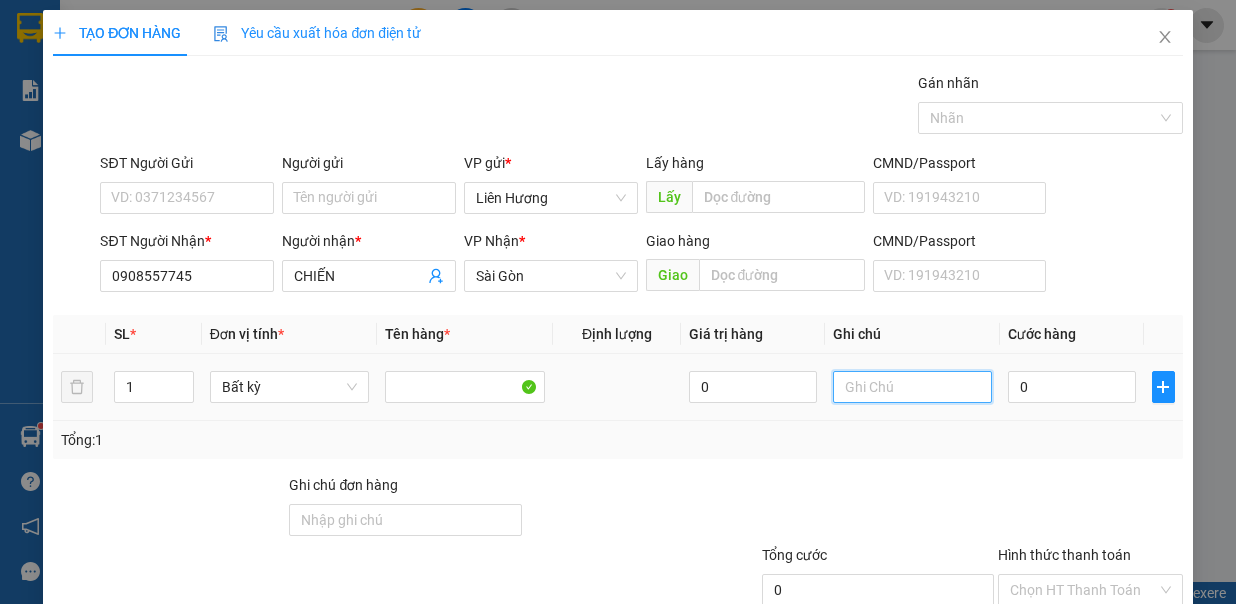 click at bounding box center [913, 387] 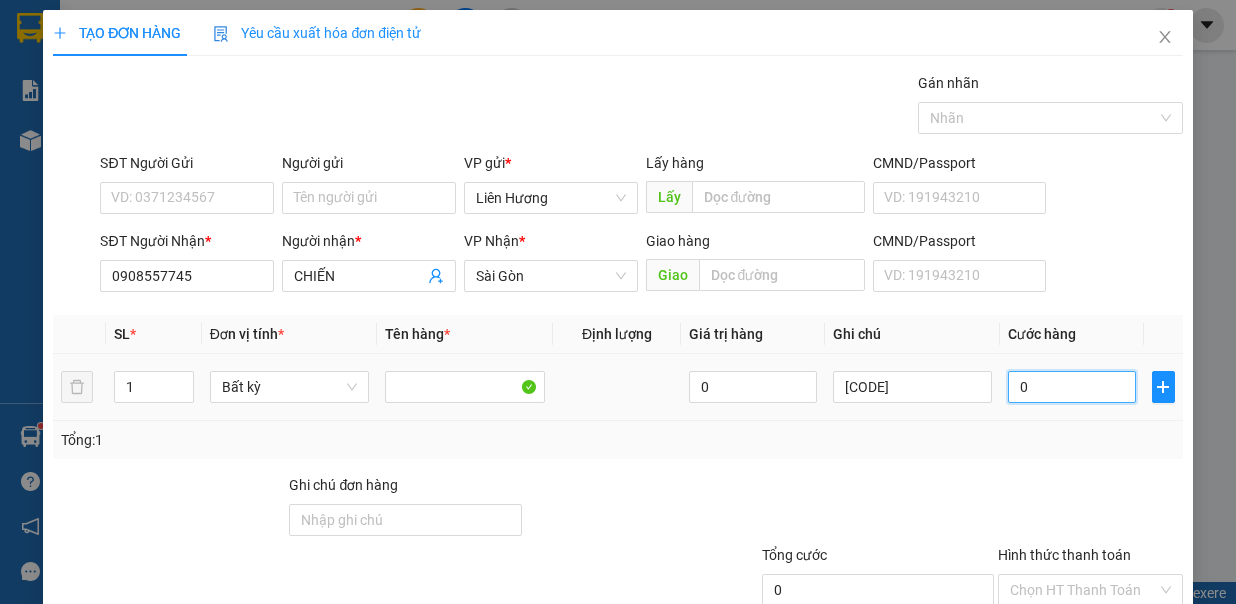 click on "0" at bounding box center [1072, 387] 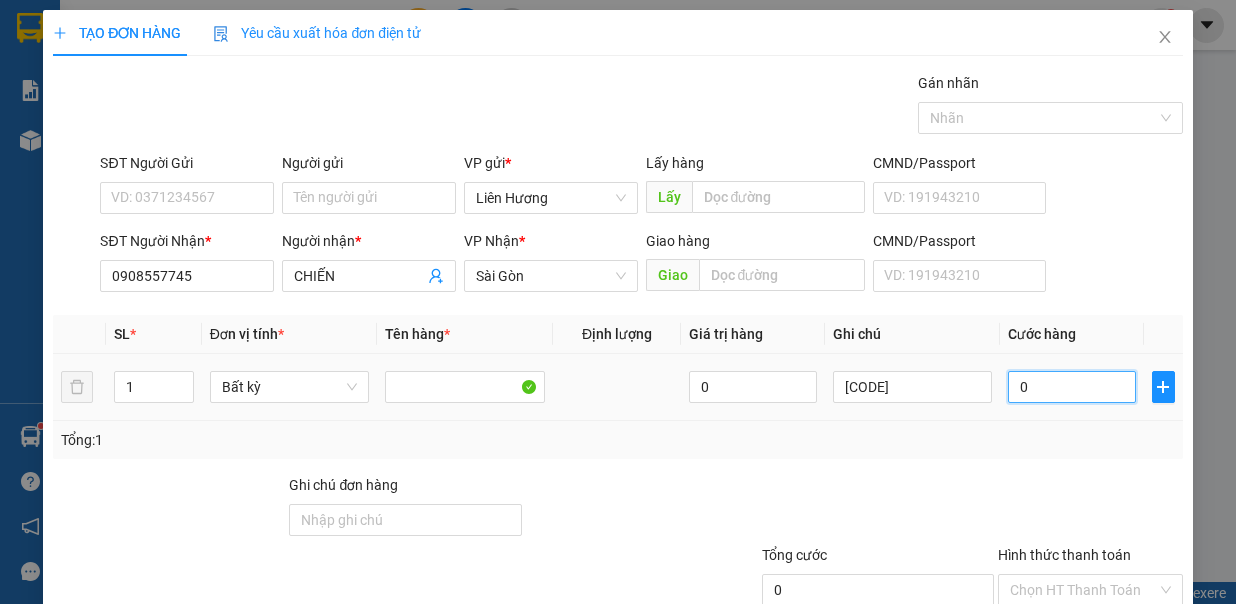 click on "0" at bounding box center [1072, 387] 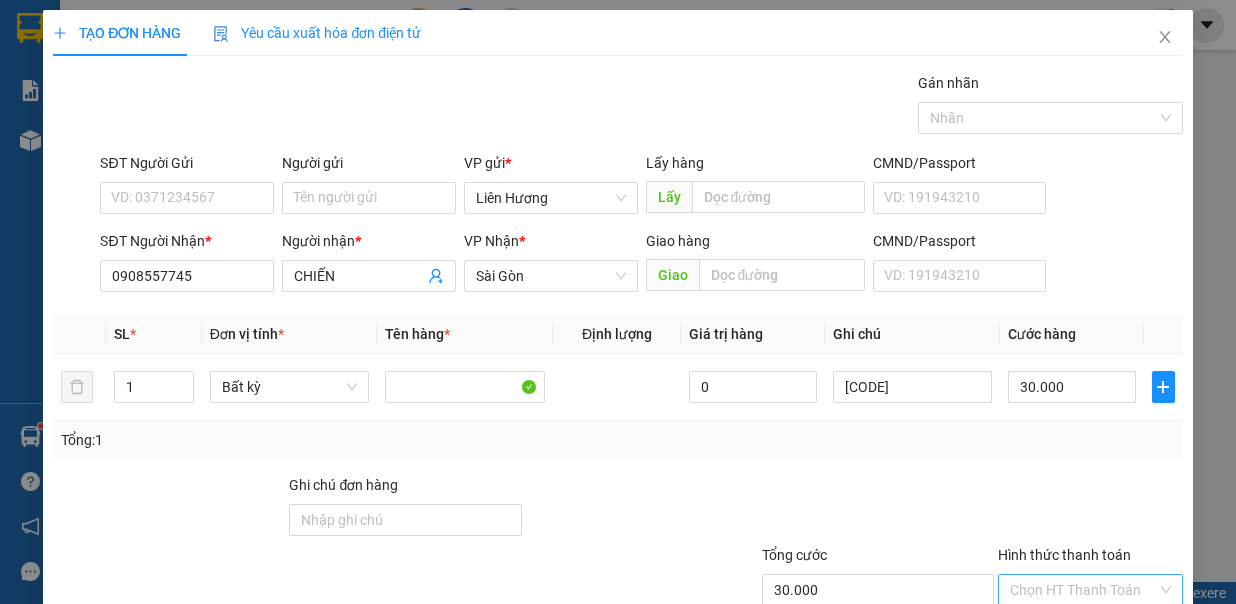 click on "Hình thức thanh toán" at bounding box center [1083, 590] 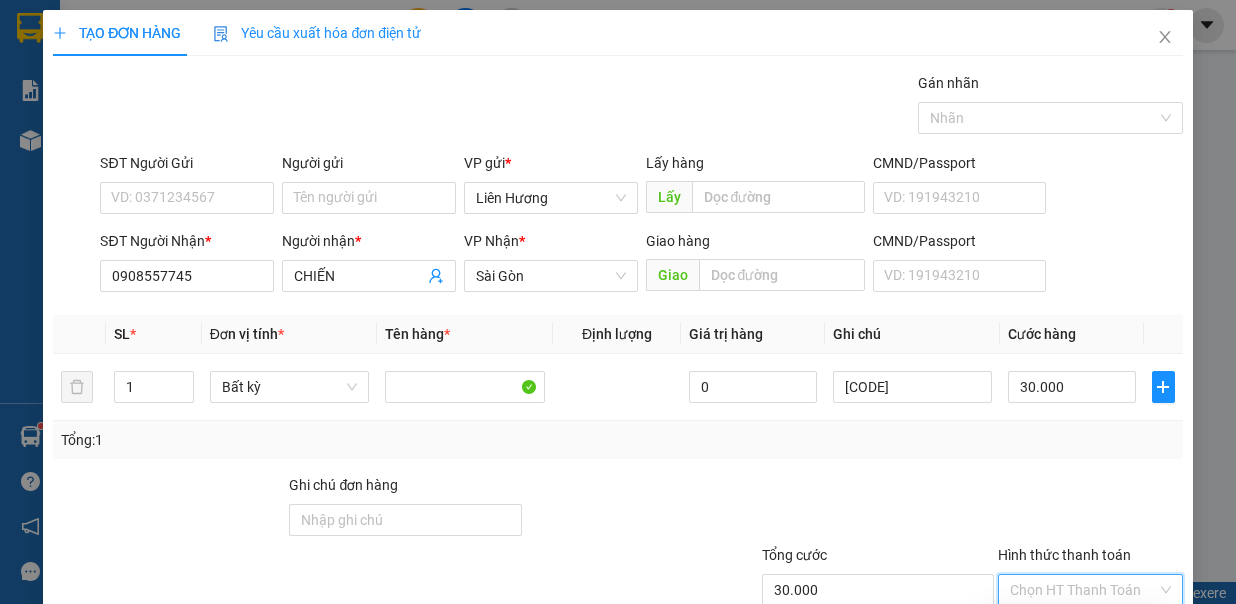 click on "Tại văn phòng" at bounding box center (1076, 625) 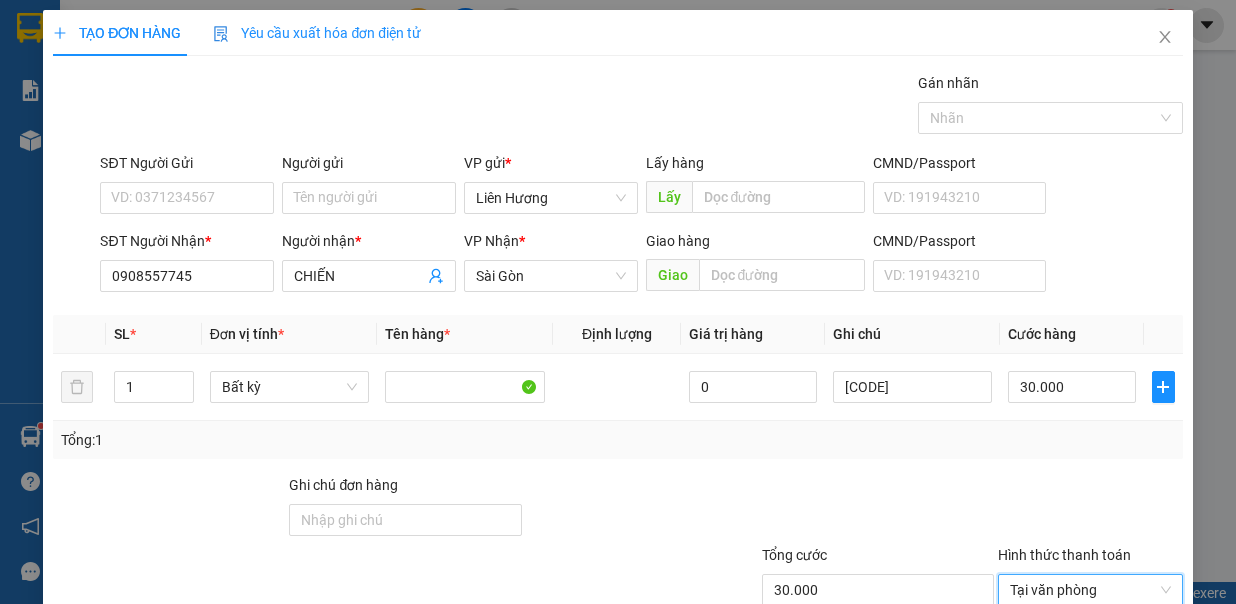 click on "Lưu và In" at bounding box center (1125, 688) 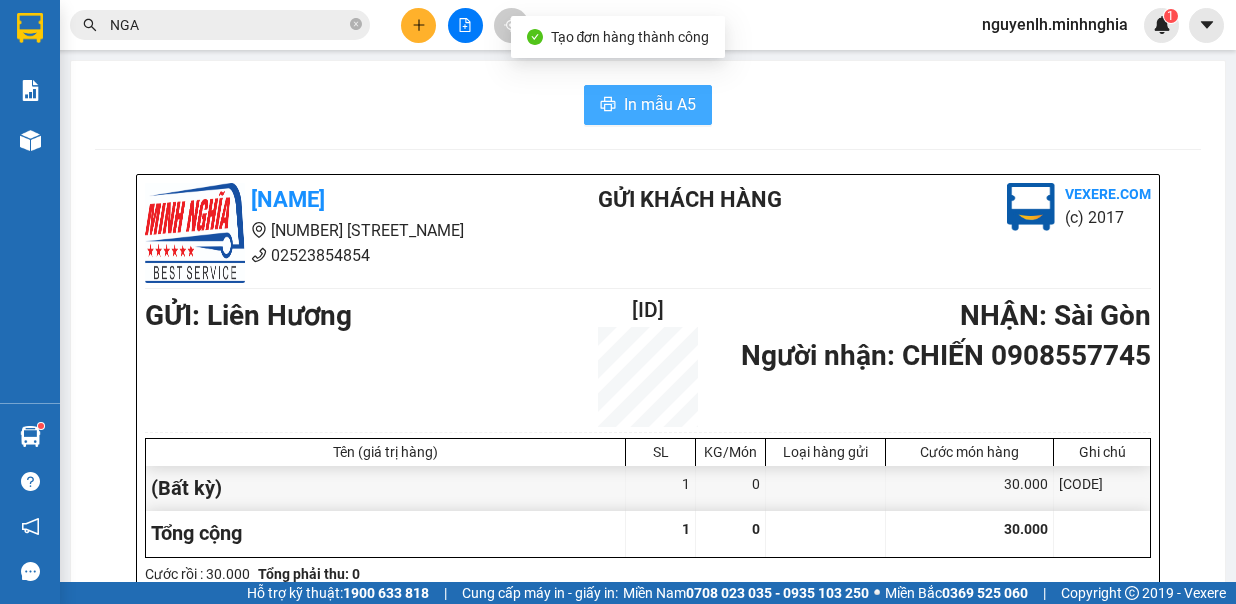 click on "In mẫu A5" at bounding box center [660, 104] 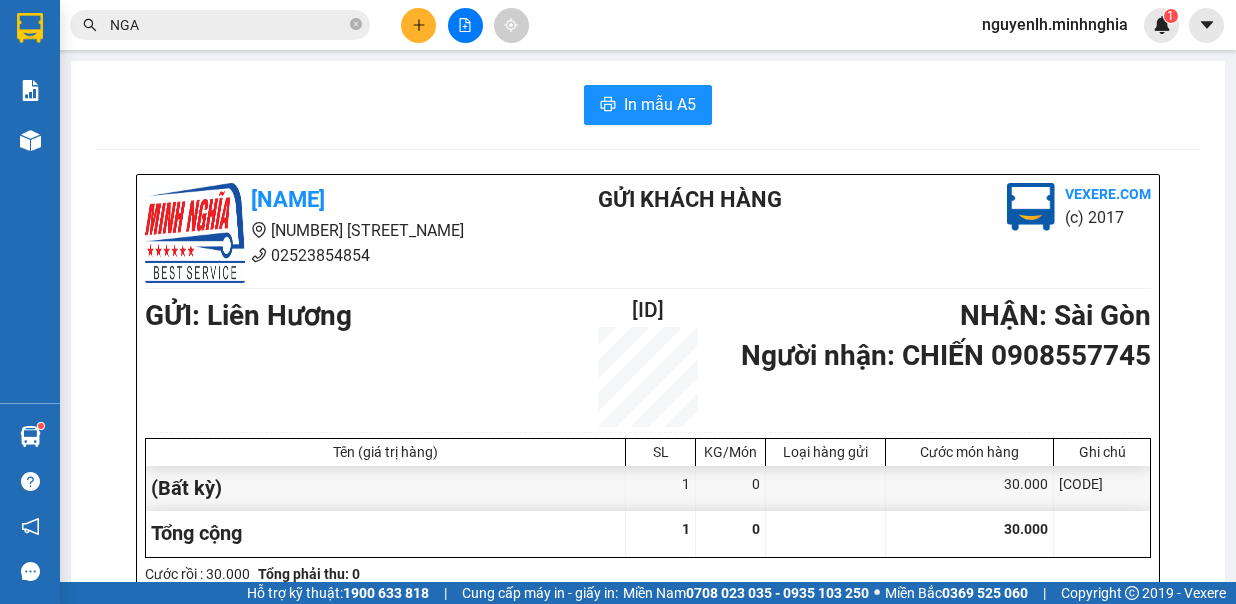 click at bounding box center (418, 25) 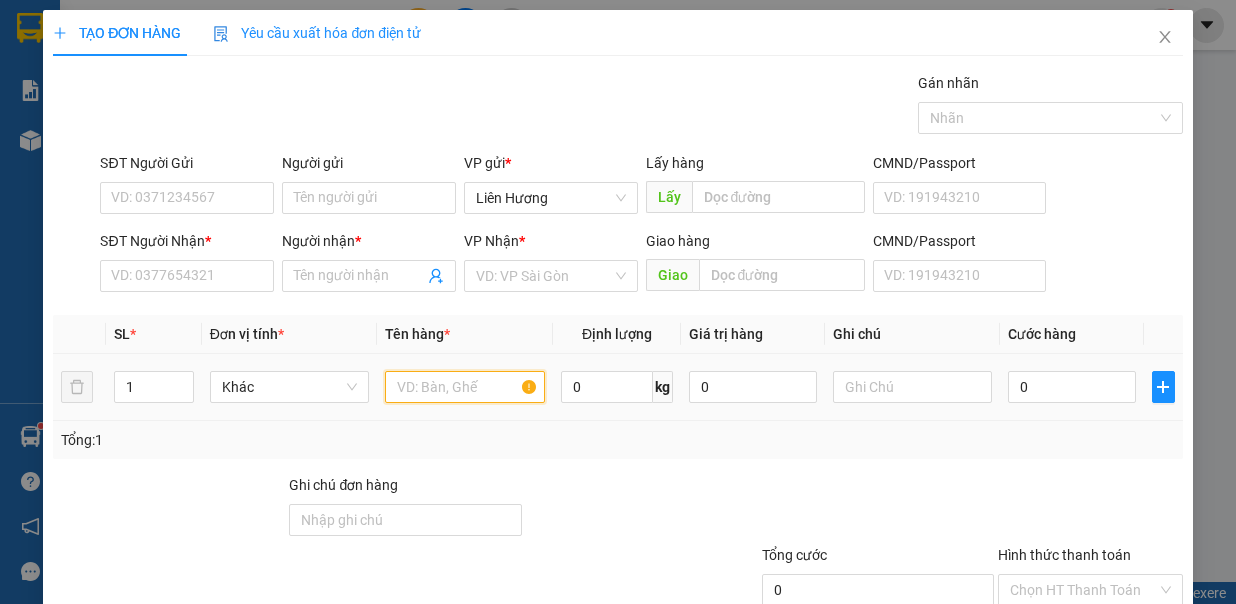 click at bounding box center (465, 387) 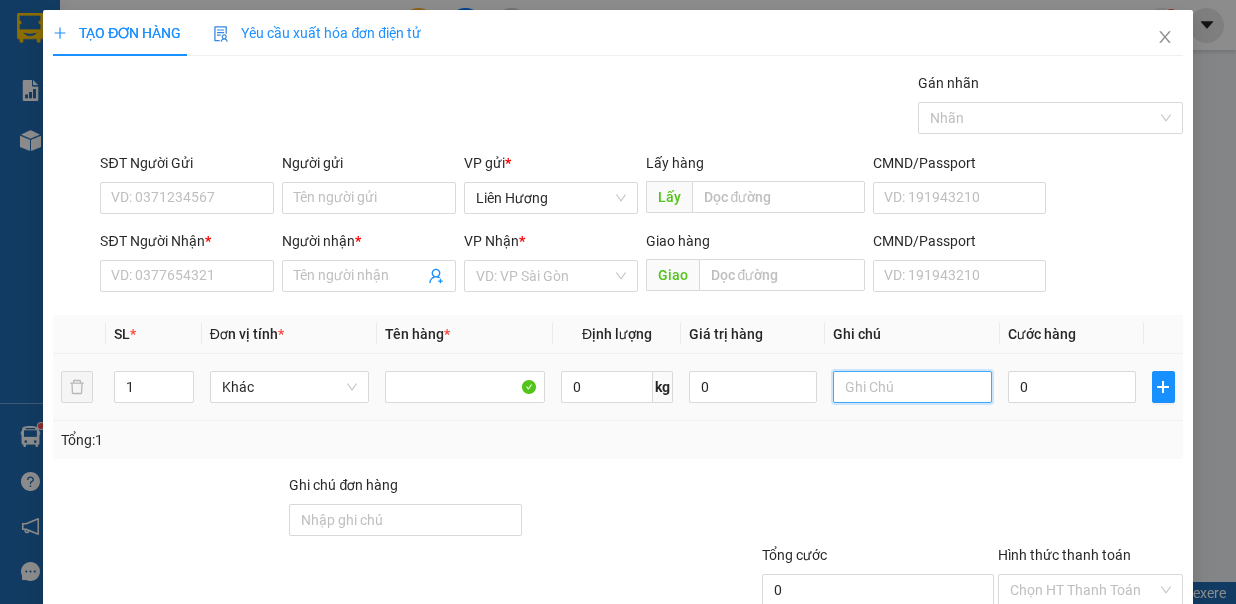 click at bounding box center (913, 387) 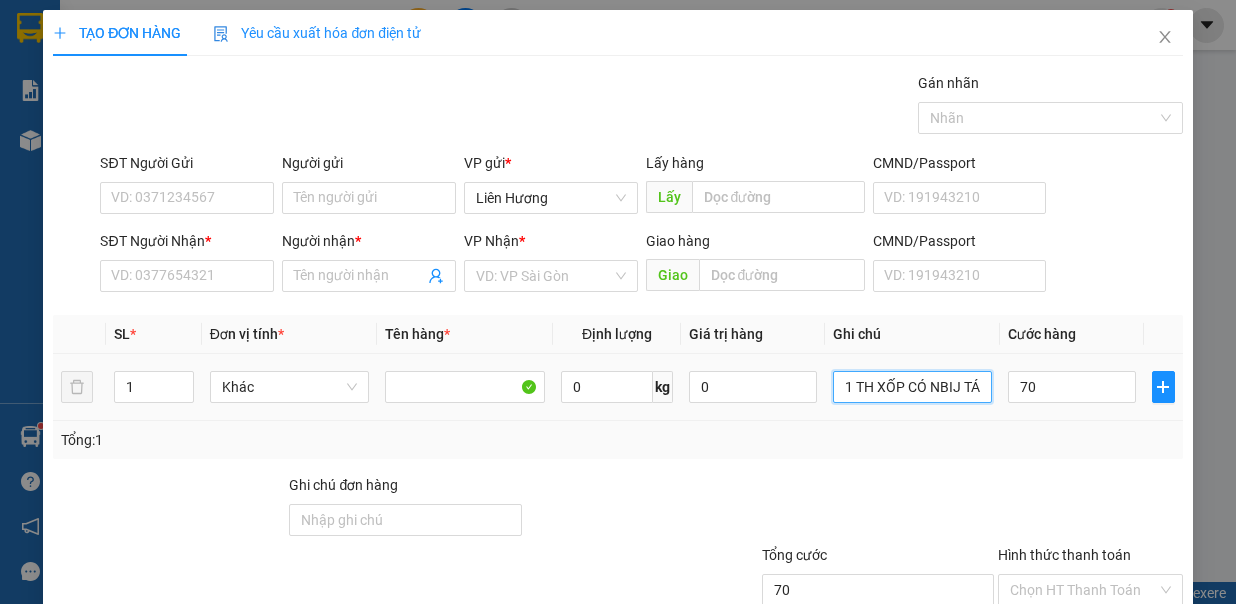 click on "1 TH XỐP CÓ NBIJ TÁO" at bounding box center (913, 387) 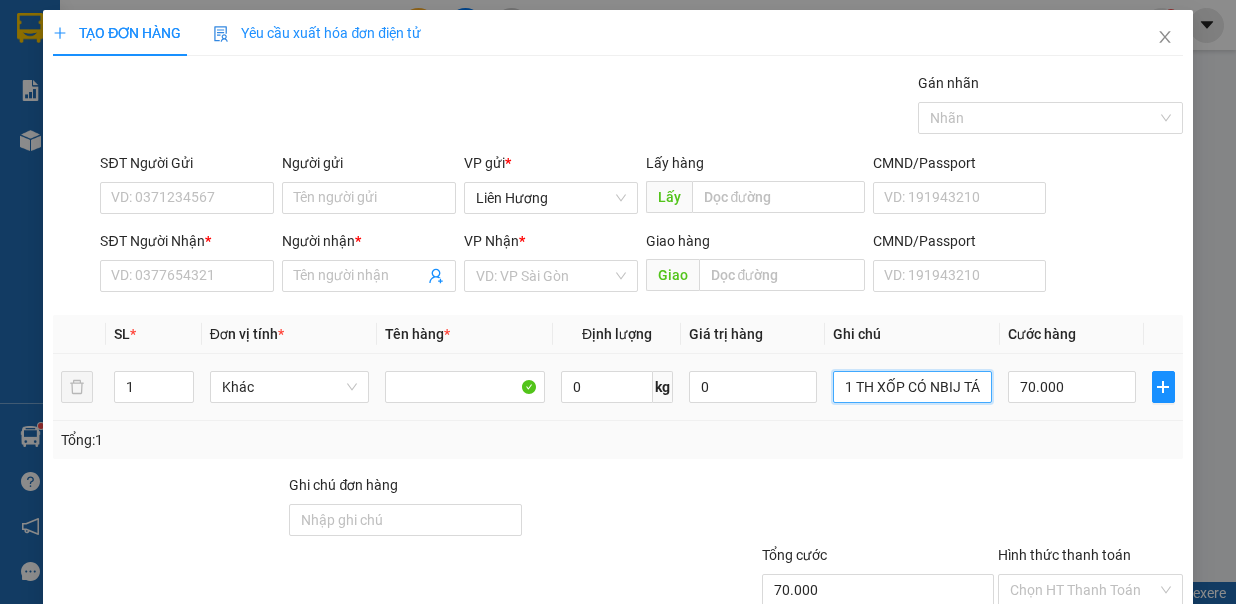 click on "1 TH XỐP CÓ NBIJ TÁO" at bounding box center (913, 387) 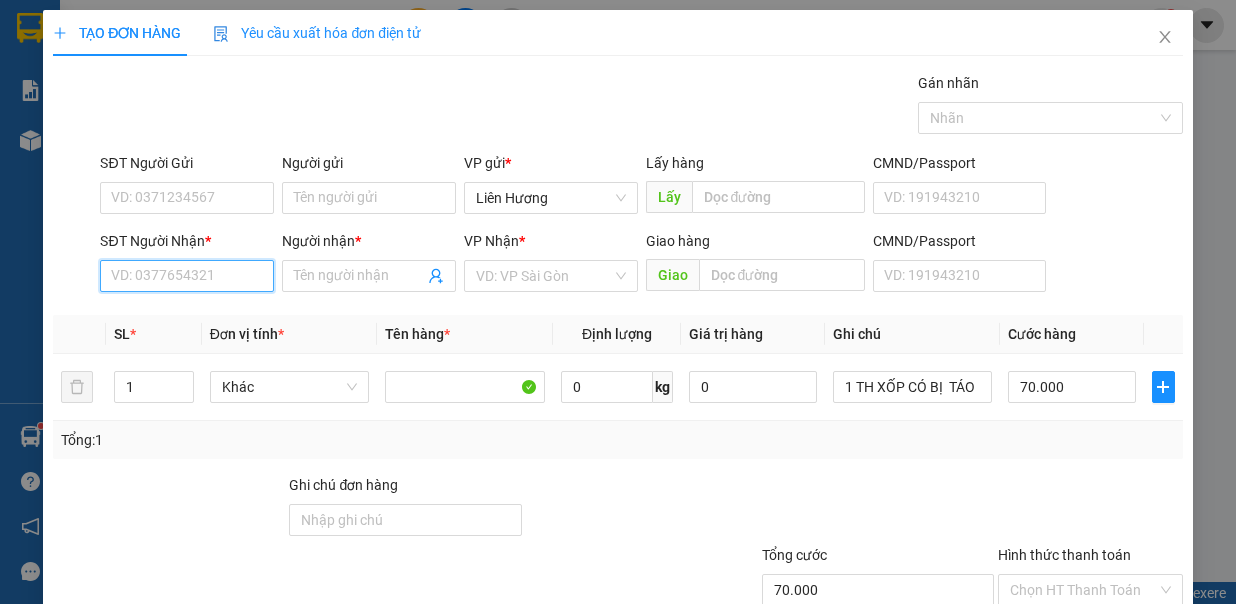 click on "SĐT Người Nhận  *" at bounding box center [187, 276] 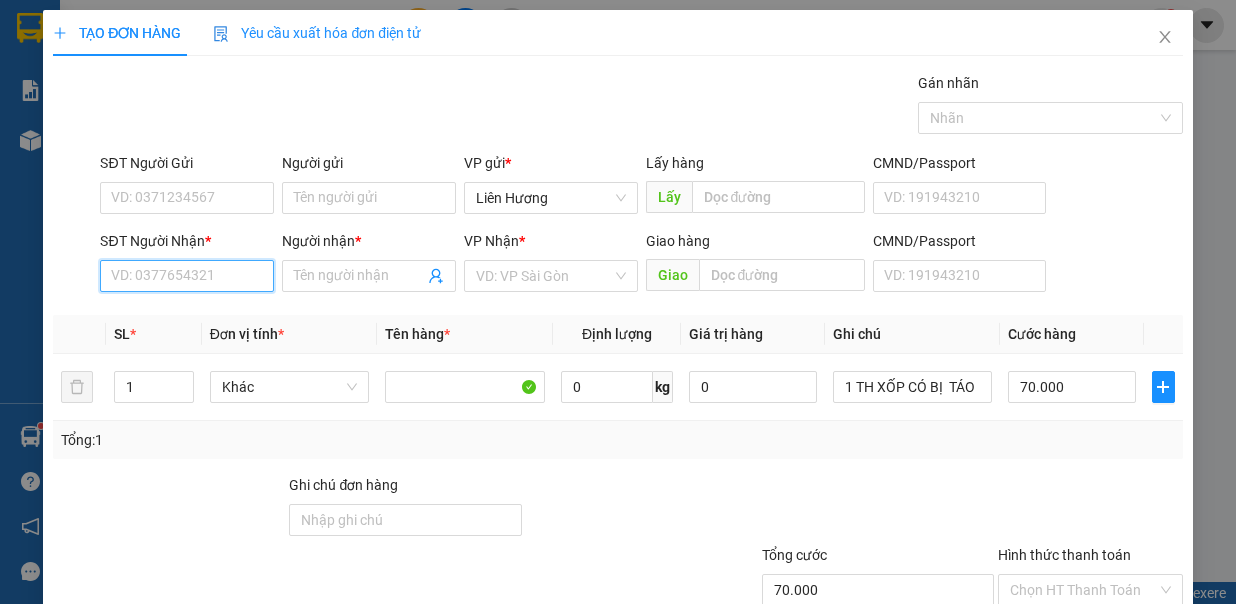 click on "SĐT Người Nhận  *" at bounding box center (187, 276) 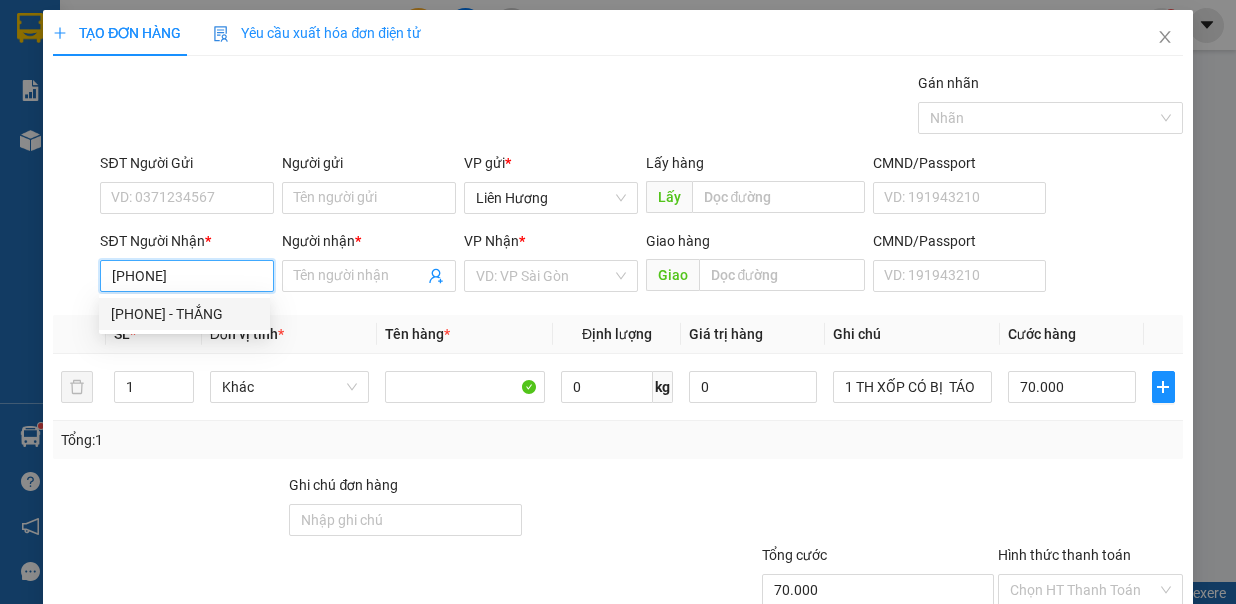 click on "0336772326 - THẮNG" at bounding box center (184, 314) 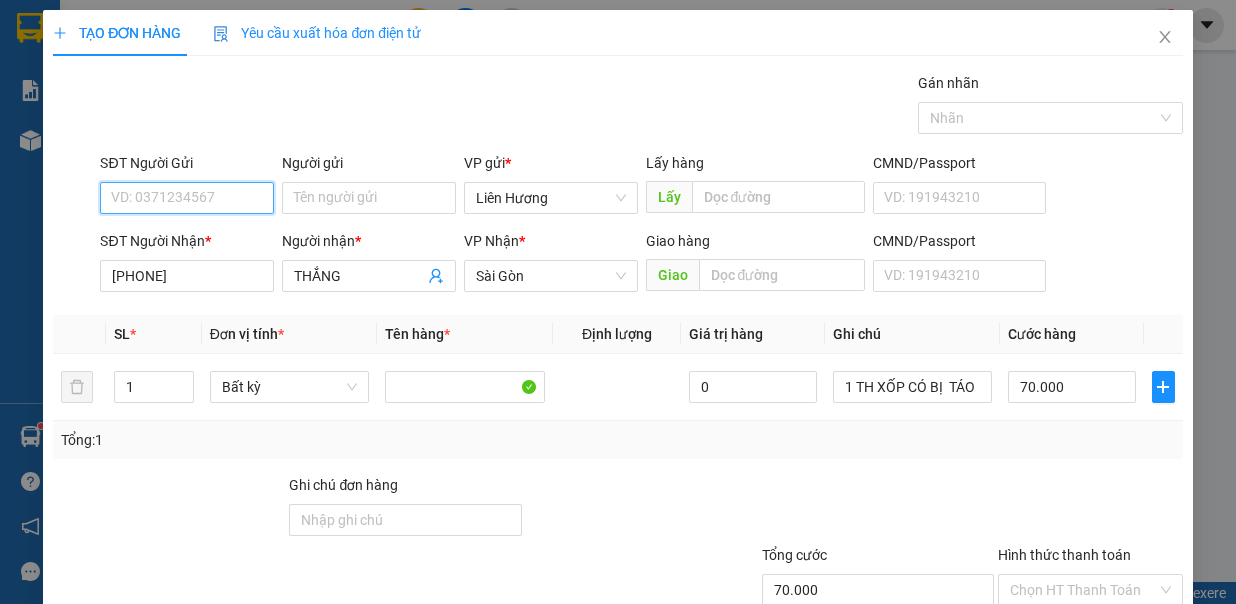 click on "SĐT Người Gửi" at bounding box center (187, 198) 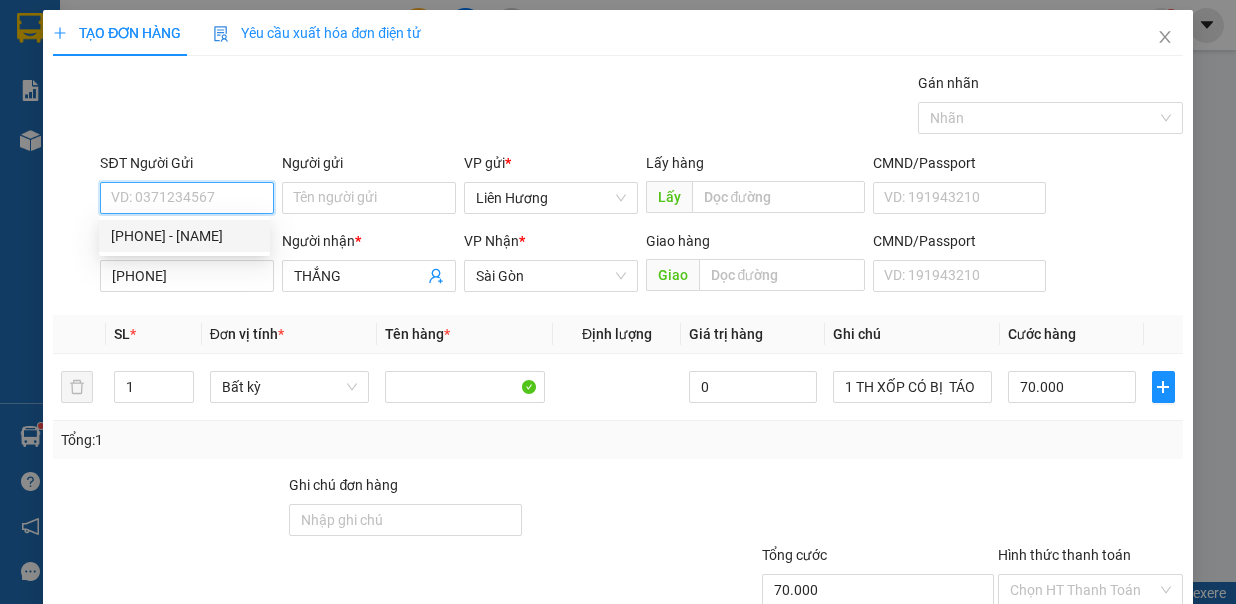click on "0336046026 - MẾN" at bounding box center (184, 236) 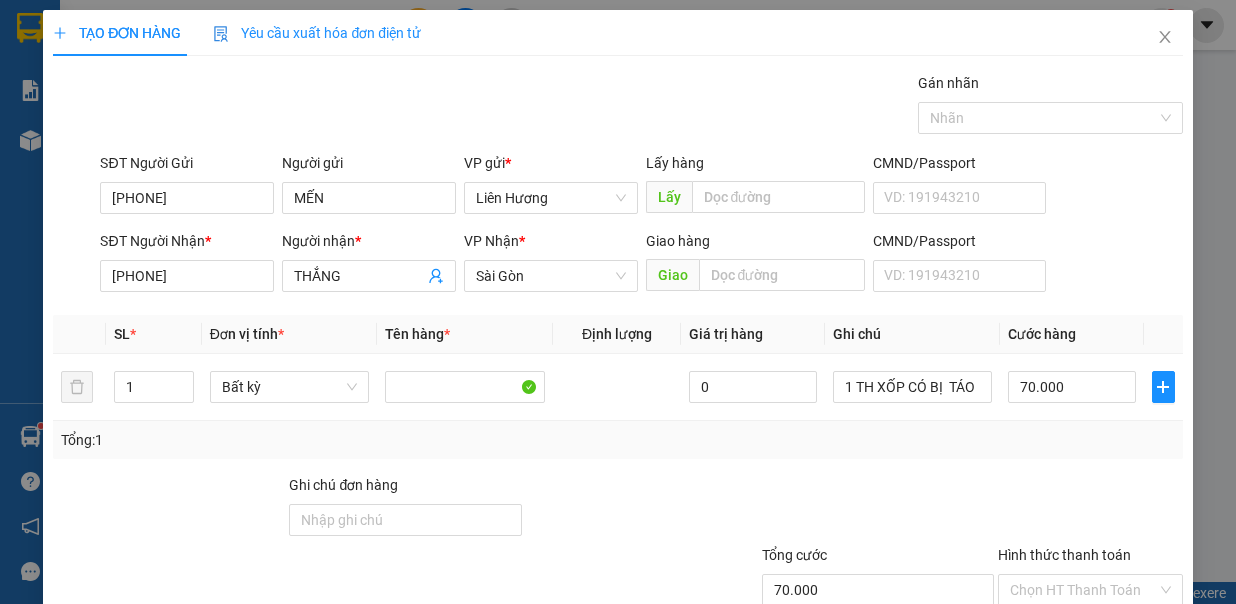 drag, startPoint x: 1048, startPoint y: 437, endPoint x: 1057, endPoint y: 516, distance: 79.51101 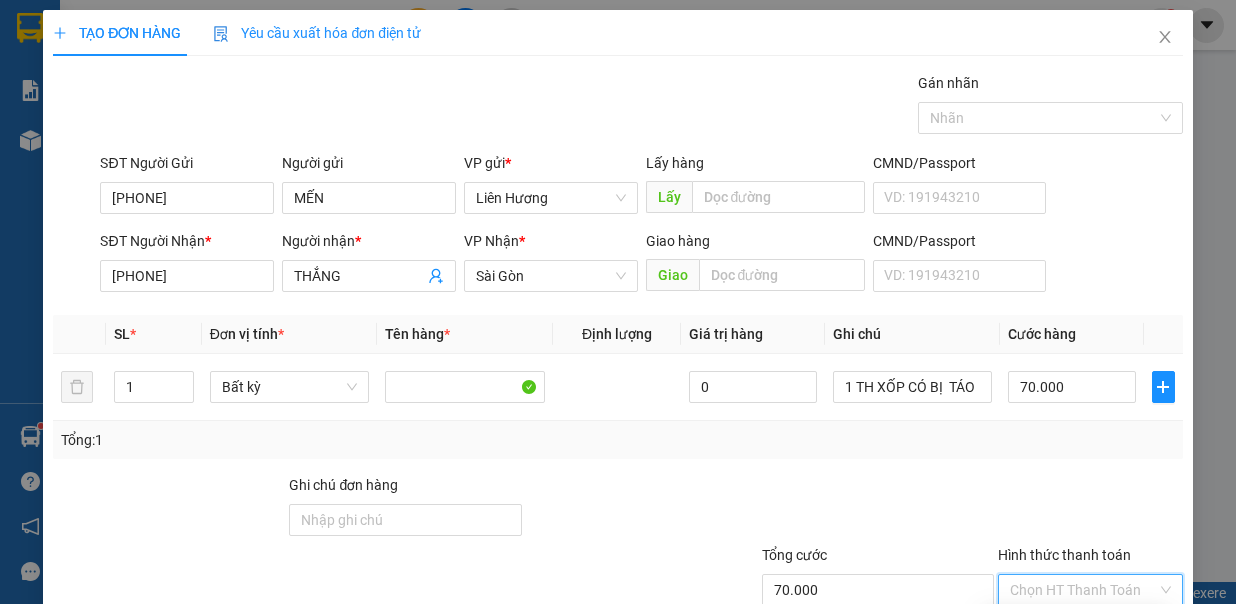 click on "Tại văn phòng" at bounding box center (1076, 625) 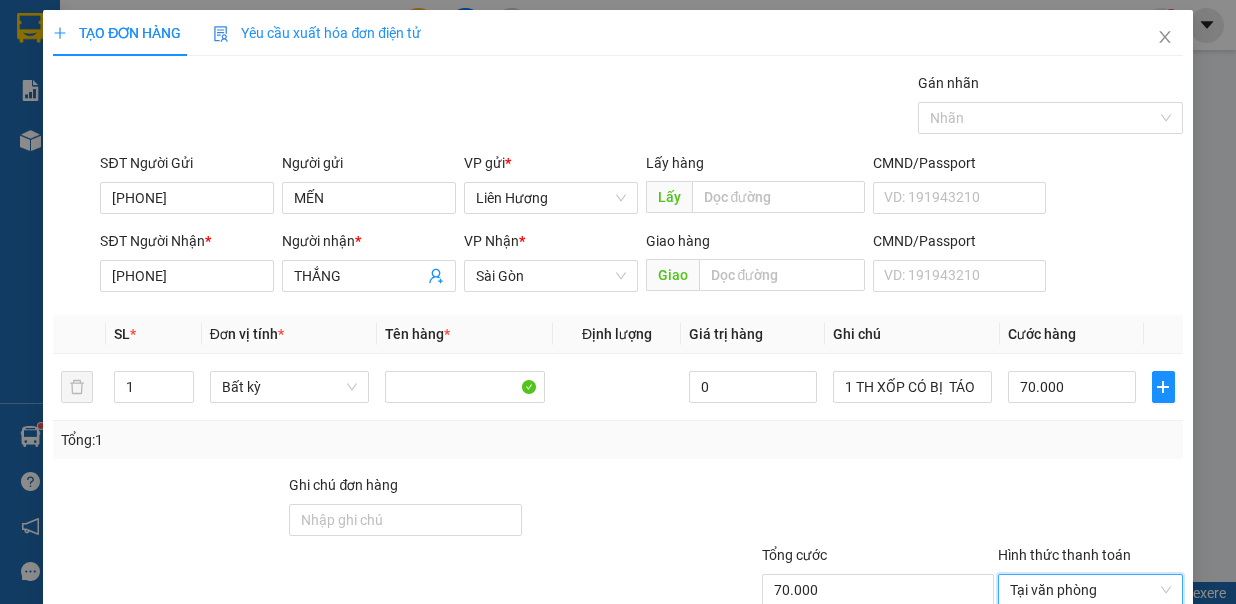 click on "Lưu và In" at bounding box center [1125, 688] 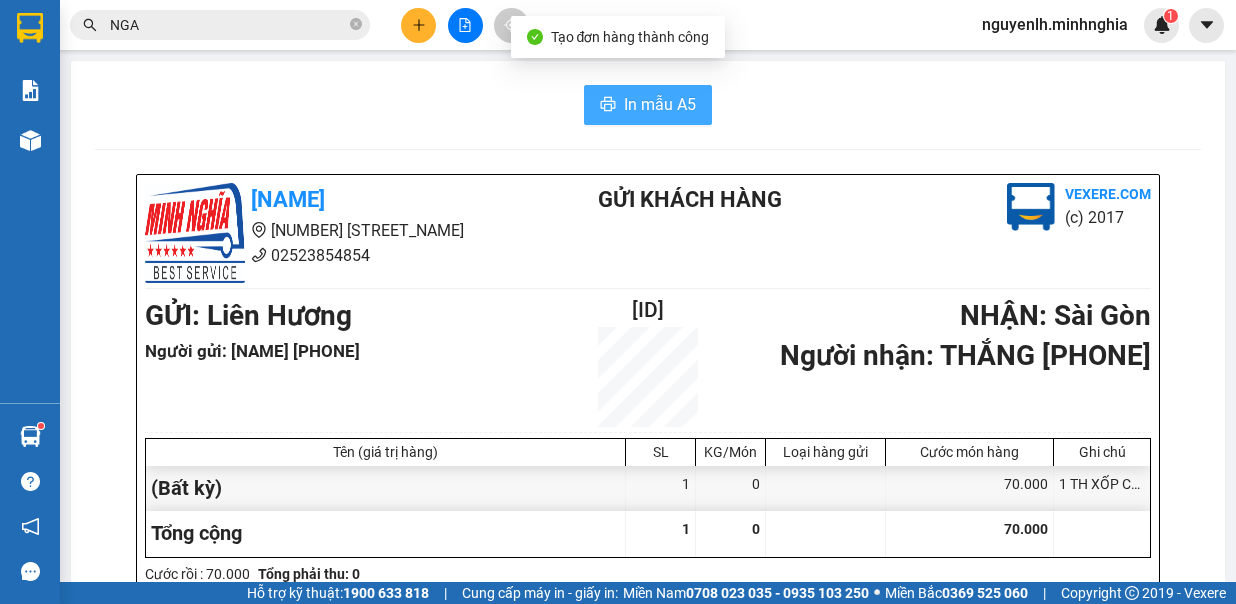 click on "In mẫu A5" at bounding box center [660, 104] 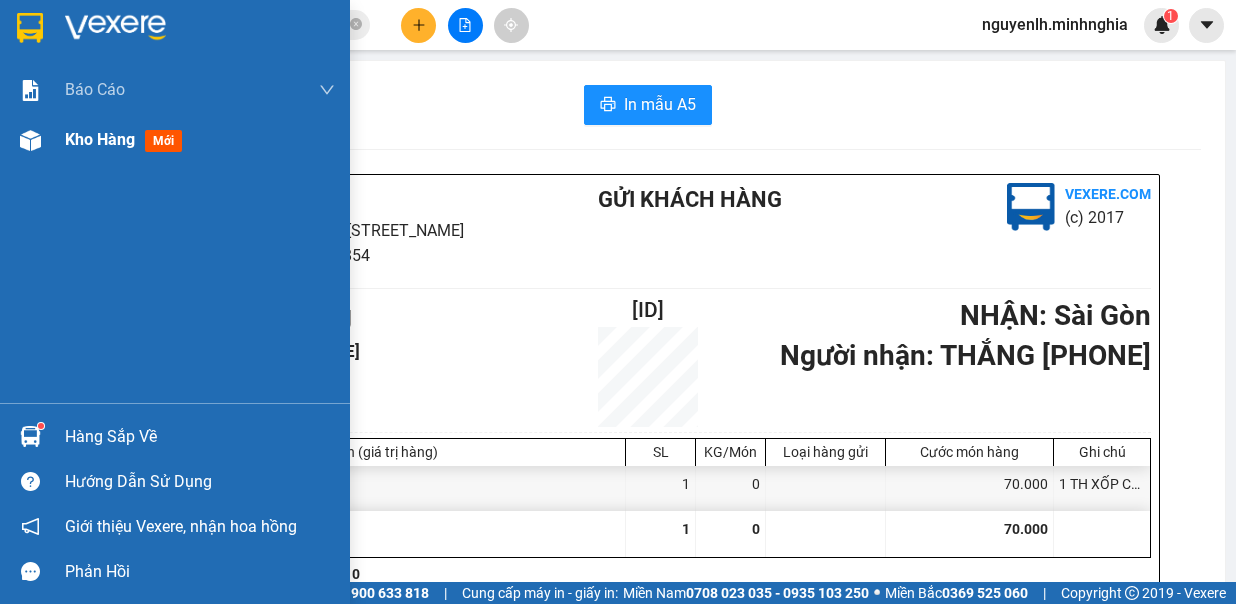 click on "Kho hàng mới" at bounding box center [175, 140] 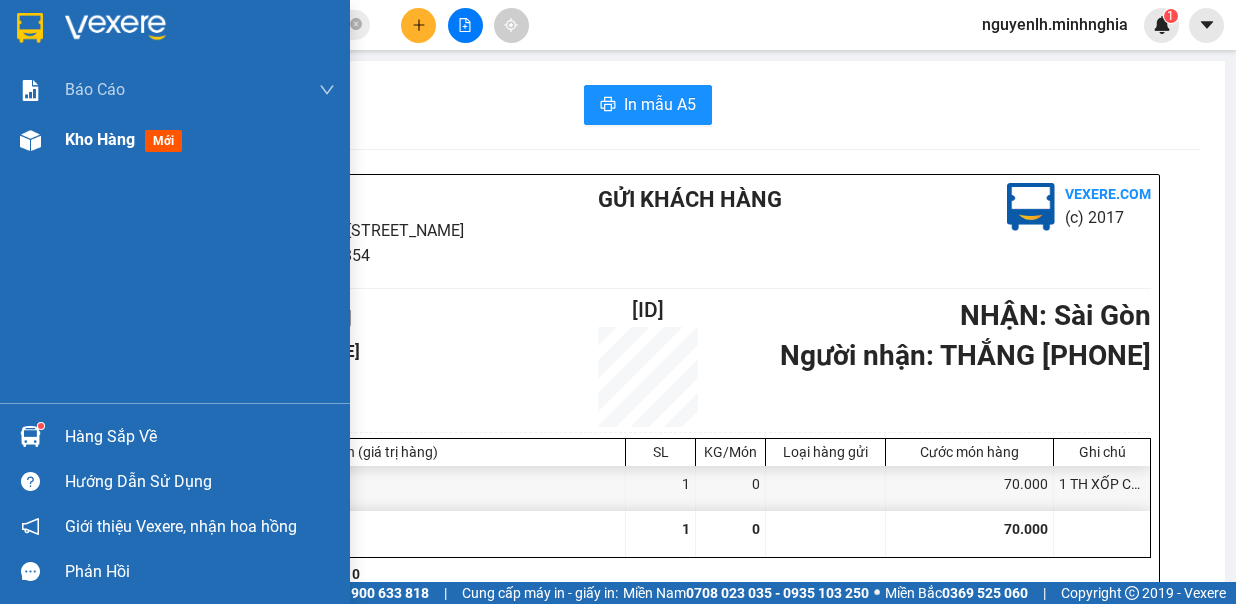 click on "Kho hàng mới" at bounding box center [175, 140] 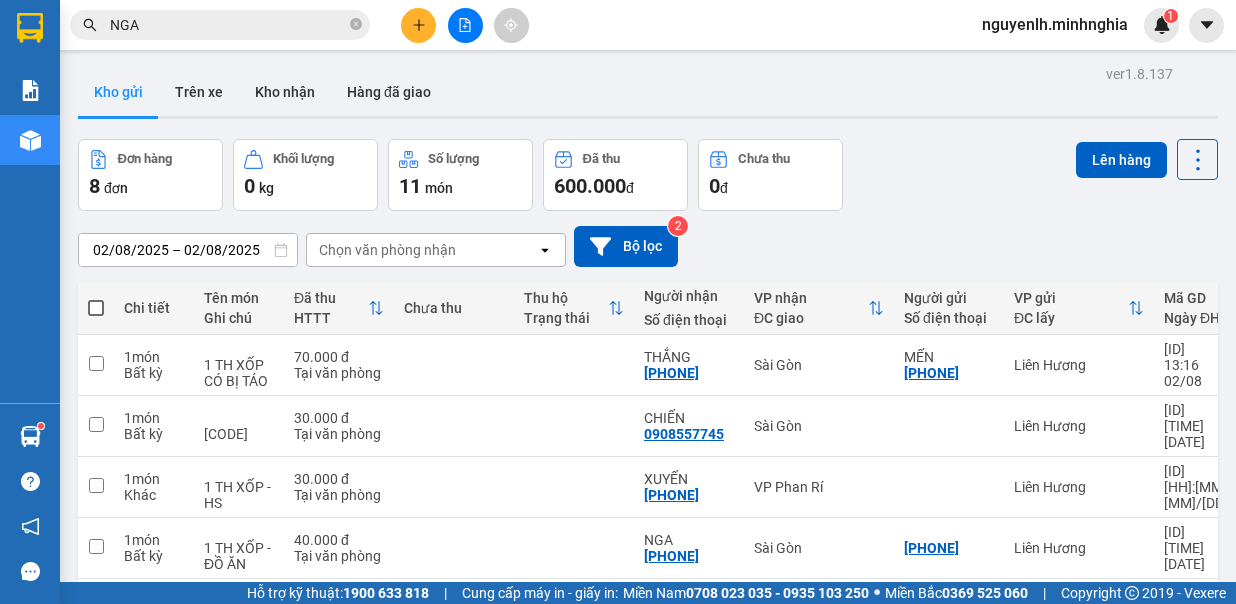 click at bounding box center (96, 308) 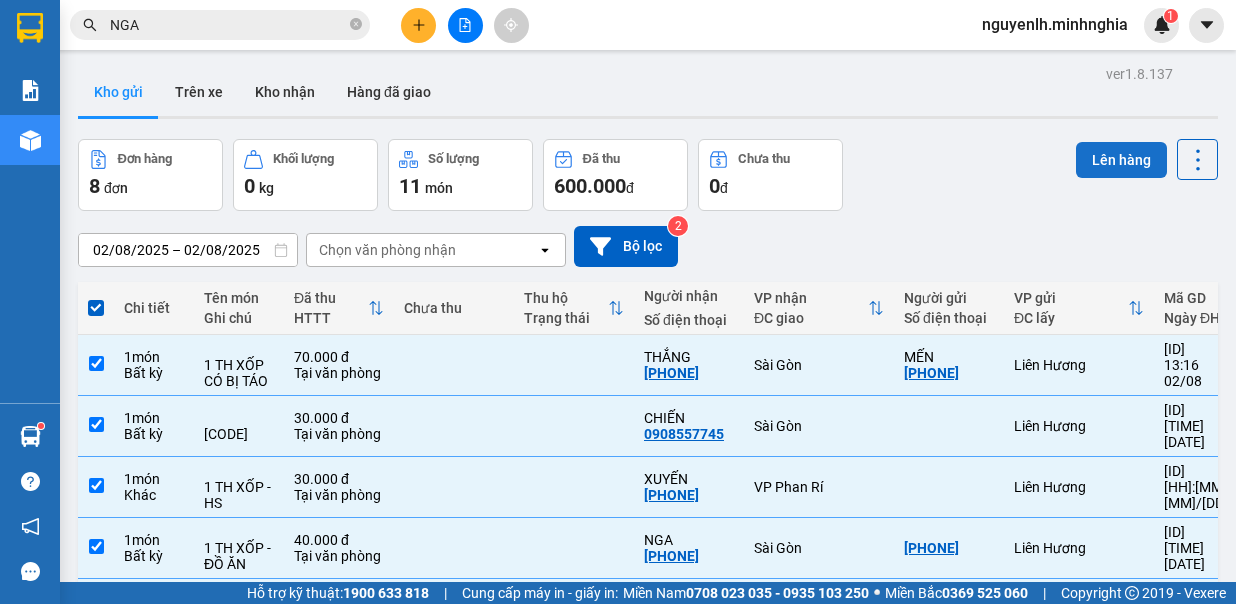 click on "Lên hàng" at bounding box center (1121, 160) 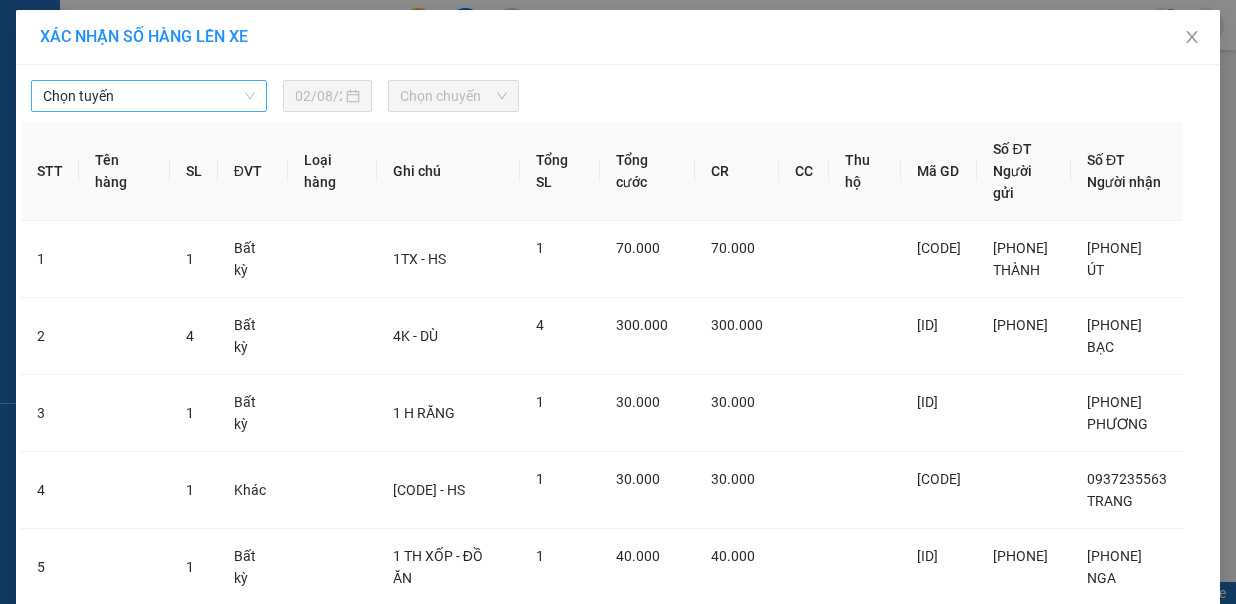 click on "Chọn tuyến" at bounding box center (149, 96) 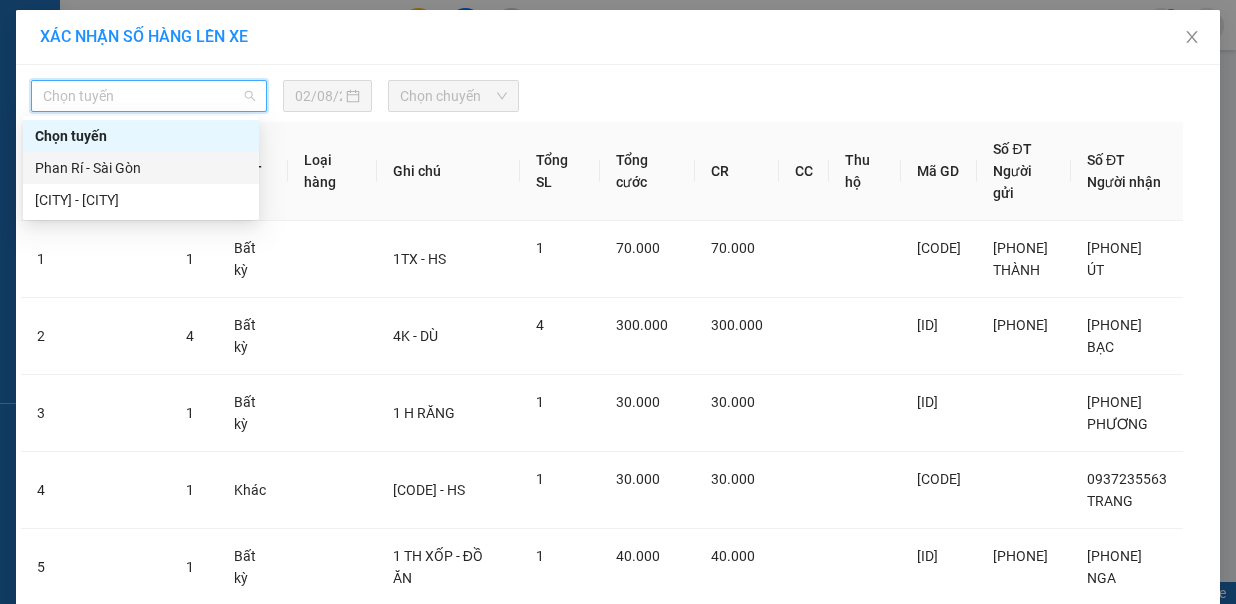 click on "[LOCATION] - [LOCATION]" at bounding box center [141, 168] 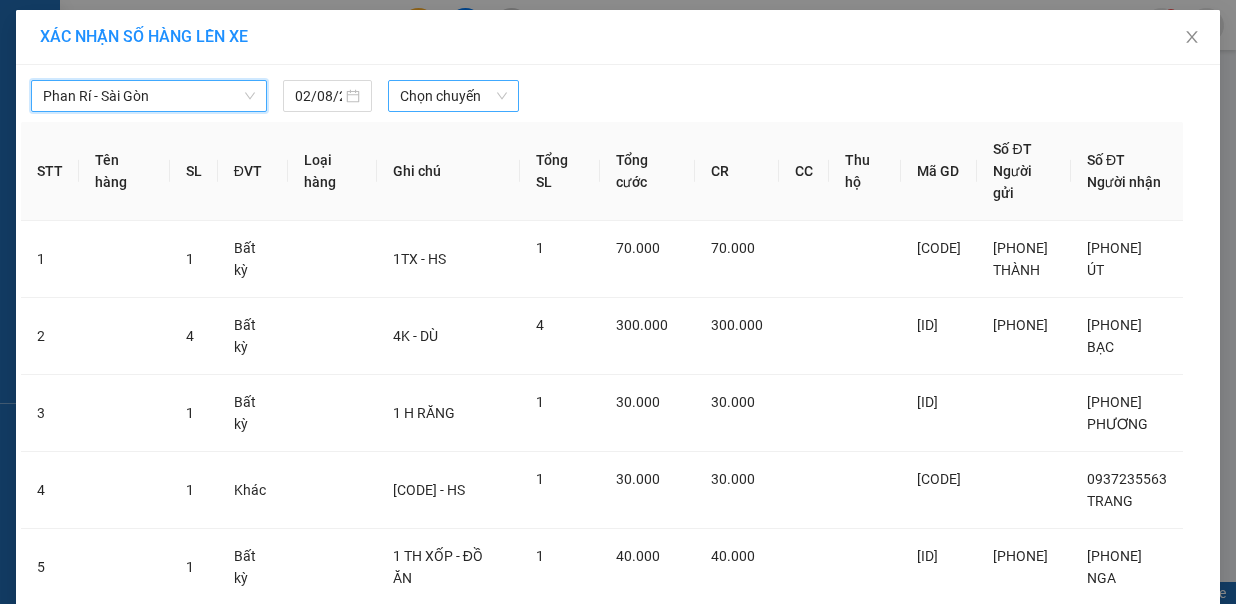 click on "Chọn chuyến" at bounding box center (453, 96) 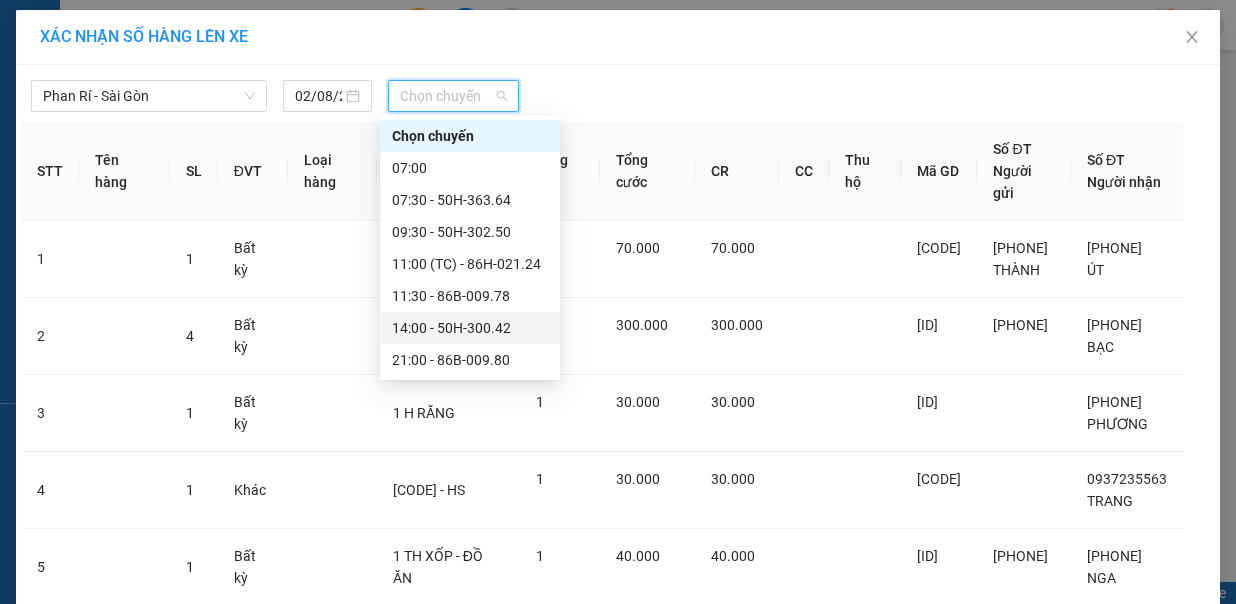 click on "14:00     - 50H-300.42" at bounding box center [470, 328] 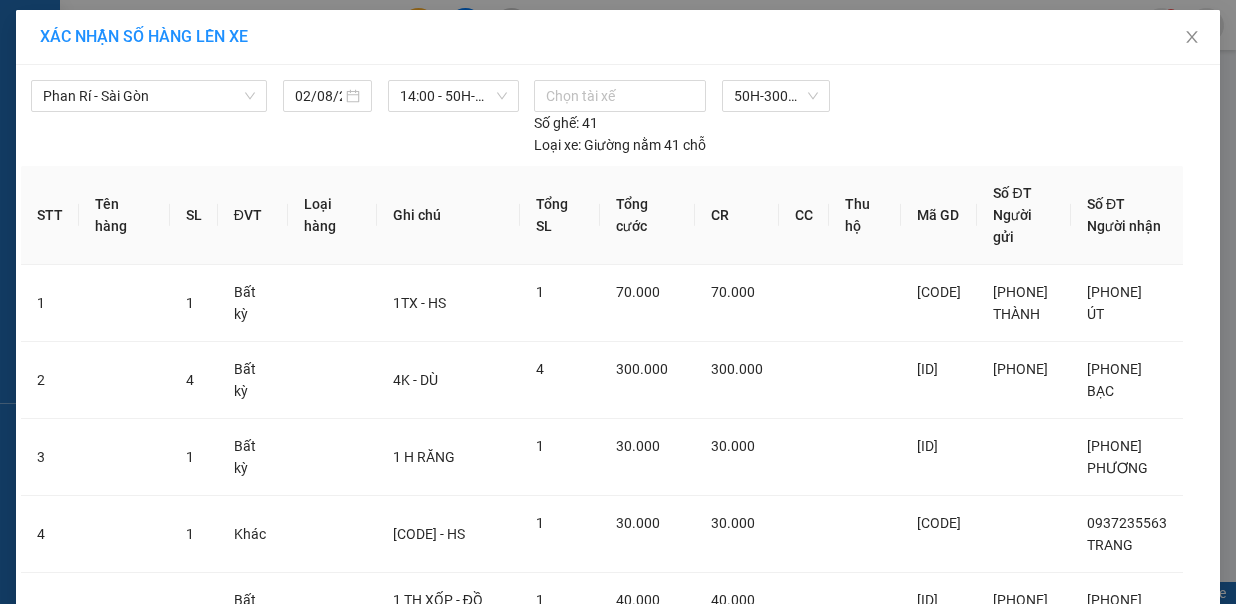 click on "Lên hàng" at bounding box center (691, 994) 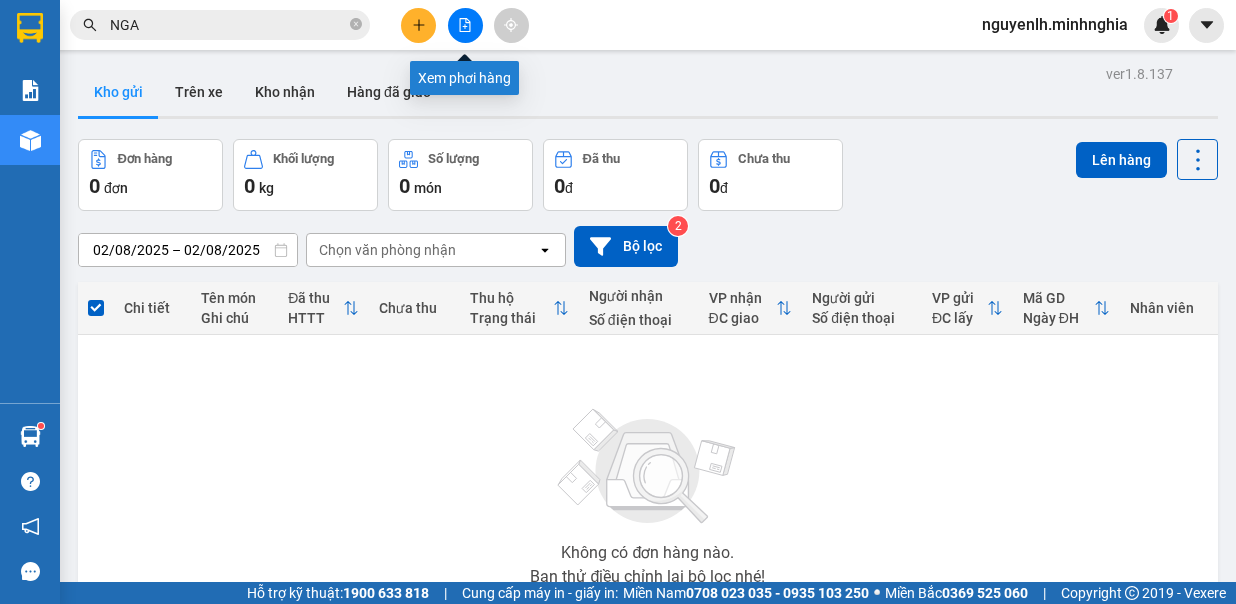 click at bounding box center [465, 25] 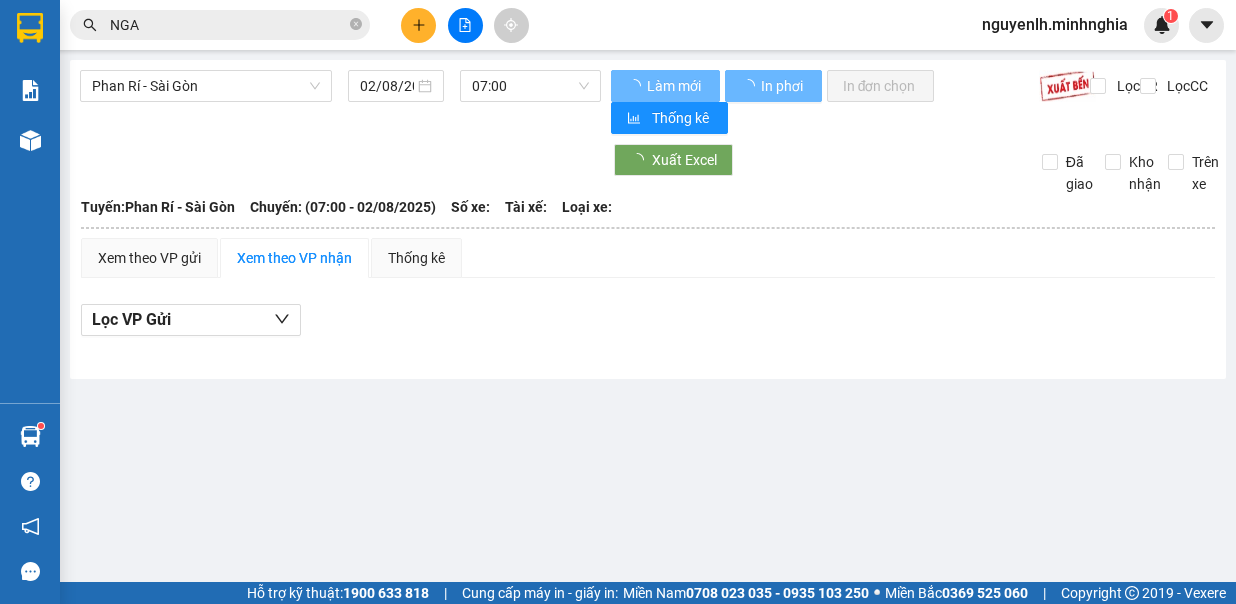 click on "07:00" at bounding box center (530, 86) 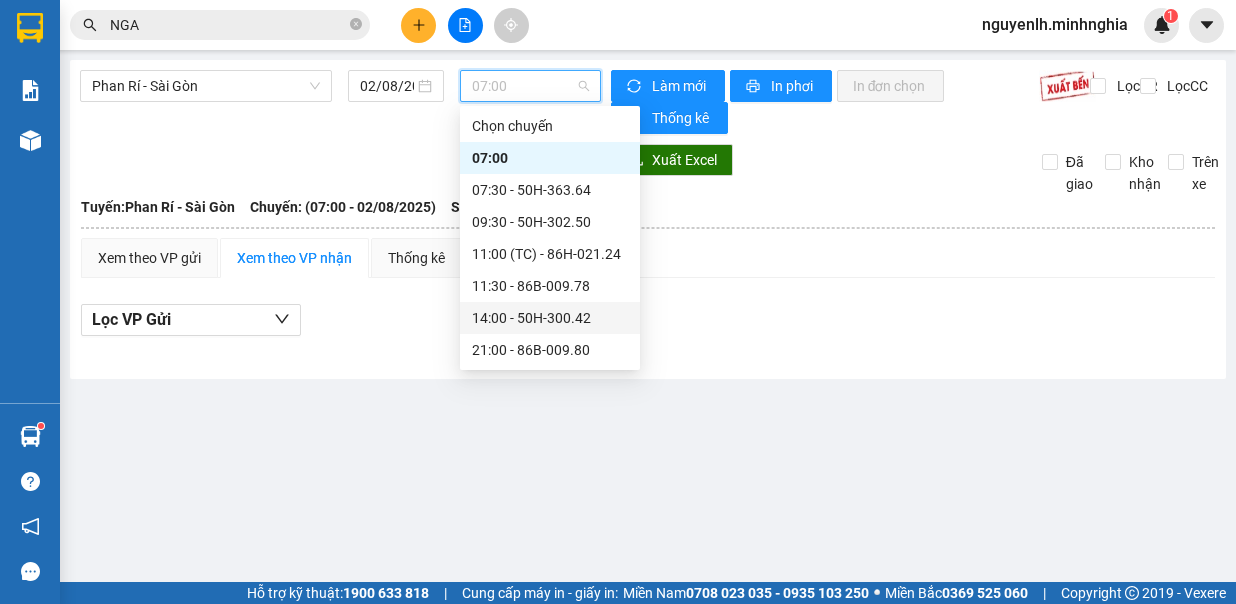 click on "14:00     - 50H-300.42" at bounding box center (550, 318) 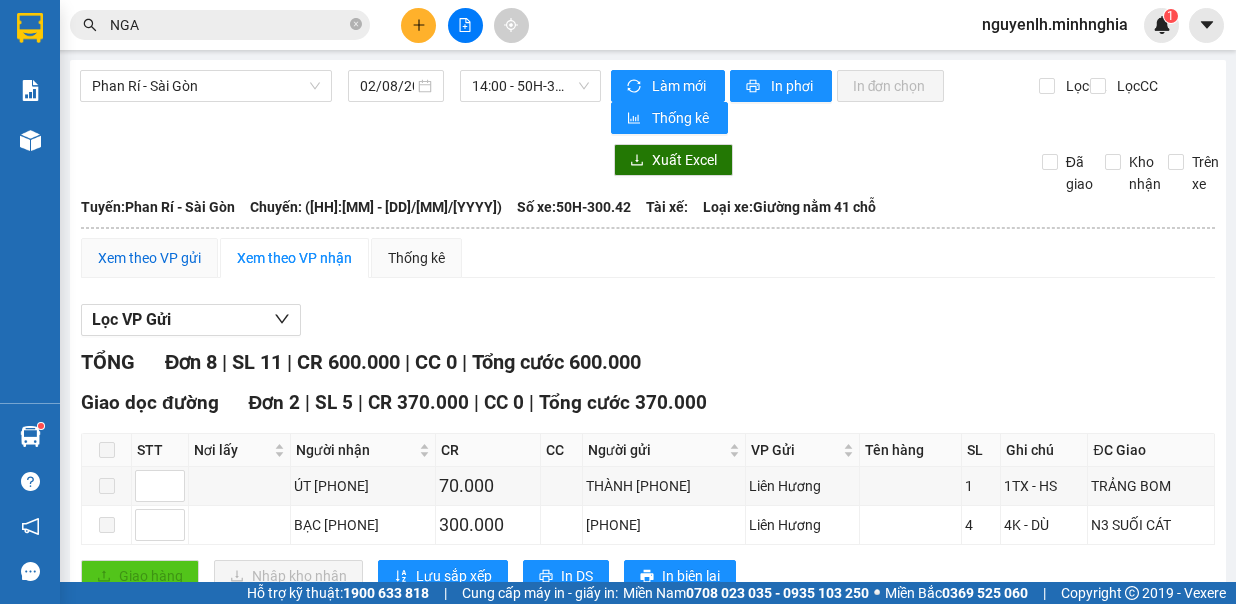 click on "Xem theo VP gửi" at bounding box center (149, 258) 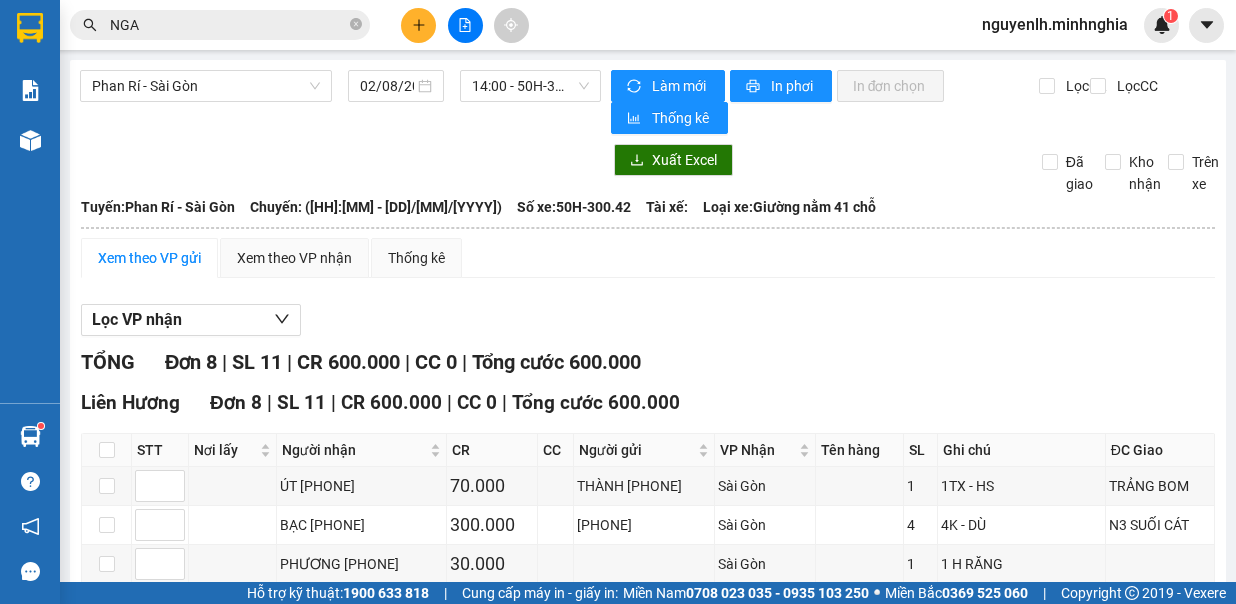 click on "In DS" at bounding box center (439, 810) 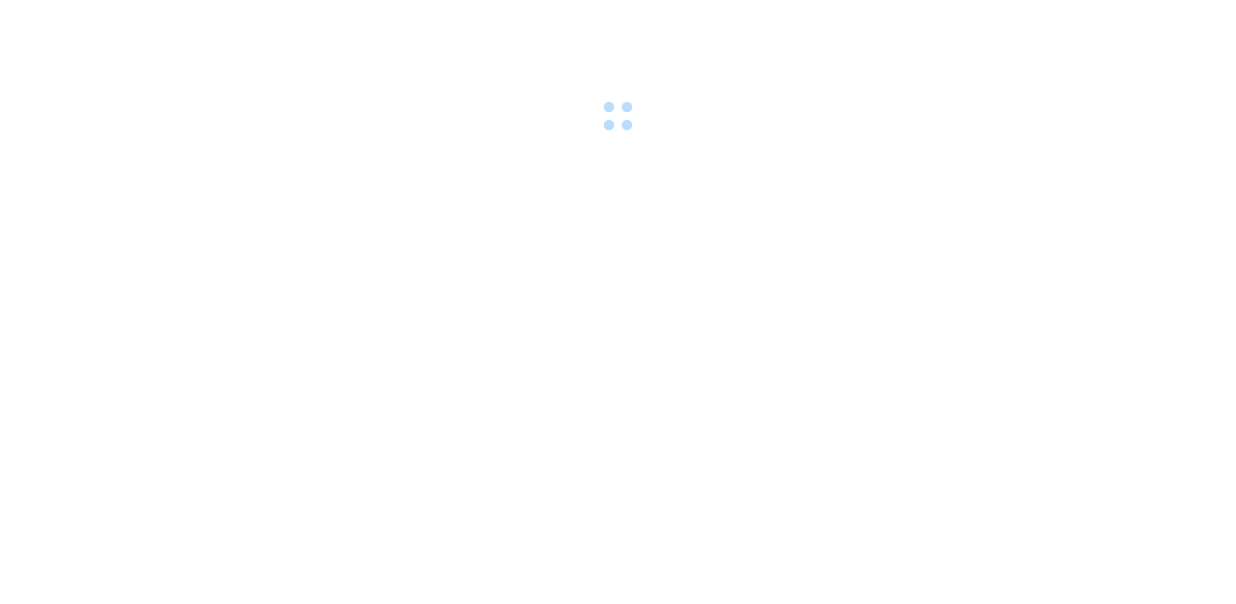 scroll, scrollTop: 0, scrollLeft: 0, axis: both 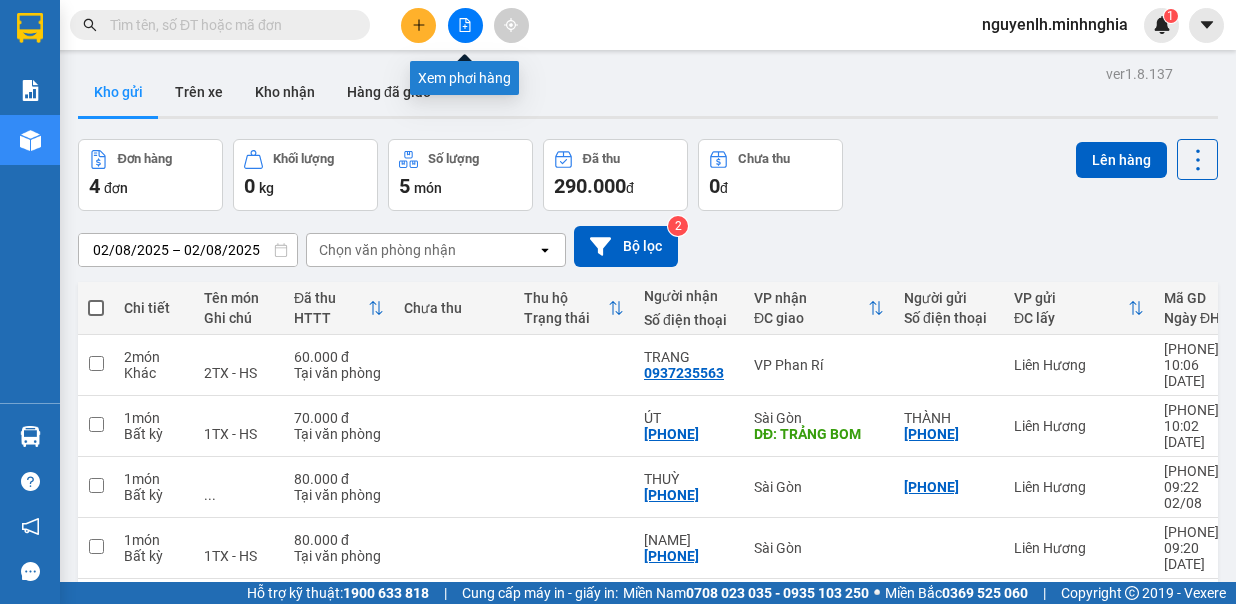 click 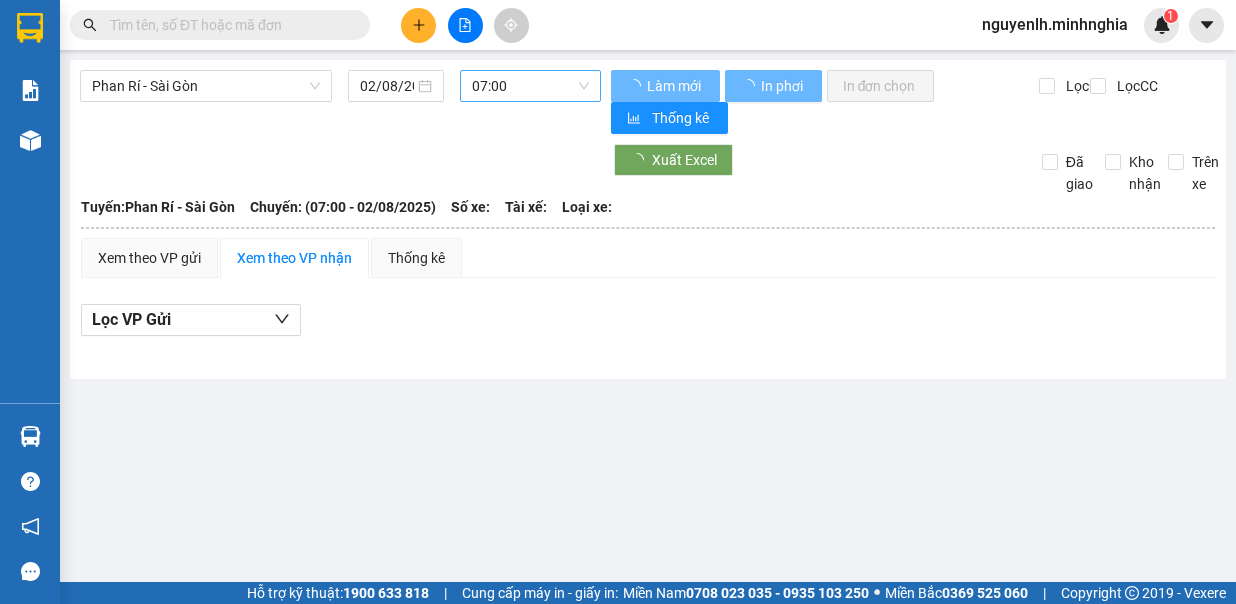 click on "07:00" at bounding box center (530, 86) 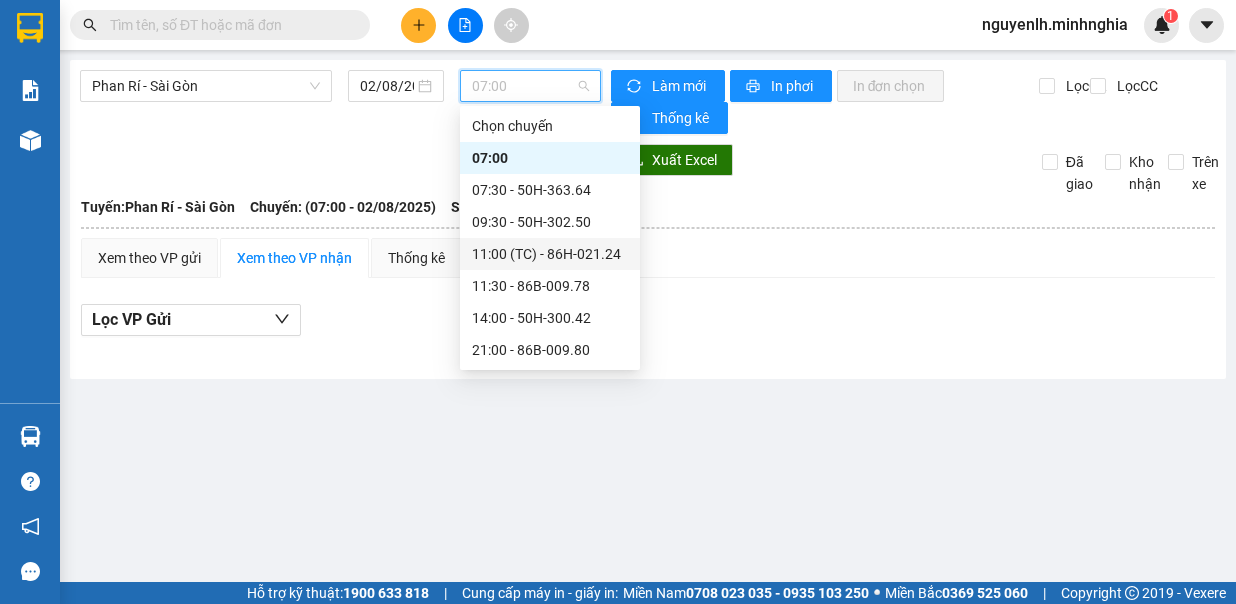 click on "11:00   (TC)   - [LICENSE_PLATE]" at bounding box center [550, 254] 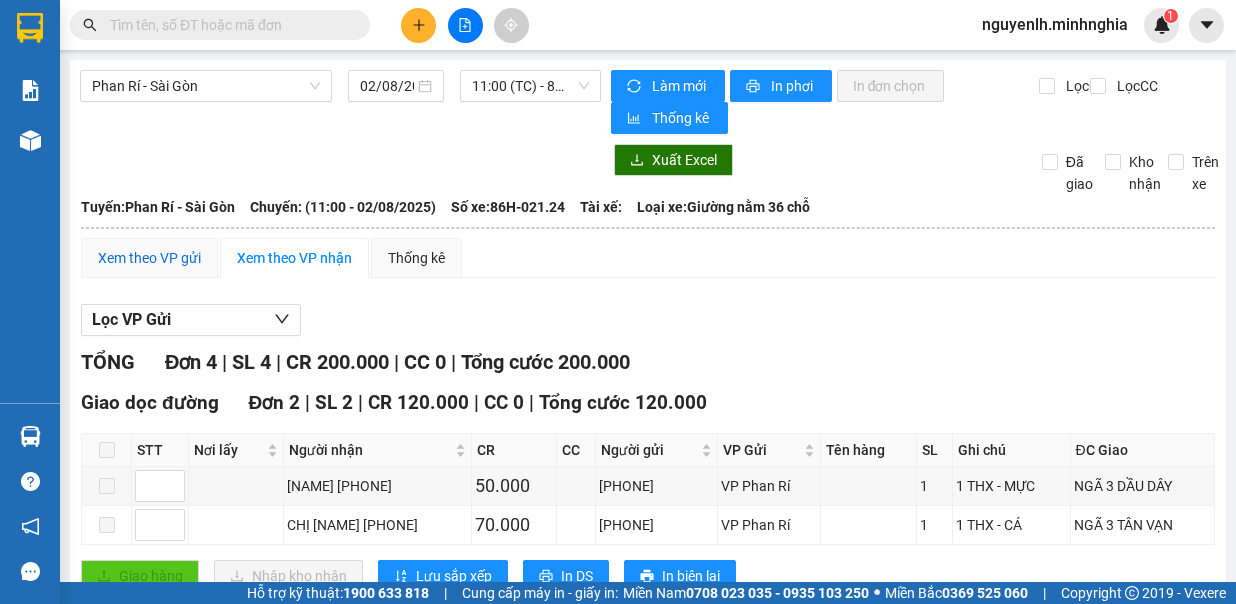 click on "Xem theo VP gửi" at bounding box center (149, 258) 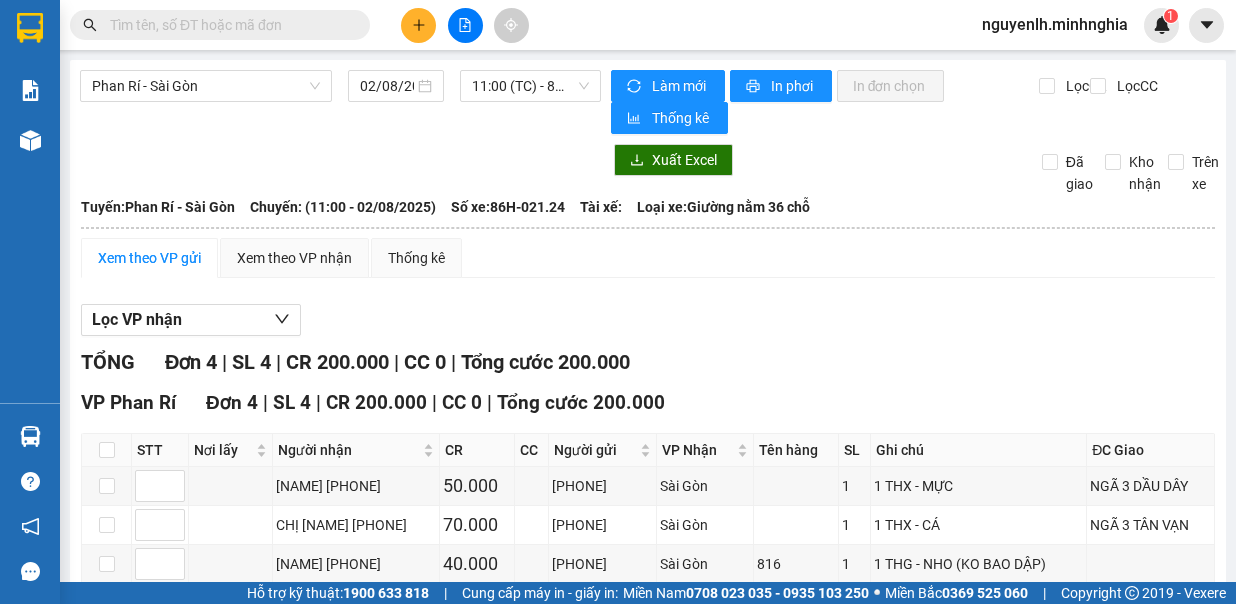 scroll, scrollTop: 133, scrollLeft: 0, axis: vertical 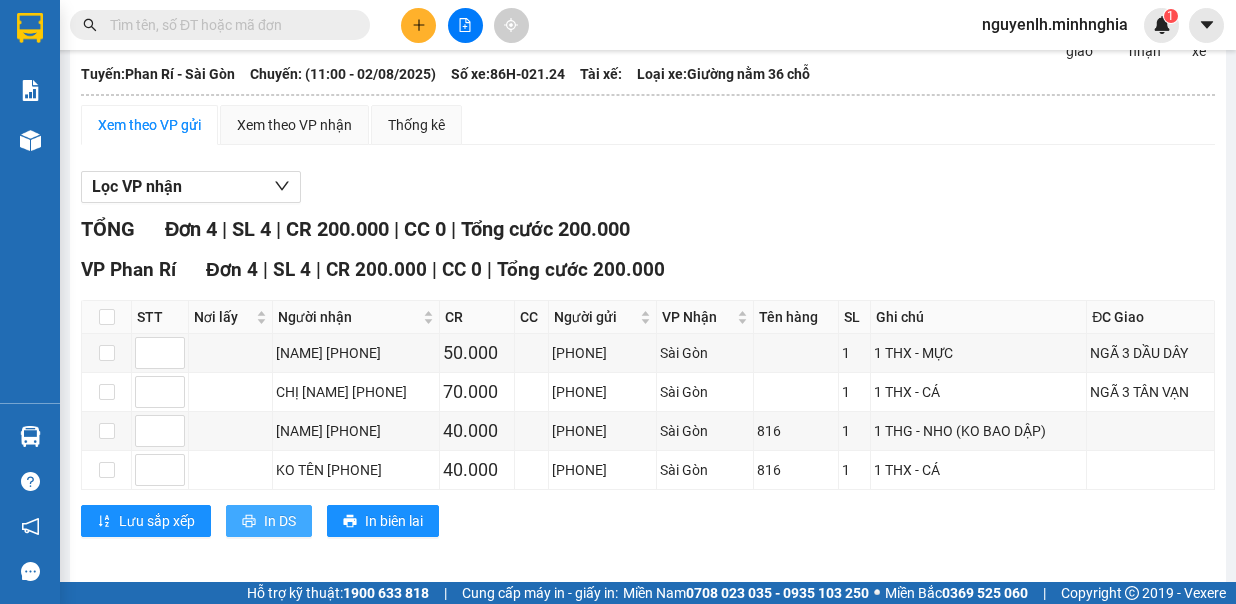 click on "In DS" at bounding box center (280, 521) 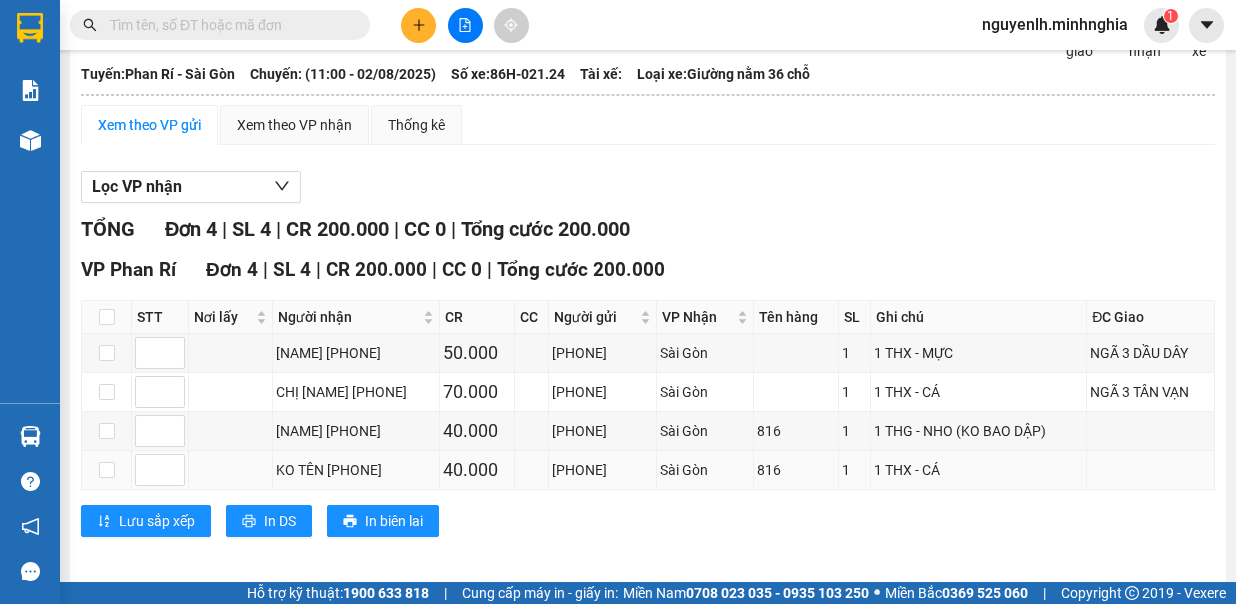 scroll, scrollTop: 0, scrollLeft: 0, axis: both 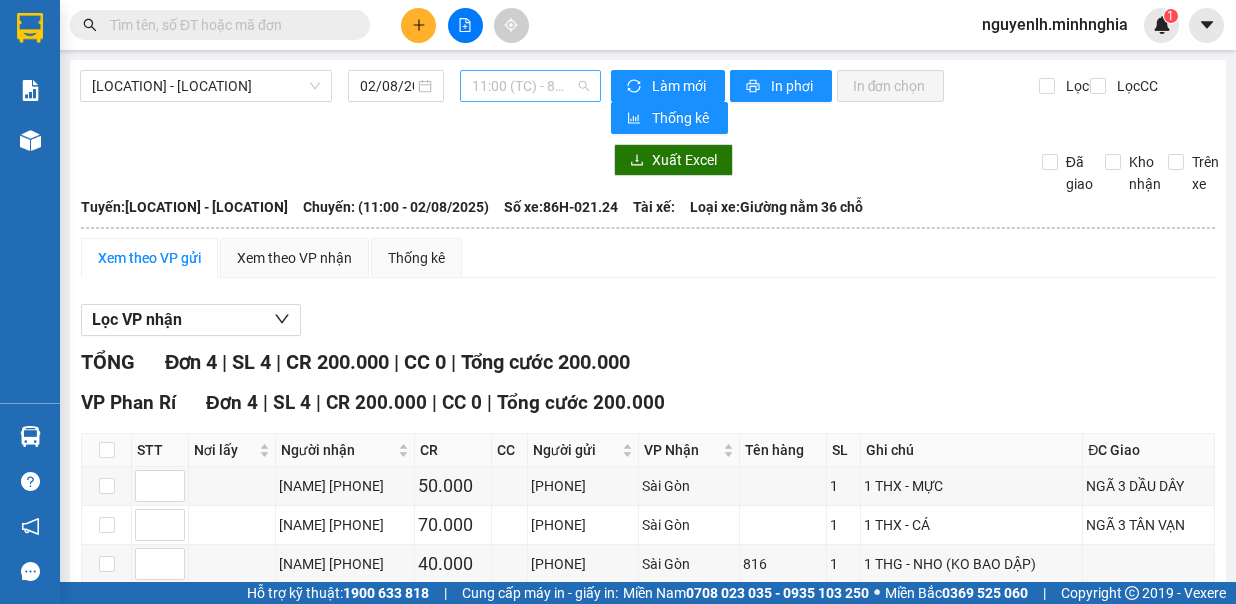 click on "11:00   (TC)   - [LICENSE_PLATE]" at bounding box center (530, 86) 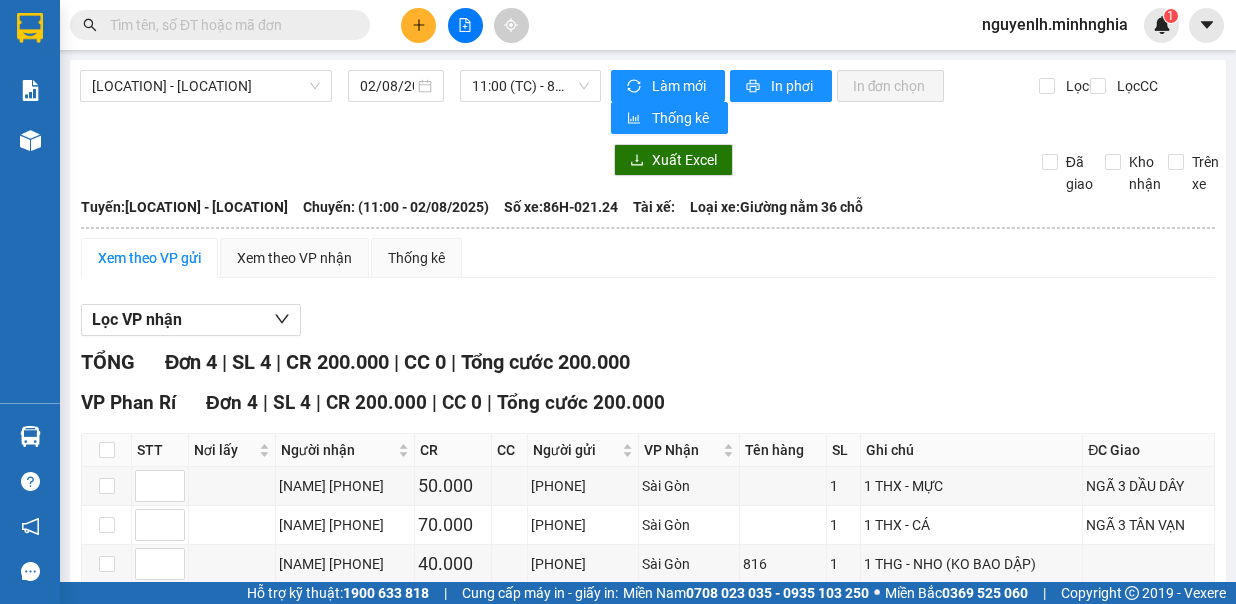 drag, startPoint x: 825, startPoint y: 300, endPoint x: 477, endPoint y: 353, distance: 352.0128 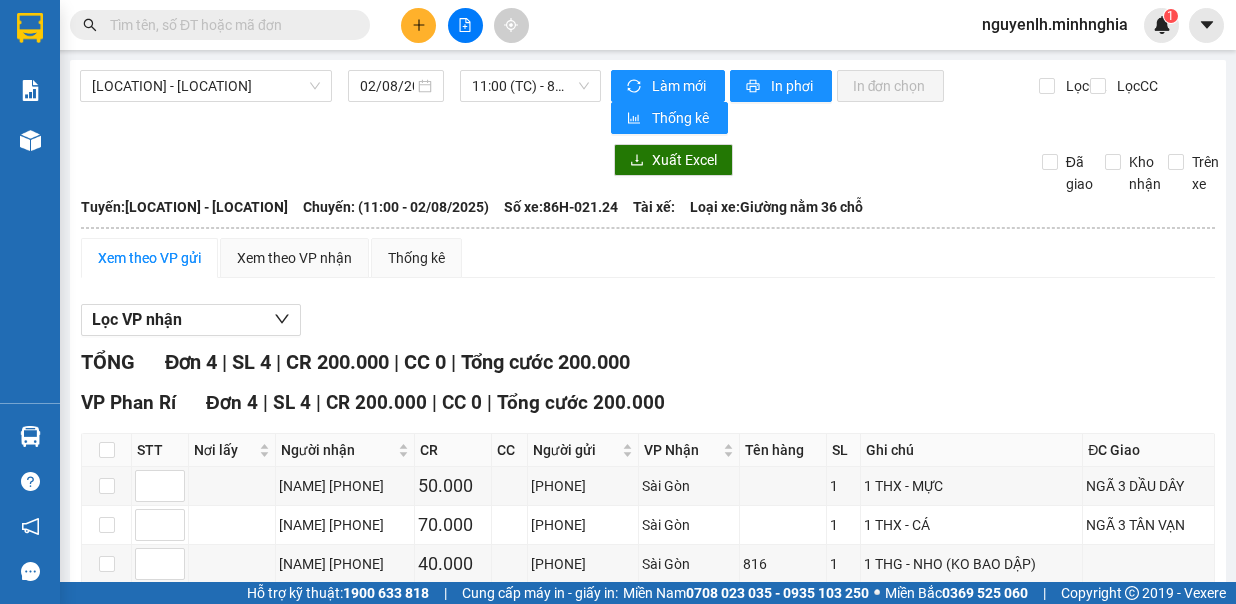 click on "Lọc VP nhận" at bounding box center [648, 320] 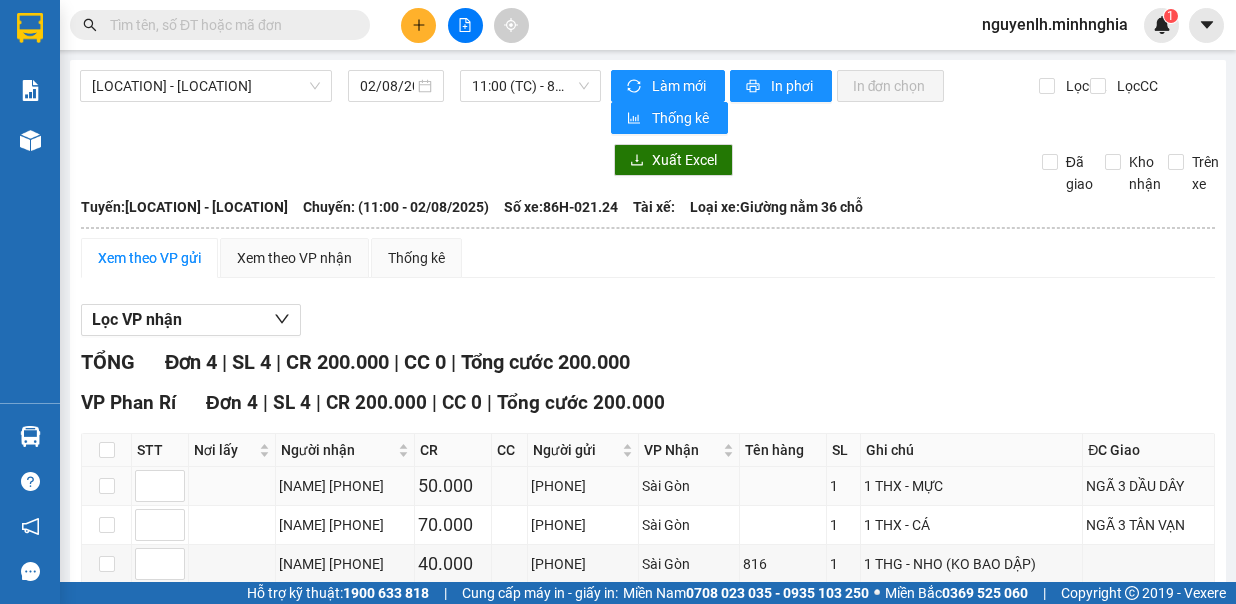 scroll, scrollTop: 133, scrollLeft: 0, axis: vertical 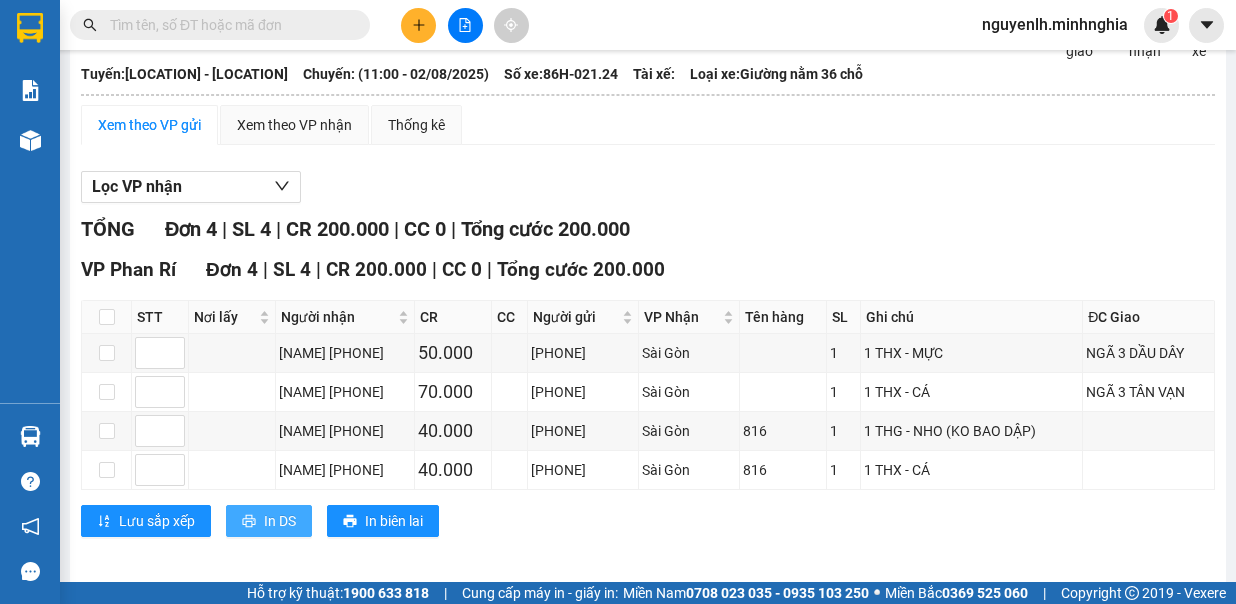 click on "In DS" at bounding box center (280, 521) 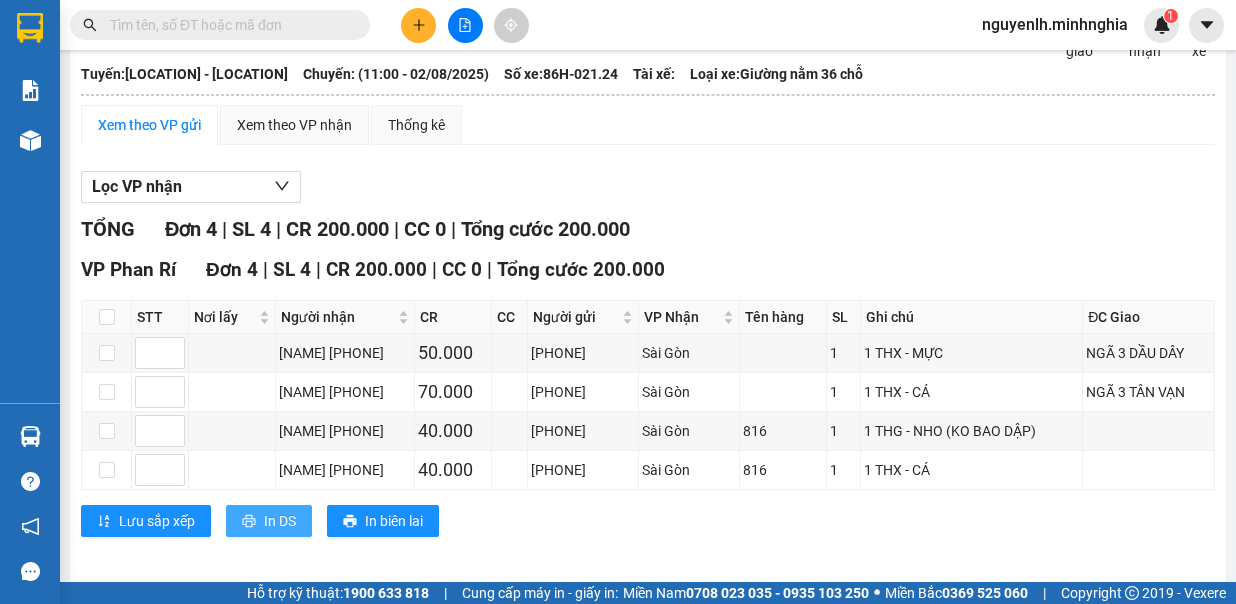 scroll, scrollTop: 0, scrollLeft: 0, axis: both 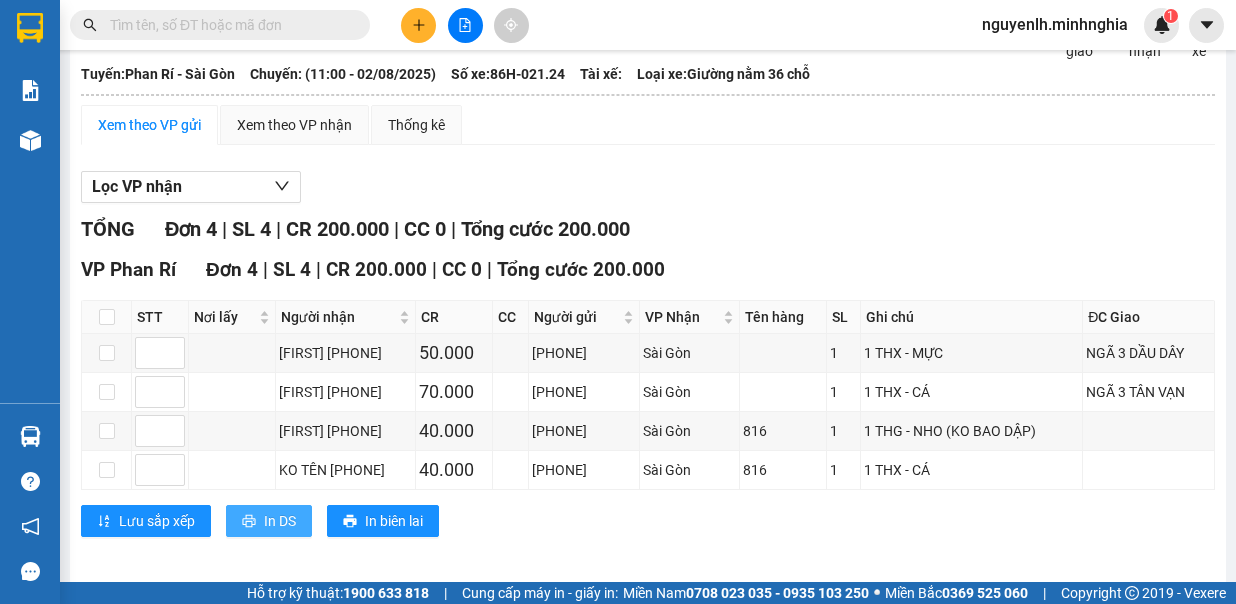 click on "In DS" at bounding box center (280, 521) 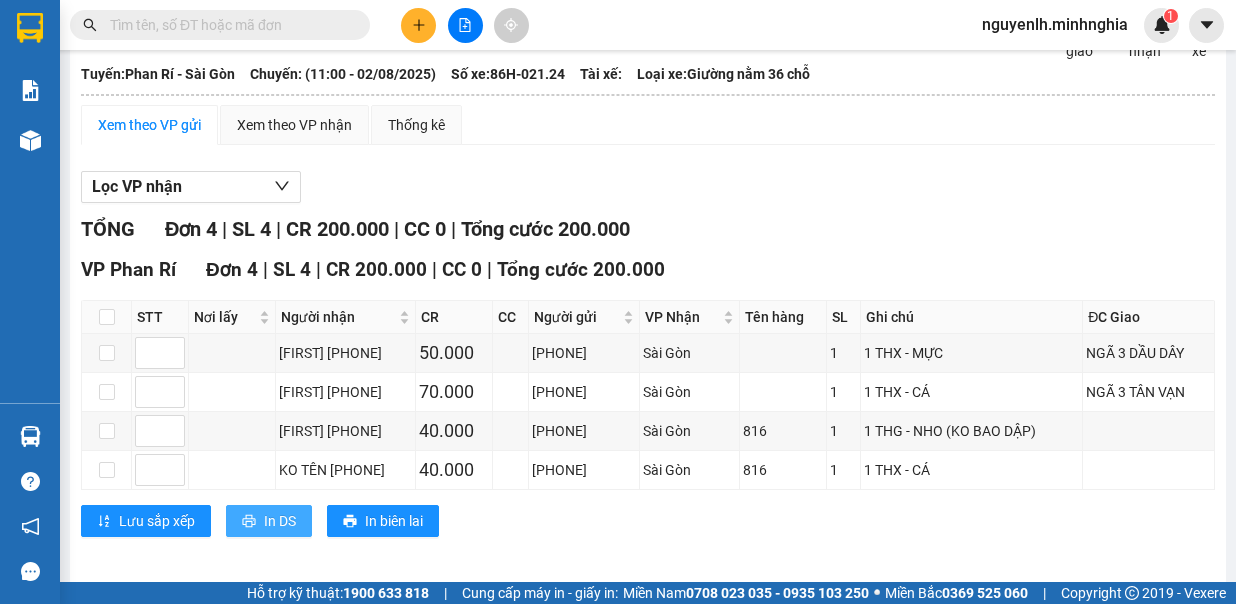 scroll, scrollTop: 0, scrollLeft: 0, axis: both 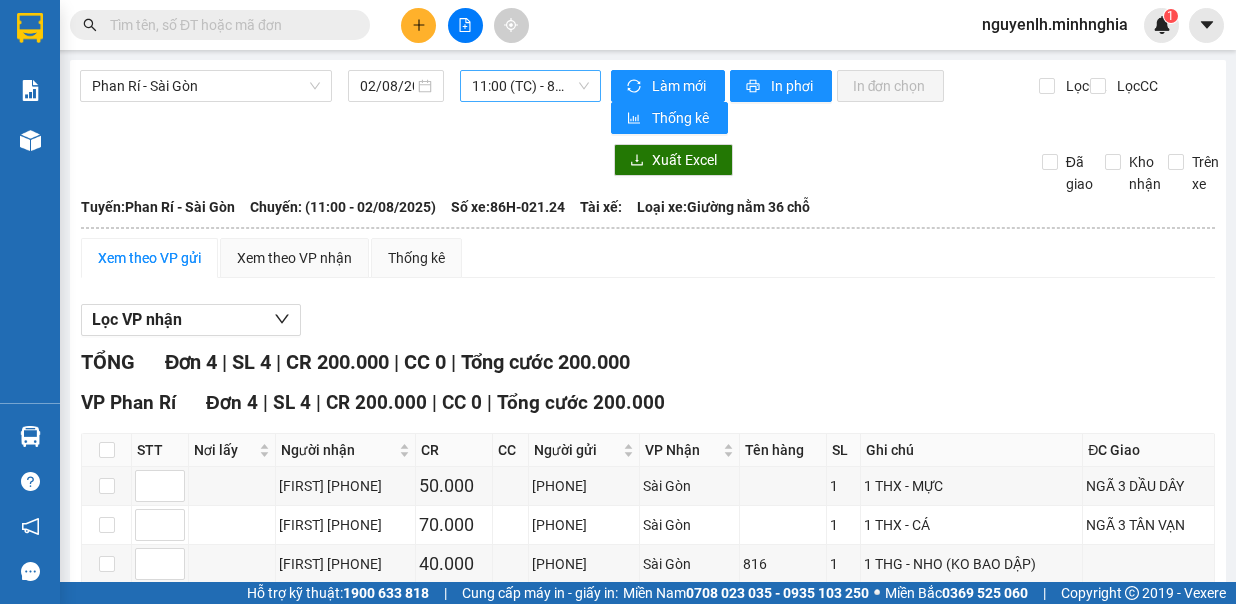 drag, startPoint x: 452, startPoint y: 88, endPoint x: 475, endPoint y: 92, distance: 23.345236 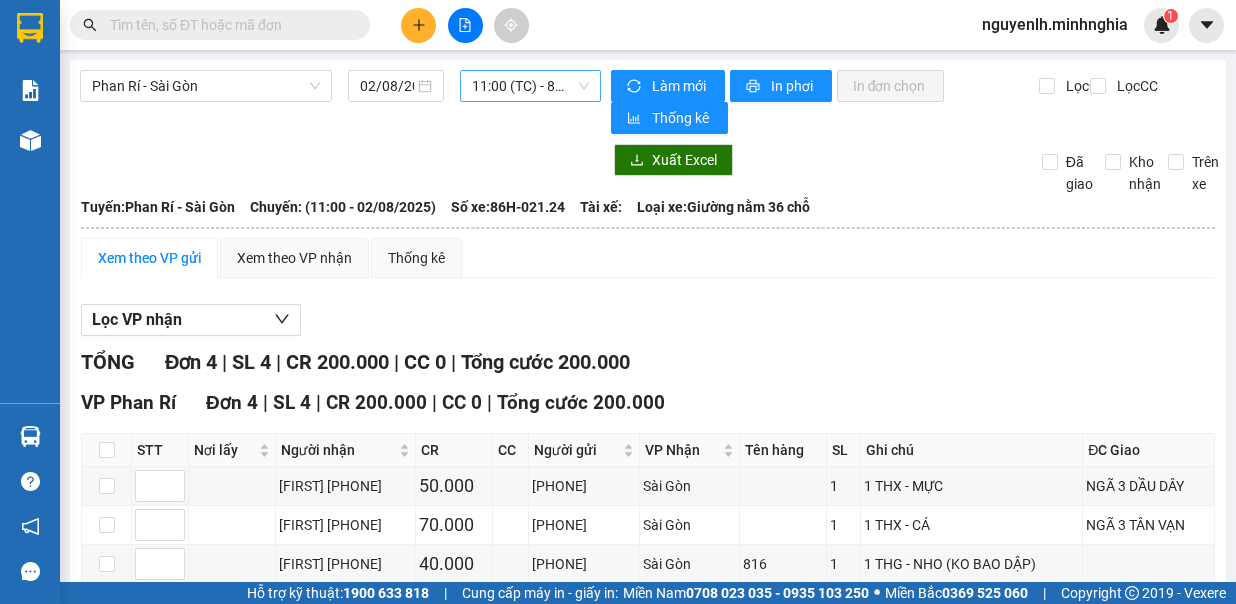 click on "11:00   (TC)   - [LICENSE]" at bounding box center [530, 86] 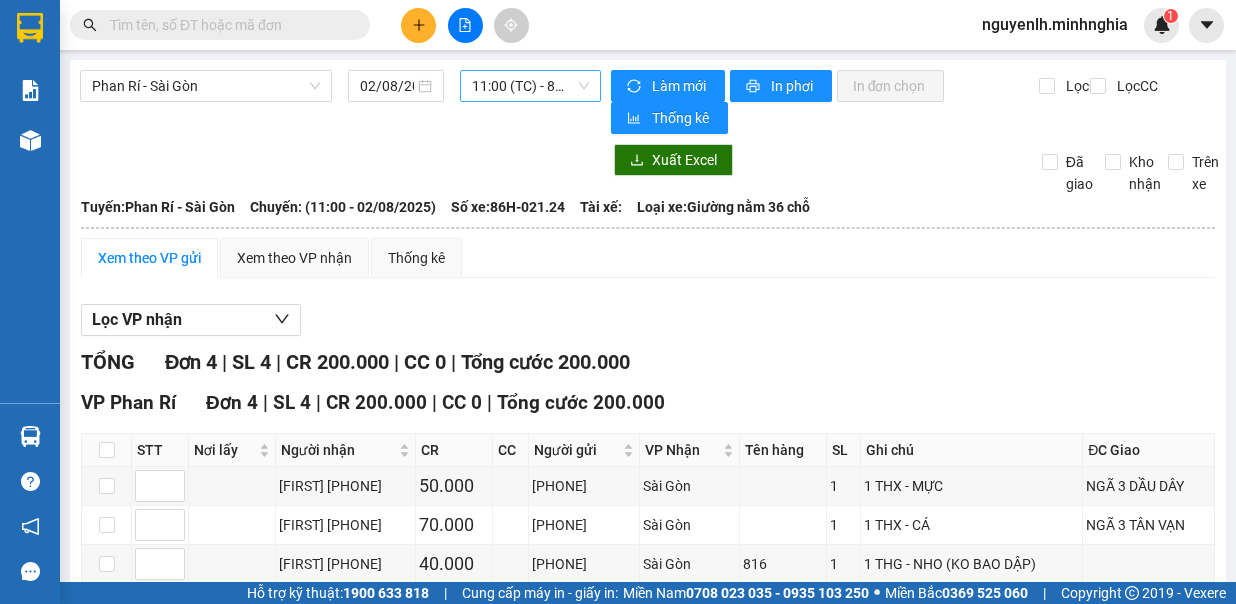 click on "Phan Rí - Sài Gòn 02/08/2025 11:00   (TC)   - 86H-021.24" at bounding box center [340, 102] 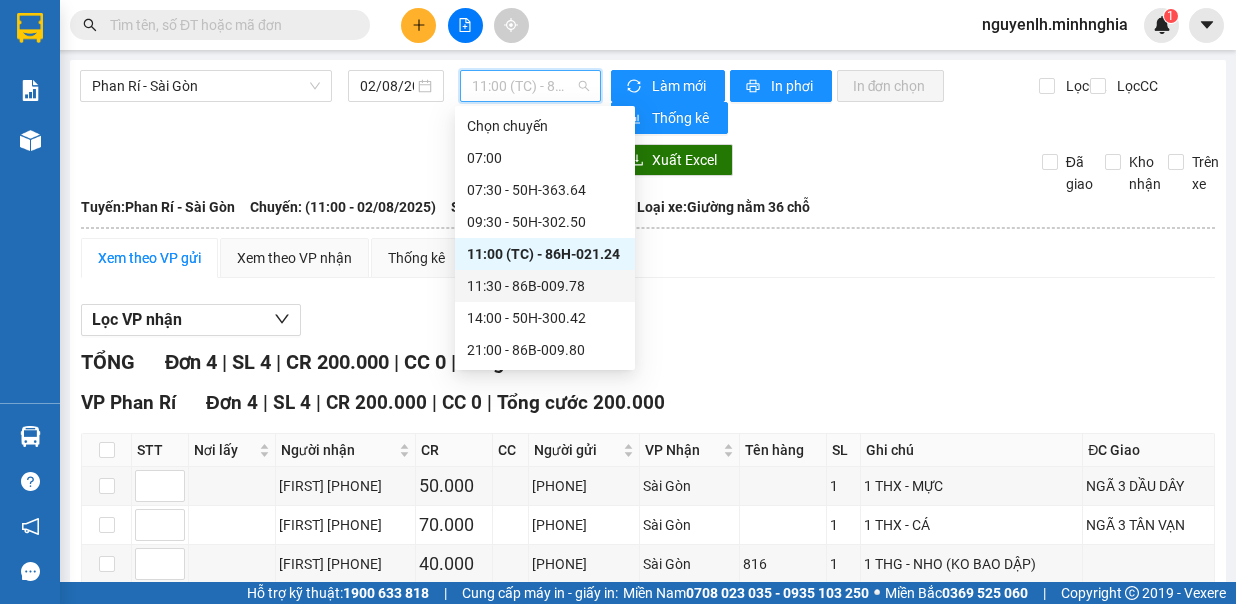 click on "11:30     - 86B-009.78" at bounding box center (545, 286) 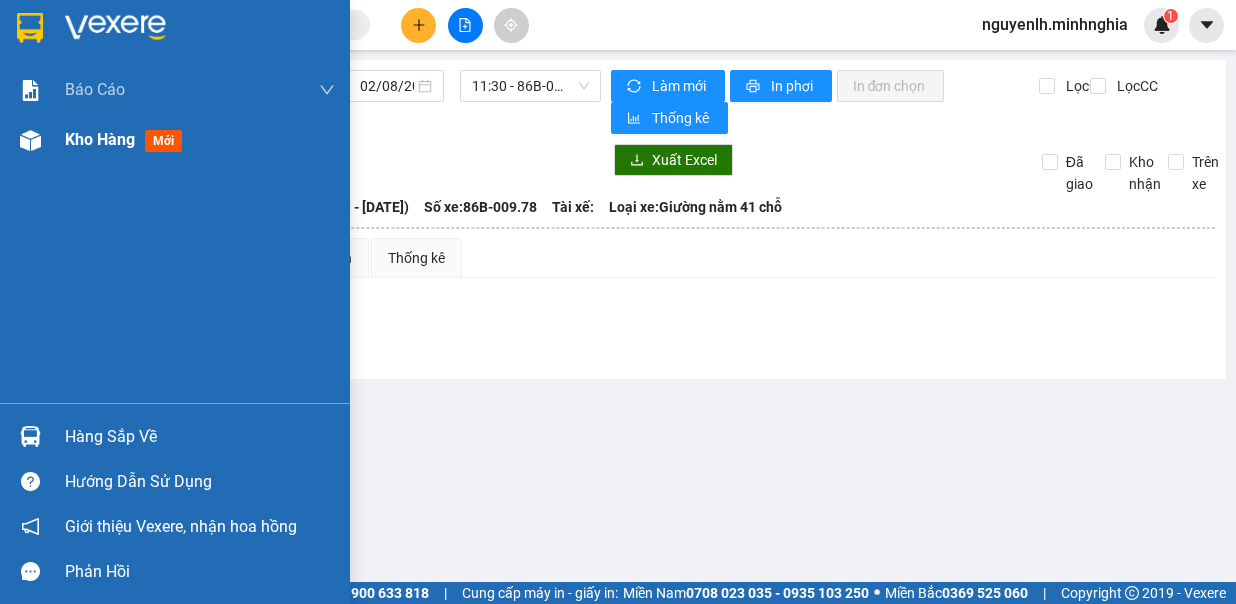 click on "Kho hàng mới" at bounding box center (127, 139) 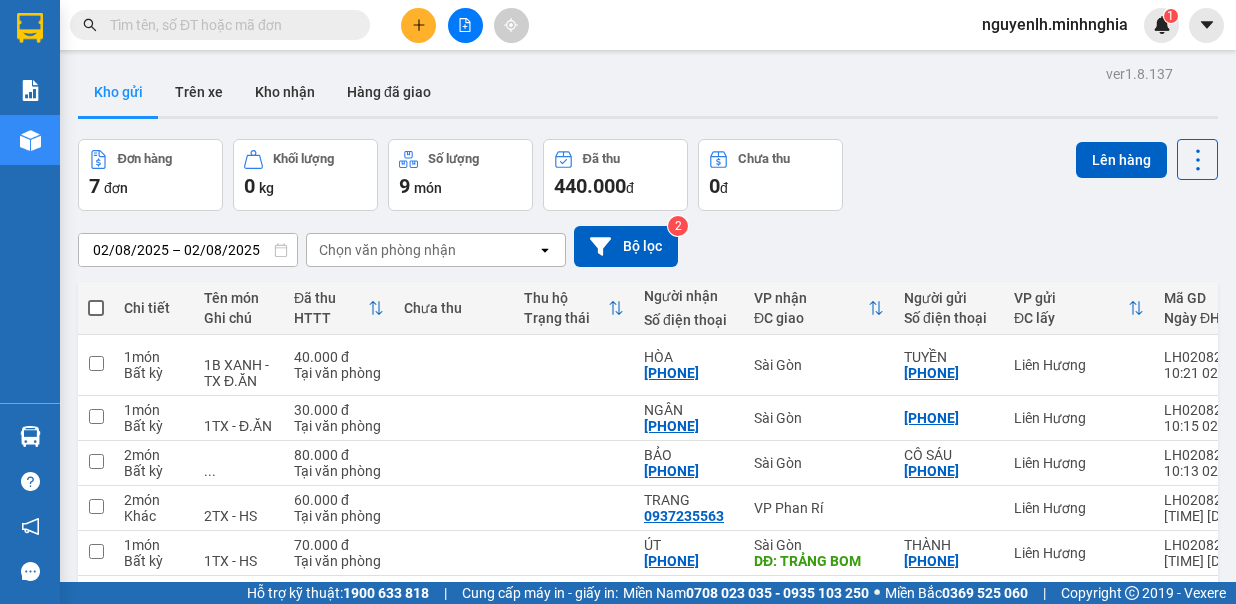 click at bounding box center [96, 308] 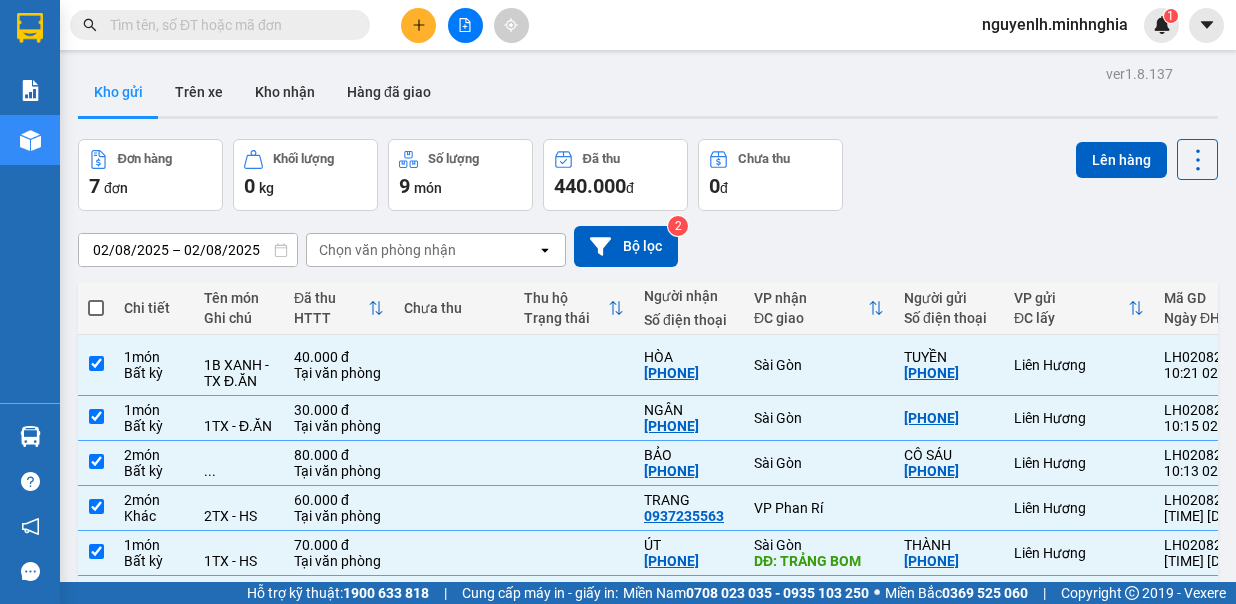 checkbox on "true" 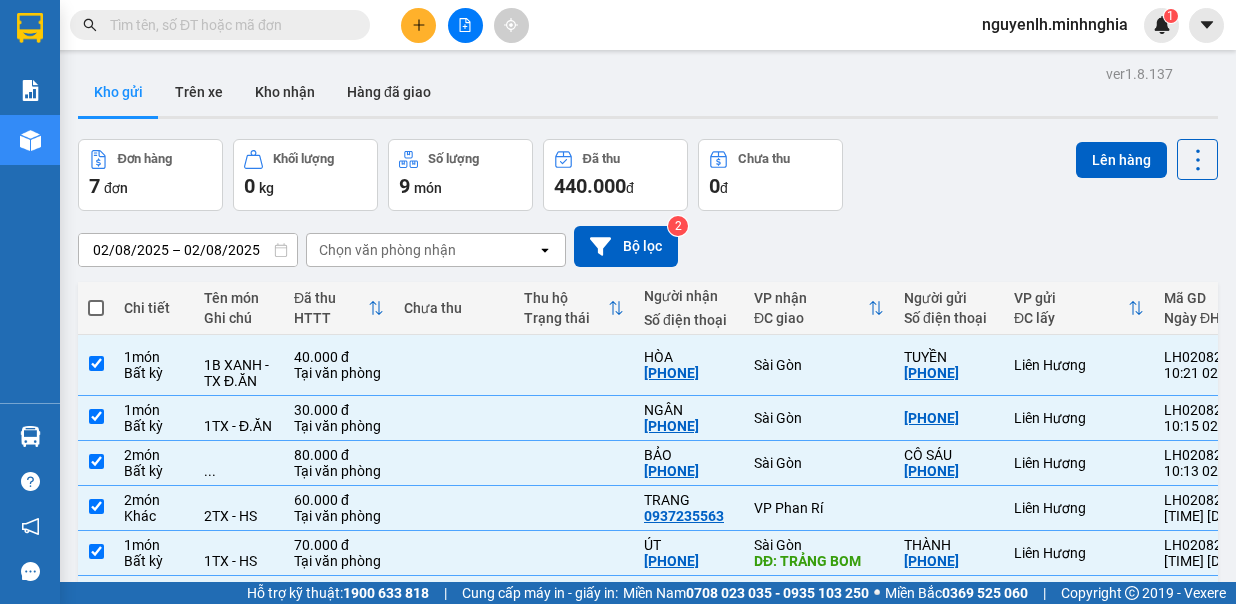checkbox on "true" 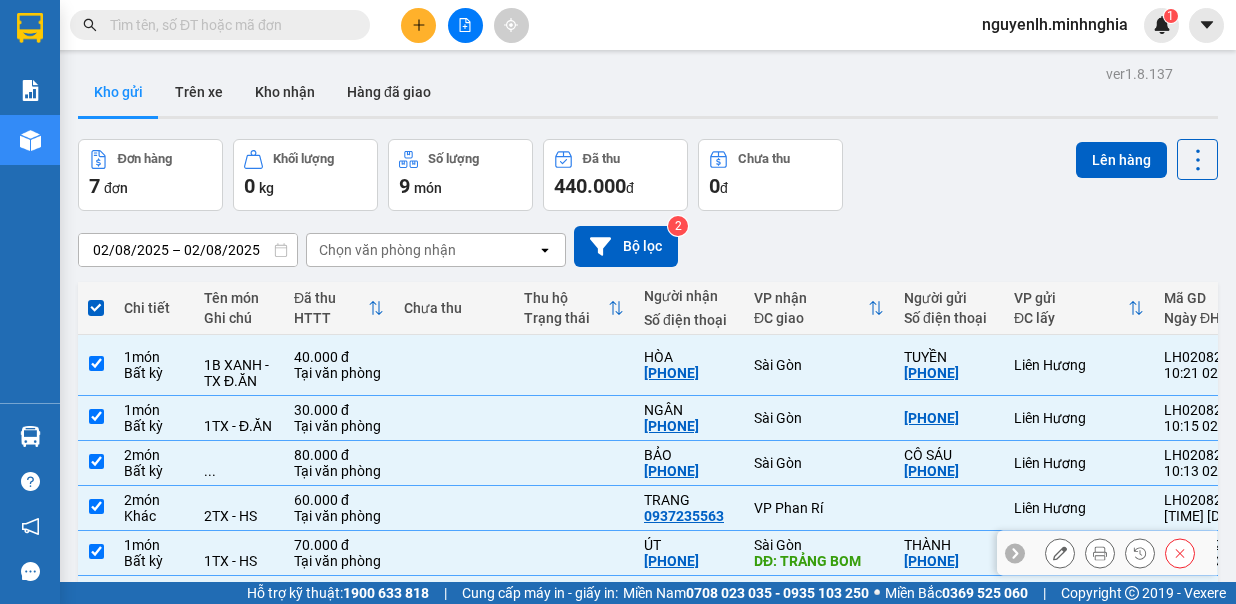click at bounding box center (96, 553) 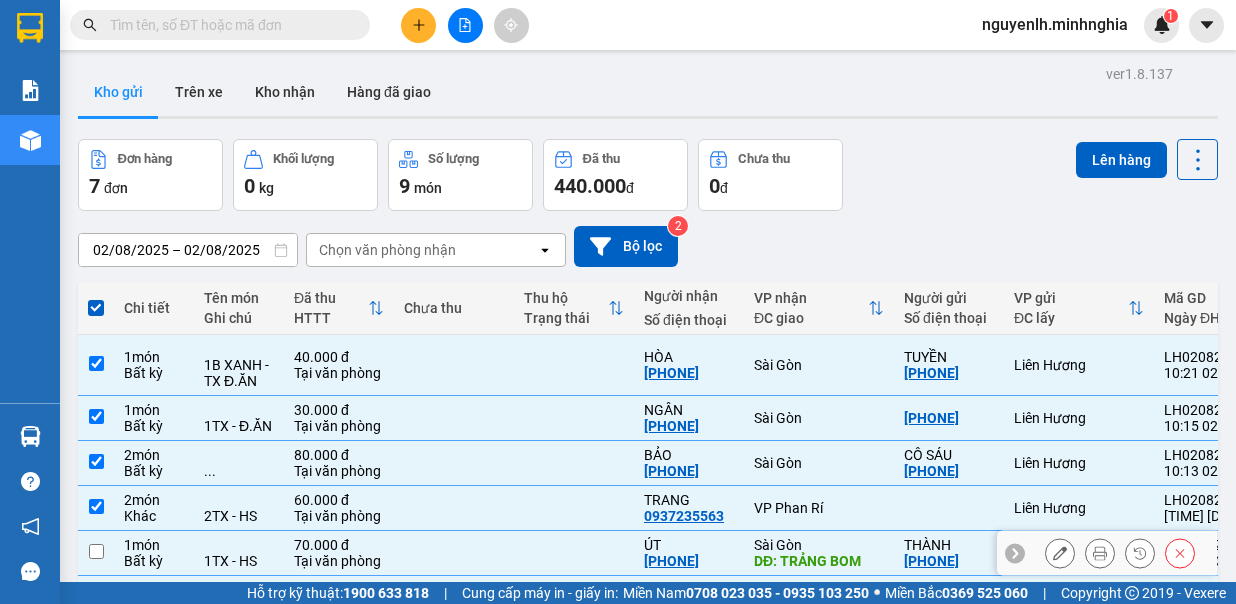 checkbox on "false" 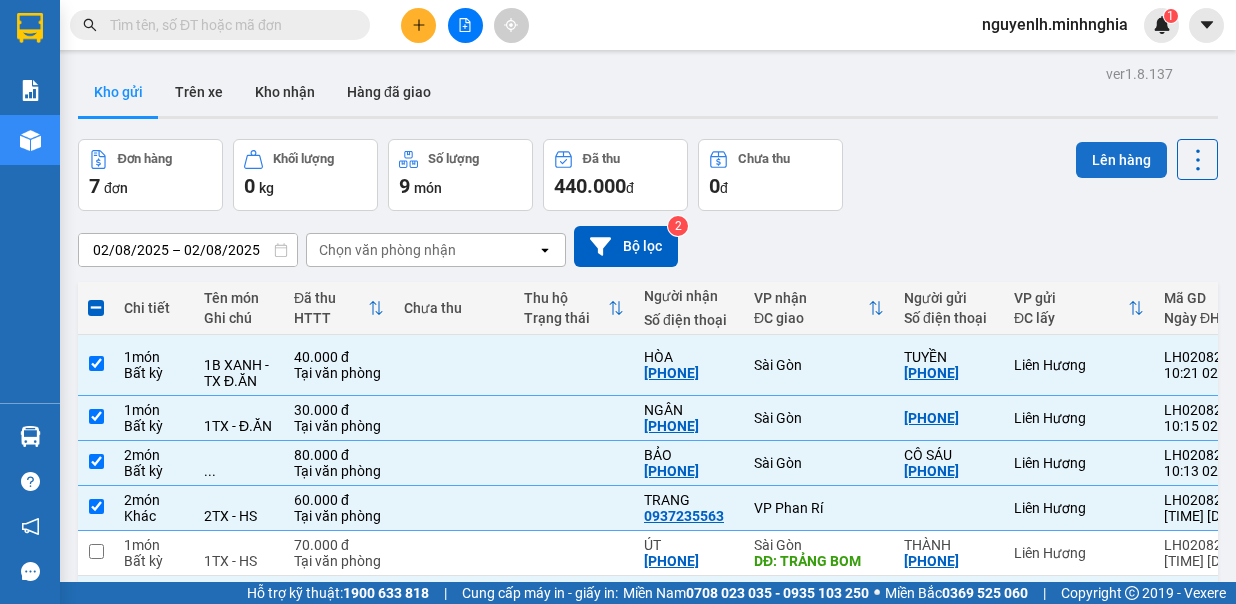 click on "Lên hàng" at bounding box center [1121, 160] 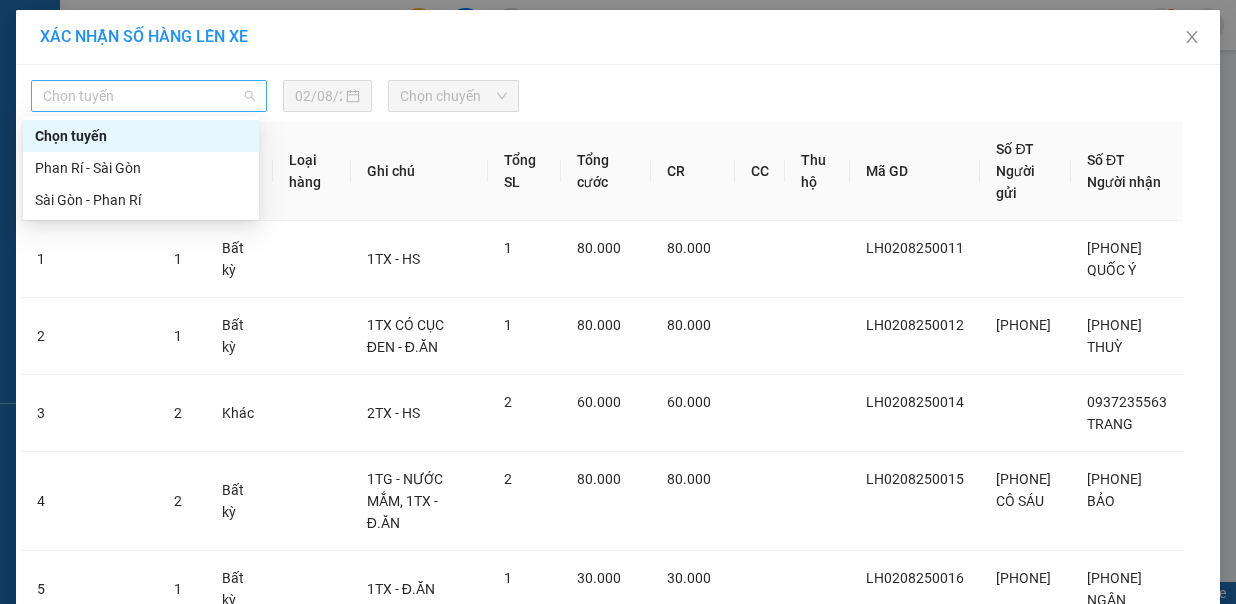 click on "Chọn tuyến" at bounding box center [149, 96] 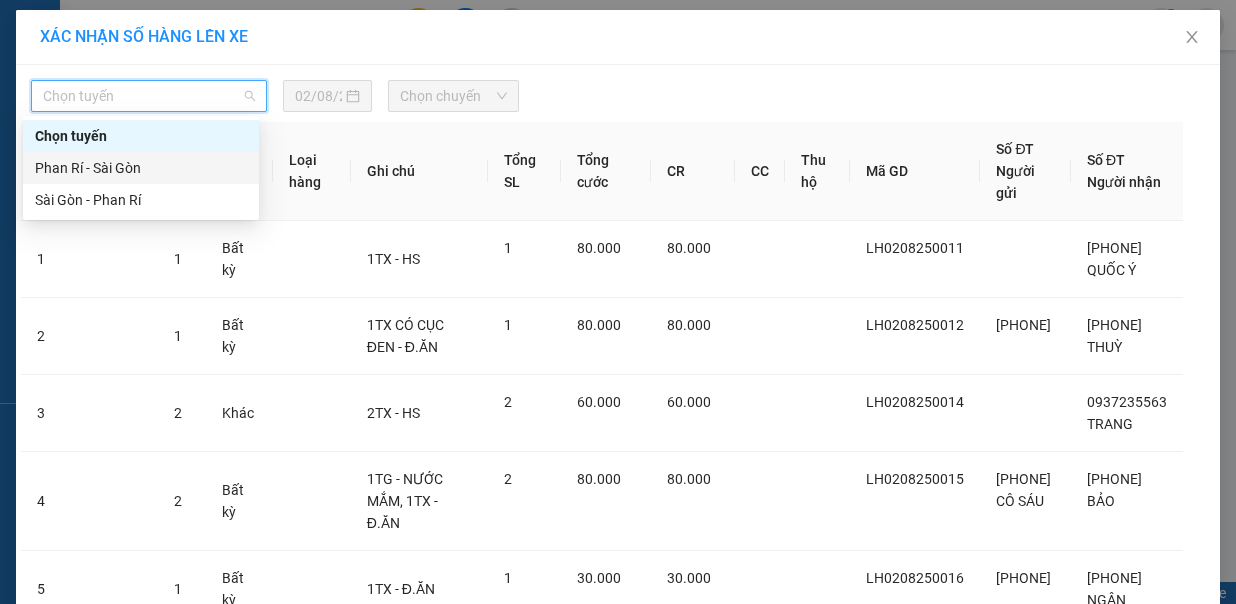 click on "Phan Rí - Sài Gòn" at bounding box center (141, 168) 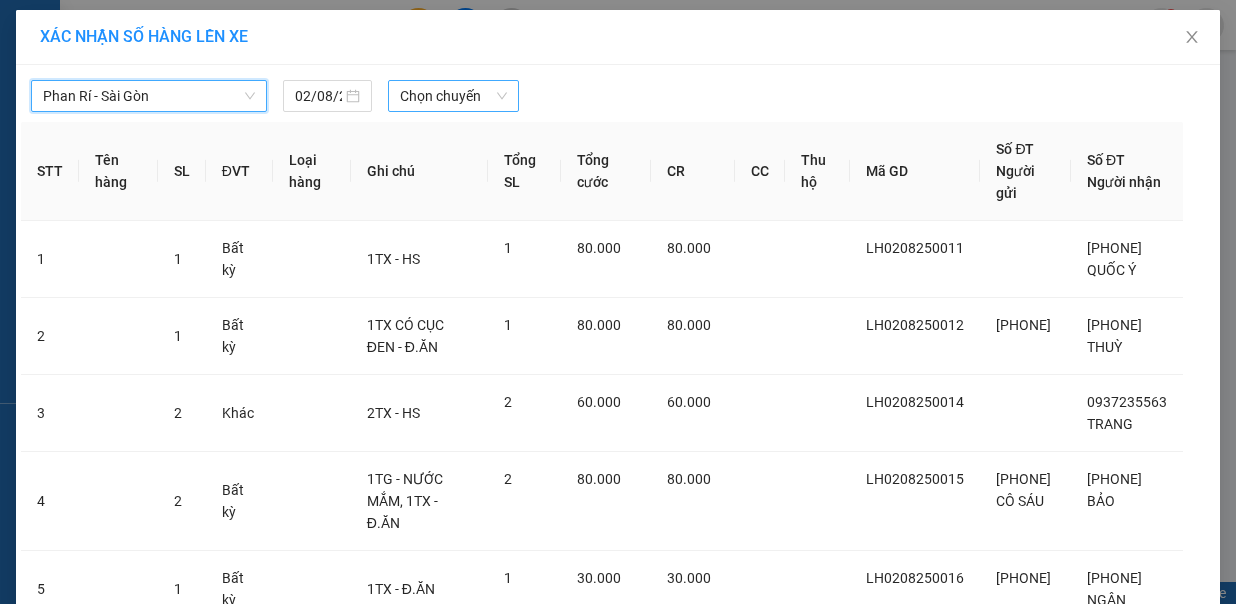 drag, startPoint x: 418, startPoint y: 76, endPoint x: 417, endPoint y: 88, distance: 12.0415945 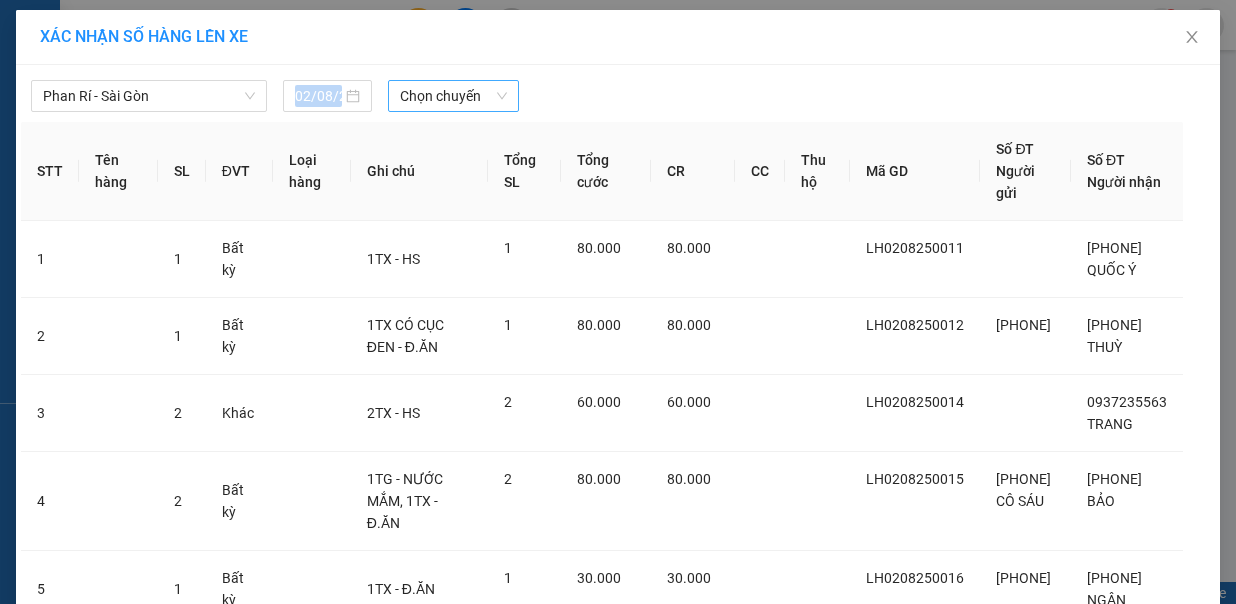 click on "Chọn chuyến" at bounding box center [453, 96] 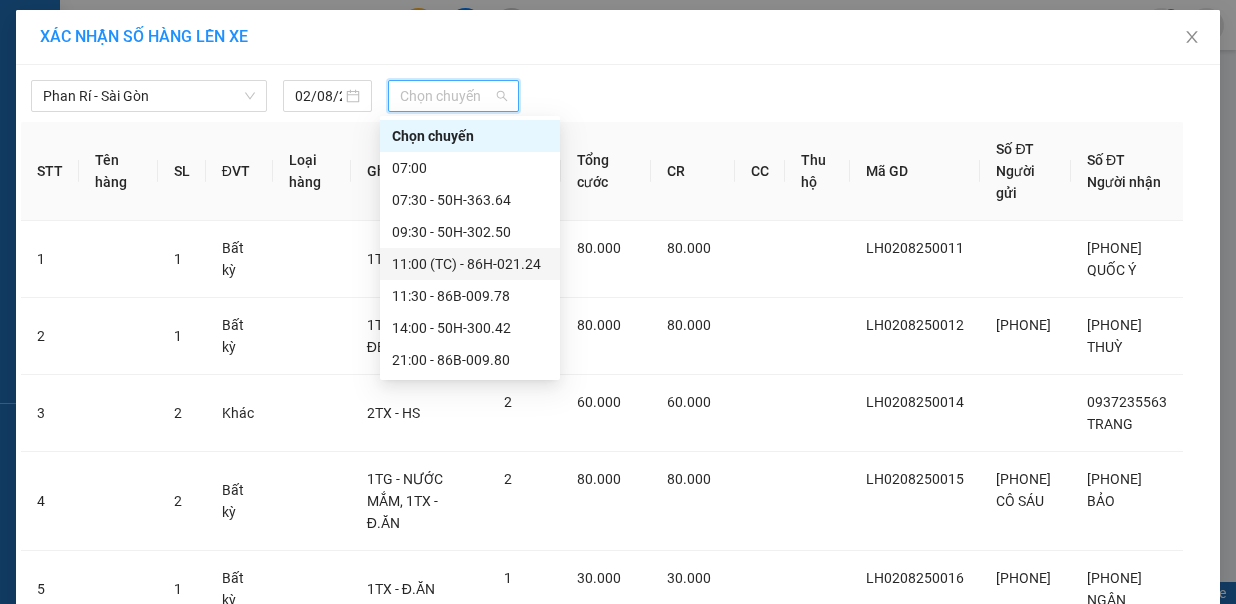 click on "11:00   (TC)   - [LICENSE_PLATE]" at bounding box center [470, 264] 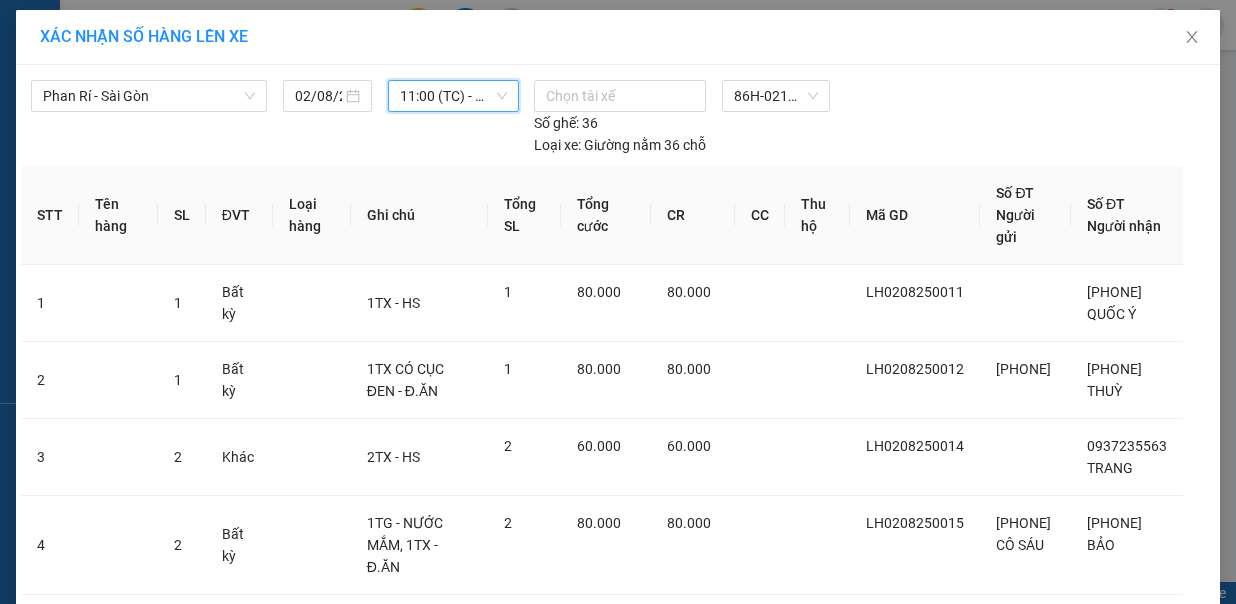 scroll, scrollTop: 228, scrollLeft: 0, axis: vertical 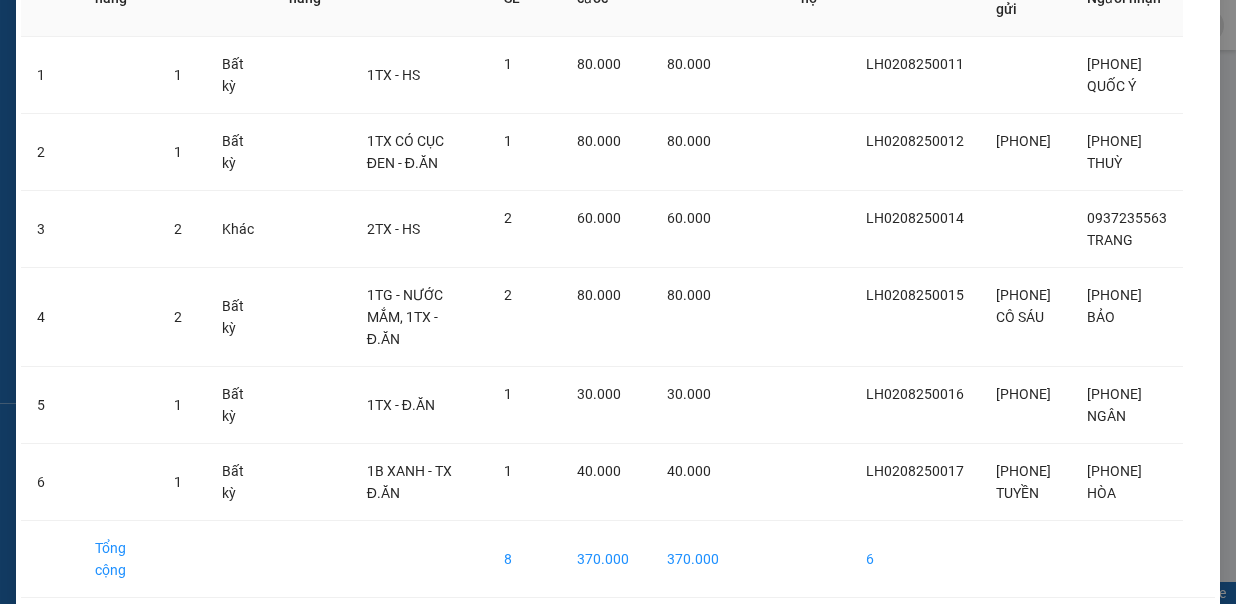 click on "Lên hàng" at bounding box center [691, 634] 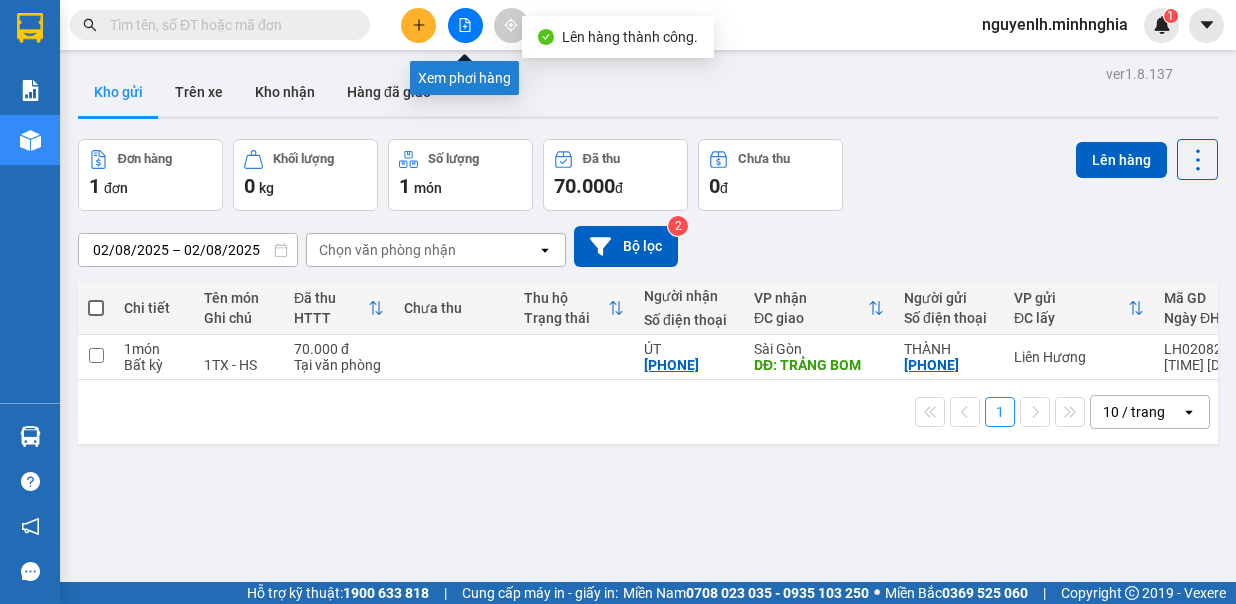 click 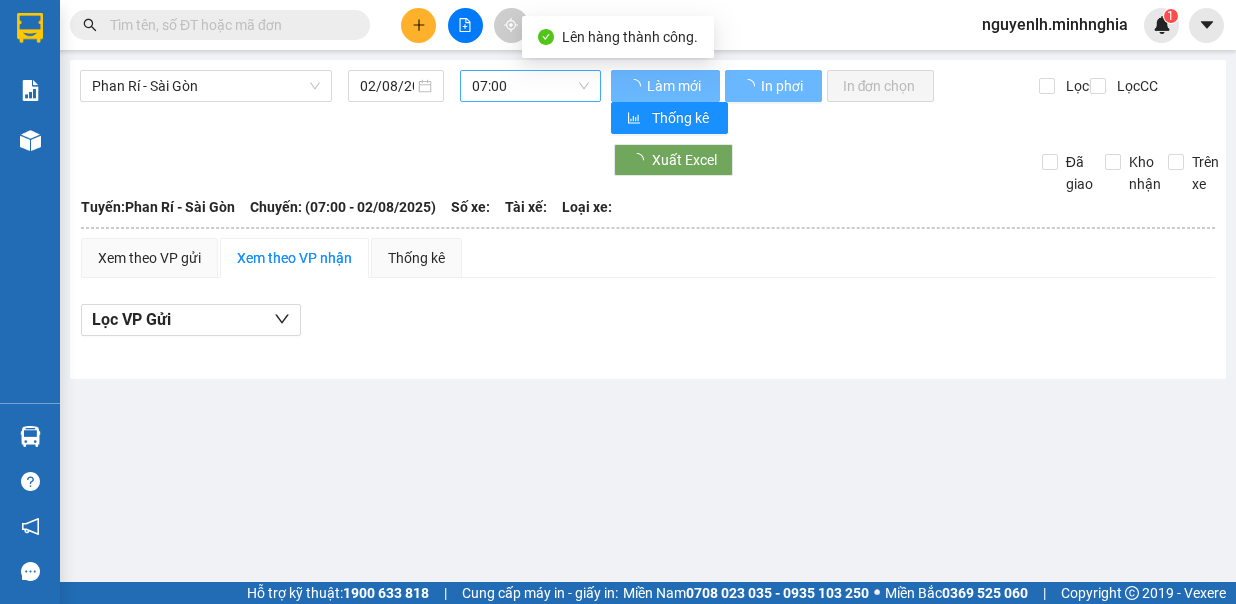 drag, startPoint x: 504, startPoint y: 108, endPoint x: 507, endPoint y: 88, distance: 20.22375 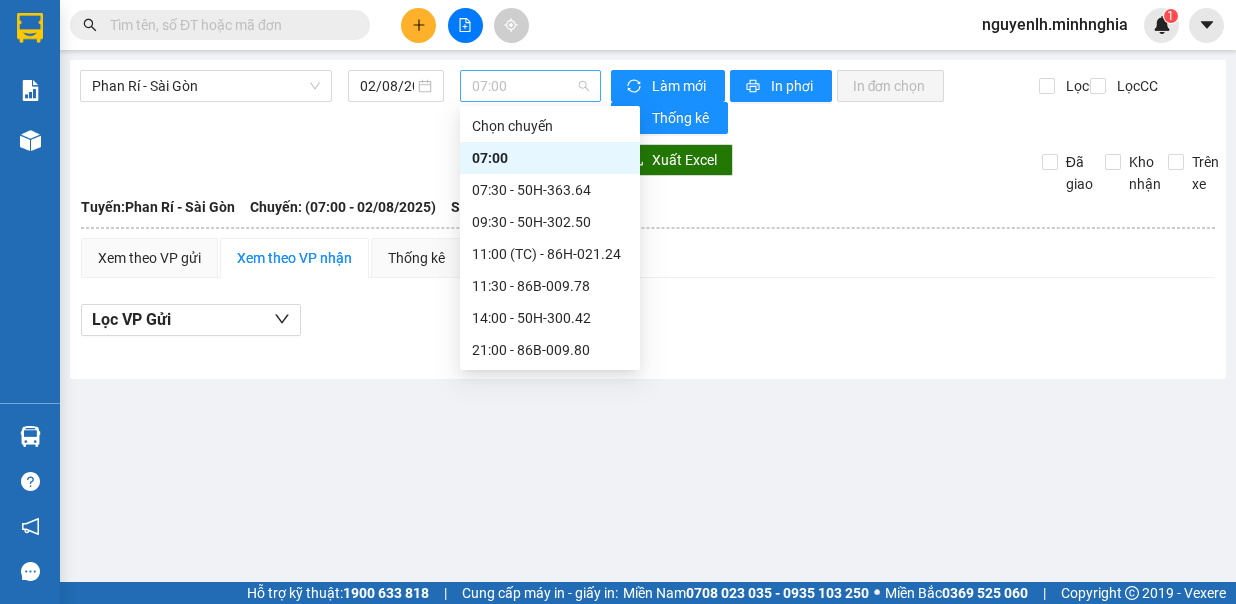 click on "07:00" at bounding box center [530, 86] 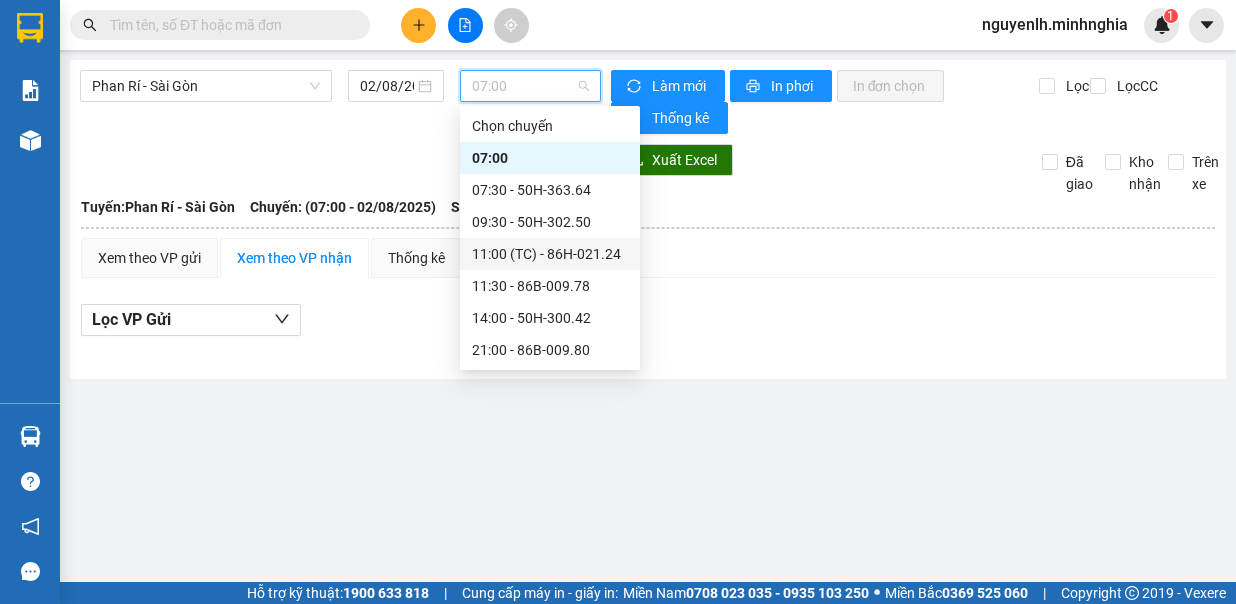 click on "11:00   (TC)   - [LICENSE_PLATE]" at bounding box center [550, 254] 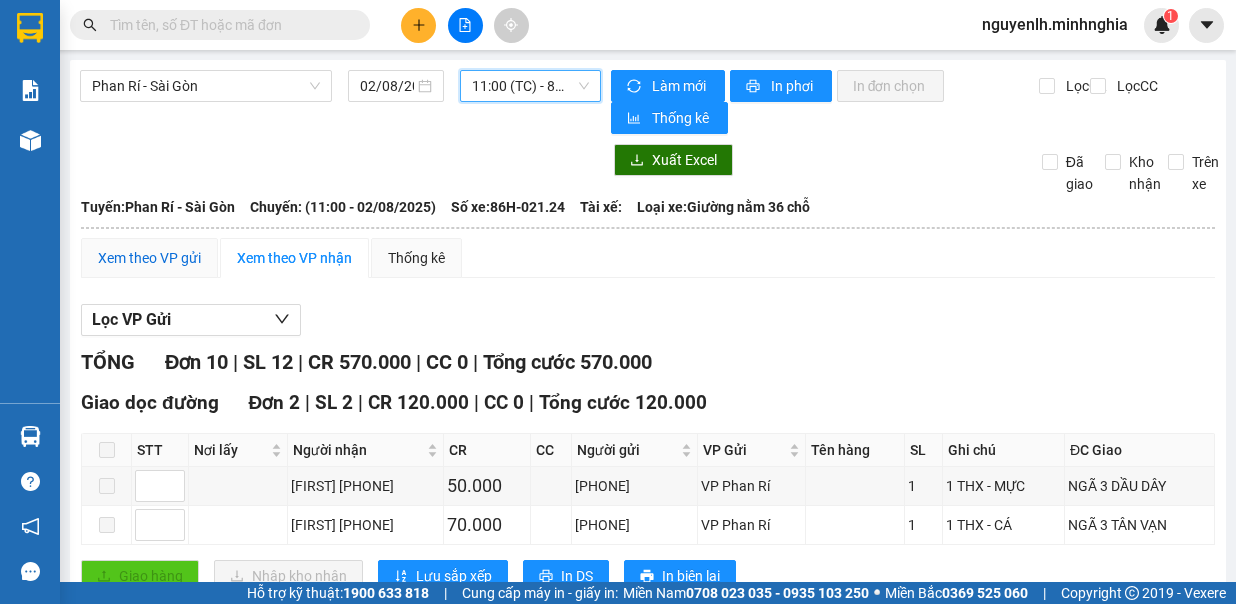 click on "Xem theo VP gửi" at bounding box center (149, 258) 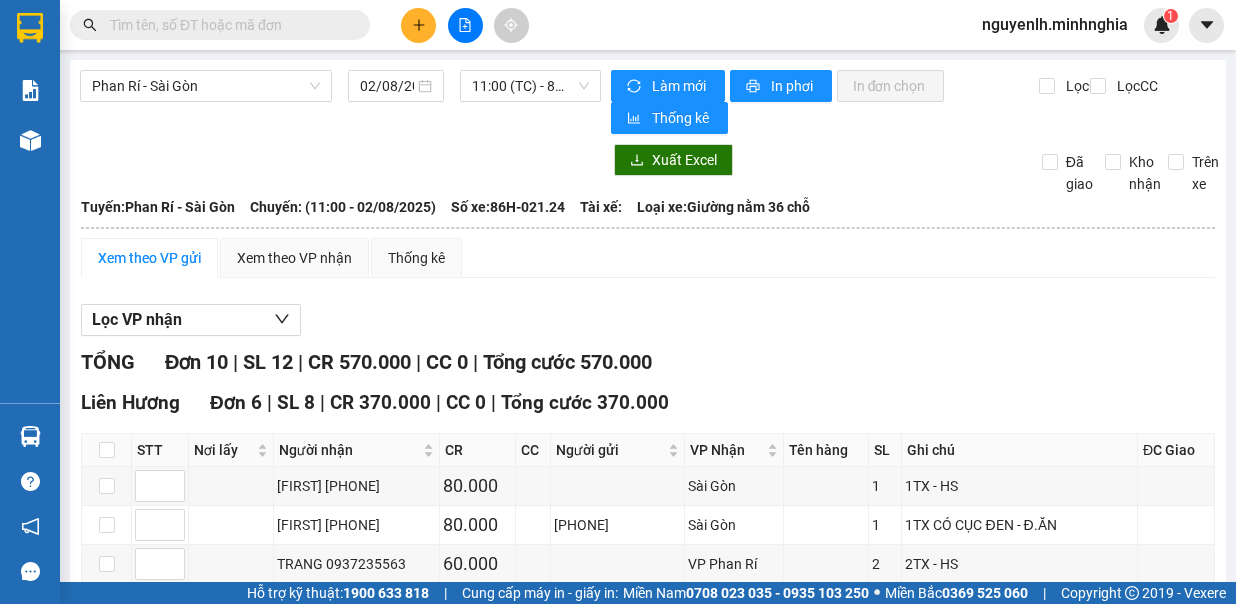 scroll, scrollTop: 300, scrollLeft: 0, axis: vertical 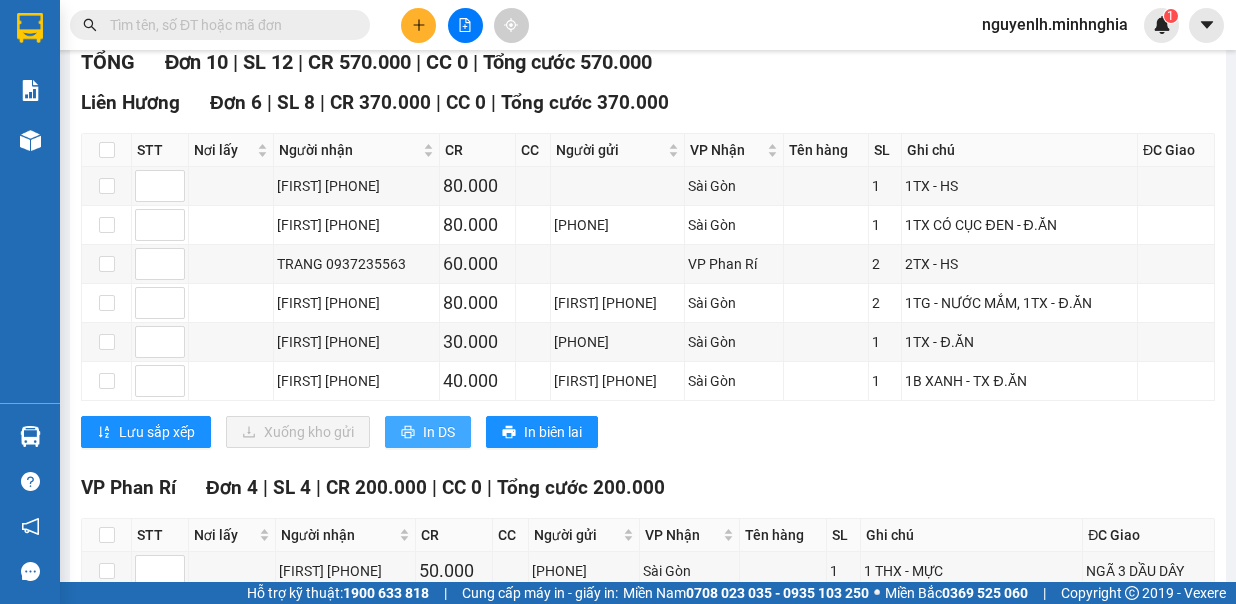 click on "In DS" at bounding box center [439, 432] 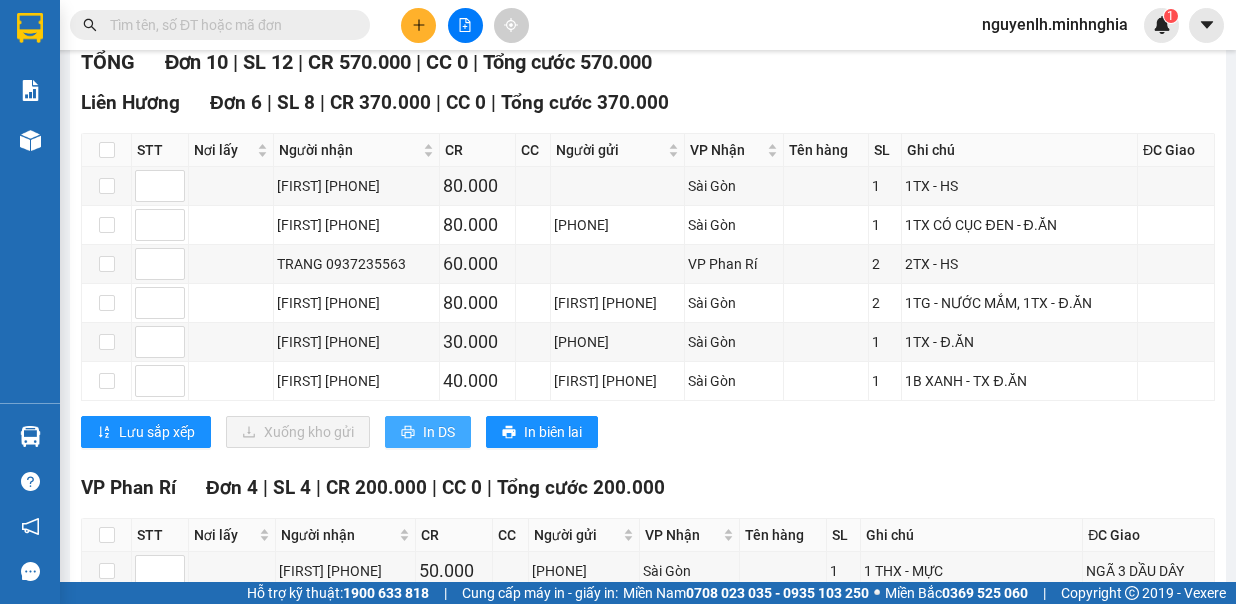 scroll, scrollTop: 0, scrollLeft: 0, axis: both 